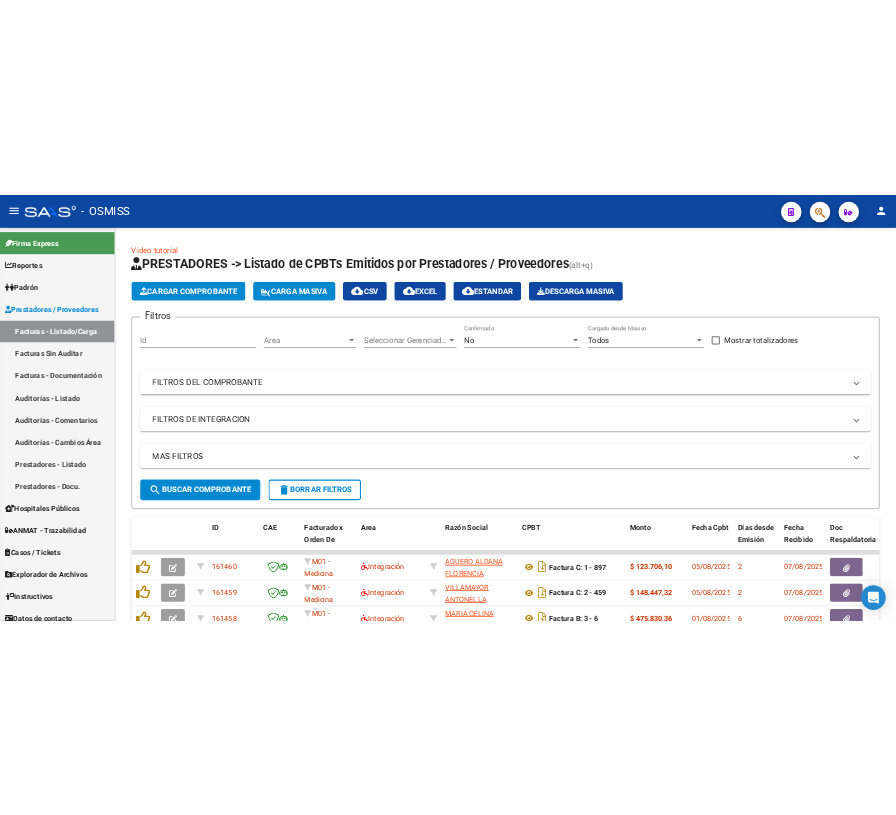 scroll, scrollTop: 0, scrollLeft: 0, axis: both 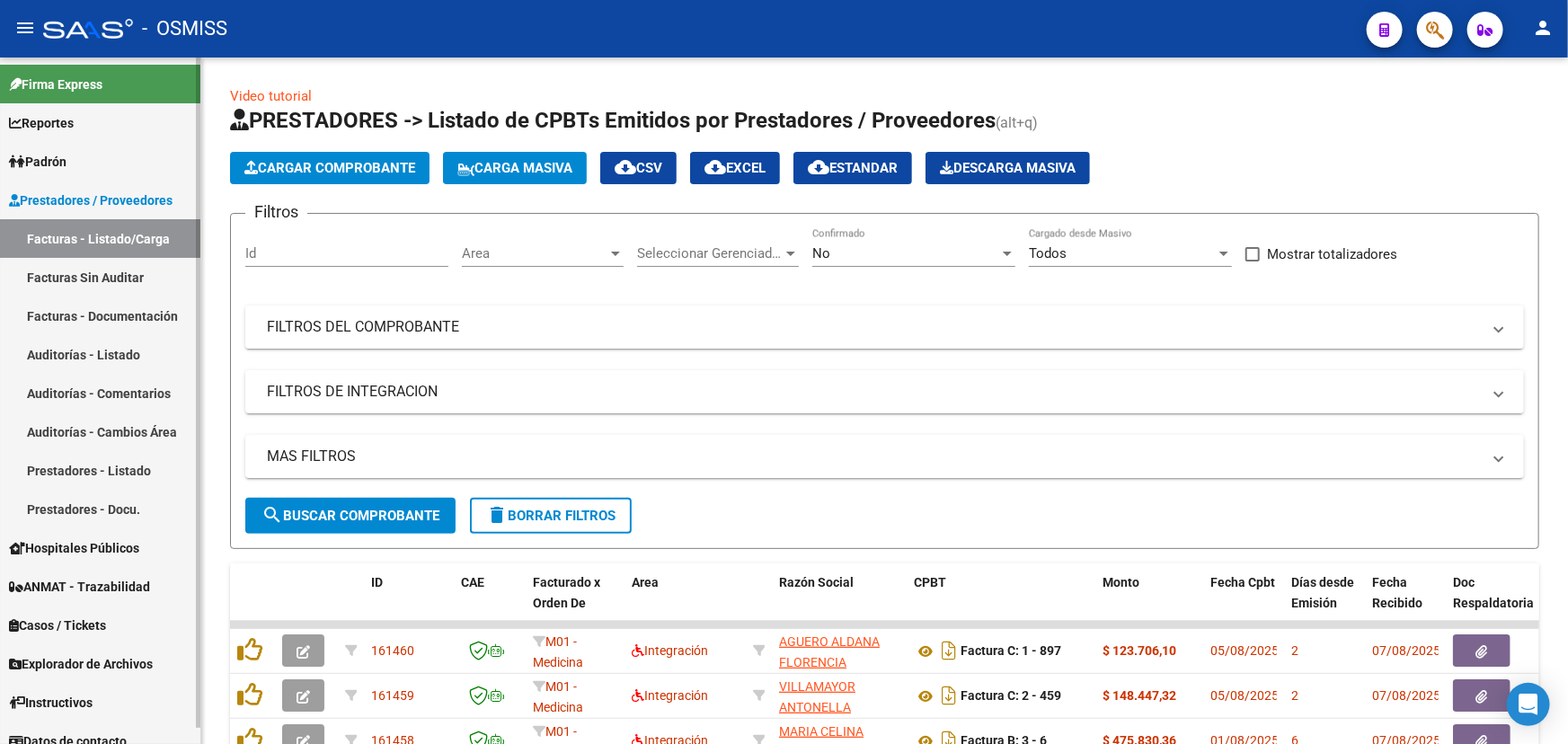 click on "Auditorías - Listado" at bounding box center (100, 354) 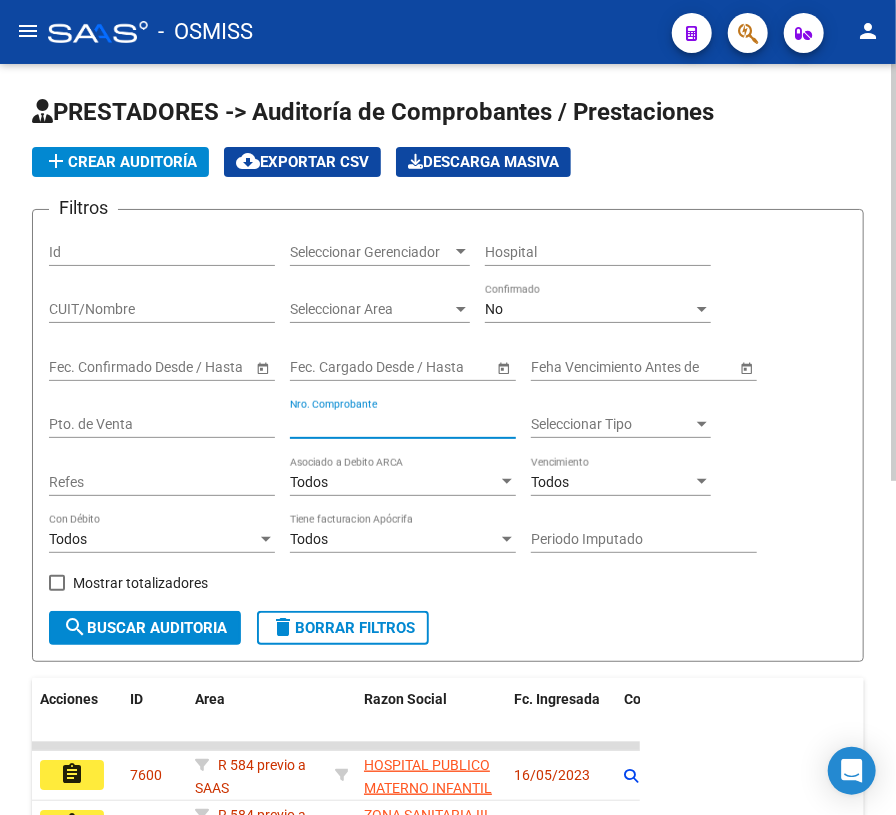 click on "Nro. Comprobante" at bounding box center (403, 424) 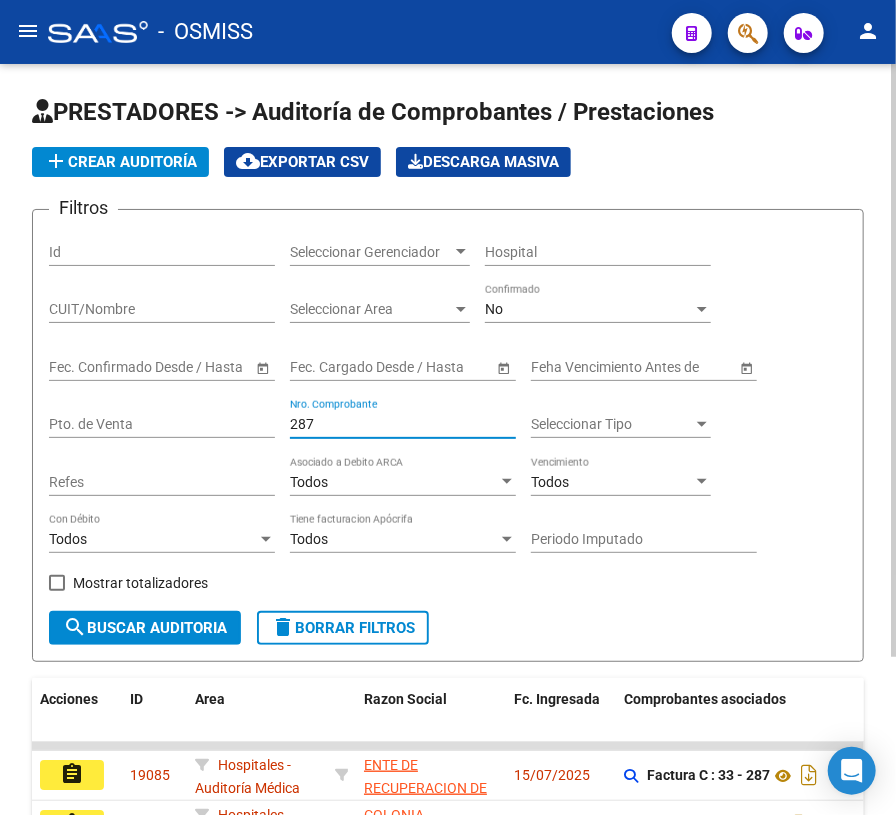 scroll, scrollTop: 90, scrollLeft: 0, axis: vertical 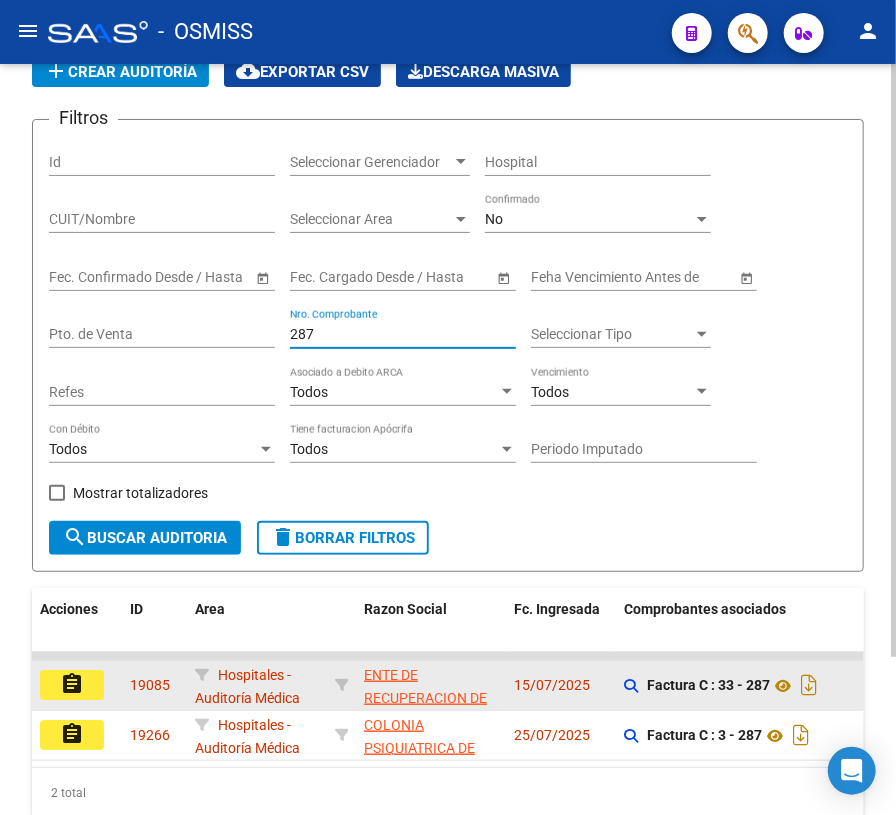 type on "287" 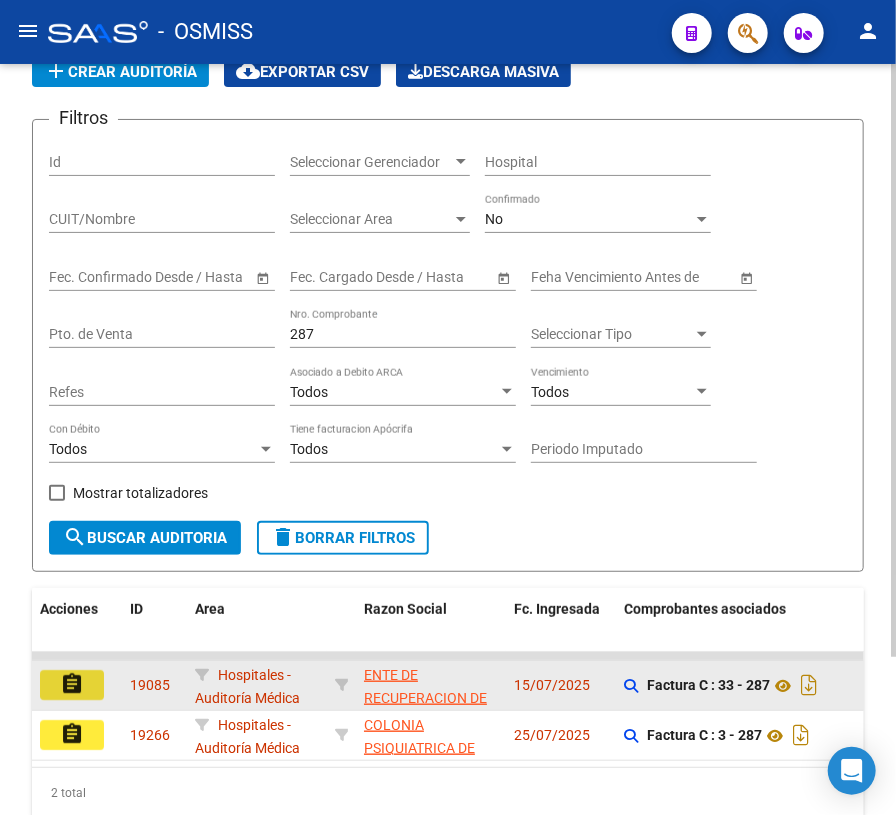 click on "assignment" 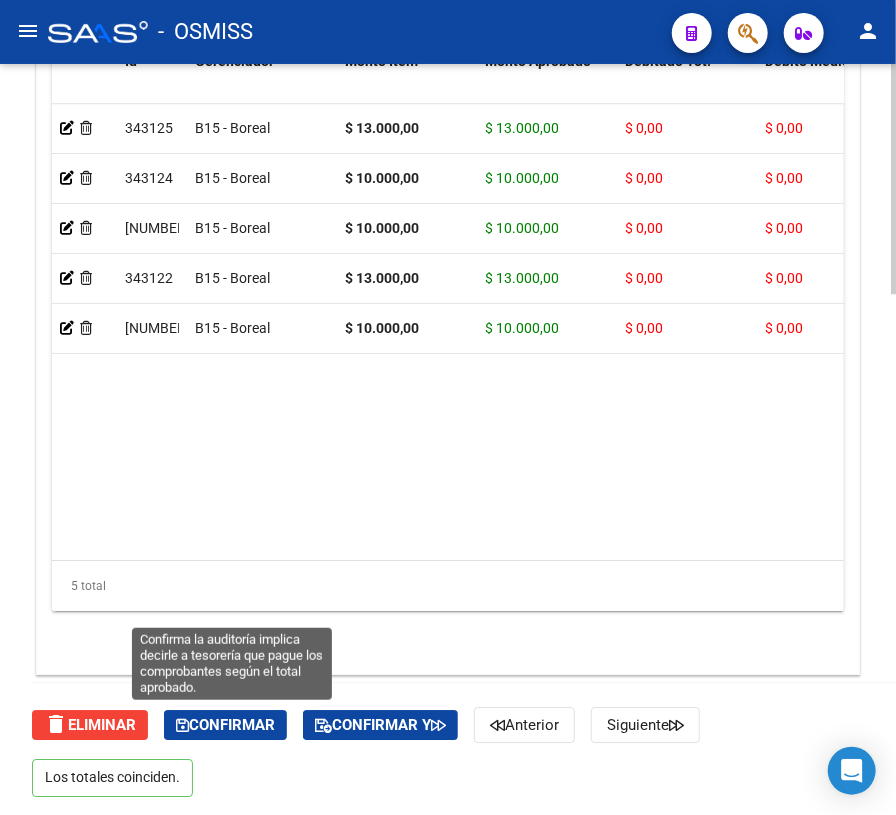 click on "Confirmar" 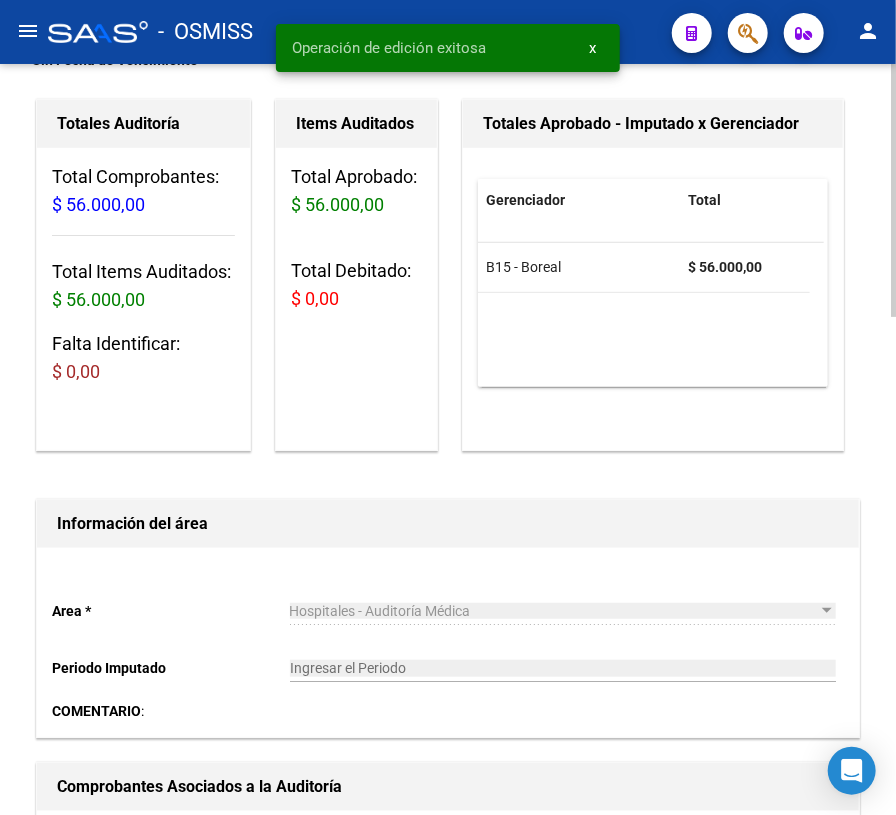scroll, scrollTop: 0, scrollLeft: 0, axis: both 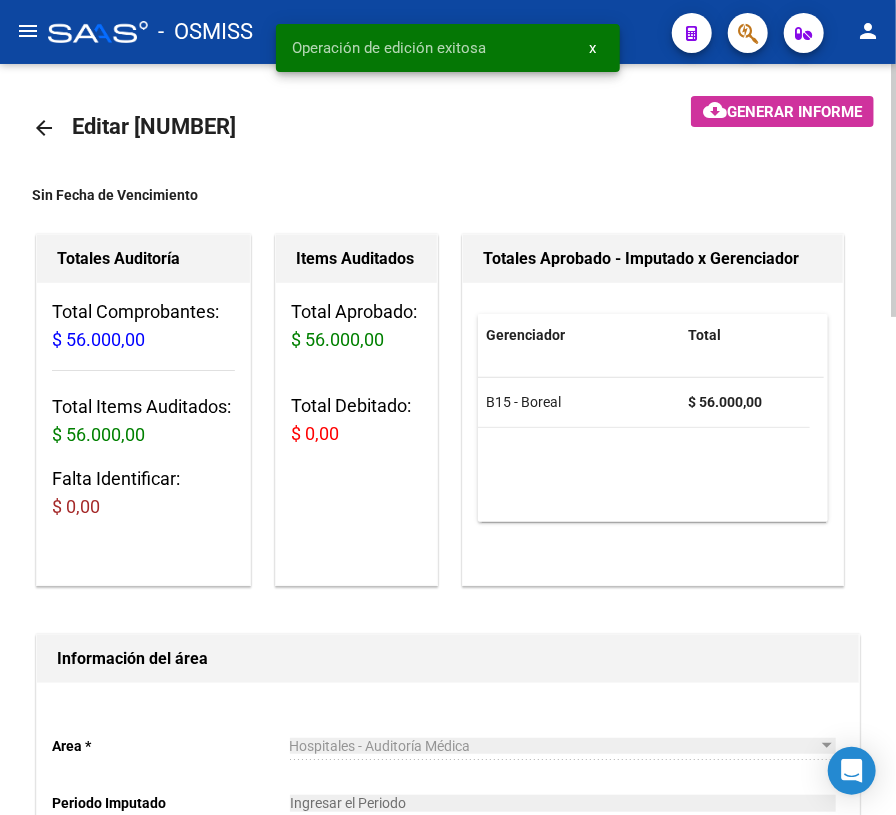 click on "arrow_back" 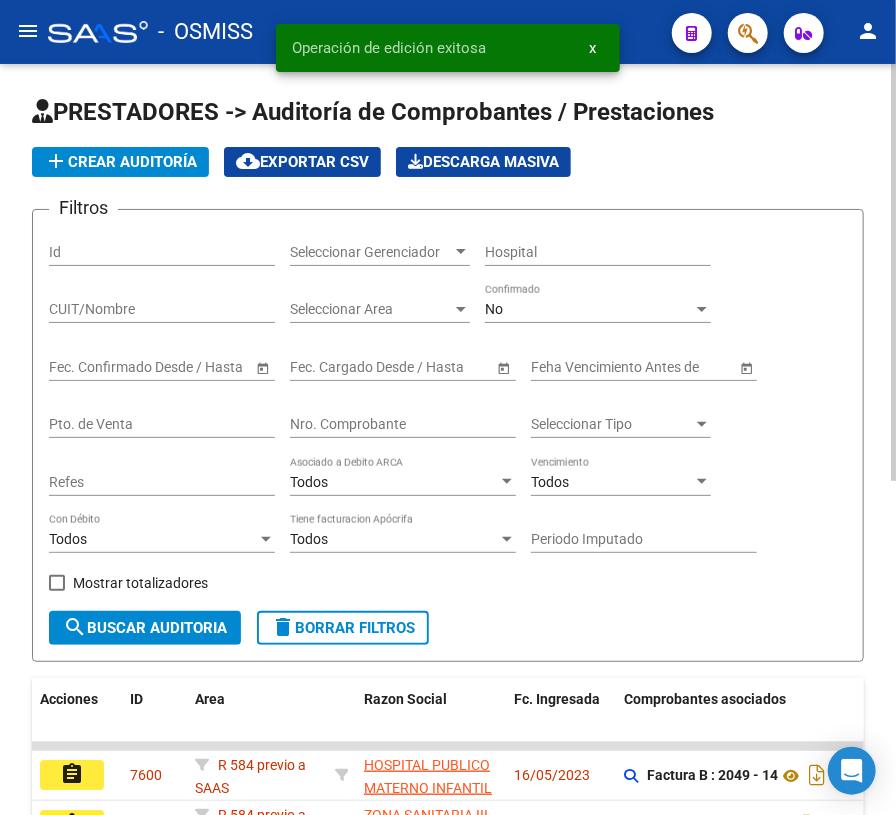 click on "Nro. Comprobante" 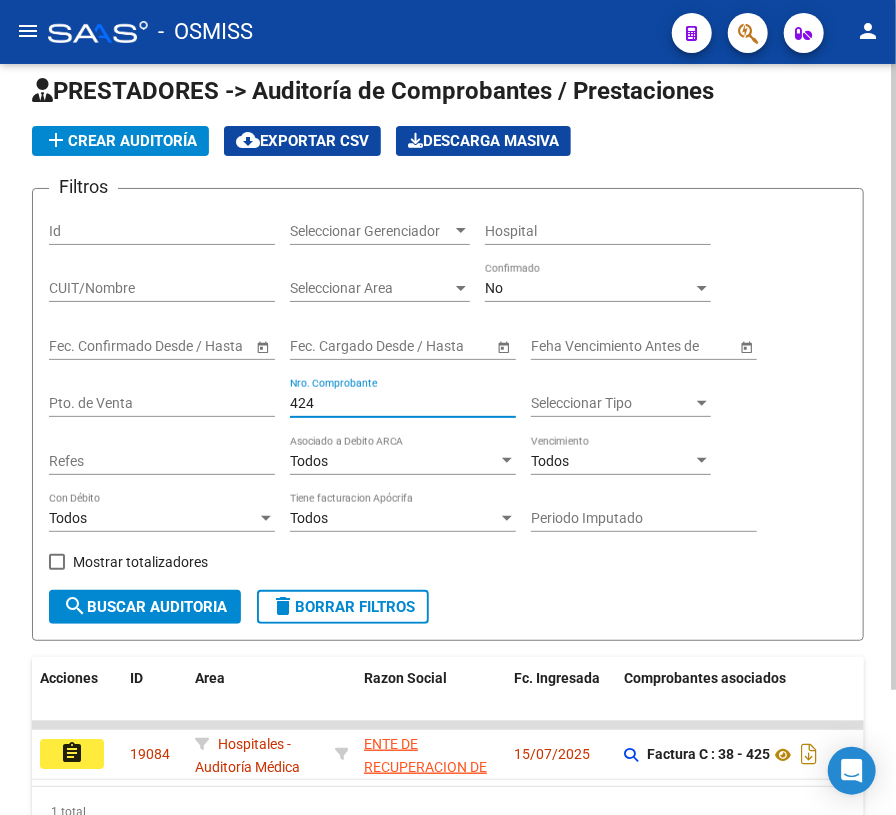scroll, scrollTop: 90, scrollLeft: 0, axis: vertical 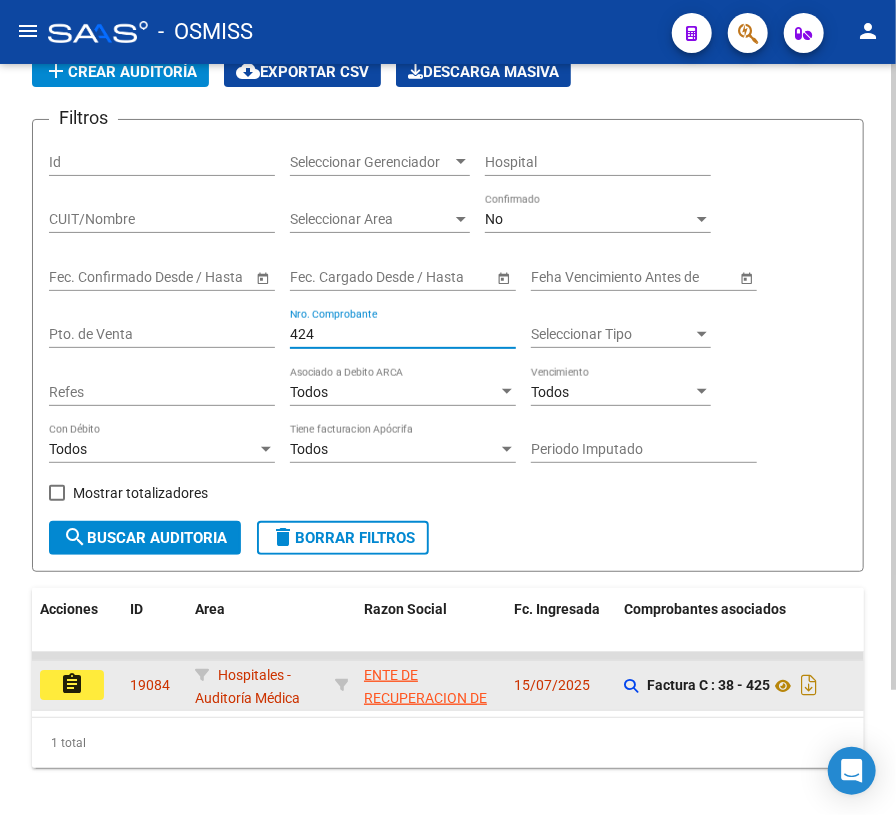 type on "424" 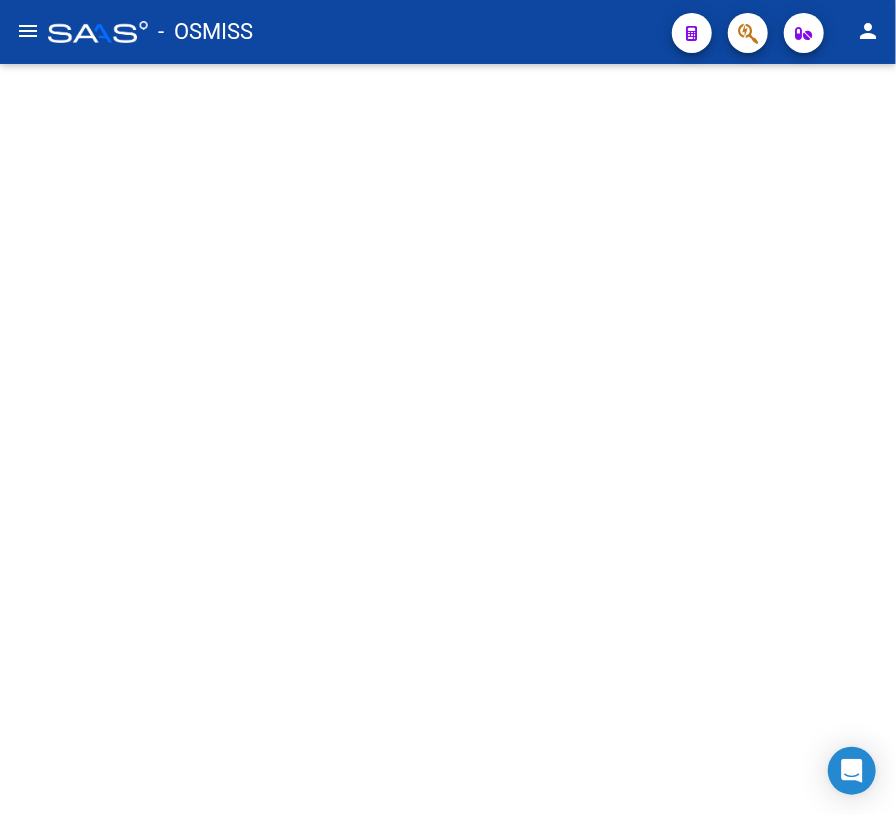 scroll, scrollTop: 0, scrollLeft: 0, axis: both 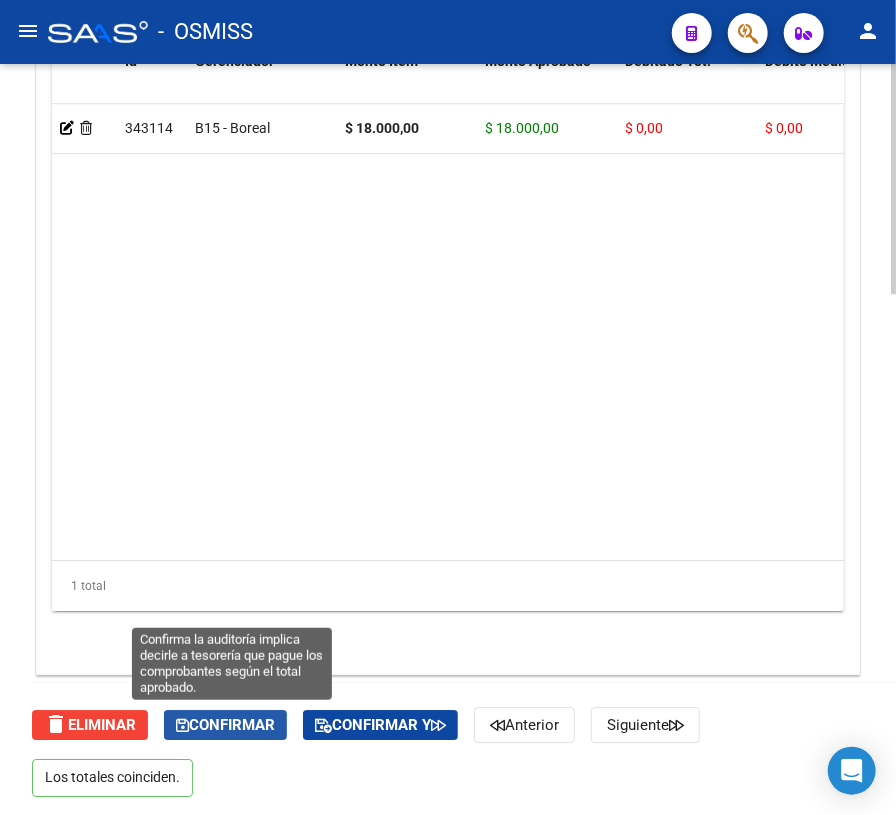 click on "Confirmar" 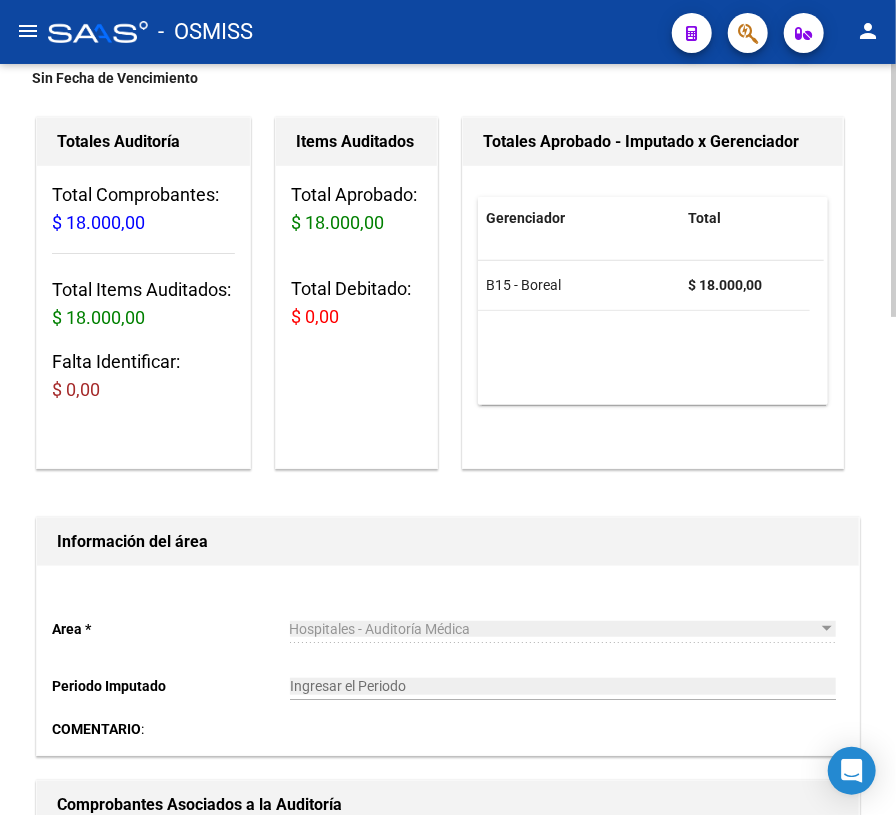 scroll, scrollTop: 0, scrollLeft: 0, axis: both 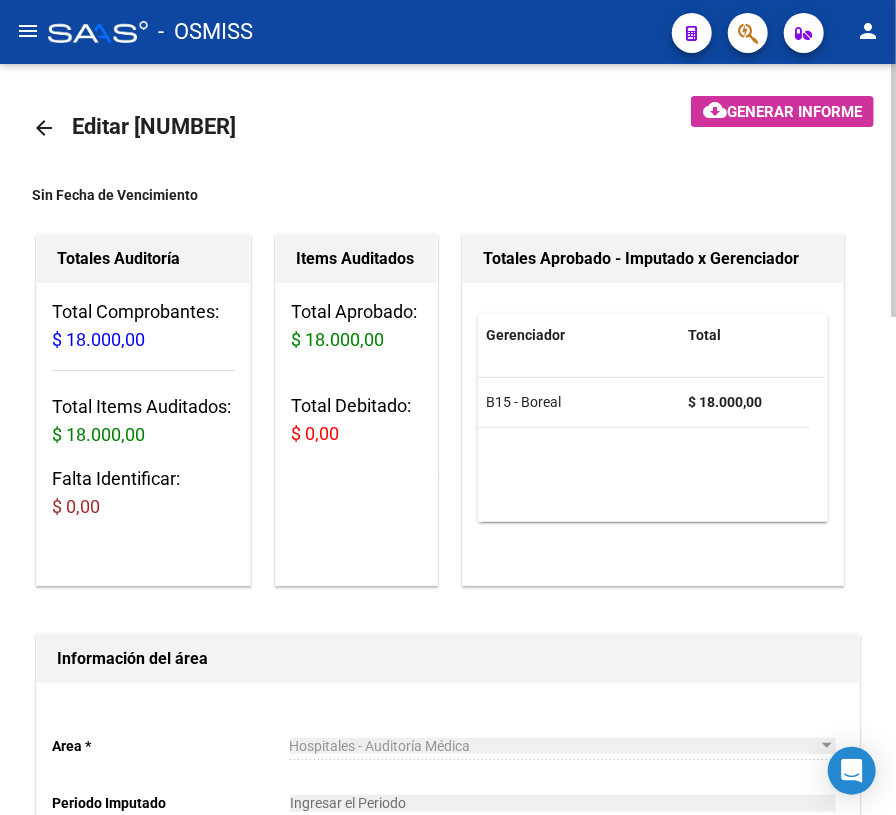 click on "arrow_back" 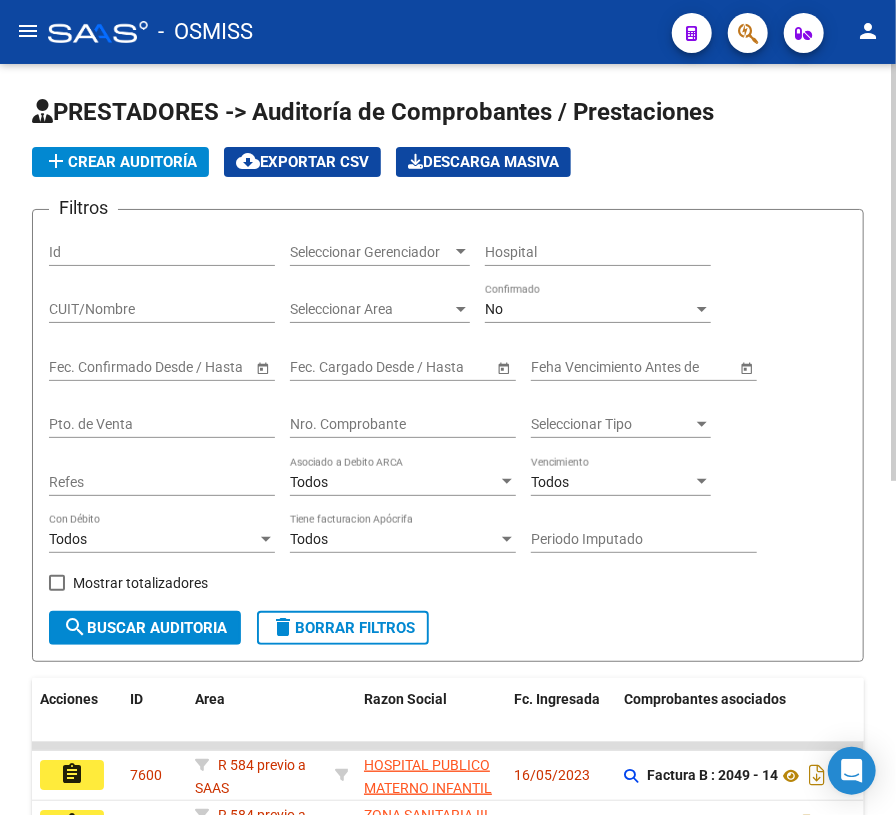 click on "Nro. Comprobante" at bounding box center (403, 424) 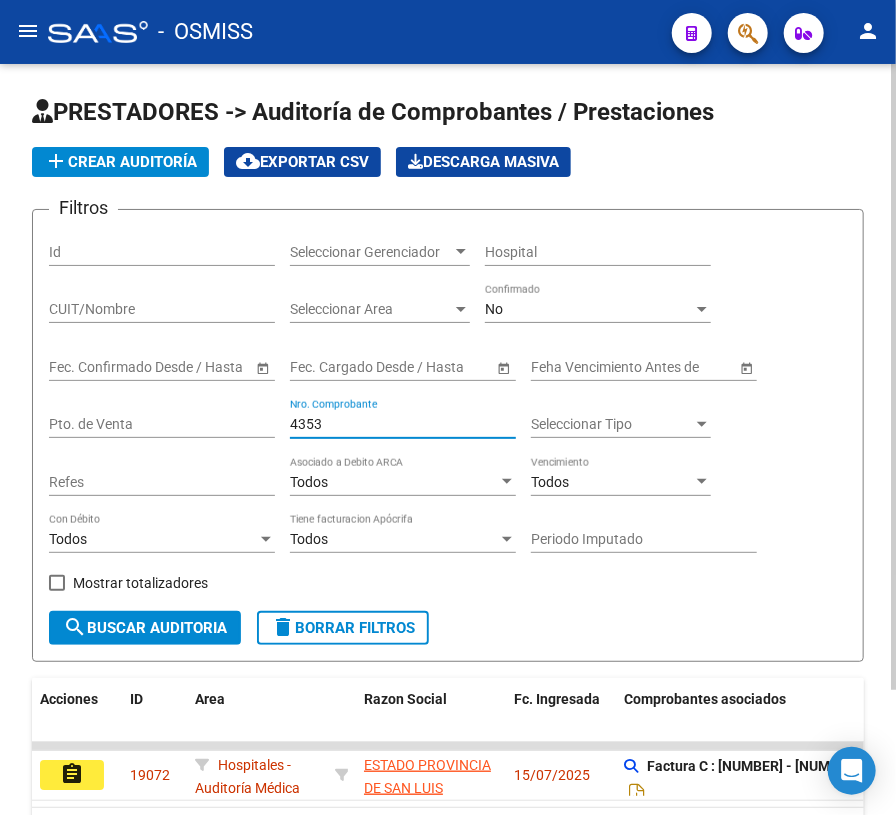 type on "4353" 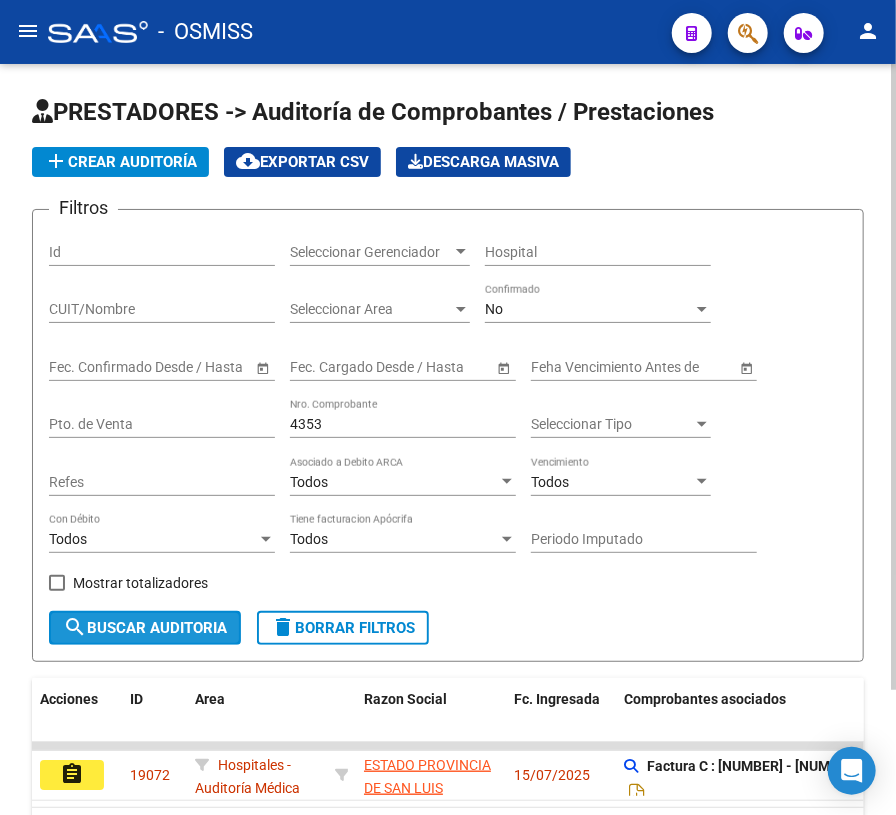 click on "search  Buscar Auditoria" 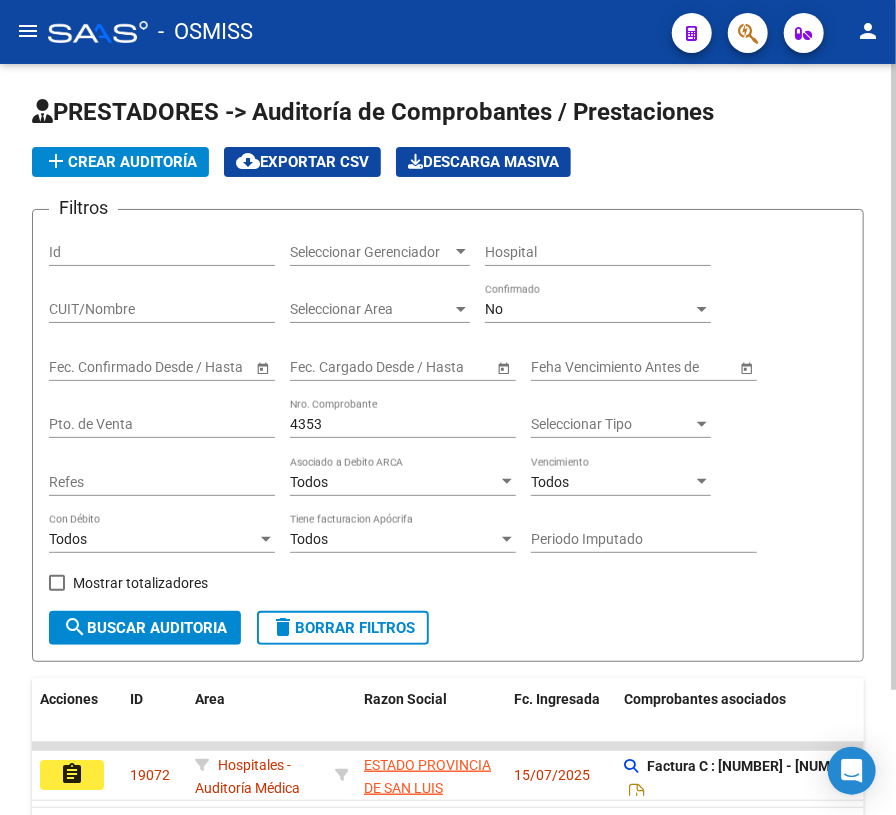 scroll, scrollTop: 150, scrollLeft: 0, axis: vertical 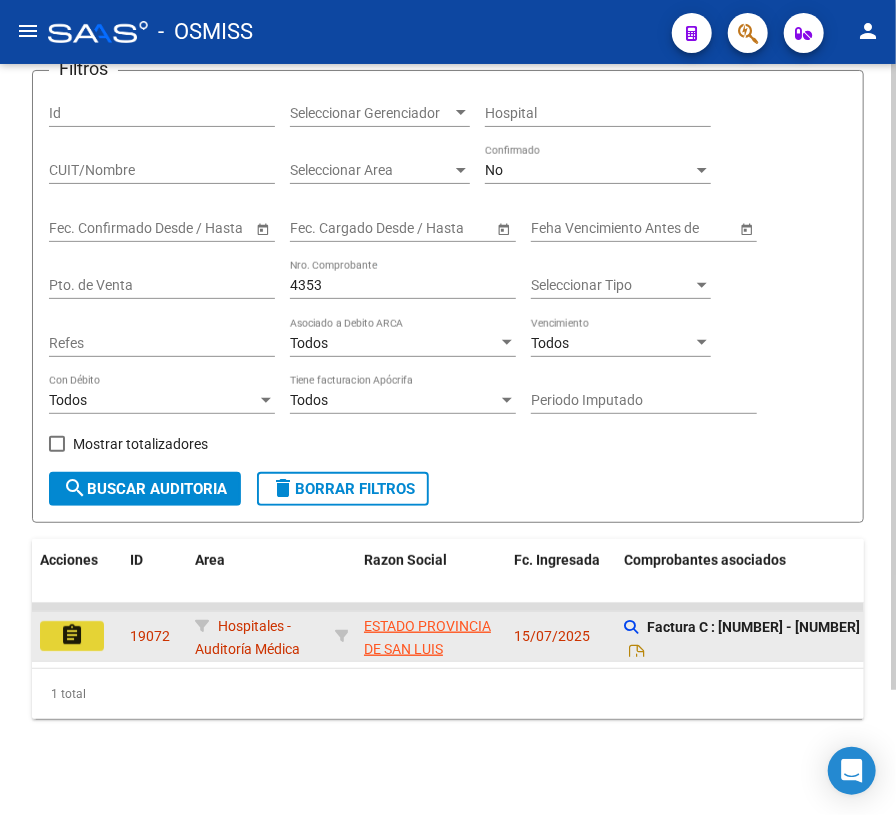 click on "assignment" 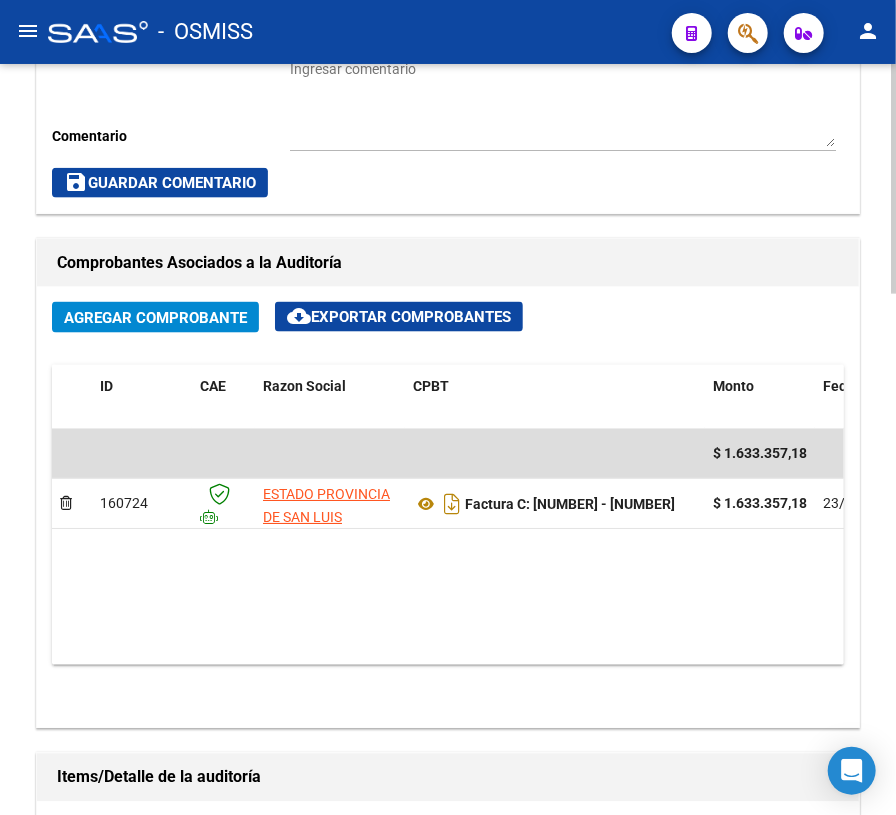 scroll, scrollTop: 1090, scrollLeft: 0, axis: vertical 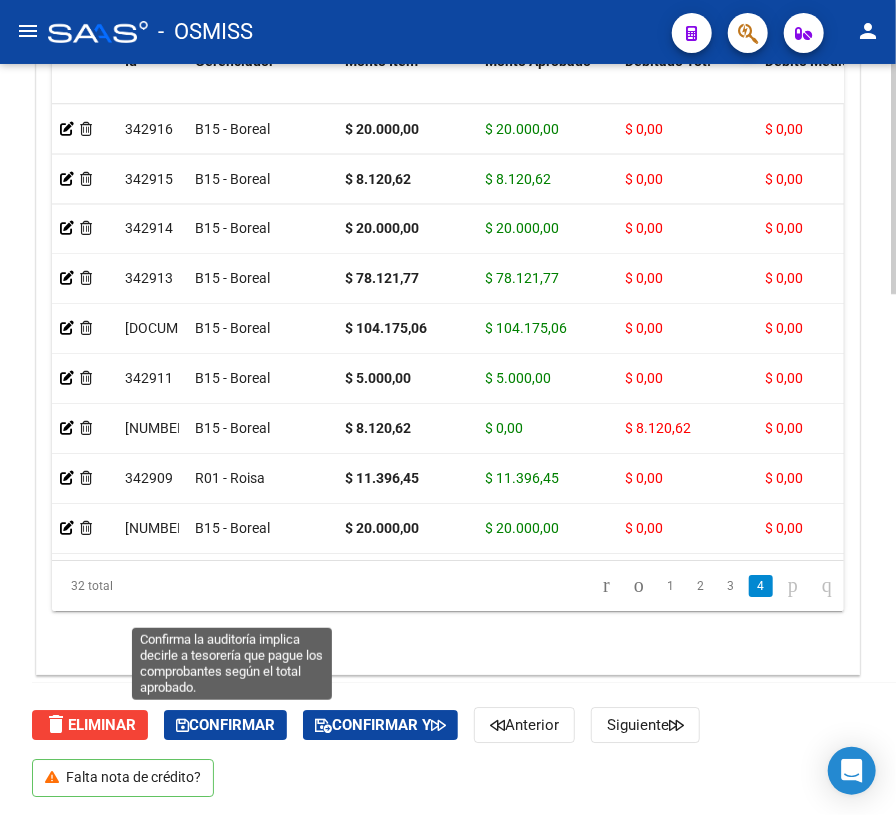 click on "Confirmar" 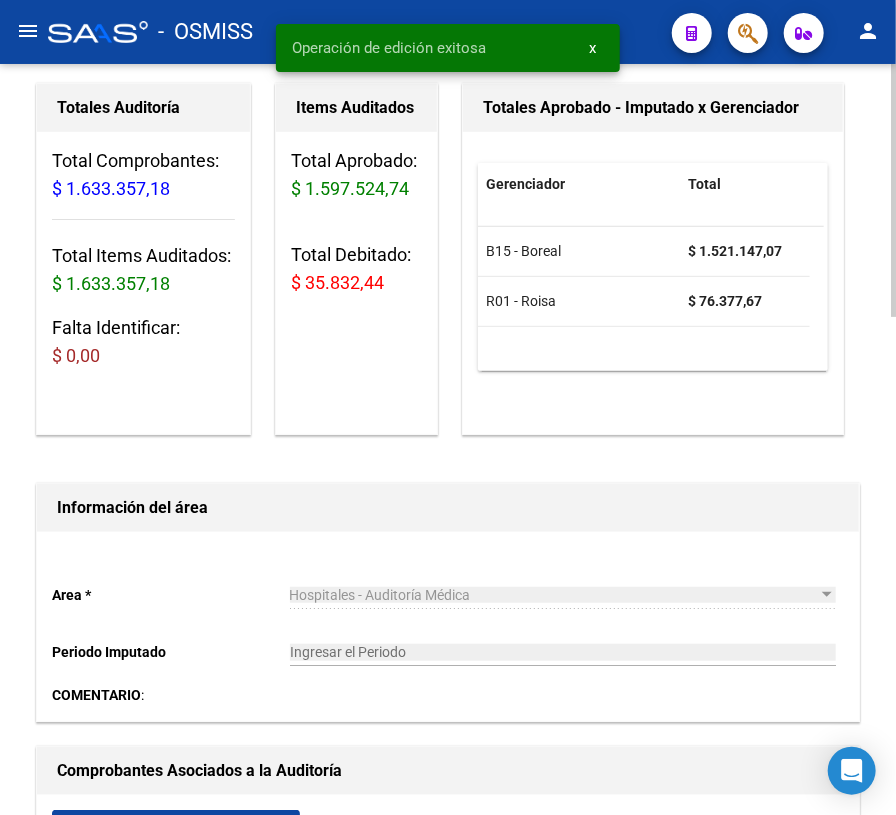 scroll, scrollTop: 105, scrollLeft: 0, axis: vertical 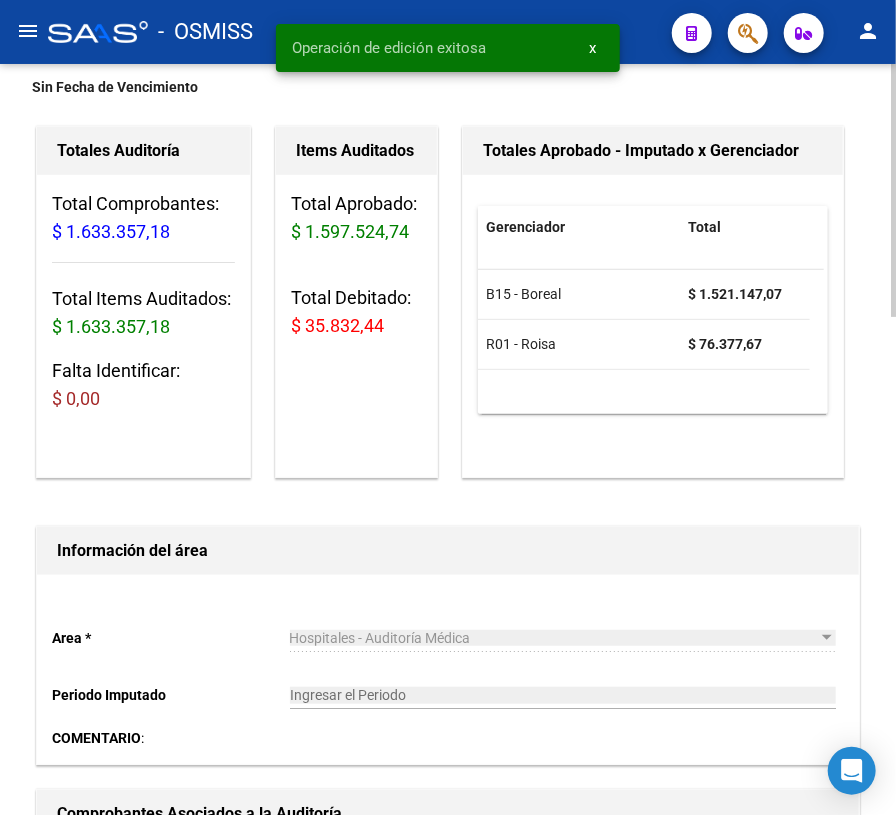 click on "arrow_back Editar [NUMBER]    cloud_download  Generar informe  Sin Fecha de Vencimiento  Totales Auditoría Total Comprobantes:  $ 1.633.357,18 Total Items Auditados:  $ 1.633.357,18 Falta Identificar:   $ 0,00 Items Auditados Total Aprobado: $ 1.597.524,74 Total Debitado: $ 35.832,44 Totales Aprobado - Imputado x Gerenciador Gerenciador Total B15 - Boreal  $ 1.521.147,07 R01 - Roisa  $ 76.377,67 Información del área  Area * Hospitales - Auditoría Médica Seleccionar area Periodo Imputado    Ingresar el Periodo  COMENTARIO :  Comprobantes Asociados a la Auditoría cloud_download  Exportar Comprobantes  ID CAE Razon Social CPBT Monto Fecha Cpbt Fecha Recibido Doc Respaldatoria Expte. Interno Creado Usuario $ 1.633.357,18 160724 ESTADO PROVINCIA DE SAN LUIS  Factura C: 10 - 4353  $ 1.633.357,18 23/07/2025 15/07/2025 23/07/2025 Victoria Ramirez - victoria.ramirez@osmiss.org.ar Items/Detalle de la auditoría cloud_download  Exportar Items  Id Gerenciador Monto Item Monto Aprobado Debitado Tot. CUIL" 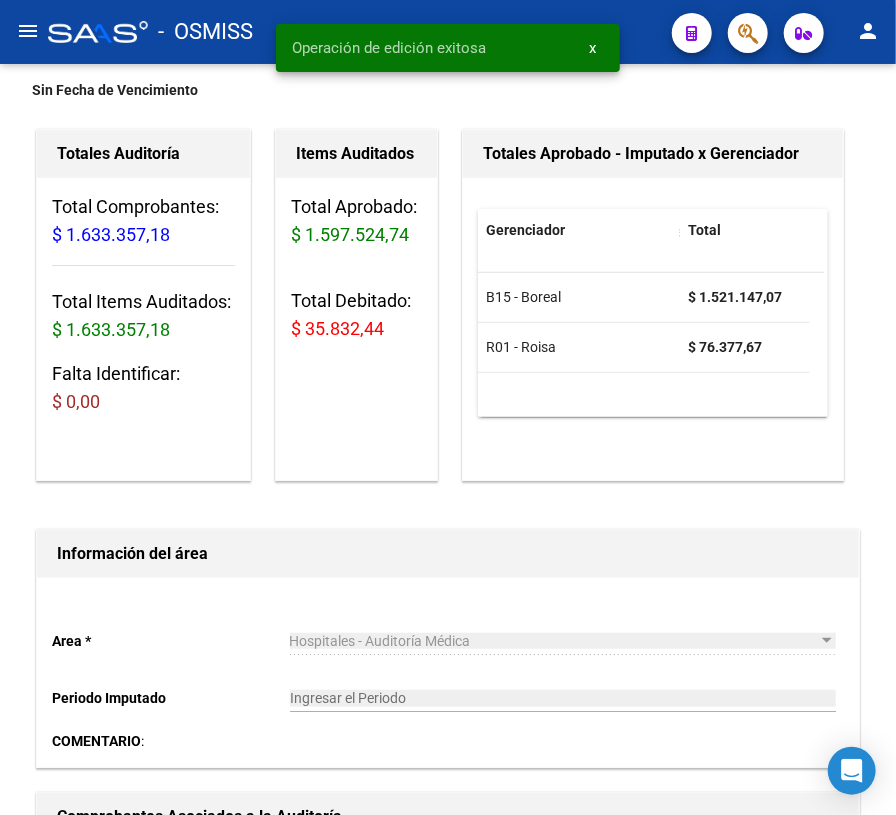 scroll, scrollTop: 0, scrollLeft: 0, axis: both 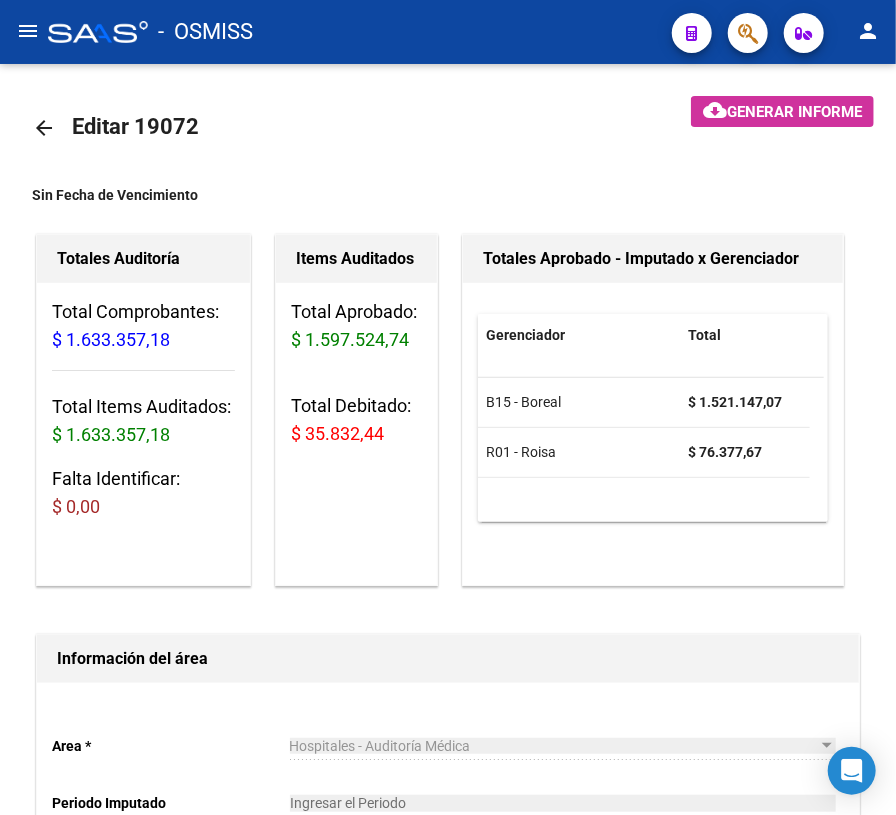 click on "arrow_back" 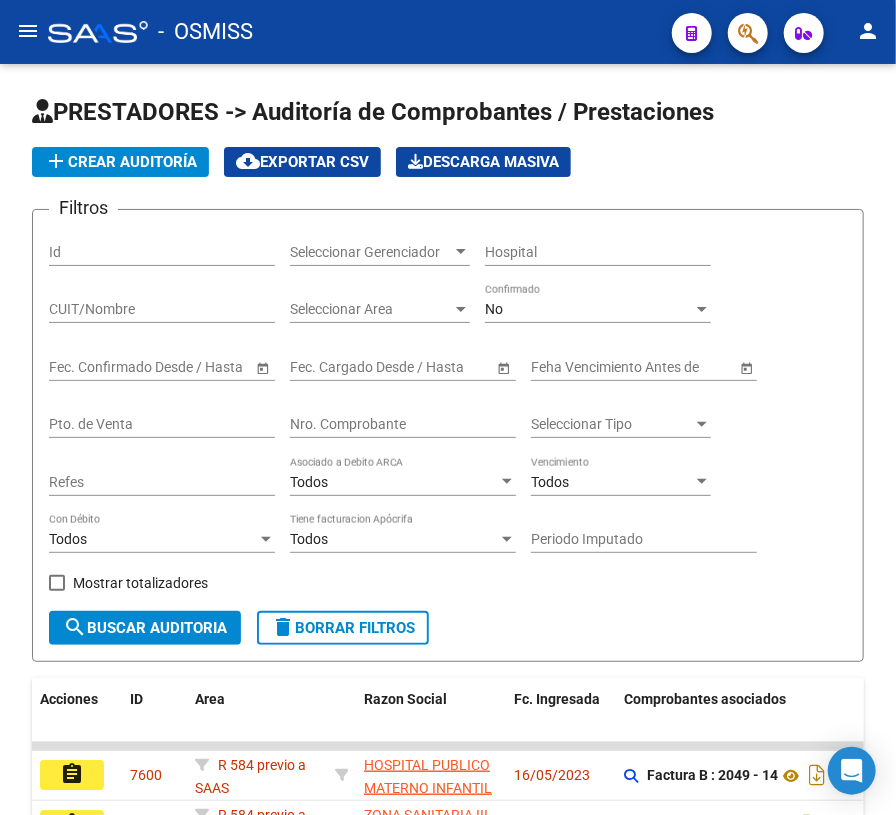 click on "Nro. Comprobante" 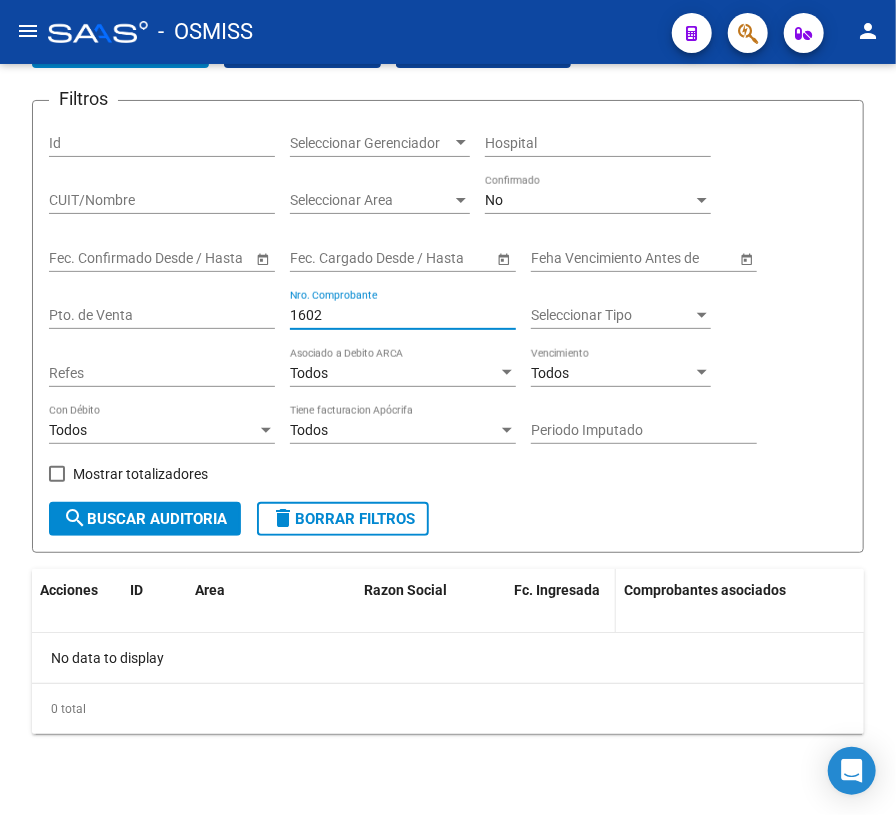 scroll, scrollTop: 120, scrollLeft: 0, axis: vertical 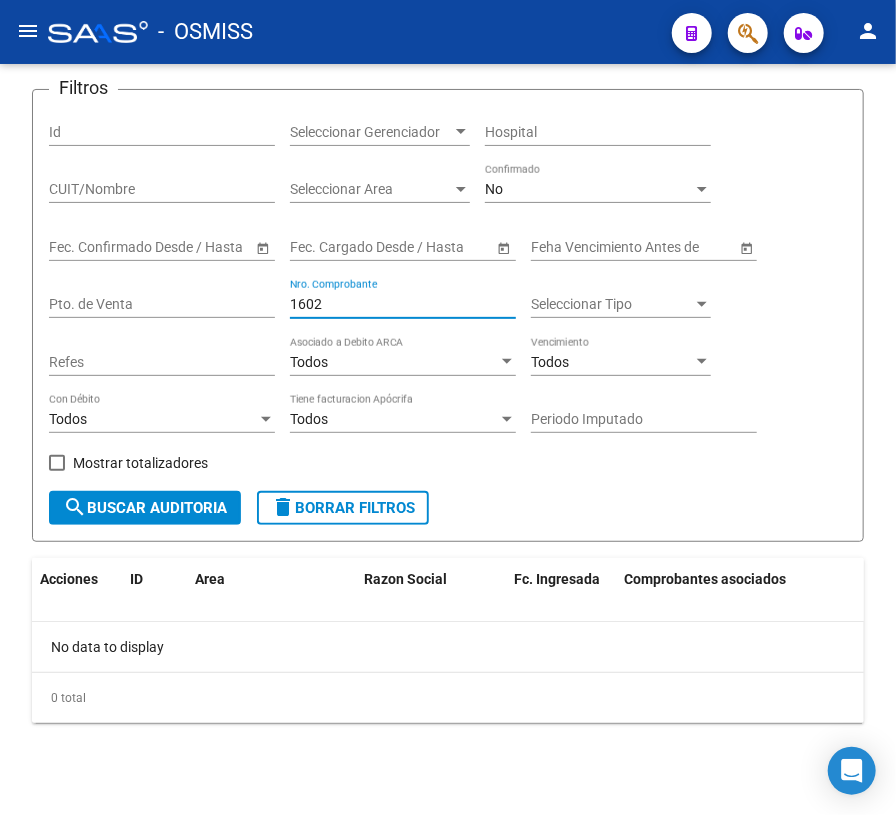 type on "1602" 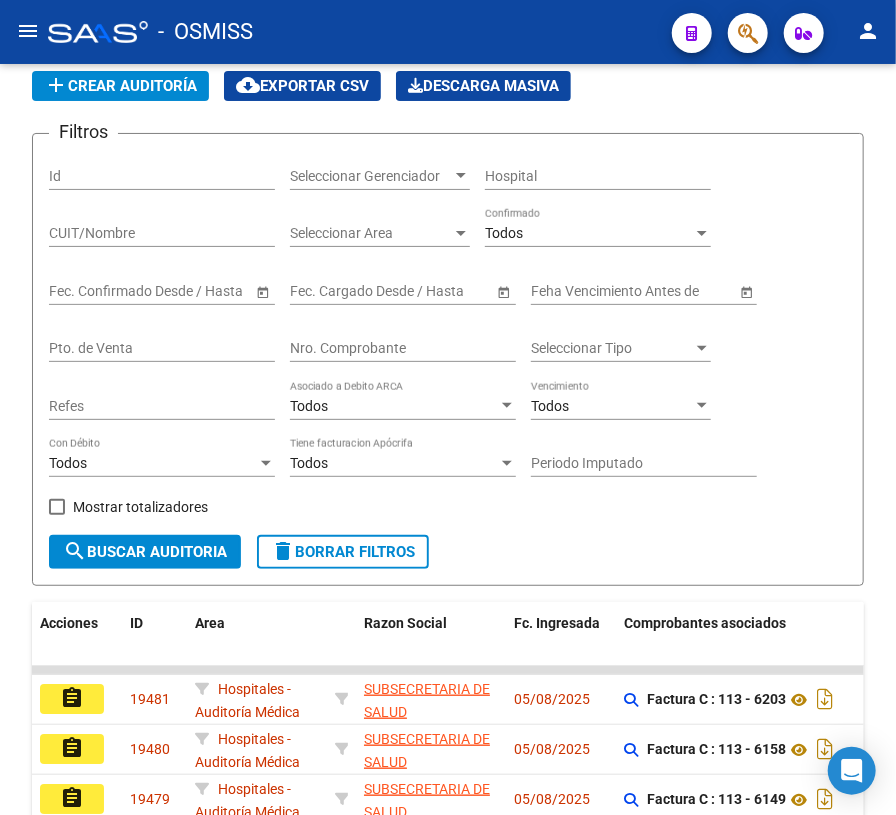 scroll, scrollTop: 120, scrollLeft: 0, axis: vertical 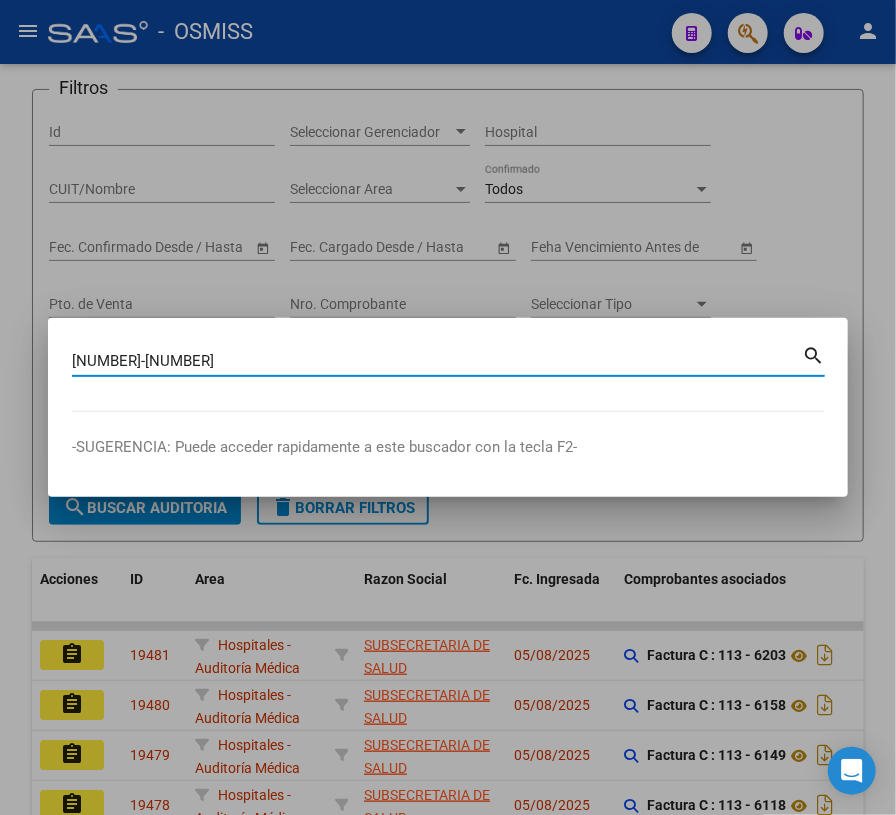 type on "[NUMBER]-[NUMBER]" 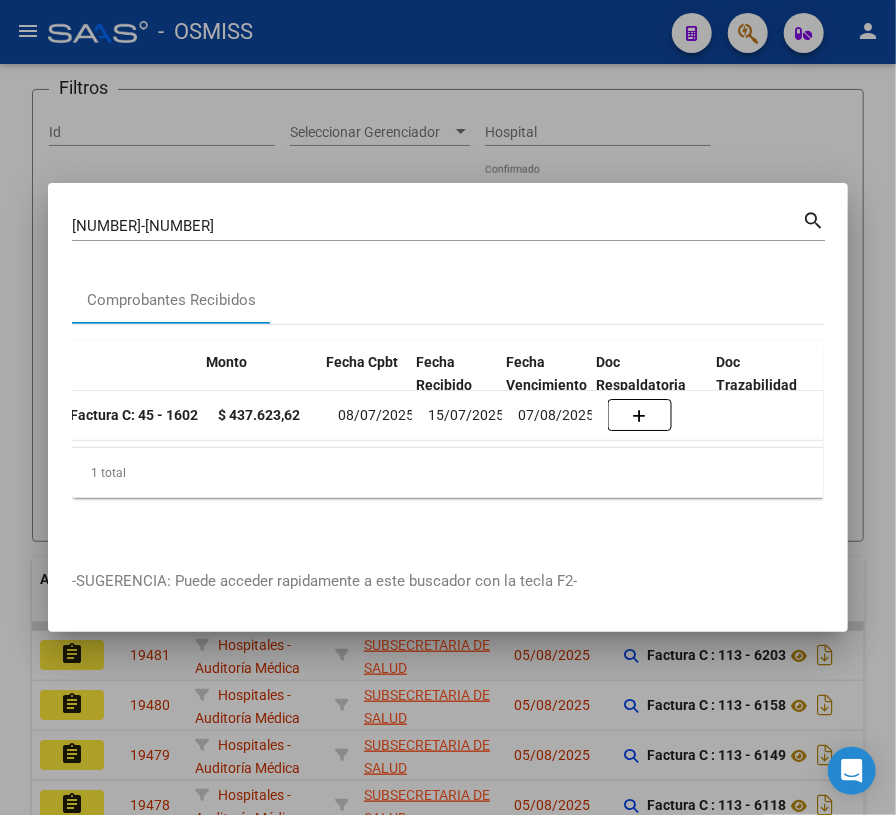 scroll, scrollTop: 0, scrollLeft: 833, axis: horizontal 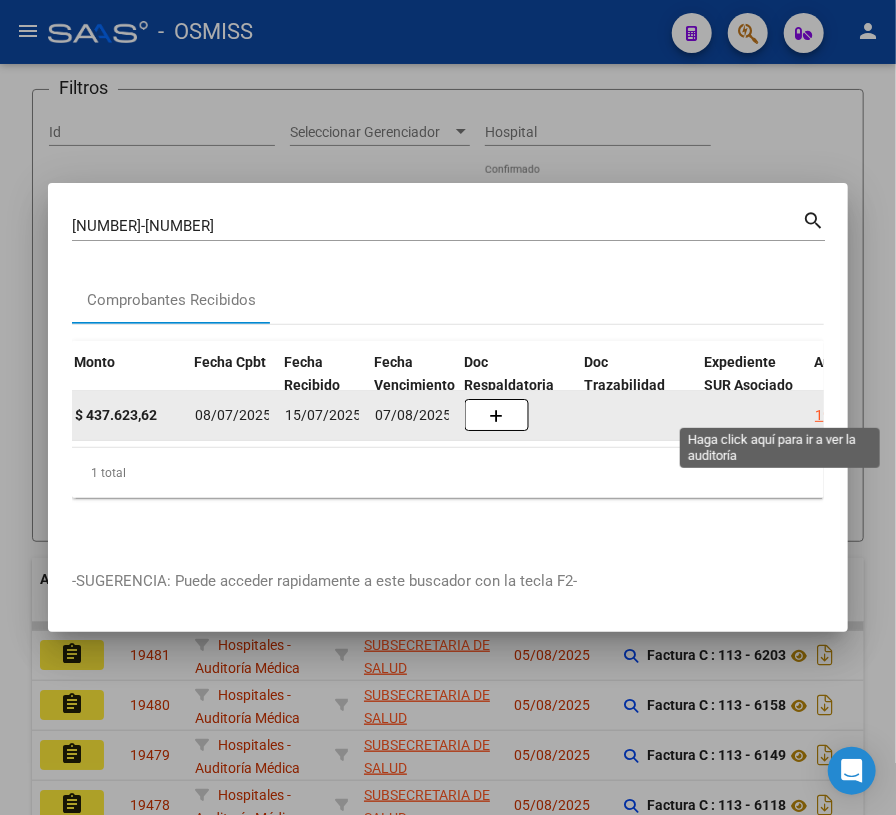 click on "19036" 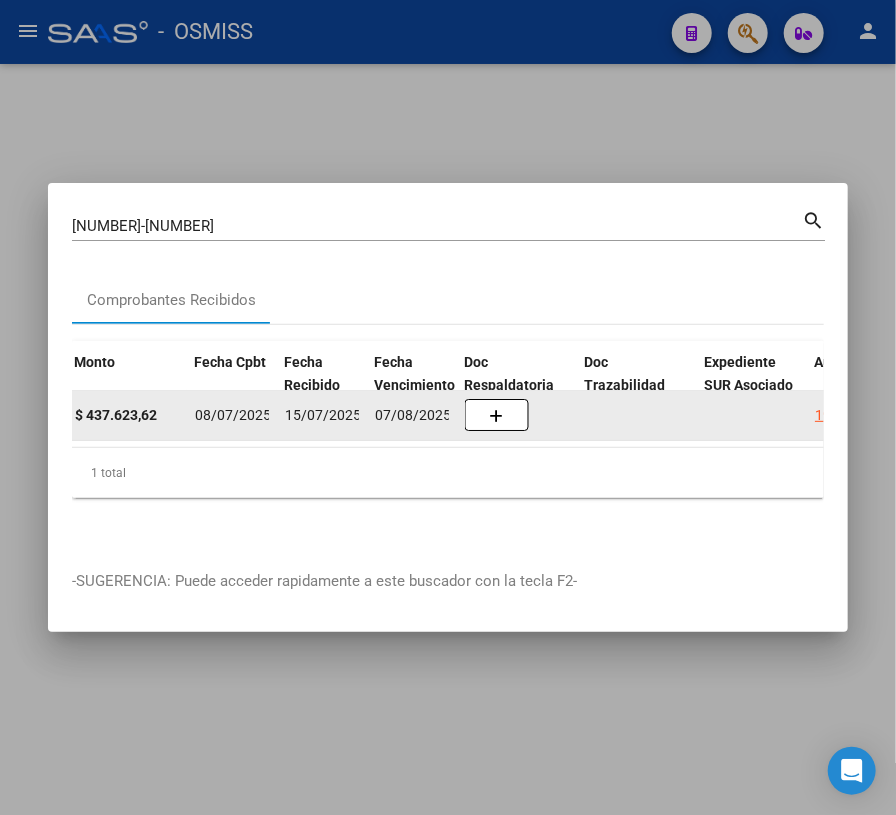scroll, scrollTop: 0, scrollLeft: 0, axis: both 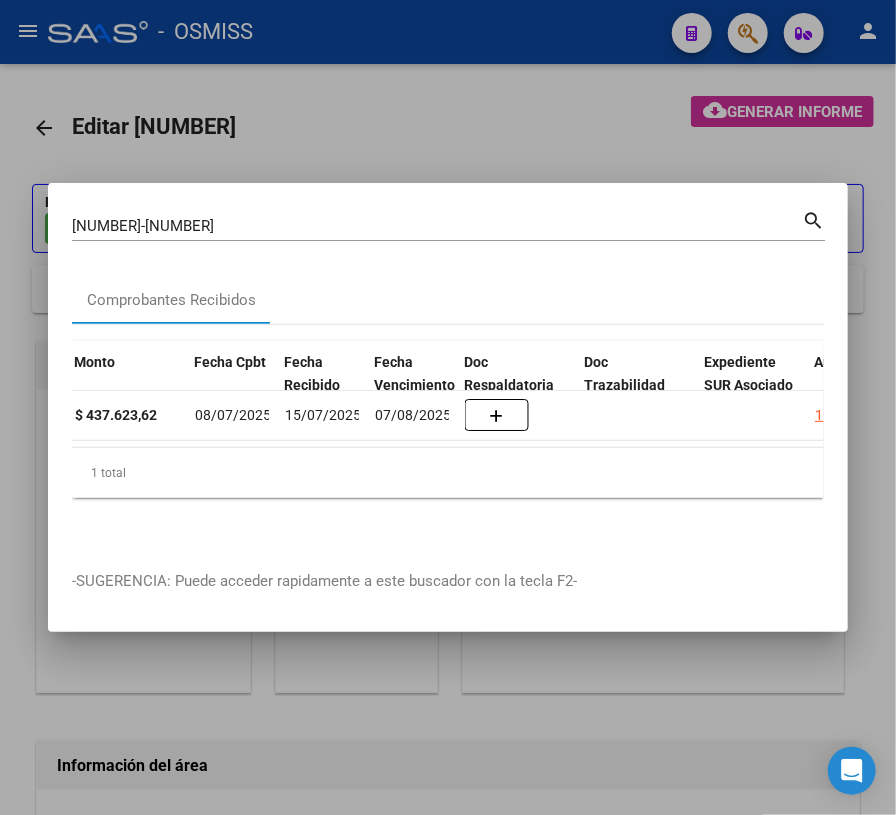click at bounding box center [448, 407] 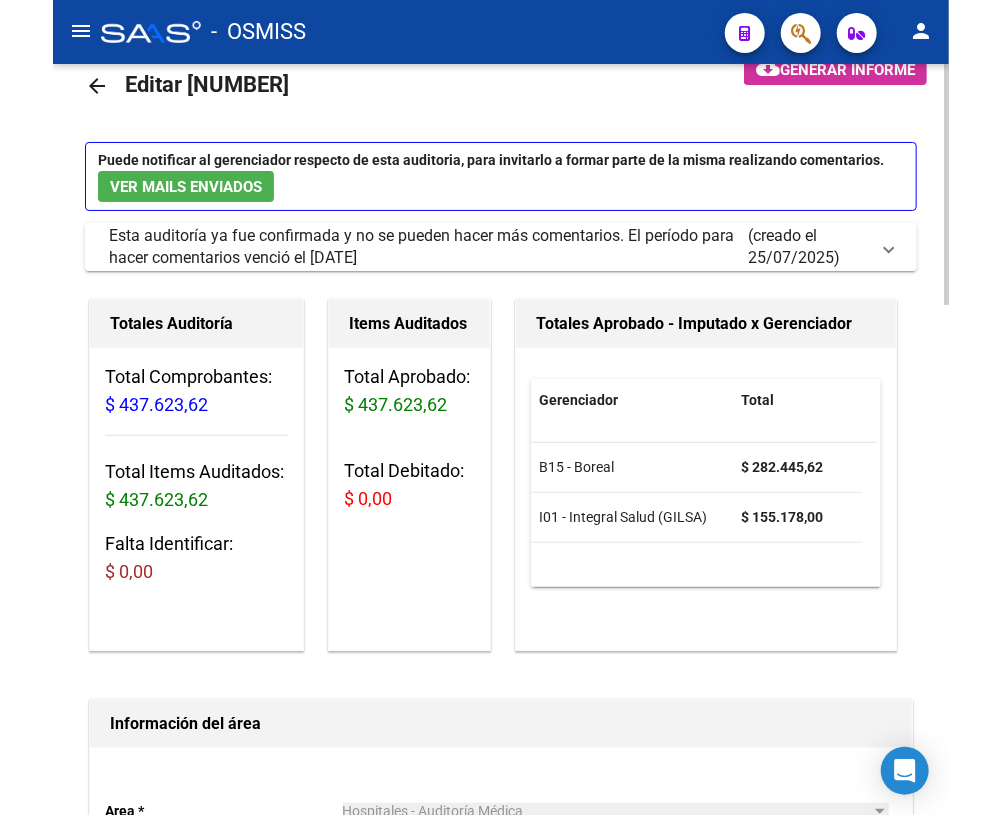 scroll, scrollTop: 0, scrollLeft: 0, axis: both 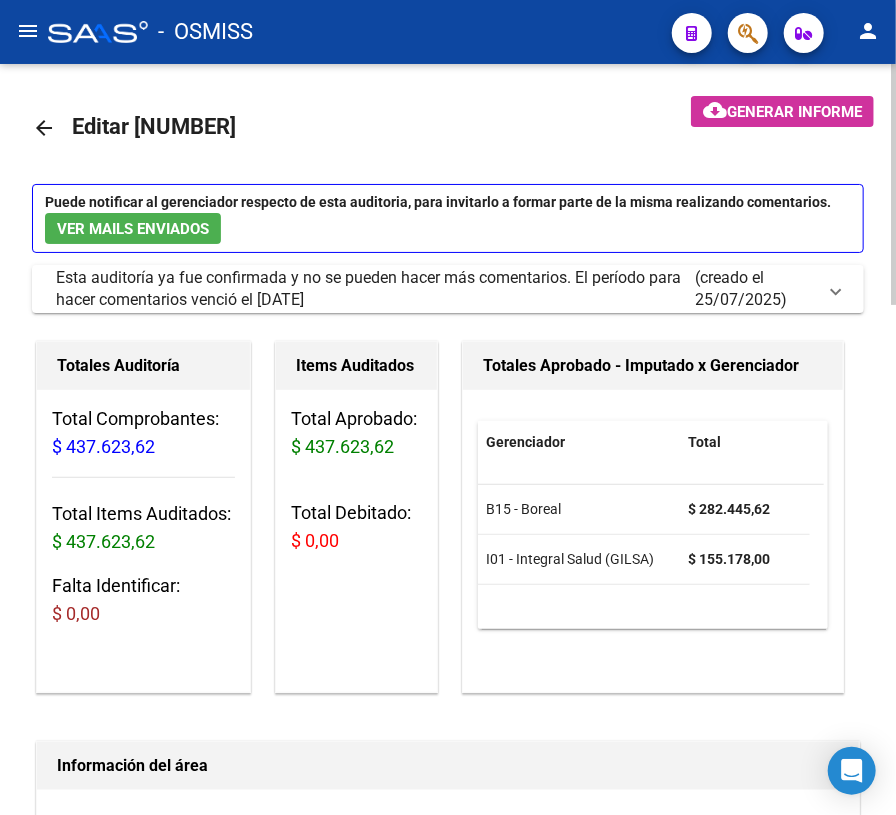click on "arrow_back" 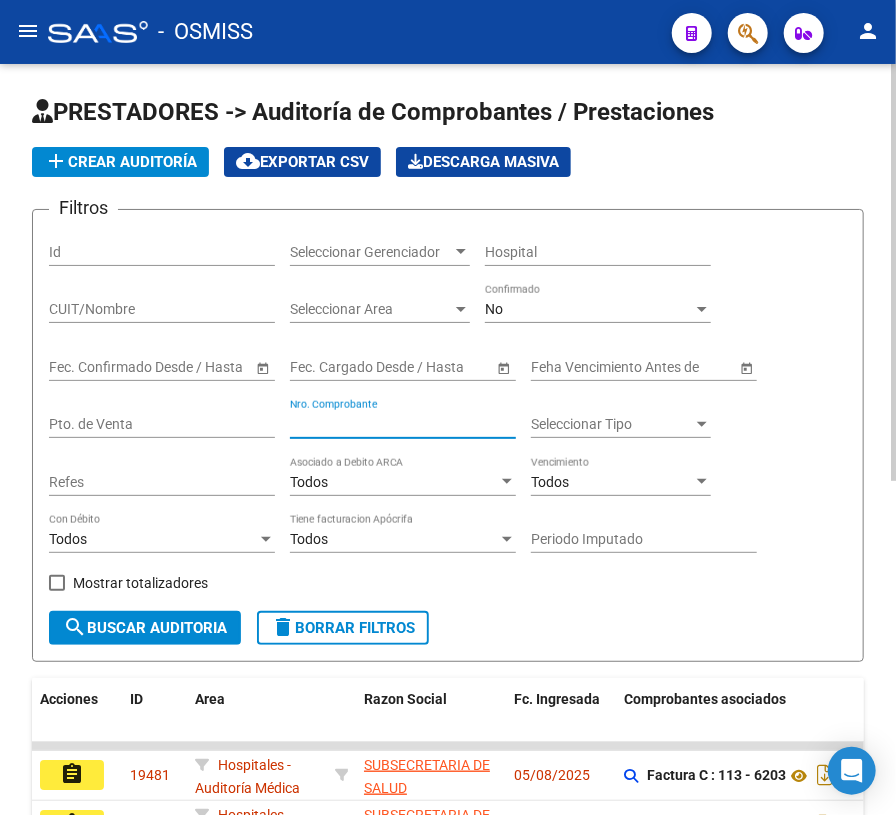 click on "Nro. Comprobante" at bounding box center (403, 424) 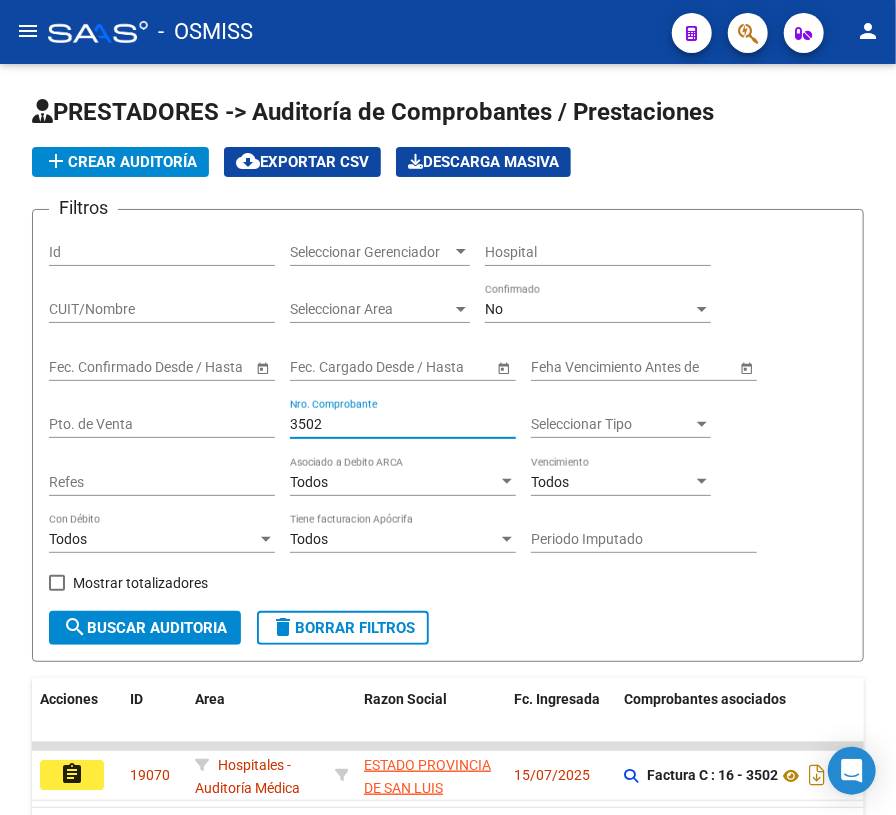 type on "3502" 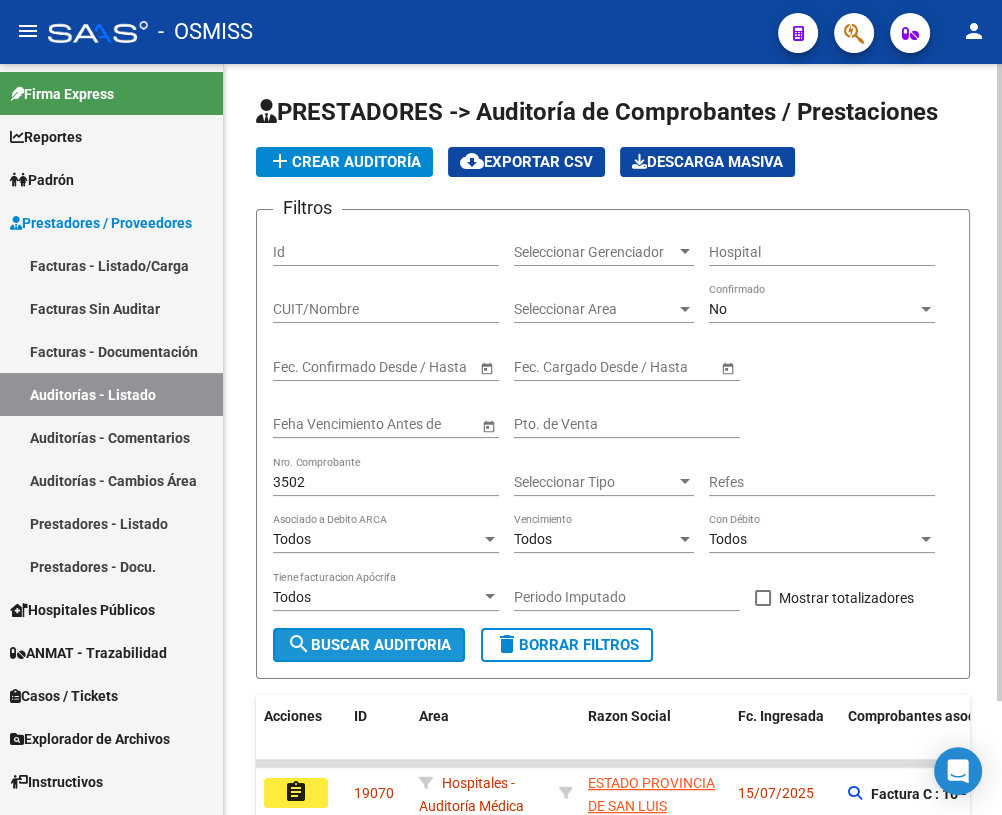 click on "search  Buscar Auditoria" 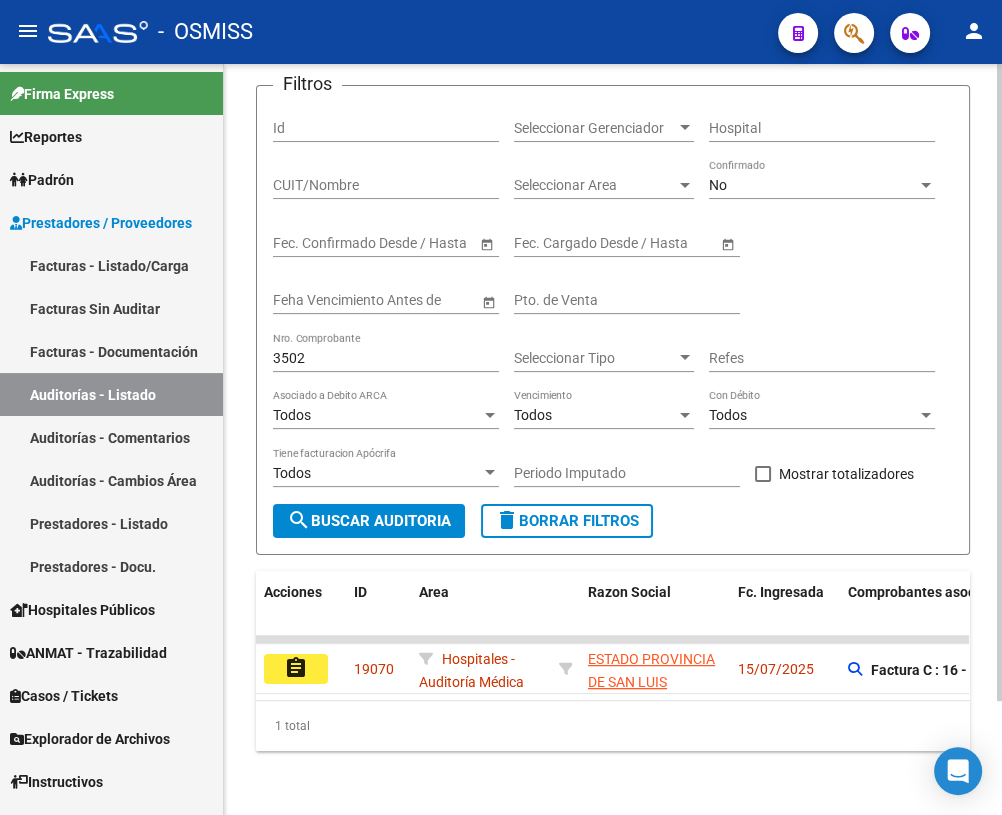 scroll, scrollTop: 135, scrollLeft: 0, axis: vertical 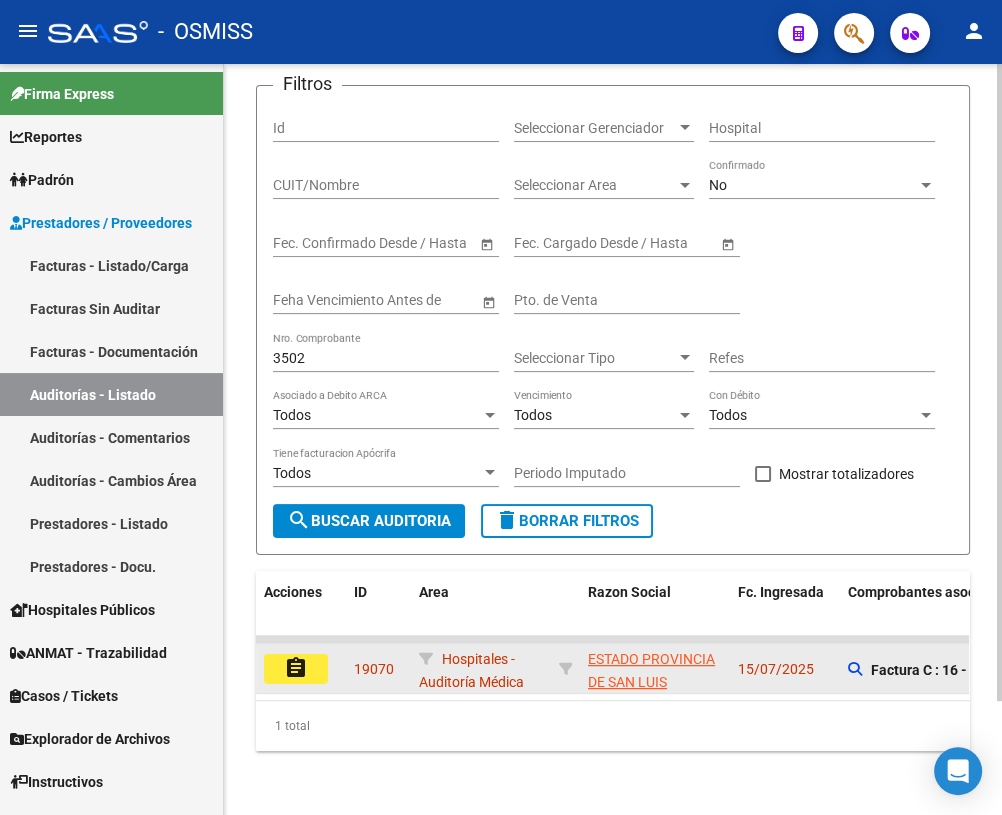 click on "assignment" 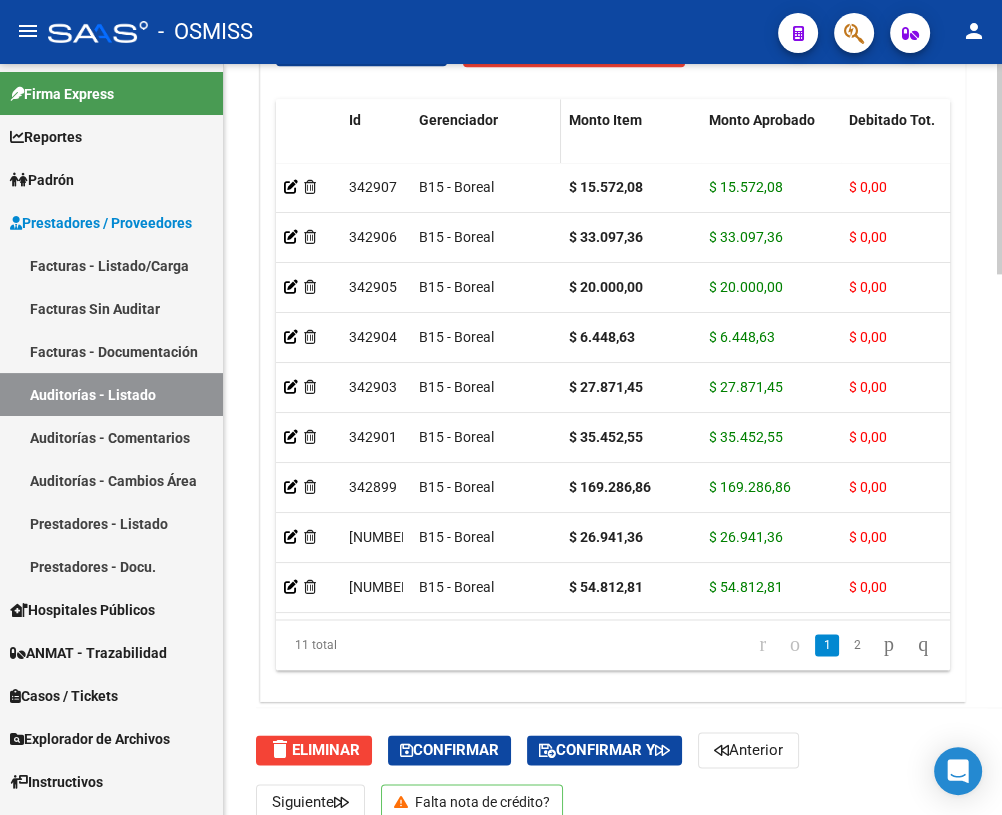 scroll, scrollTop: 1935, scrollLeft: 0, axis: vertical 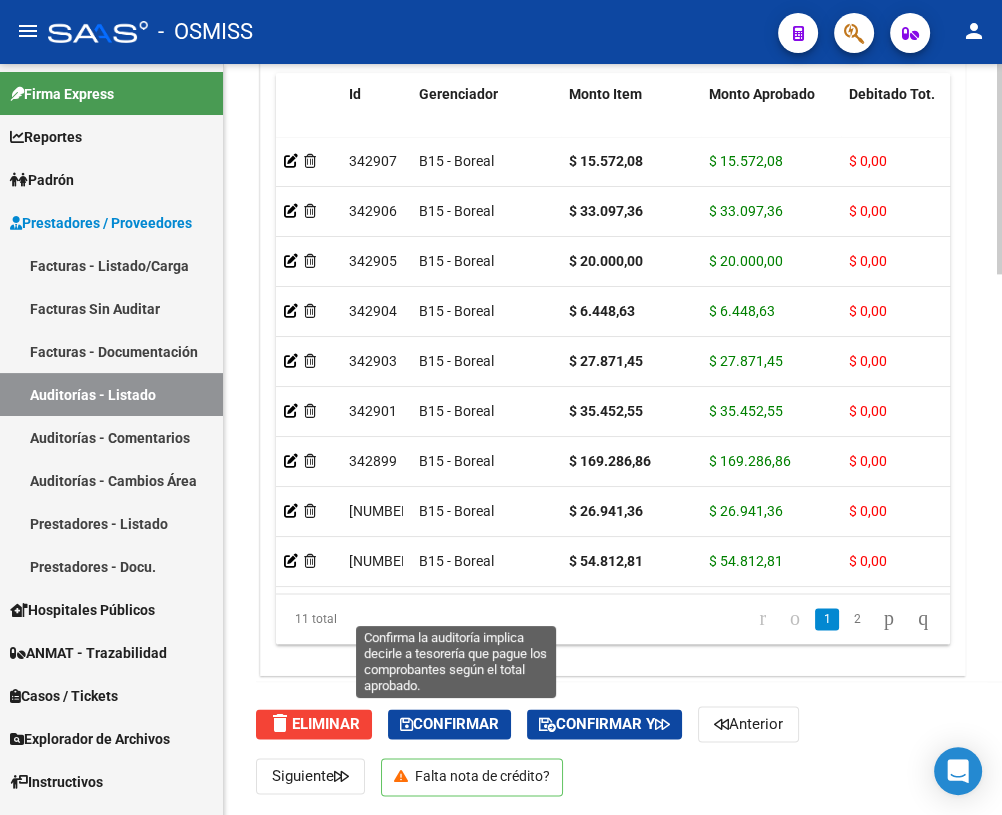 click on "Confirmar" 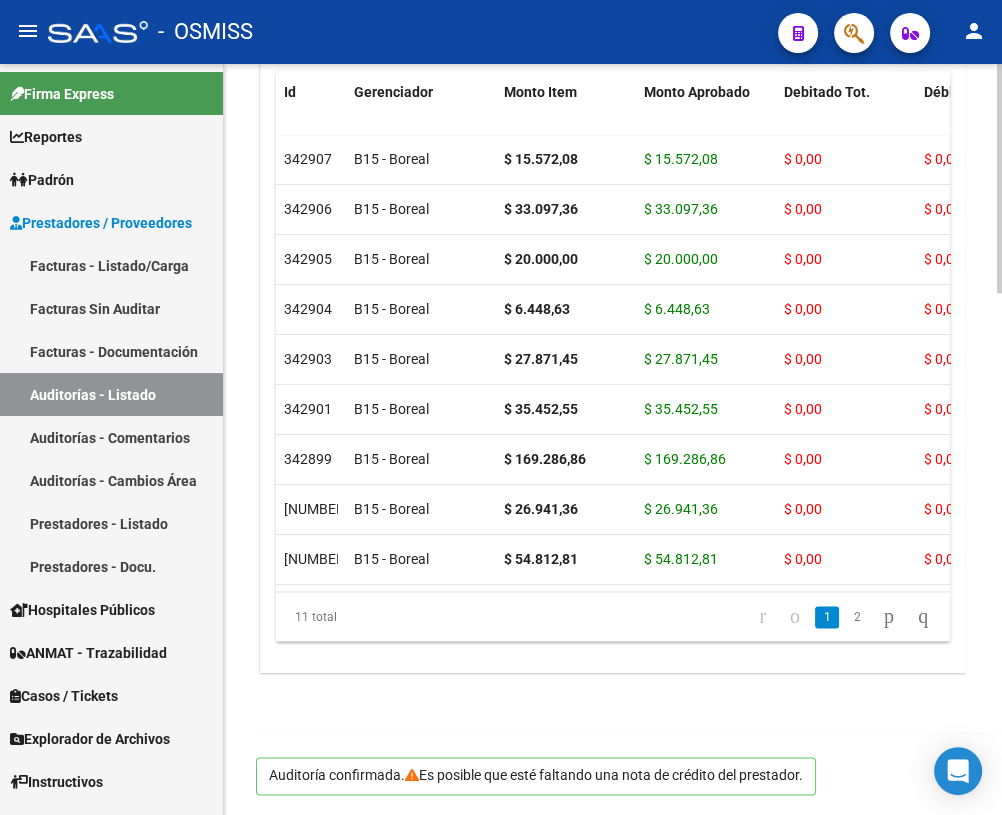 scroll, scrollTop: 1710, scrollLeft: 0, axis: vertical 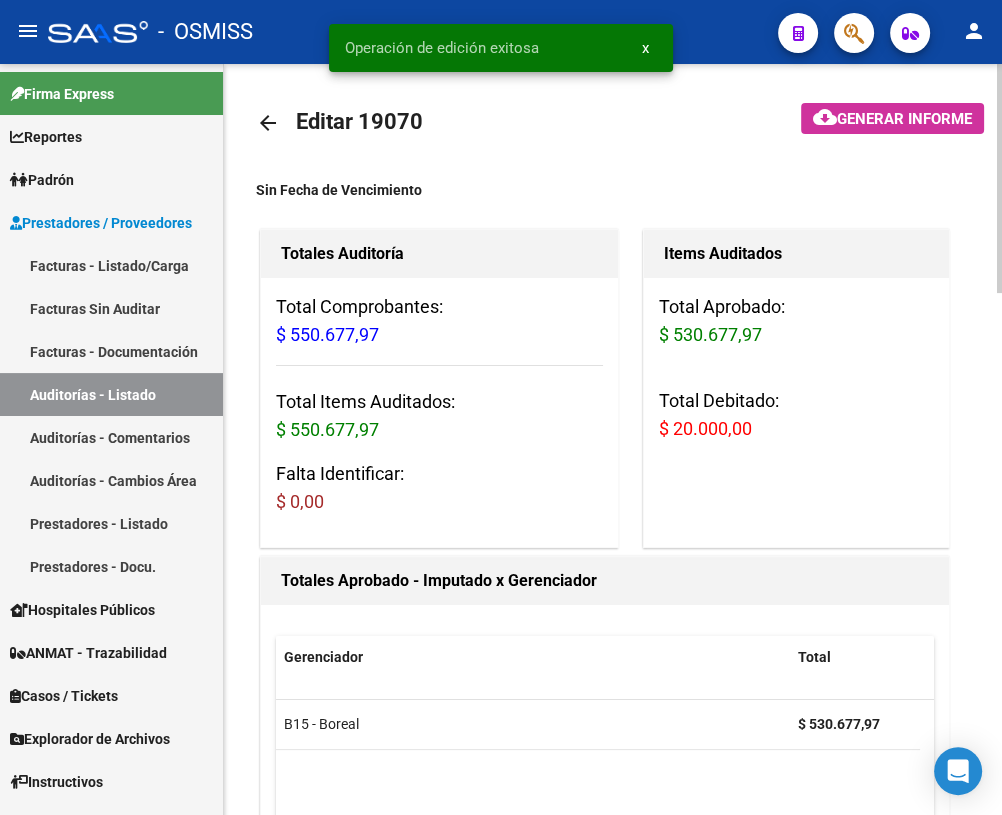 click 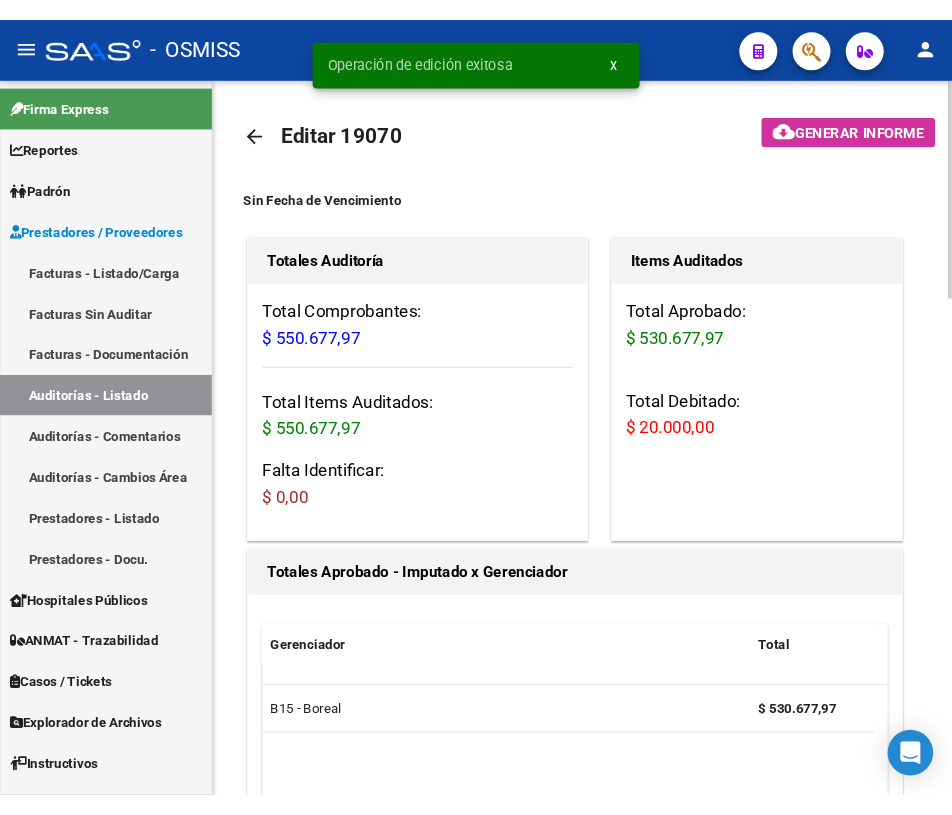 scroll, scrollTop: 2, scrollLeft: 0, axis: vertical 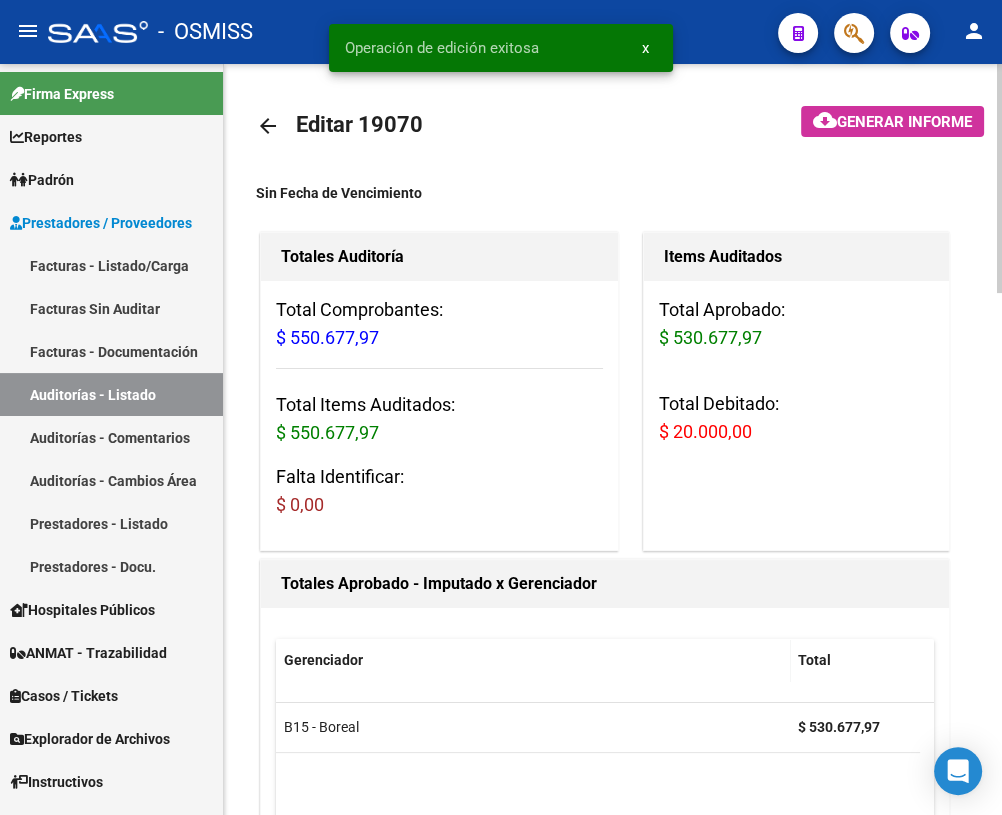 click on "arrow_back" 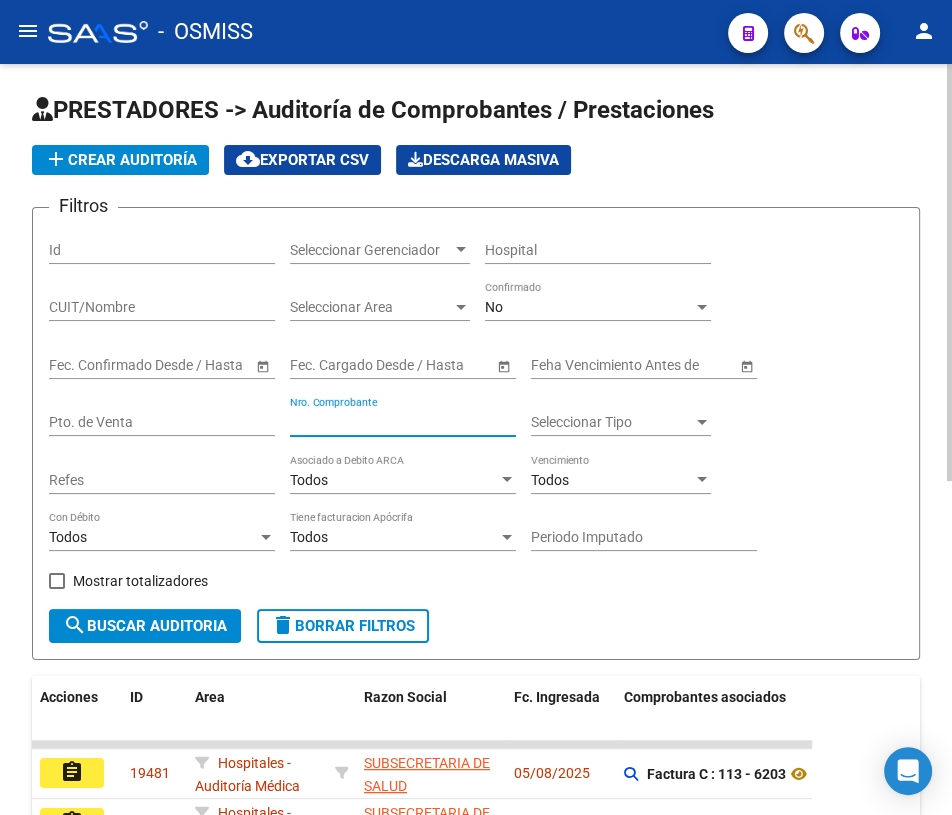 click on "Nro. Comprobante" at bounding box center (403, 422) 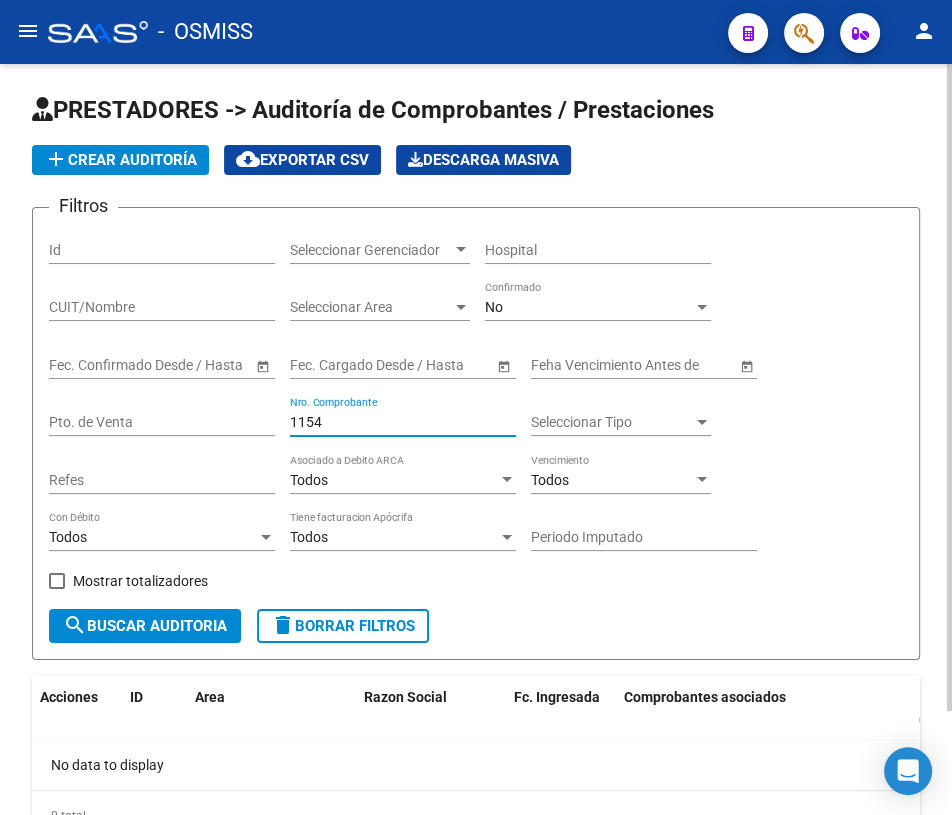 drag, startPoint x: 328, startPoint y: 417, endPoint x: 314, endPoint y: 420, distance: 14.3178215 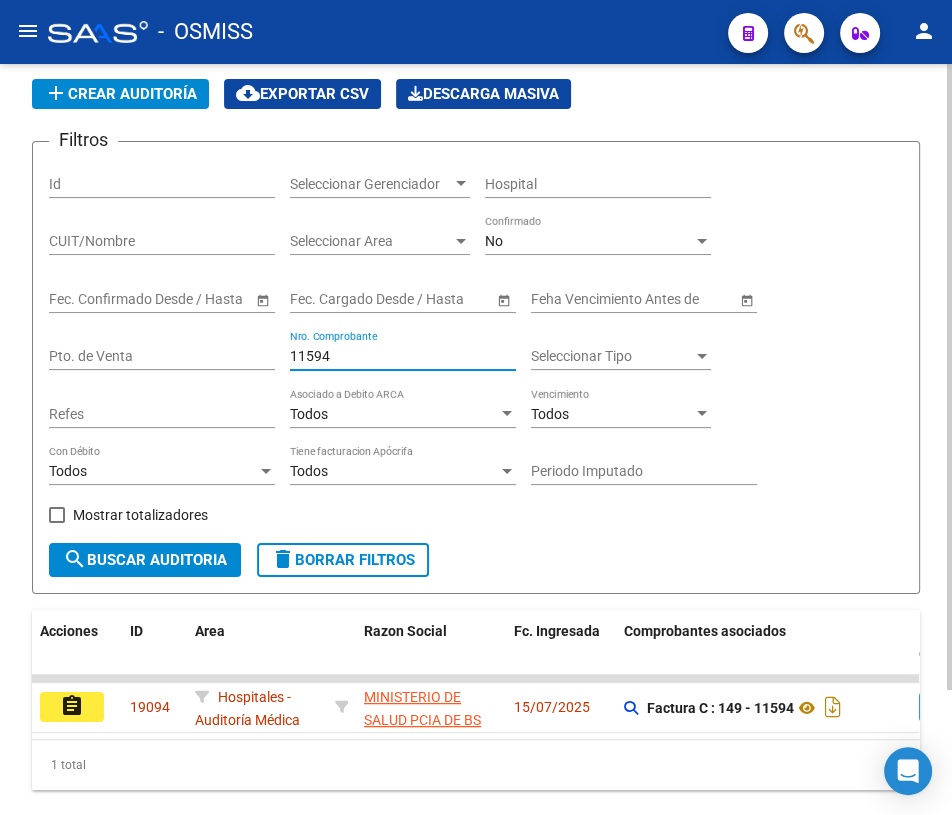 scroll, scrollTop: 150, scrollLeft: 0, axis: vertical 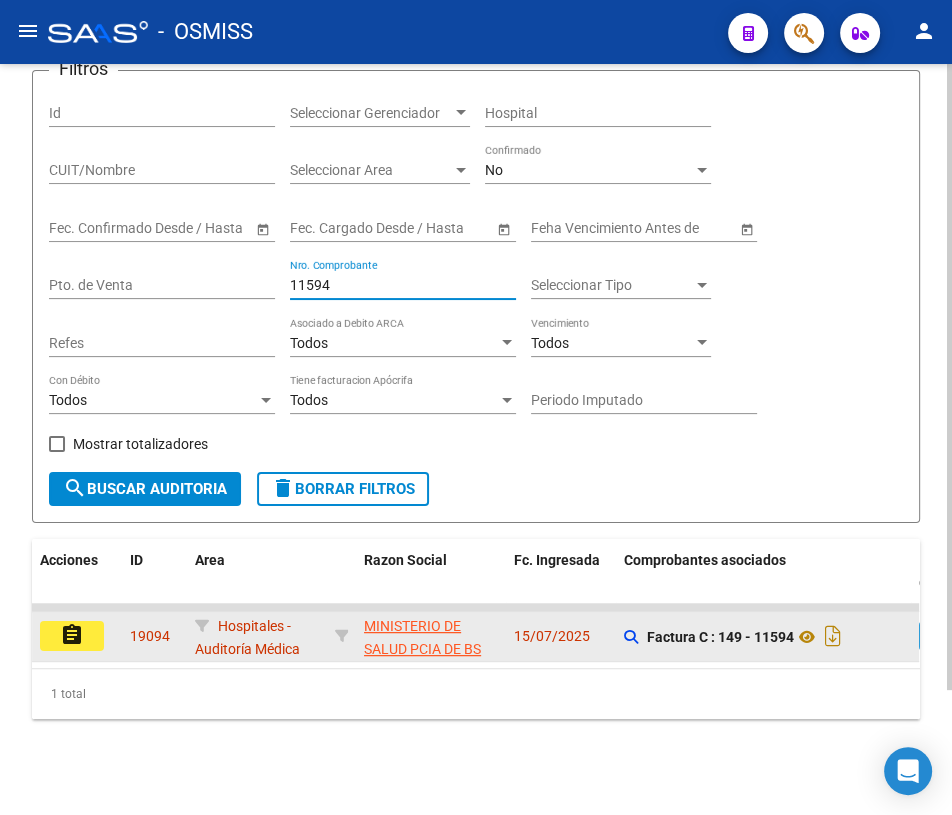 type on "11594" 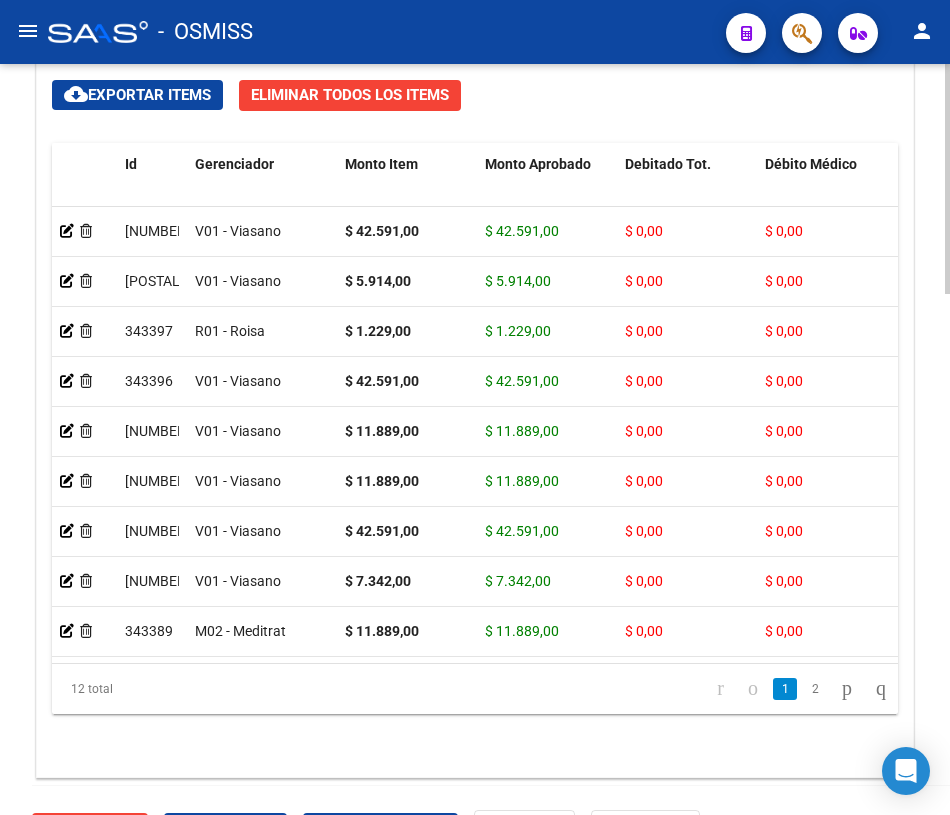 scroll, scrollTop: 1705, scrollLeft: 0, axis: vertical 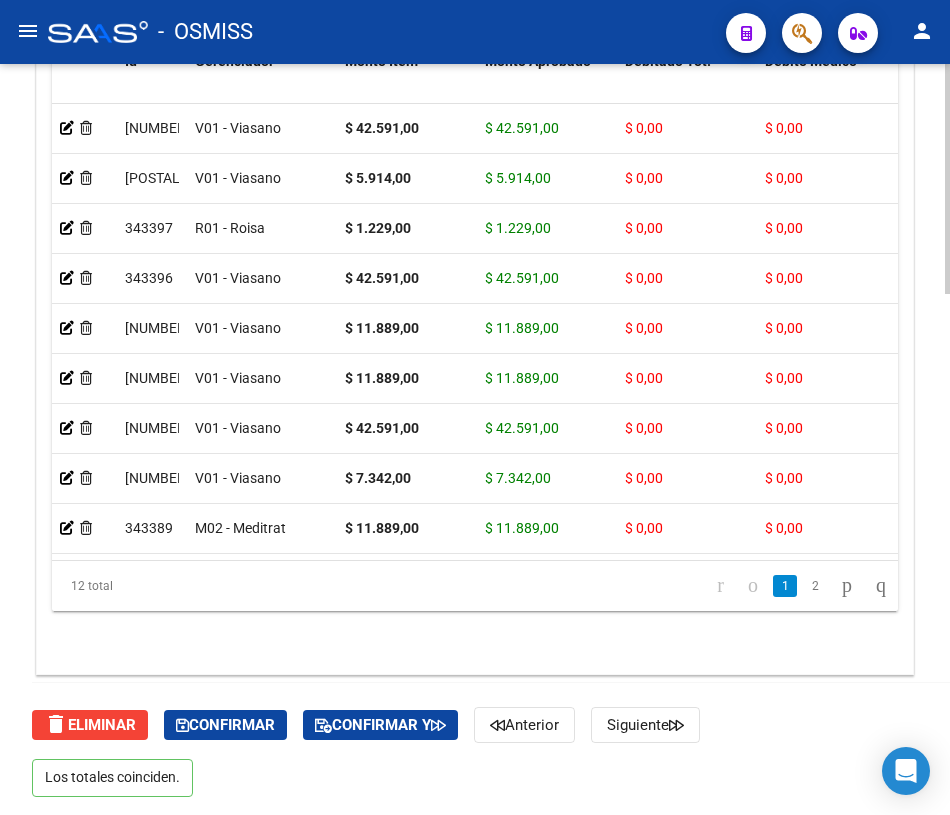 click on "menu -   OSMISS  person    Firma Express     Reportes Ingresos Percibidos Análisis de todos los conceptos (histórico) Análisis de todos los conceptos detalle (mensual)    Padrón Análisis Afiliado    Prestadores / Proveedores Facturas - Listado/Carga Facturas Sin Auditar Facturas - Documentación Auditorías - Listado Auditorías - Comentarios Auditorías - Cambios Área Prestadores - Listado Prestadores - Docu.    Hospitales Públicos SSS - Censo Hospitalario SSS - Preliquidación SSS - Comprobantes SSS - CPBTs Atenciones Débitos Autogestión (viejo)    ANMAT - Trazabilidad    Casos / Tickets Casos Casos Movimientos Comentarios Documentación Adj.    Explorador de Archivos ARCA Transferencias Externas / Hospitales    Instructivos    Datos de contacto arrow_back Editar [NUMBER]    cloud_download  Generar informe  Puede notificar al gerenciador respecto de esta auditoria, para invitarlo a formar parte de la misma realizando comentarios.  NOTIFICAR Totales Auditoría Total Comprobantes:" at bounding box center (475, 407) 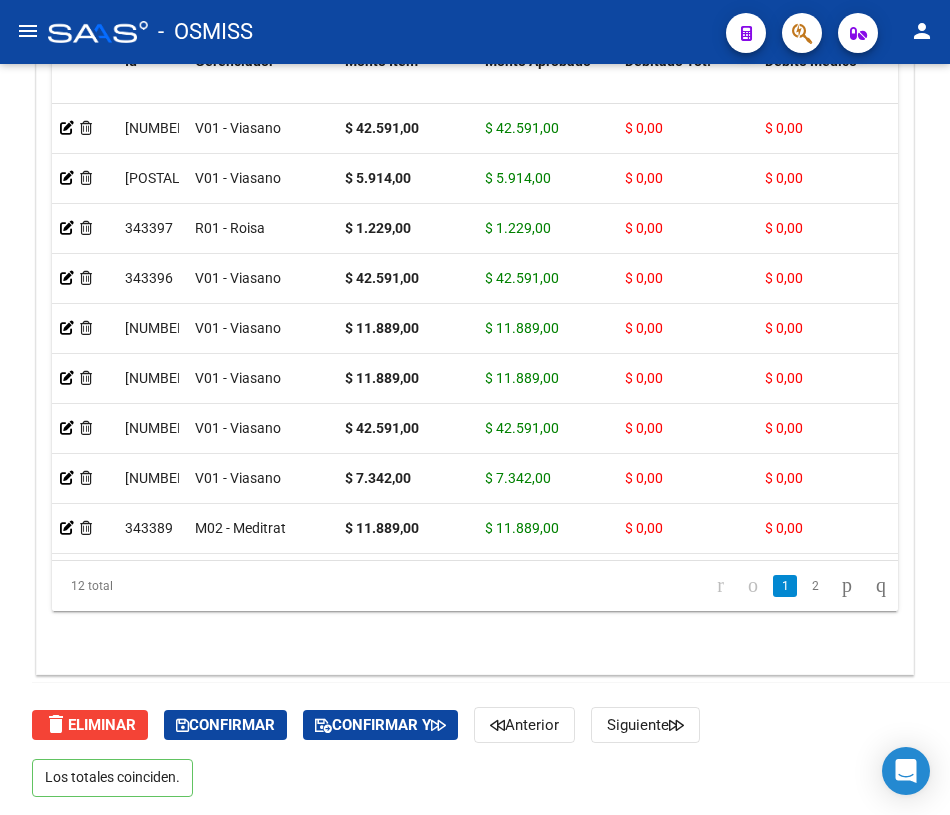 click on "Confirmar" 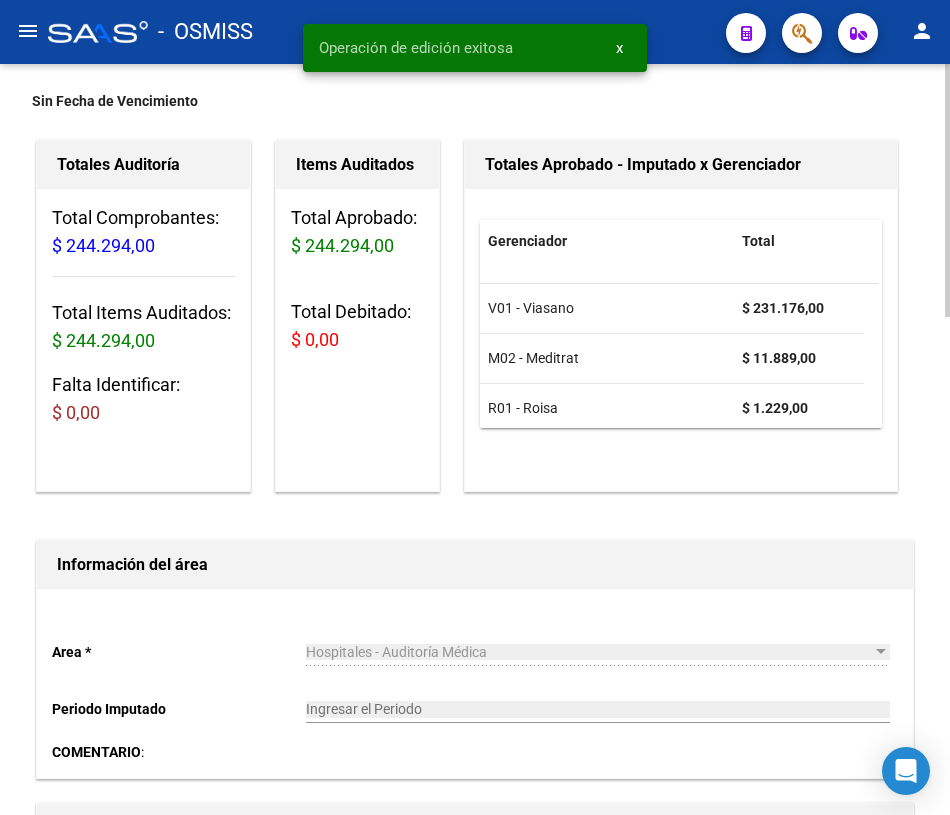 scroll, scrollTop: 0, scrollLeft: 0, axis: both 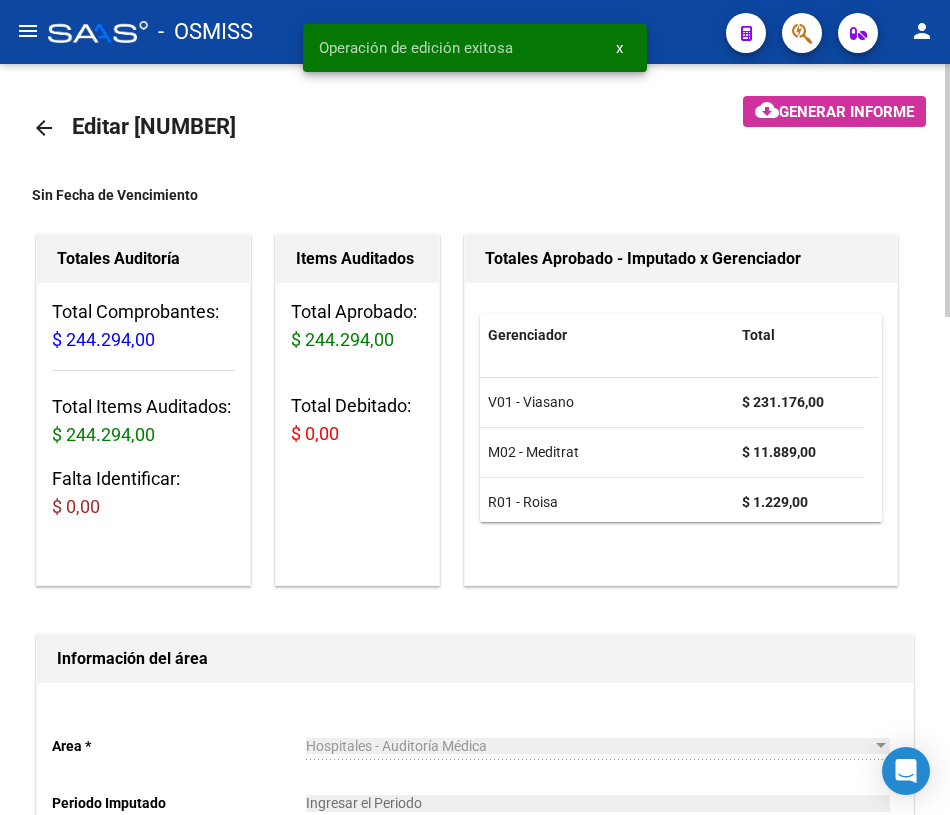 click on "menu - OSMISS person Firma Express Reportes Ingresos Percibidos Análisis de todos los conceptos (histórico) Análisis de todos los conceptos detalle (mensual) Padrón Análisis Afiliado Prestadores / Proveedores Facturas - Listado/Carga Facturas Sin Auditar Facturas - Documentación Auditorías - Listado Auditorías - Comentarios Auditorías - Cambios Área Prestadores - Listado Prestadores - Docu. Hospitales Públicos SSS - Censo Hospitalario SSS - Preliquidación SSS - Comprobantes SSS - CPBTs Atenciones Débitos Autogestión (viejo) ANMAT - Trazabilidad Casos / Tickets Casos Casos Movimientos Comentarios Documentación Adj. Explorador de Archivos ARCA Transferencias Externas / Hospitales Instructivos Datos de contacto arrow_back Editar [NUMBER] cloud_download Generar informe Sin Fecha de Vencimiento Totales Auditoría Total Comprobantes: $ 244.294,00 Total Items Auditados: $ 244.294,00 Falta Identificar: $ 0,00 Items Auditados Total Aprobado: Total" 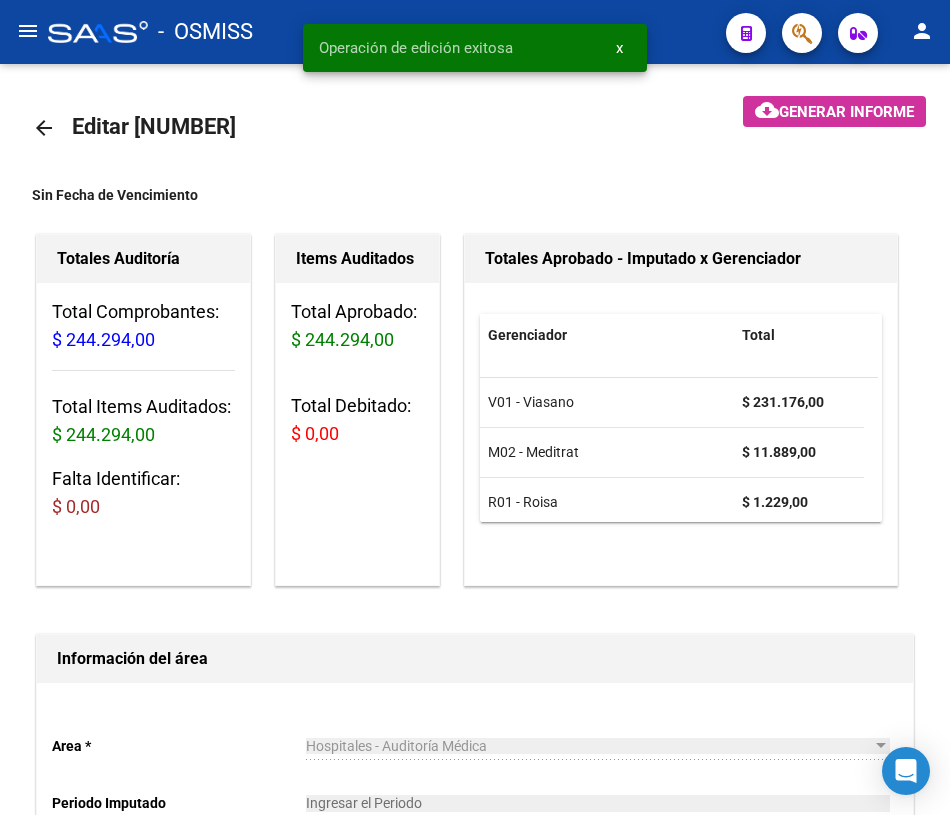 click on "arrow_back" 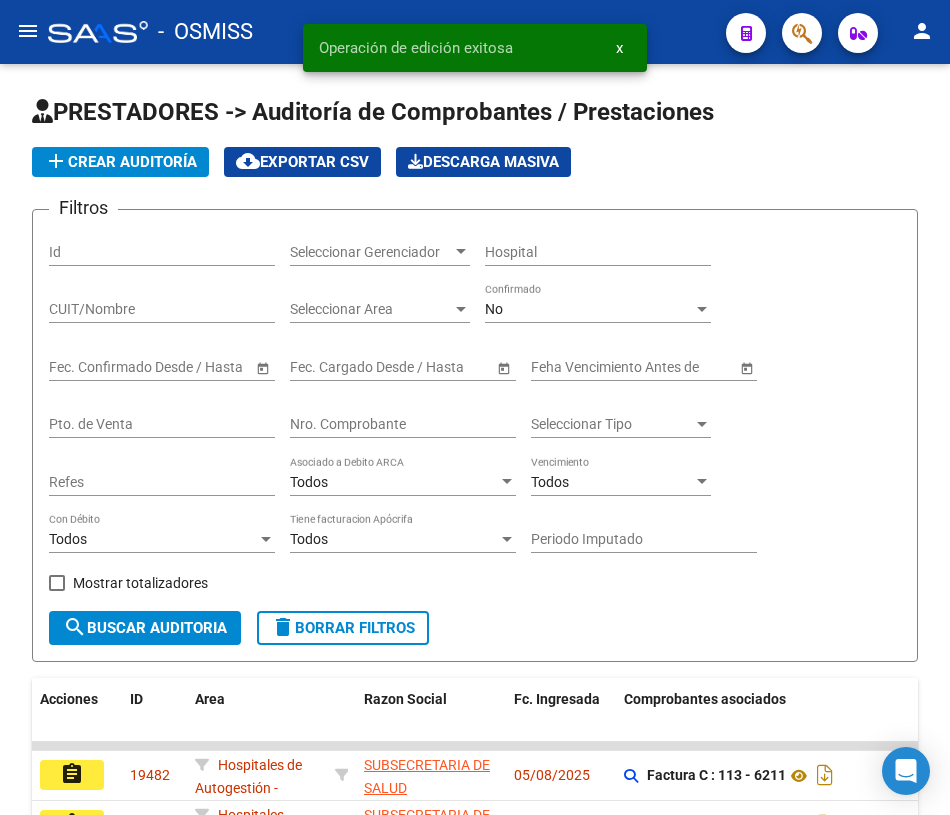 click on "Nro. Comprobante" at bounding box center [403, 424] 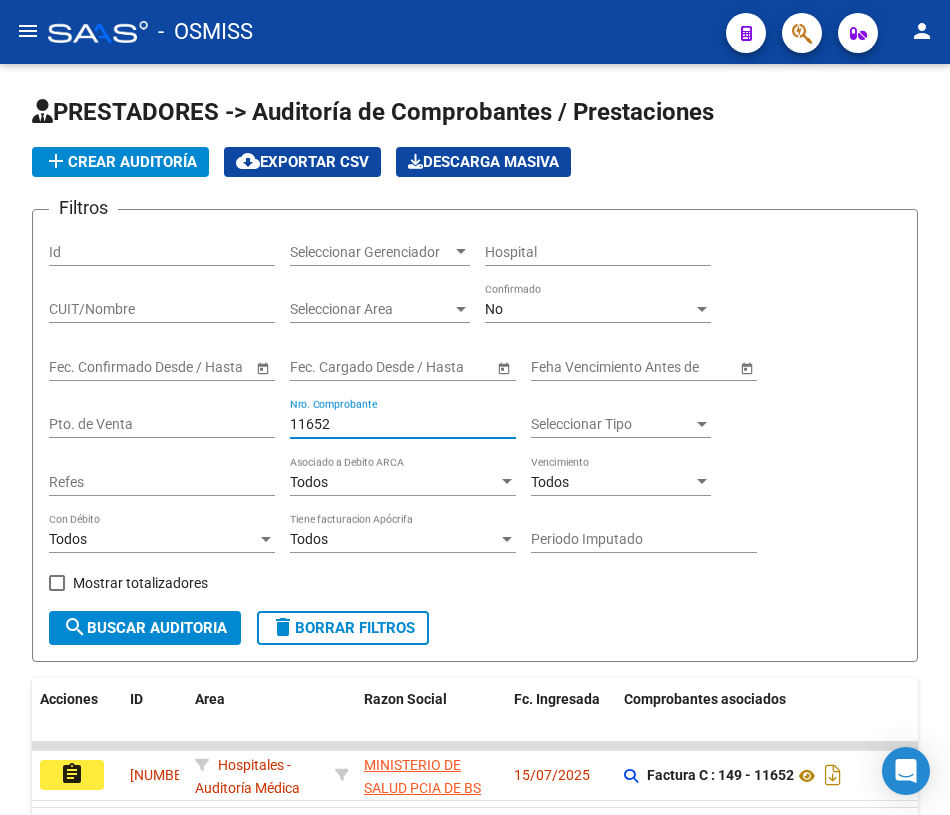scroll, scrollTop: 150, scrollLeft: 0, axis: vertical 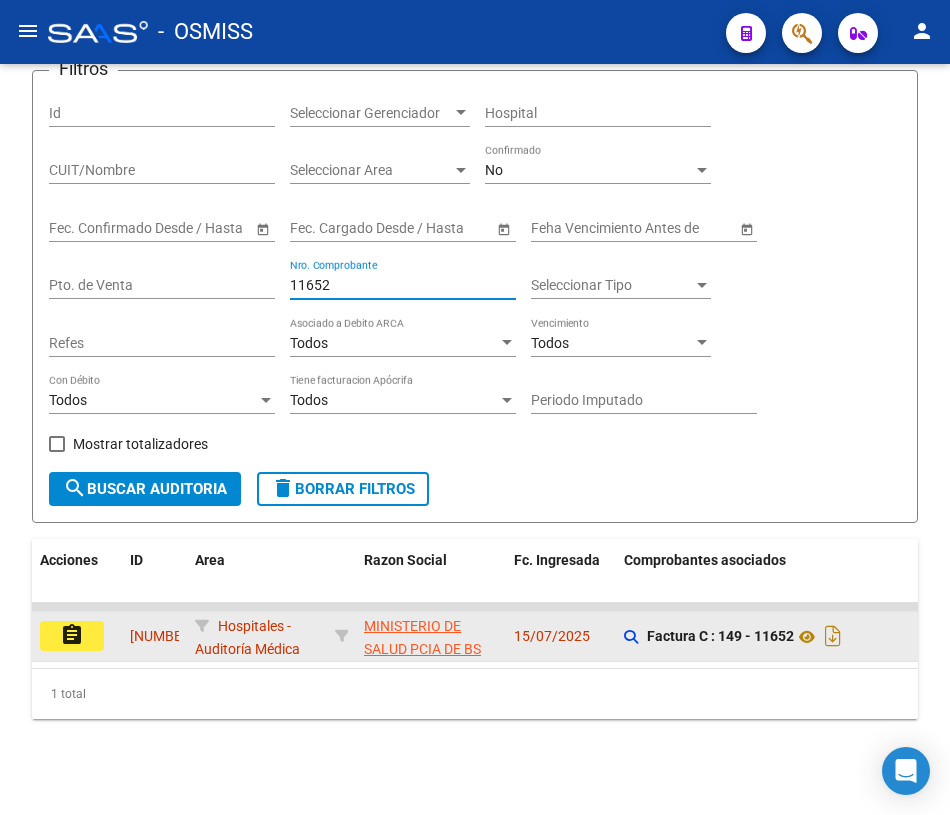 type on "11652" 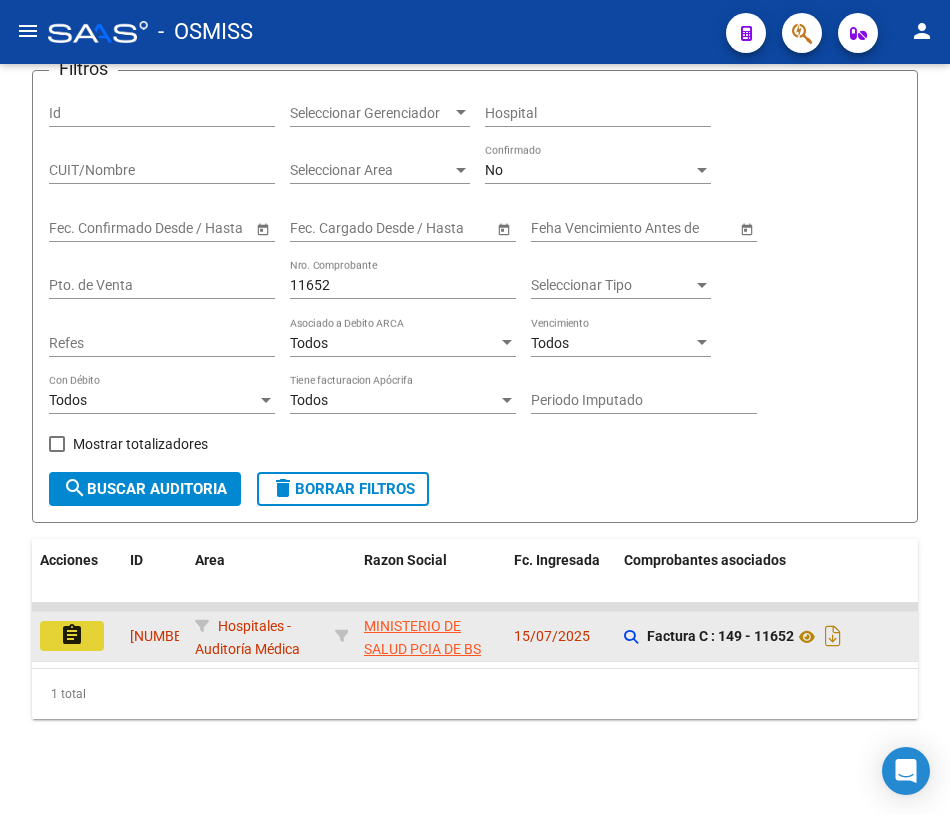 click on "assignment" 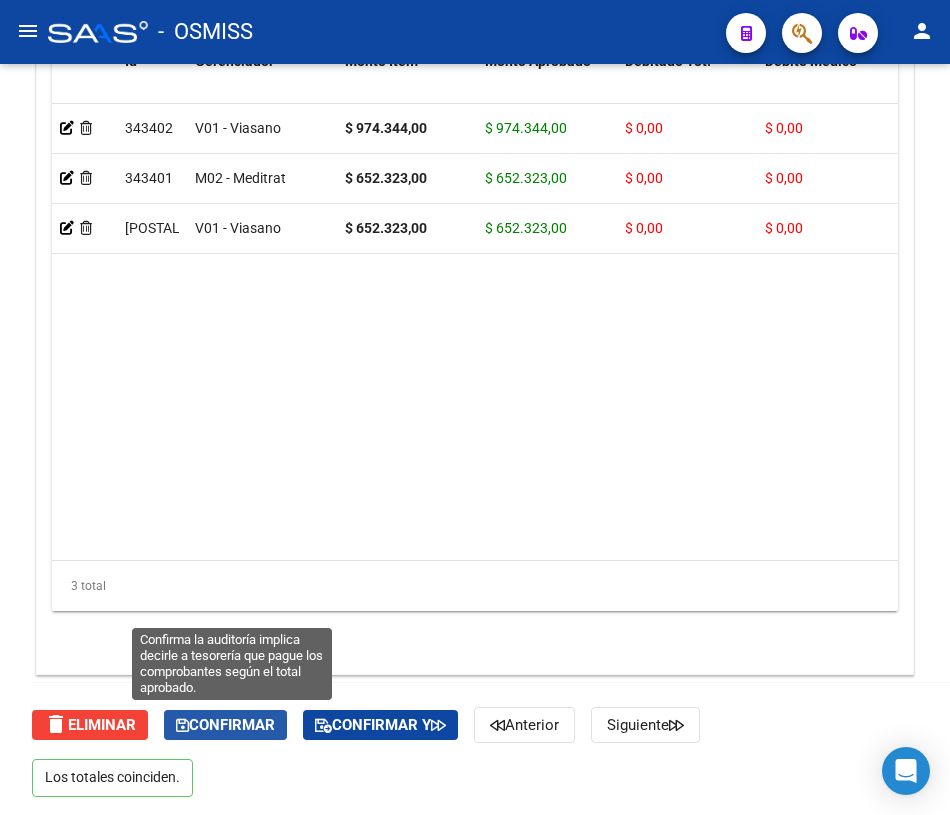 click on "Confirmar" 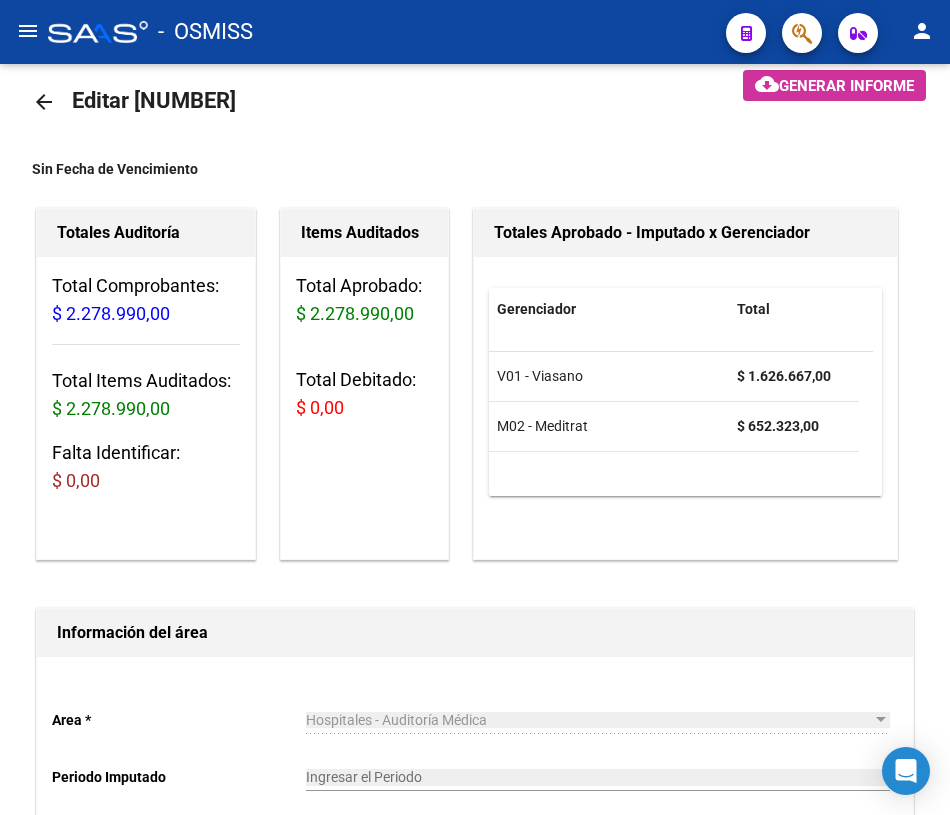 scroll, scrollTop: 0, scrollLeft: 0, axis: both 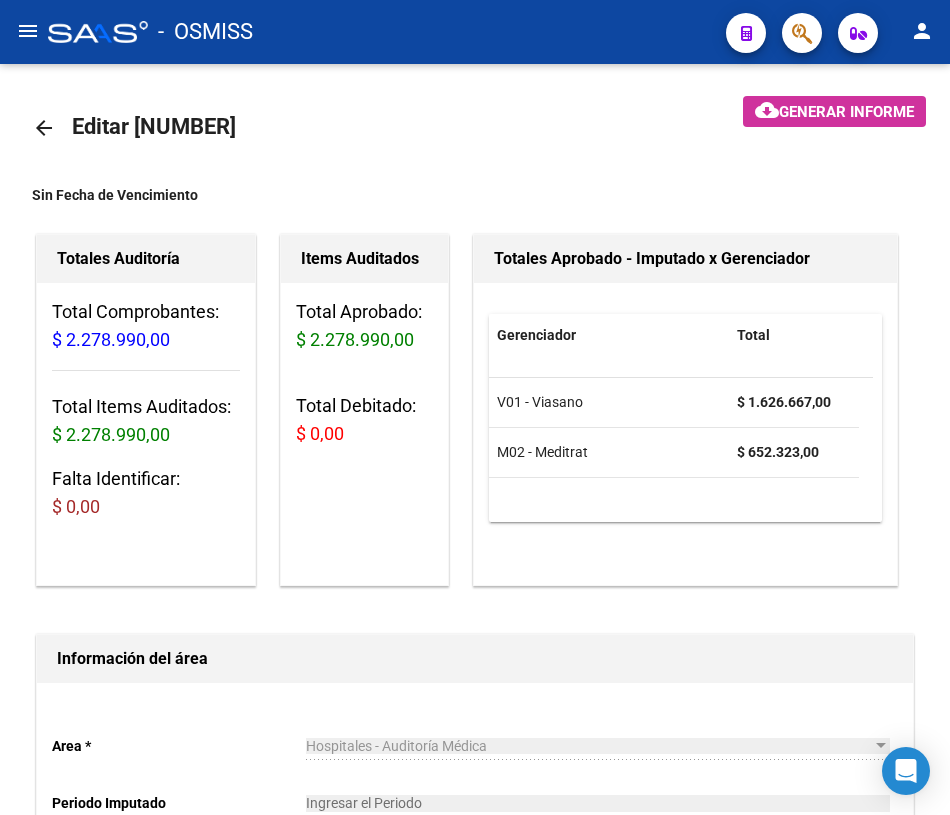 click on "arrow_back" 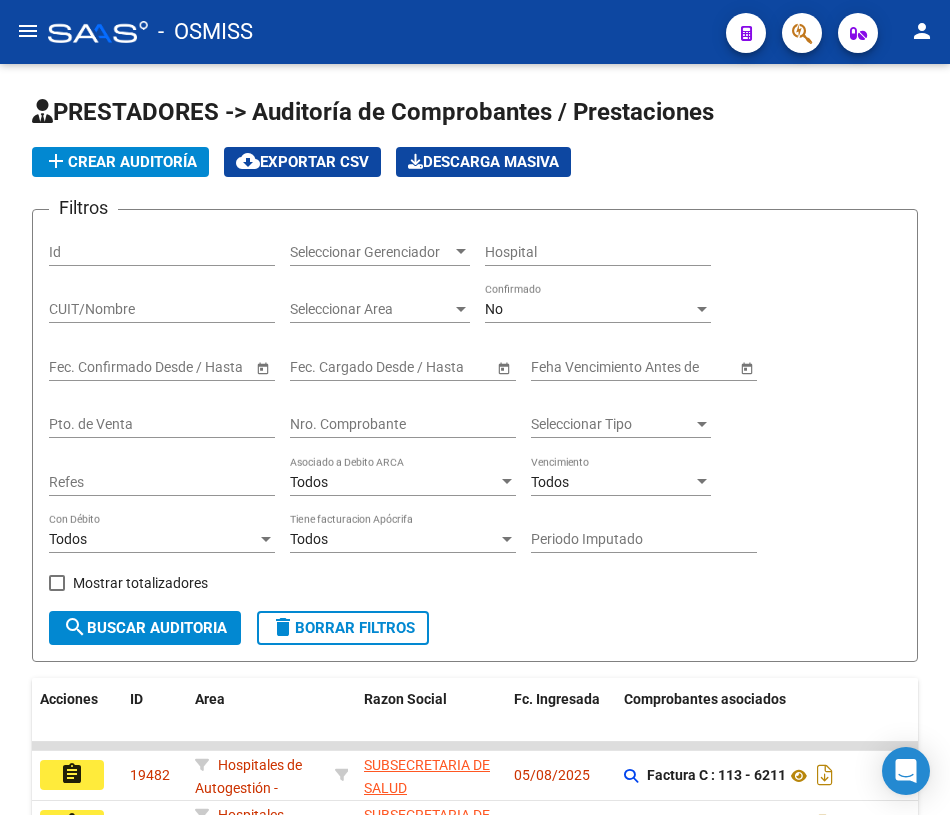 click on "Nro. Comprobante" at bounding box center (403, 424) 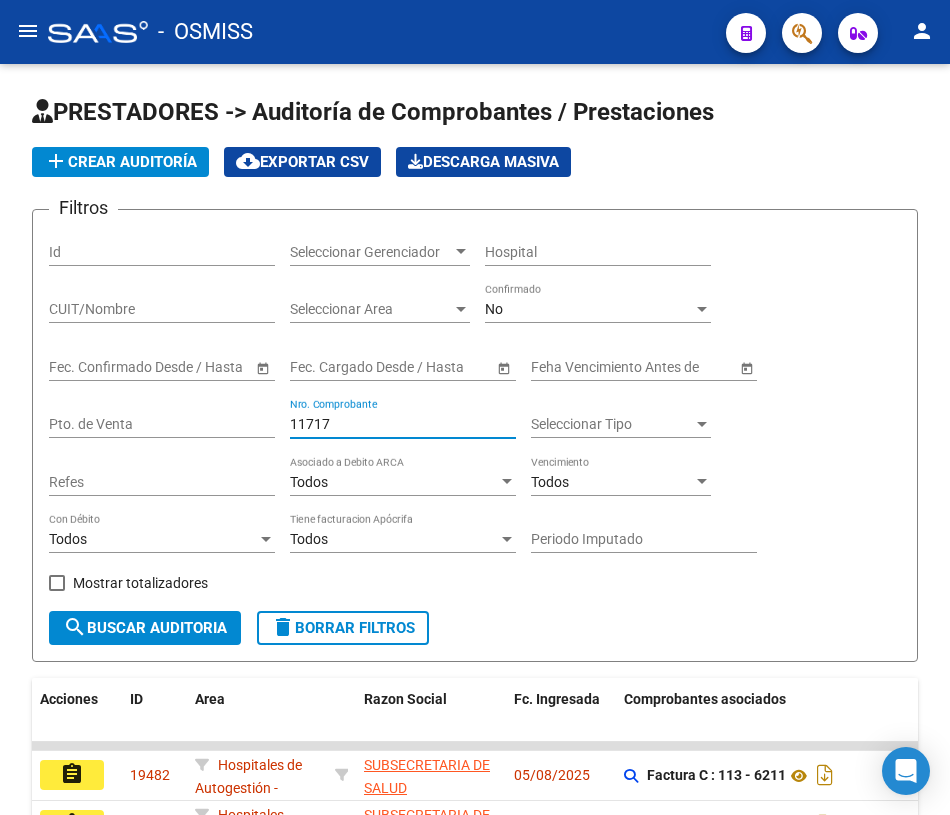 type on "11717" 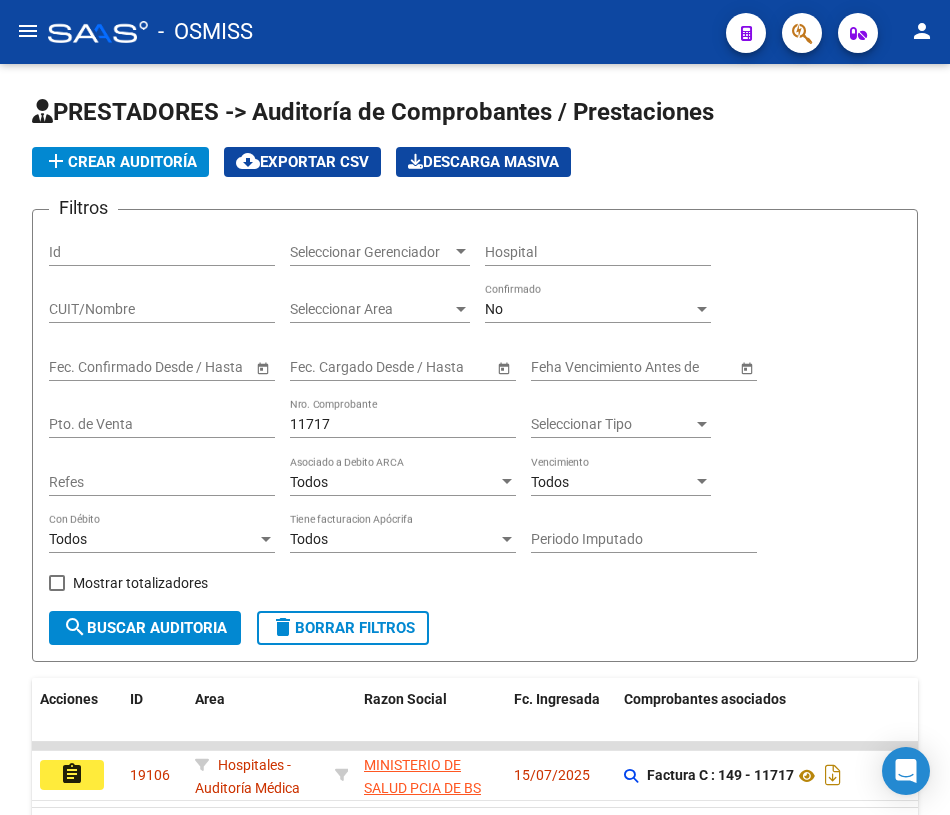 scroll, scrollTop: 150, scrollLeft: 0, axis: vertical 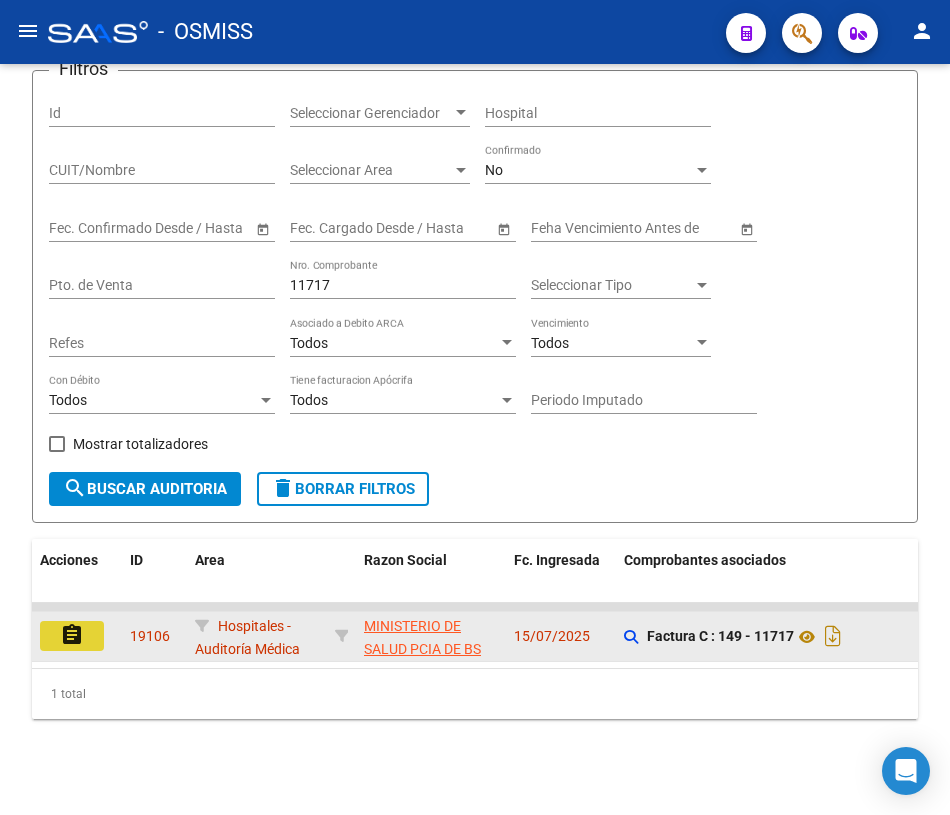 click on "assignment" 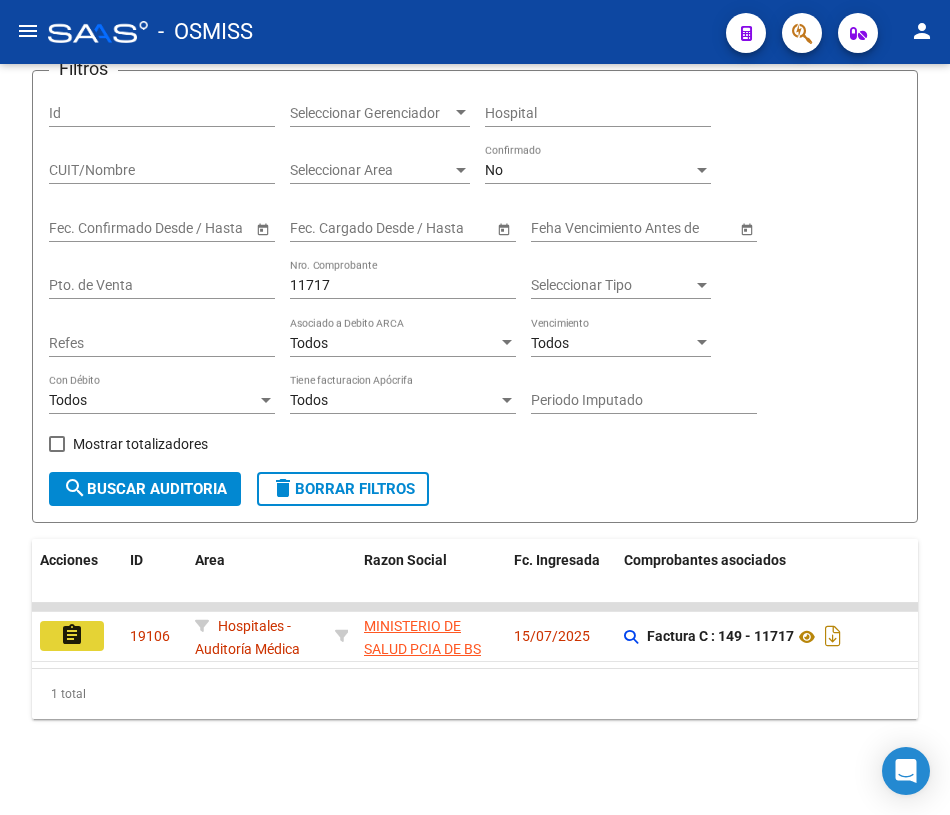 scroll, scrollTop: 0, scrollLeft: 0, axis: both 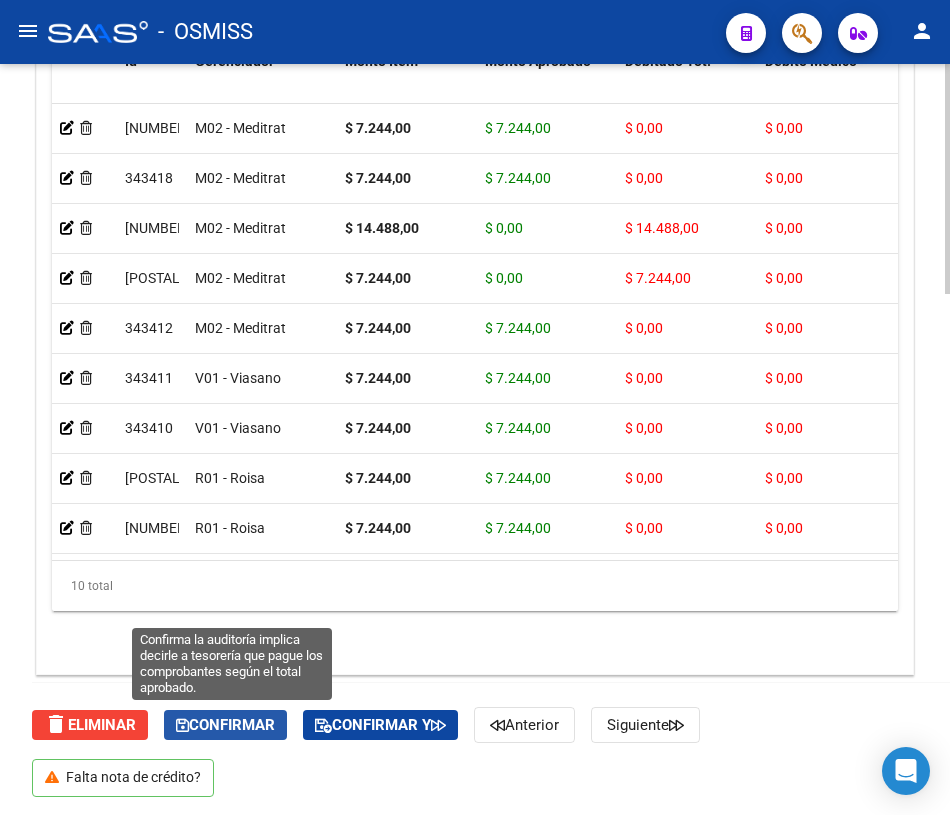 click on "Confirmar" 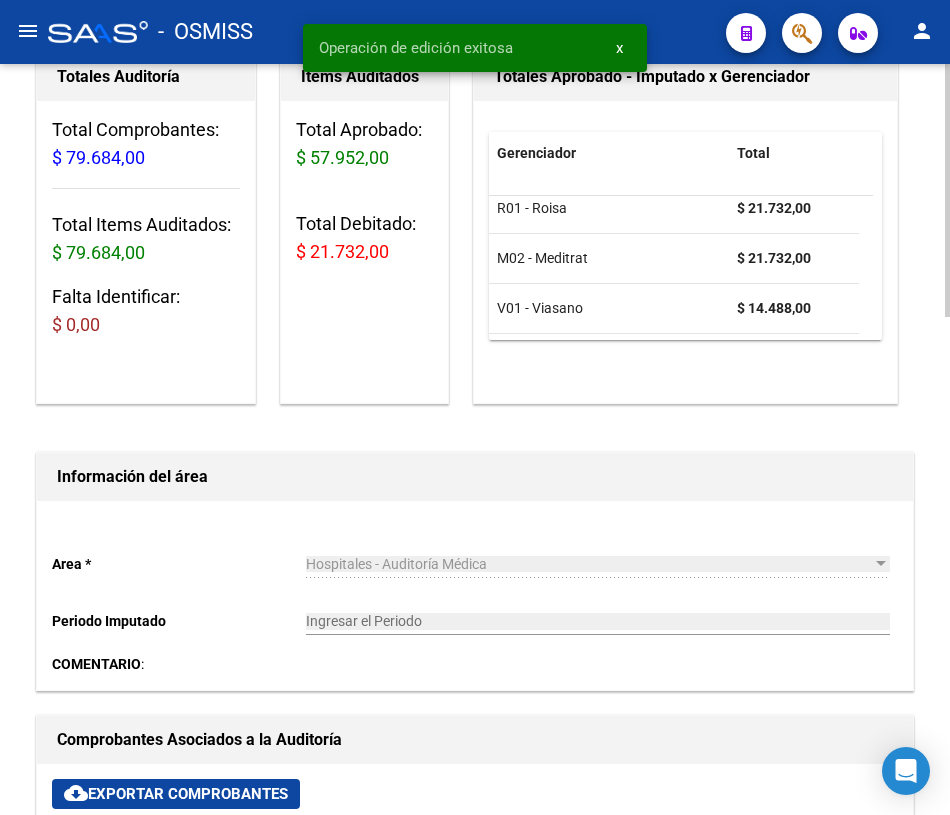 scroll, scrollTop: 0, scrollLeft: 0, axis: both 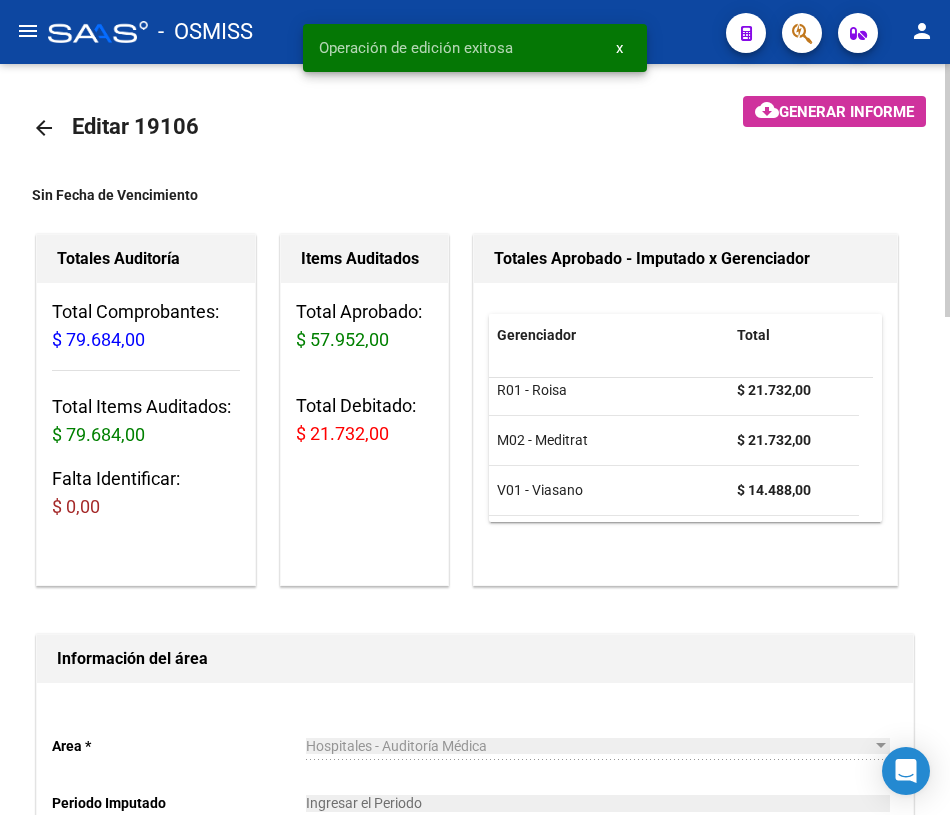 click on "arrow_back" 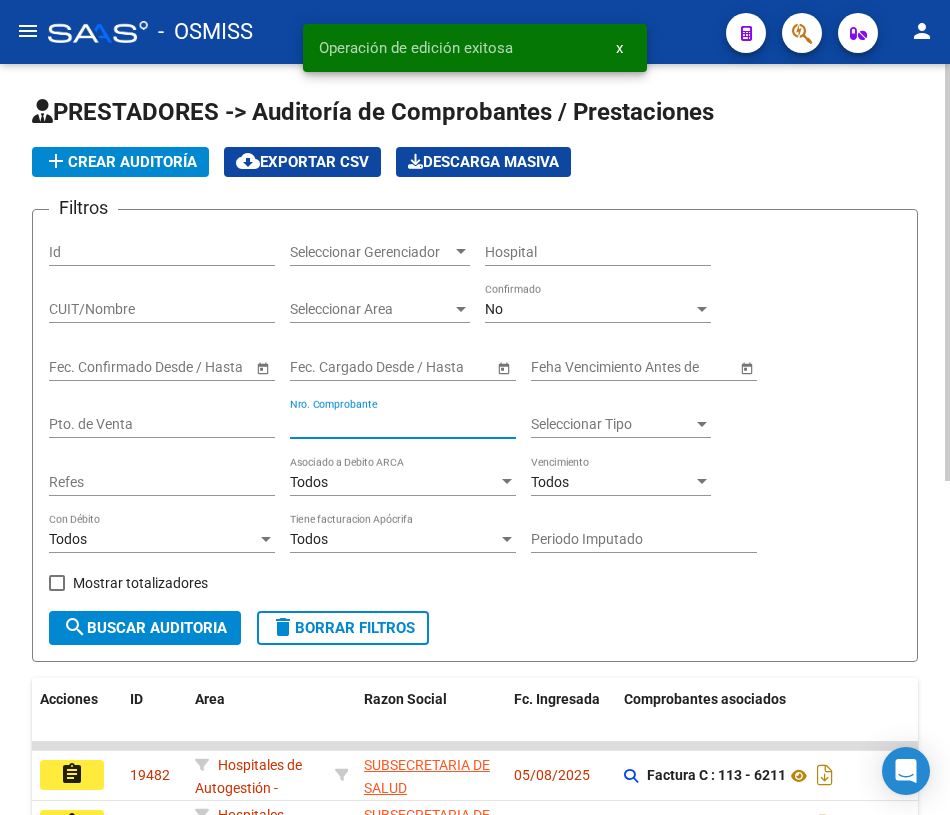 click on "Nro. Comprobante" at bounding box center (403, 424) 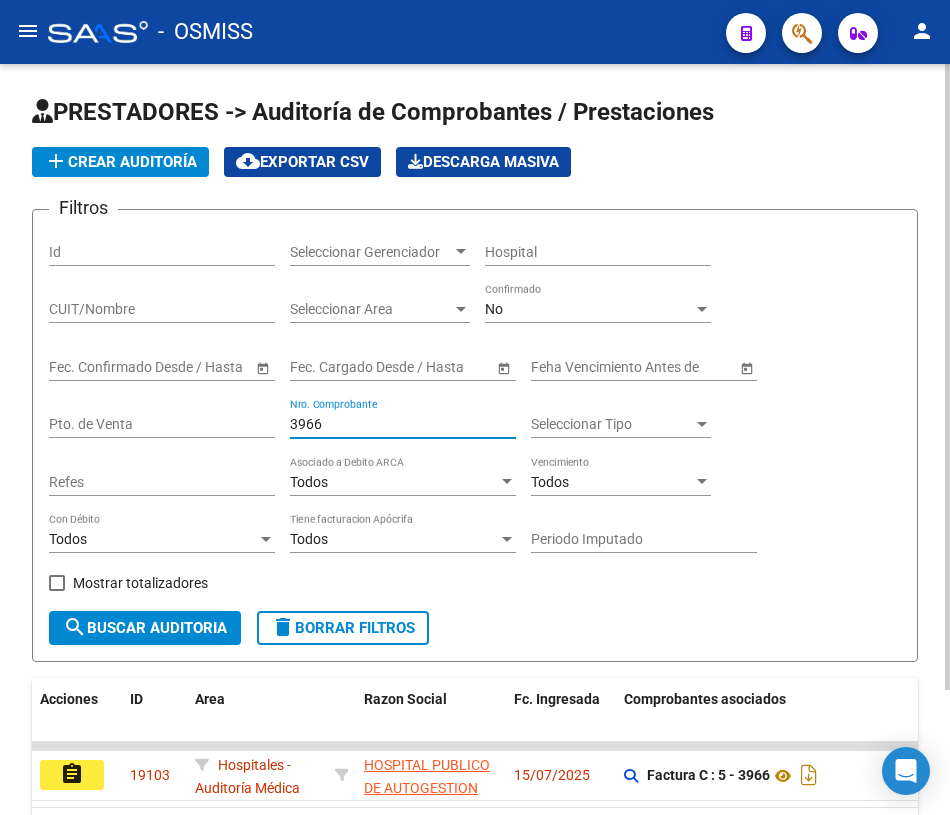 type on "3966" 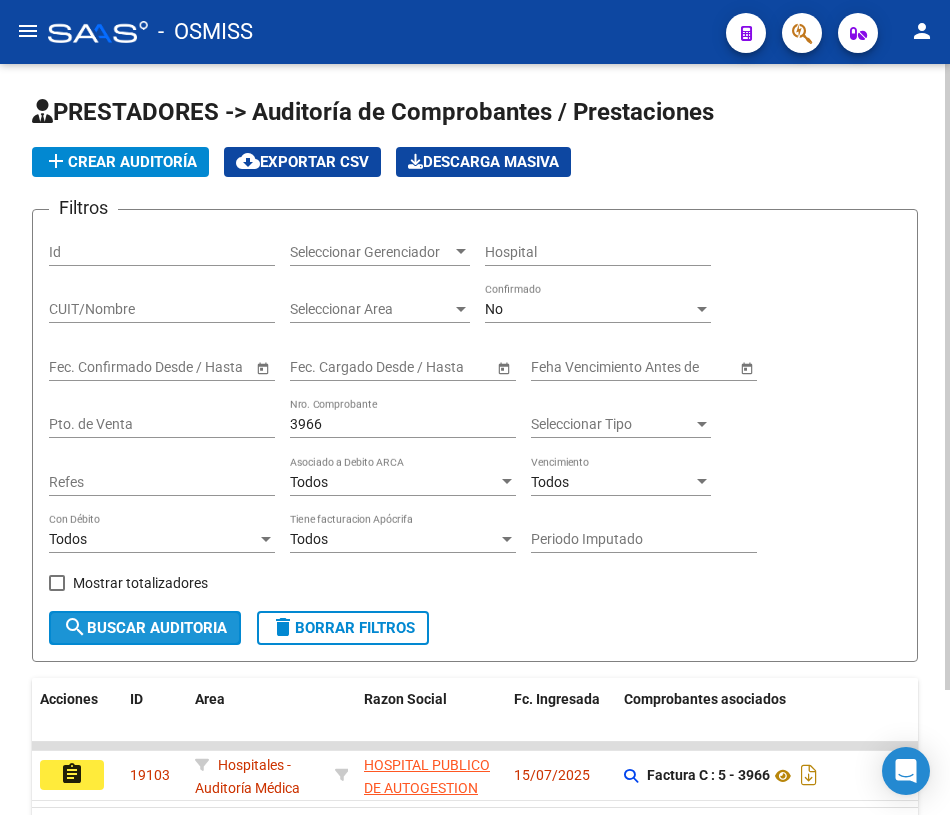 click on "search  Buscar Auditoria" 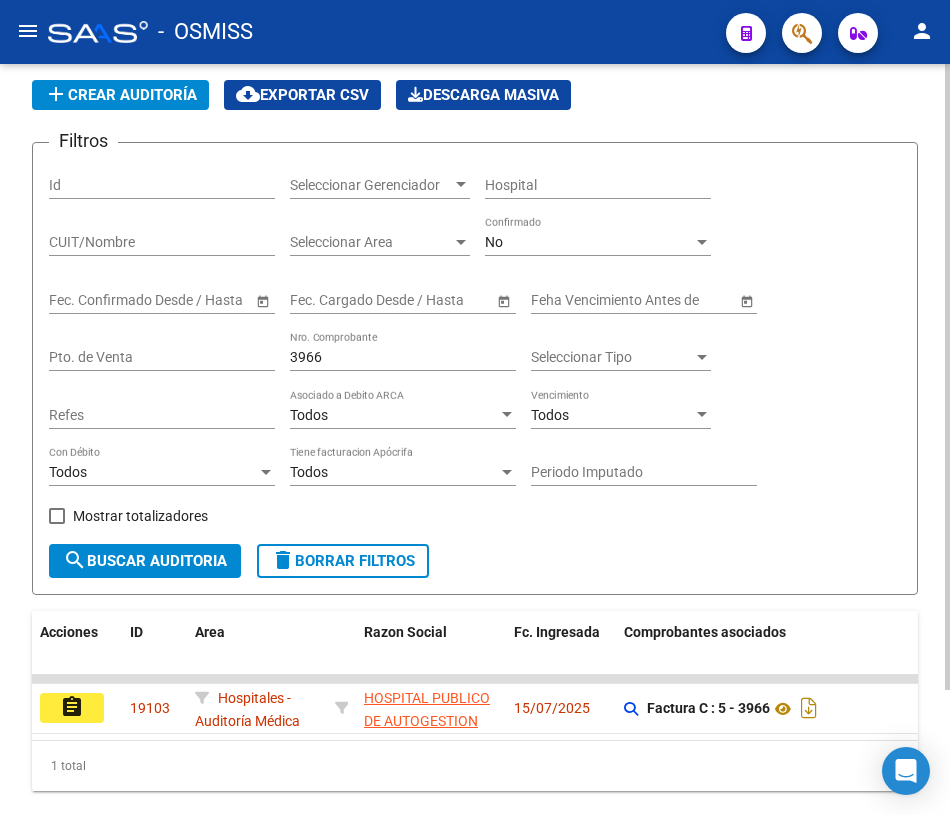 scroll, scrollTop: 150, scrollLeft: 0, axis: vertical 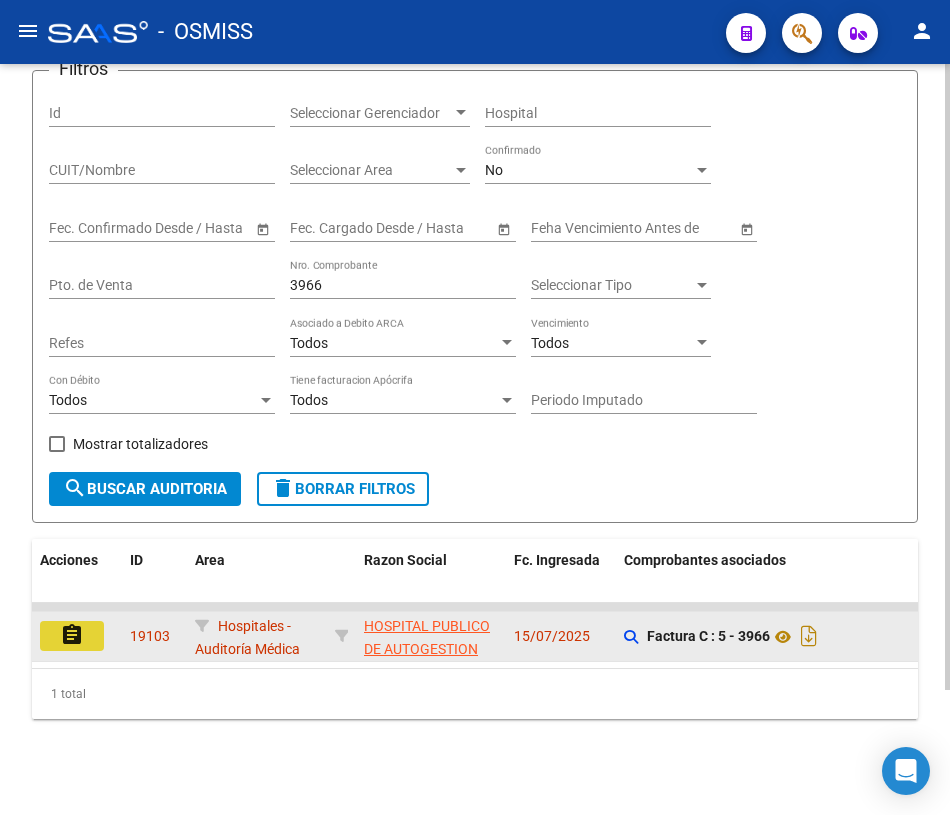 click on "assignment" 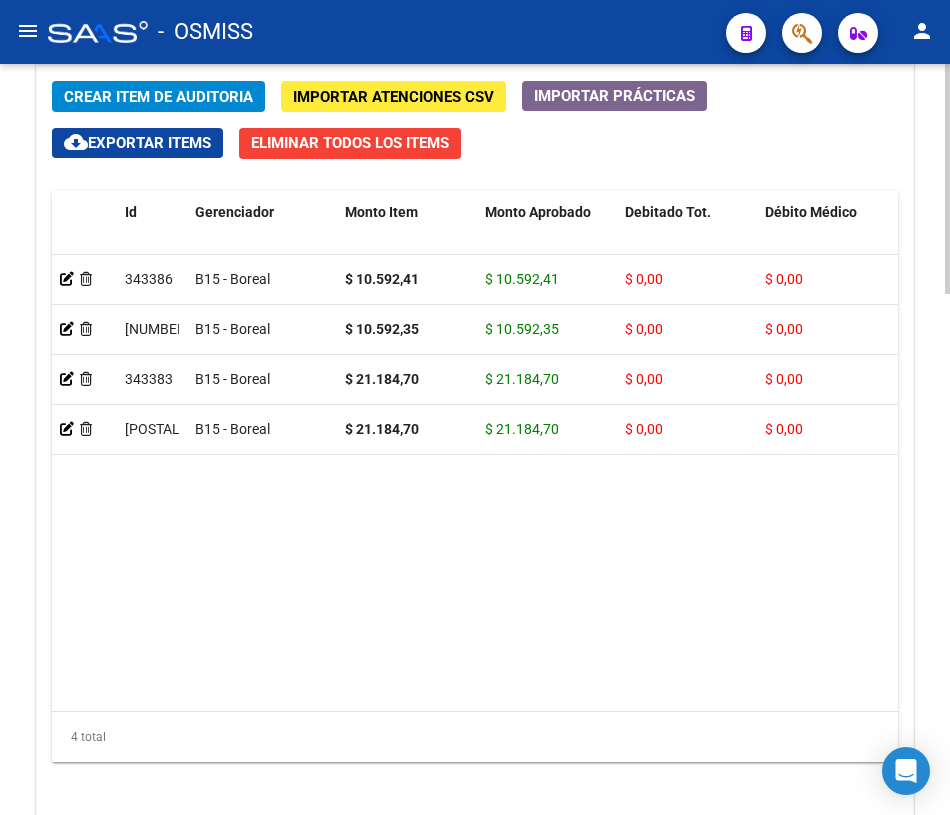 scroll, scrollTop: 1705, scrollLeft: 0, axis: vertical 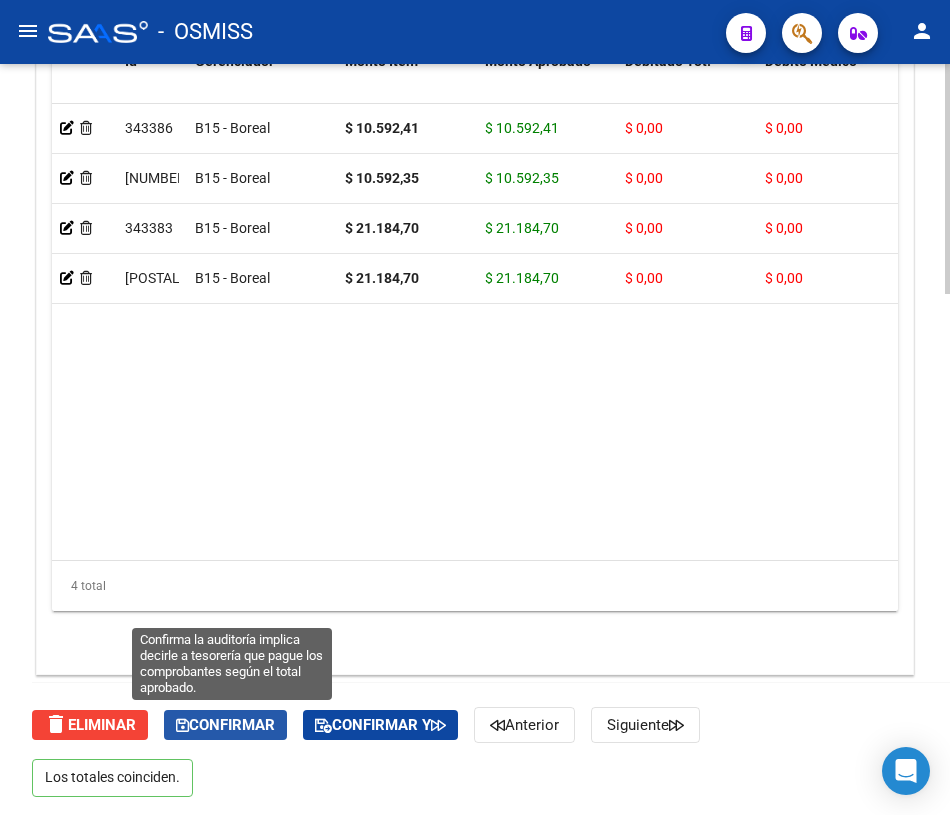 click on "Confirmar" 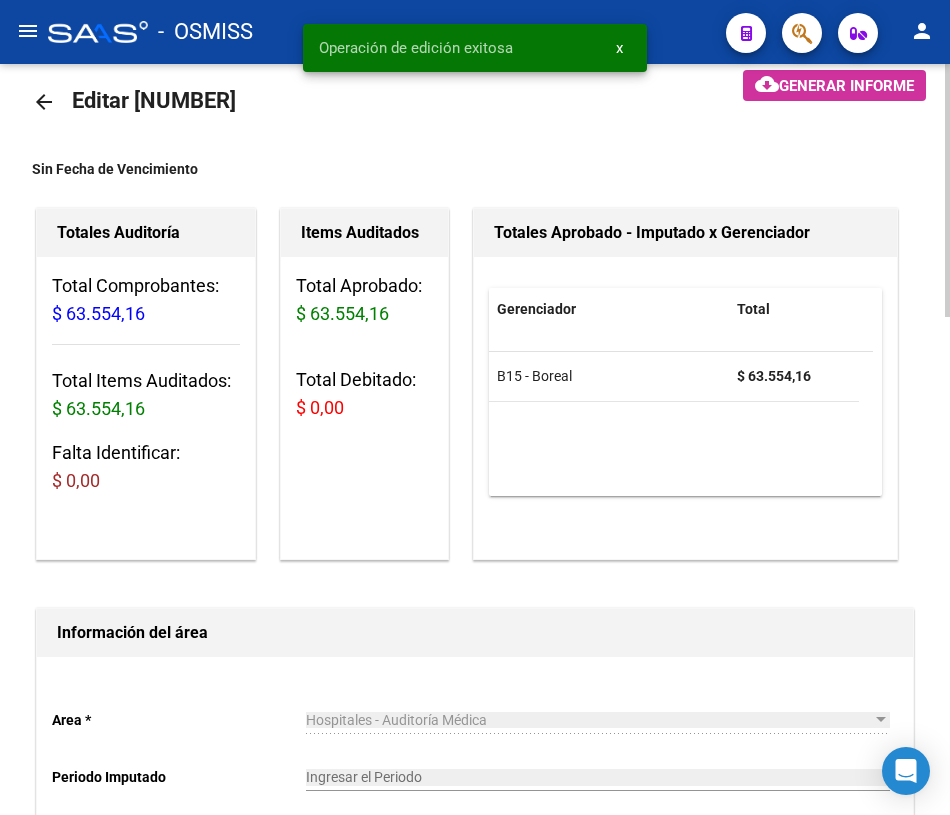 scroll, scrollTop: 0, scrollLeft: 0, axis: both 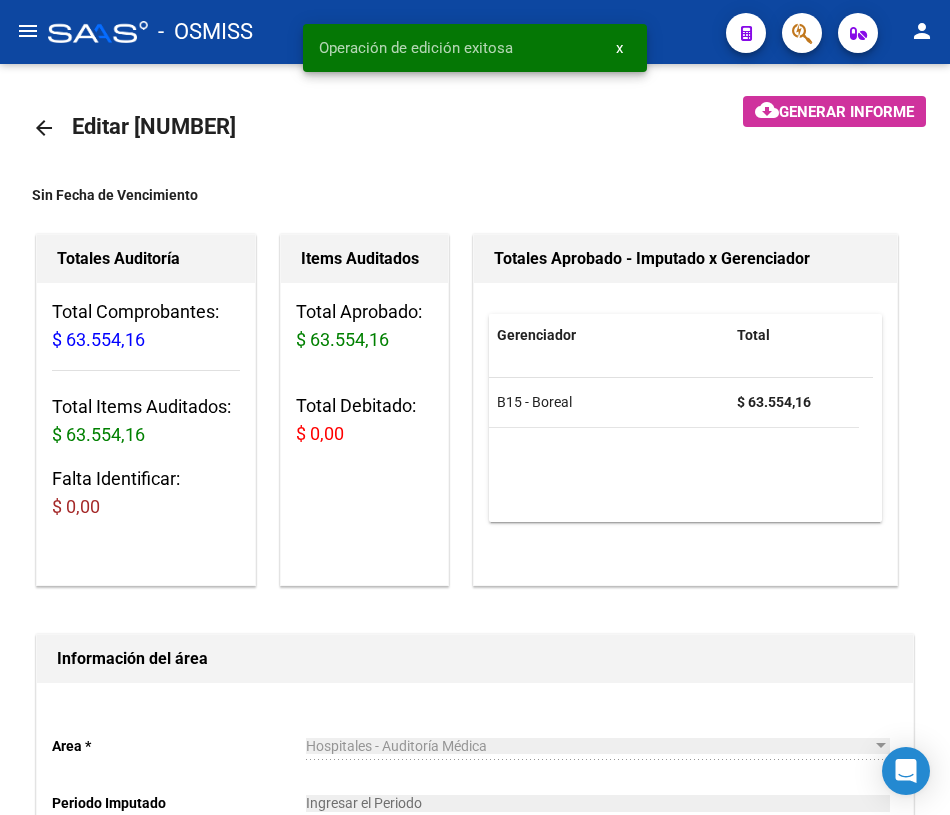 click on "arrow_back" 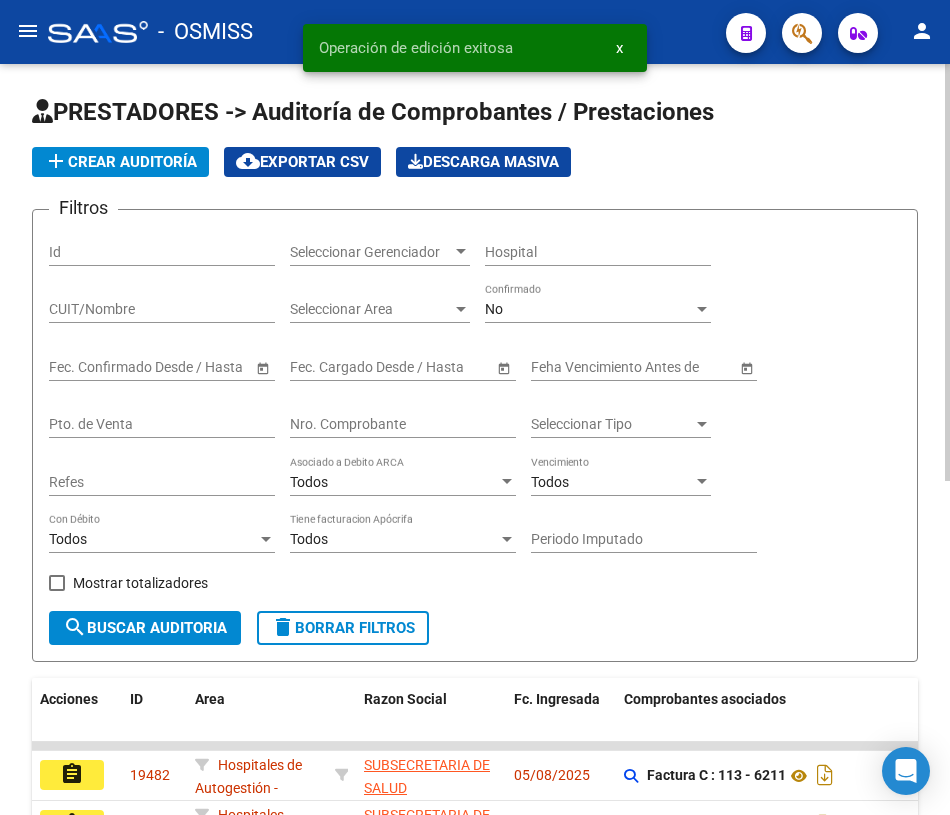 click on "Nro. Comprobante" at bounding box center (403, 424) 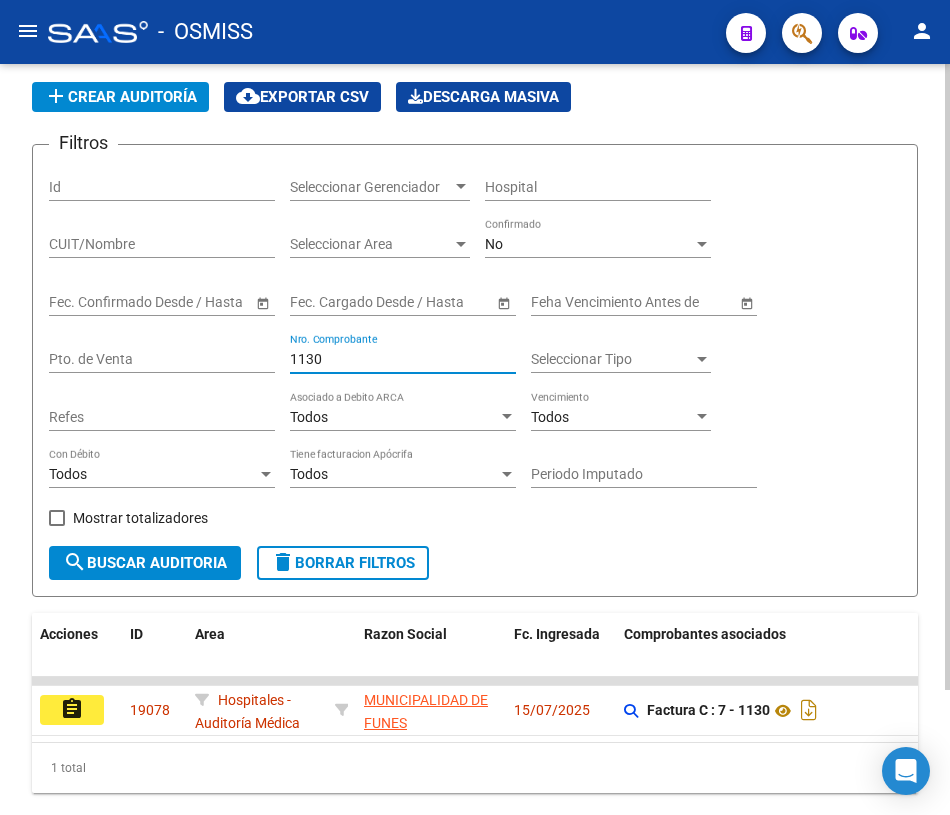 scroll, scrollTop: 150, scrollLeft: 0, axis: vertical 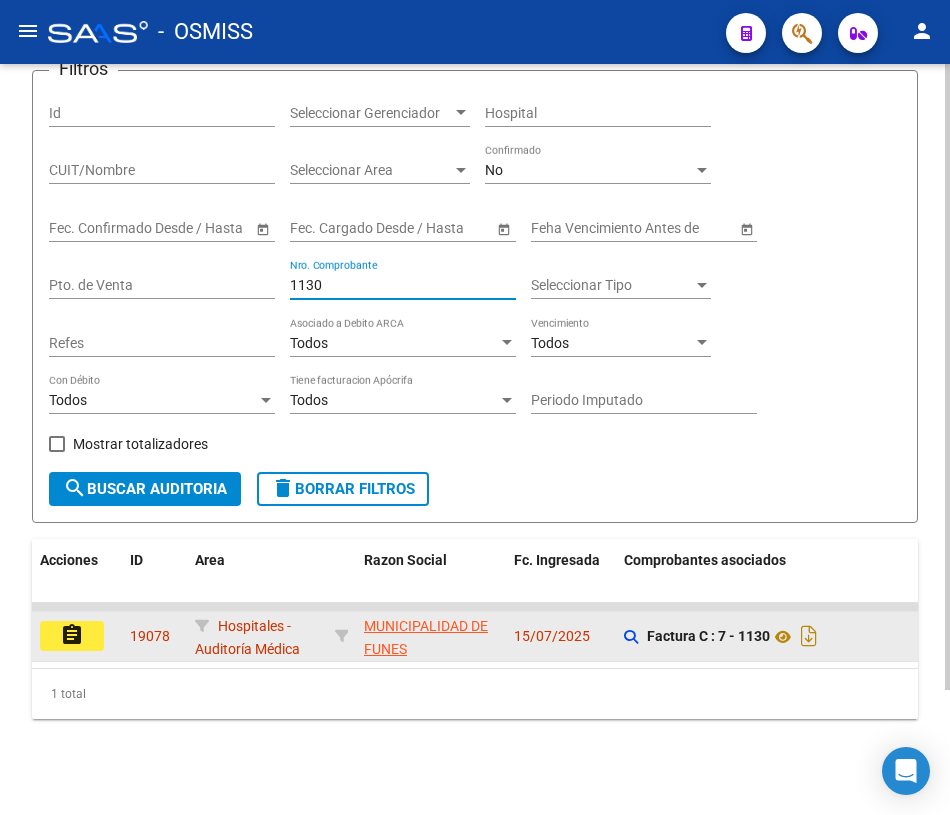 type on "1130" 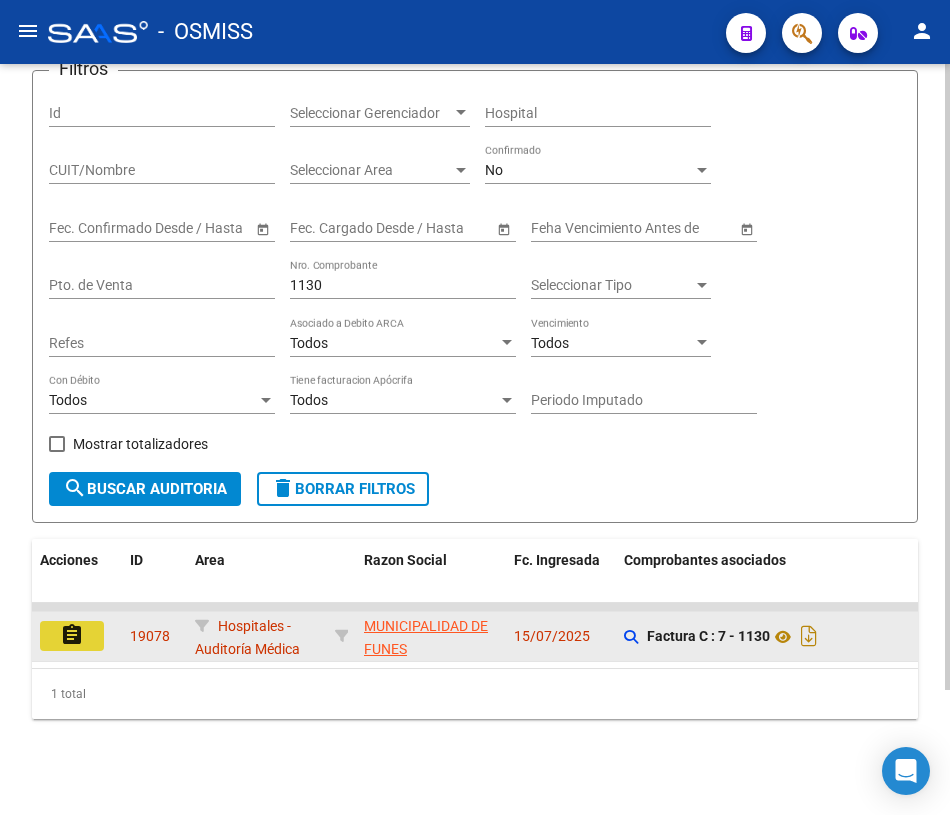 click on "assignment" 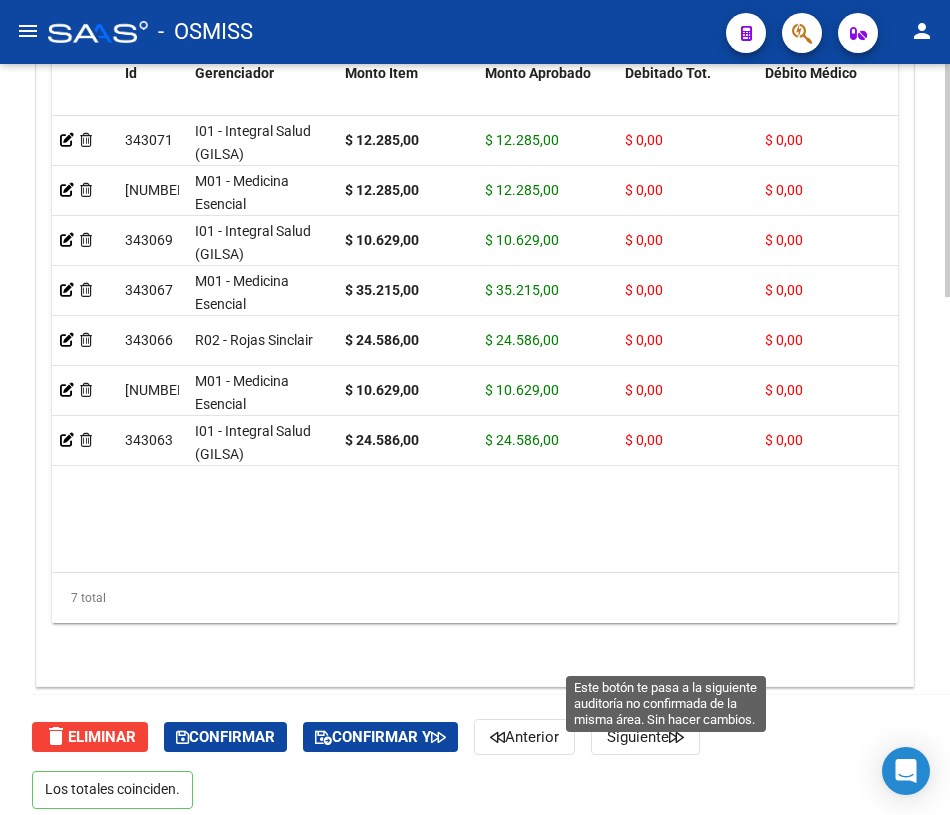 scroll, scrollTop: 1671, scrollLeft: 0, axis: vertical 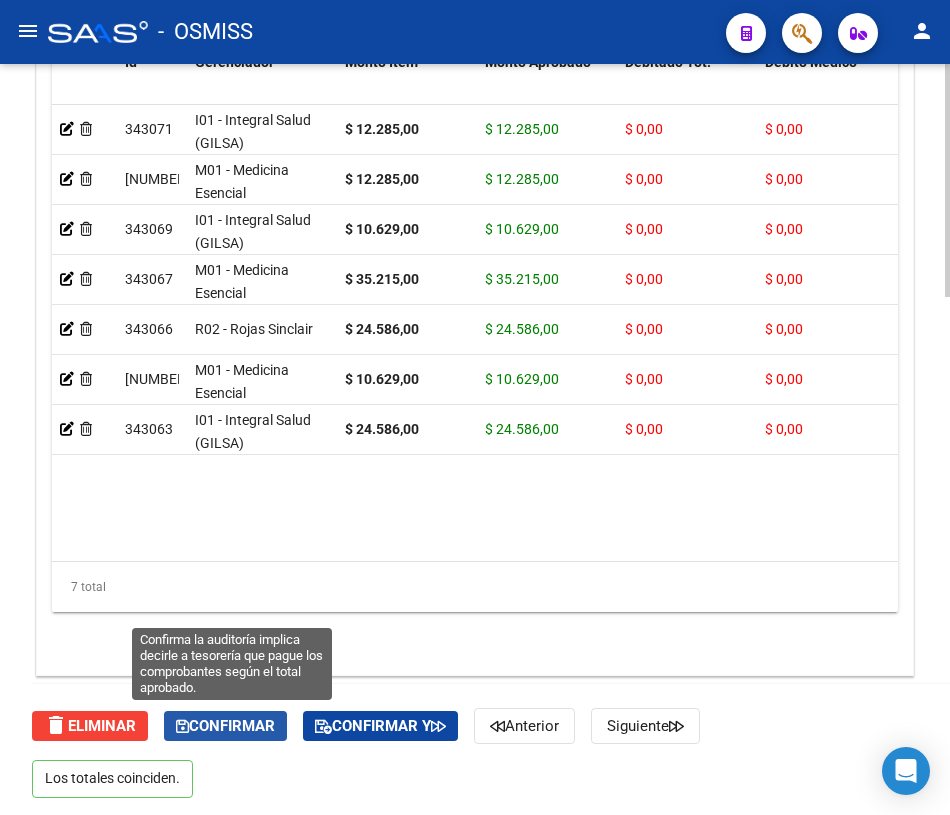 click on "Confirmar" 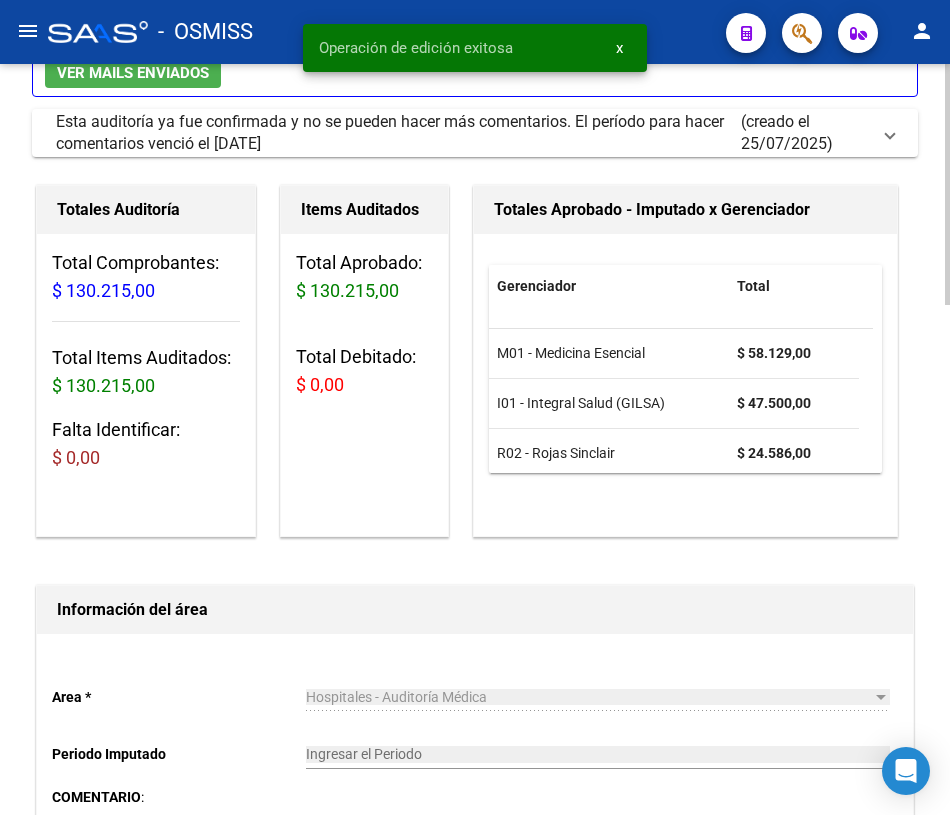 scroll, scrollTop: 0, scrollLeft: 0, axis: both 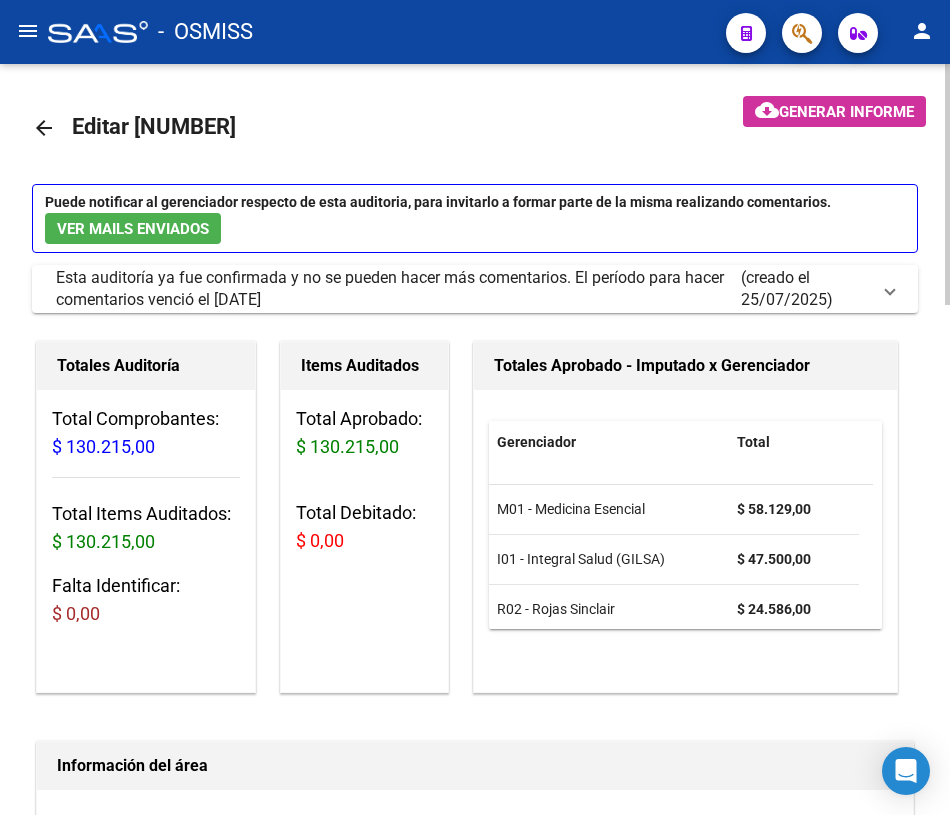 click on "arrow_back" 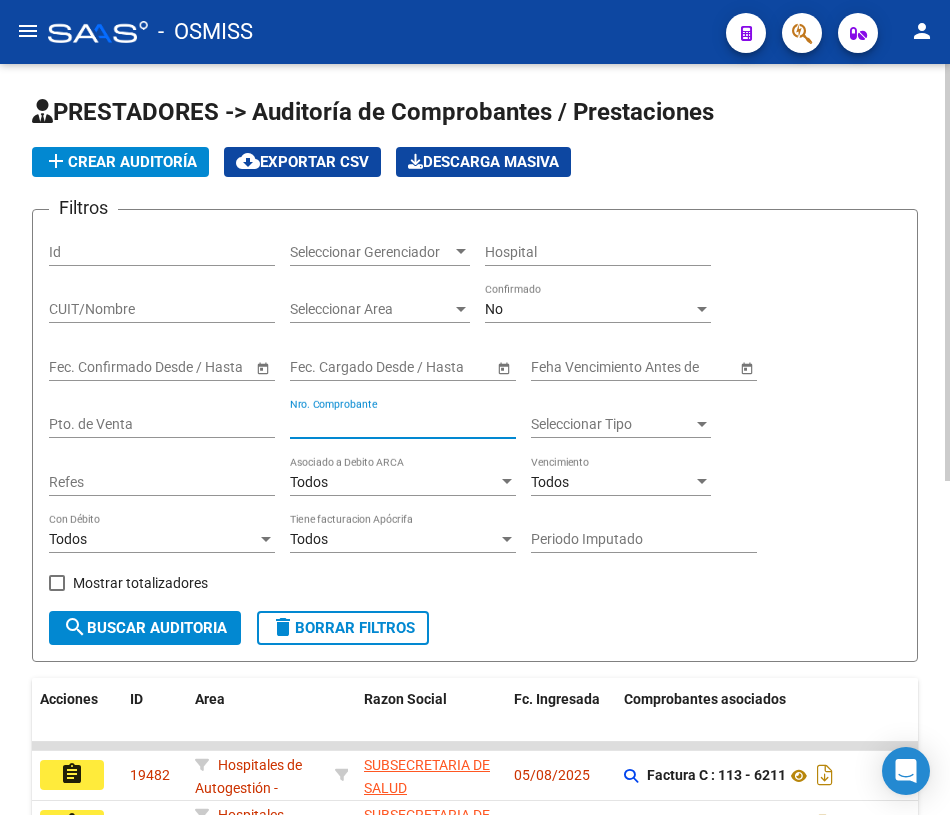 click on "Nro. Comprobante" at bounding box center [403, 424] 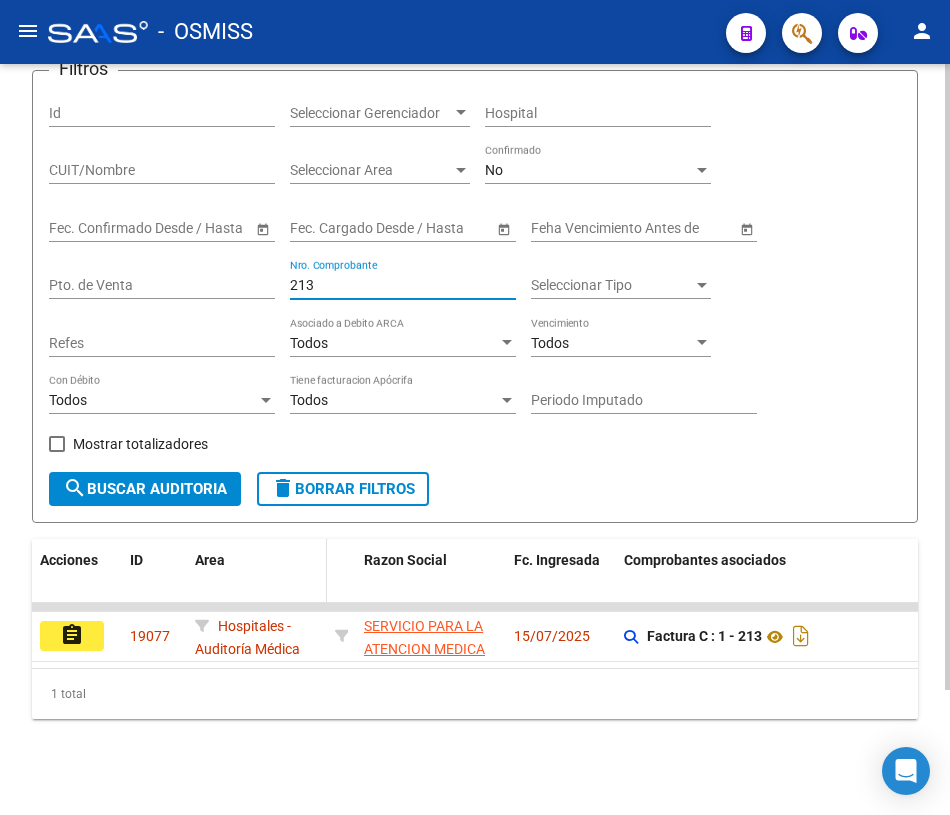 scroll, scrollTop: 150, scrollLeft: 0, axis: vertical 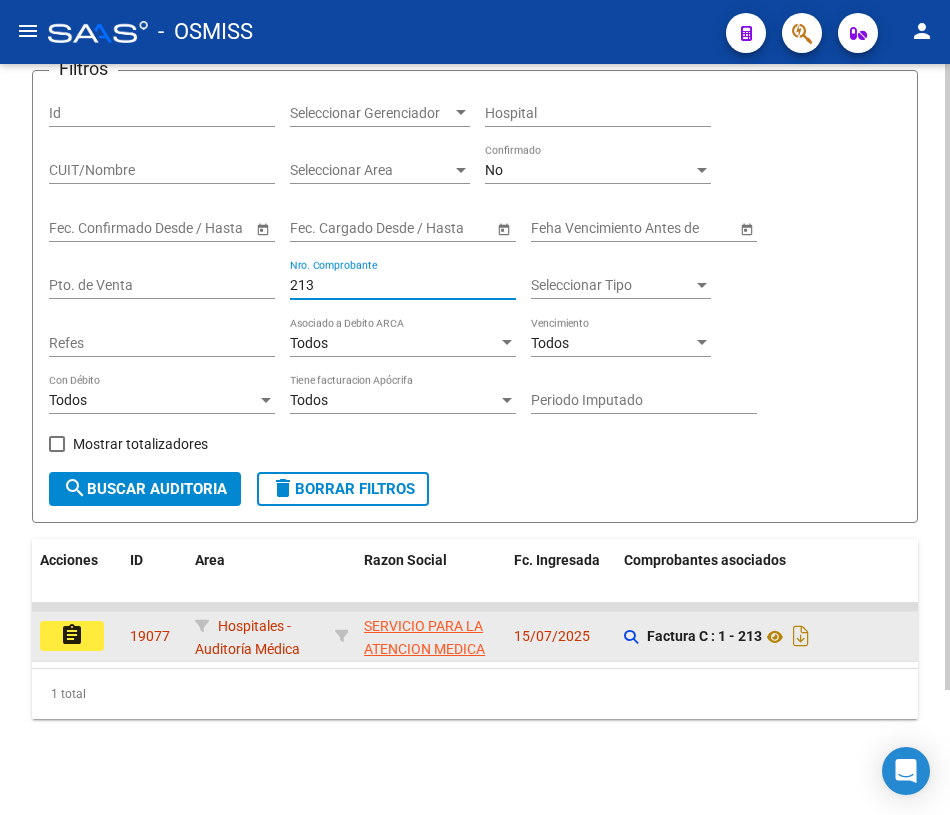 type on "213" 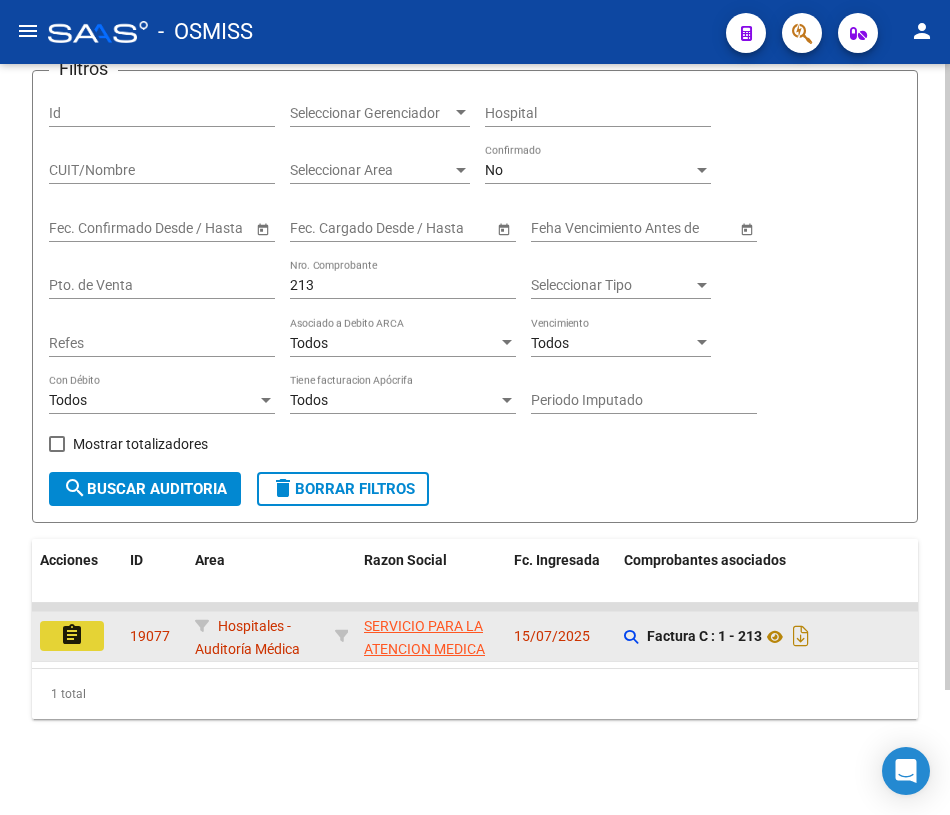 click on "assignment" 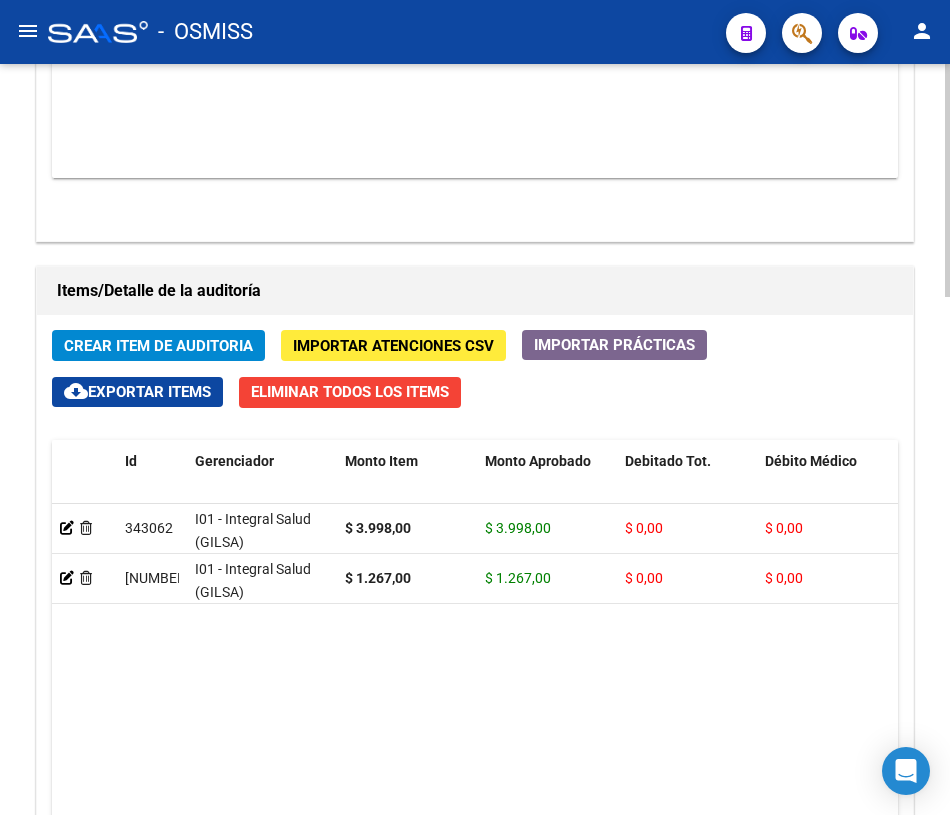 scroll, scrollTop: 1636, scrollLeft: 0, axis: vertical 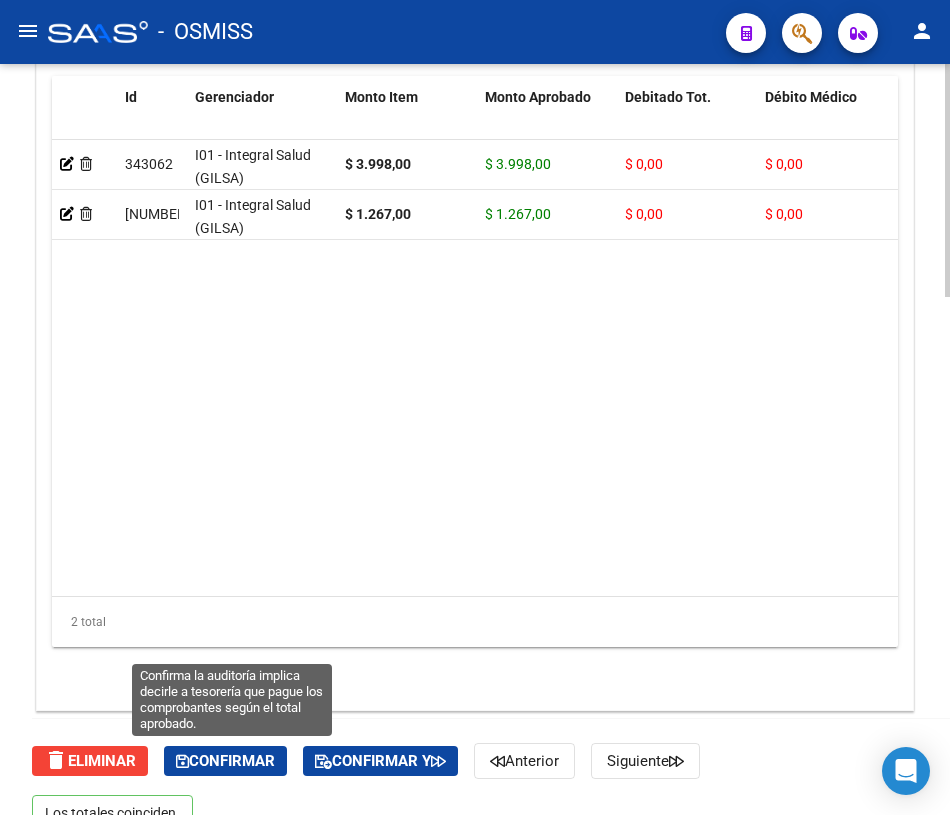 click on "Confirmar" 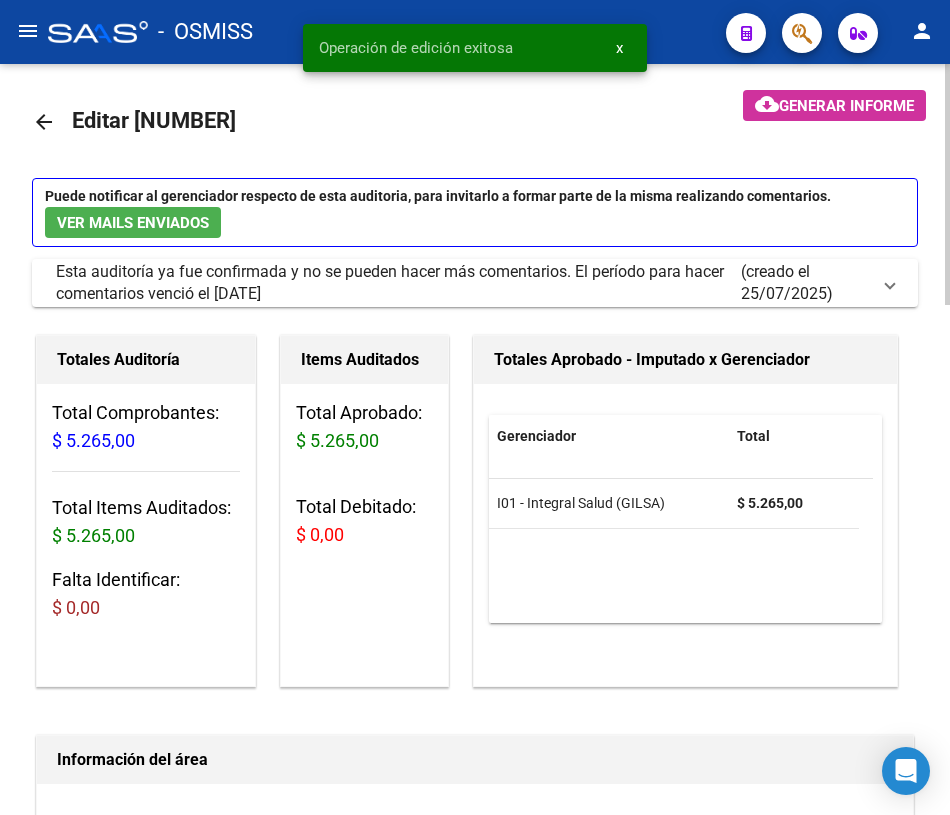 scroll, scrollTop: 0, scrollLeft: 0, axis: both 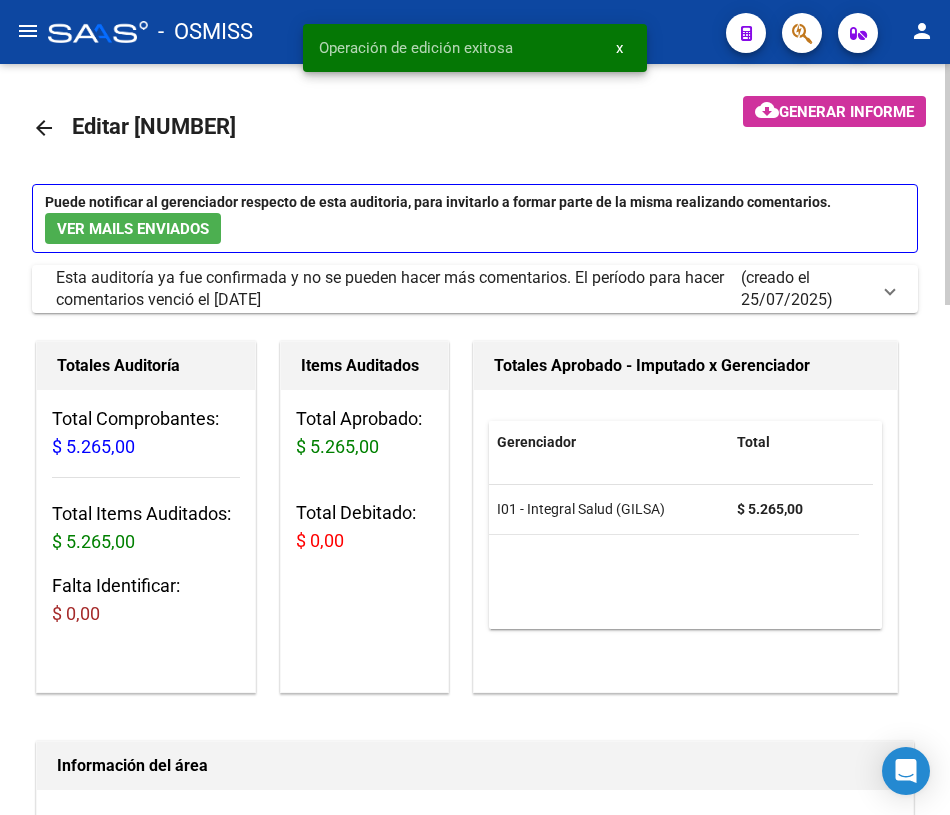 click on "arrow_back" 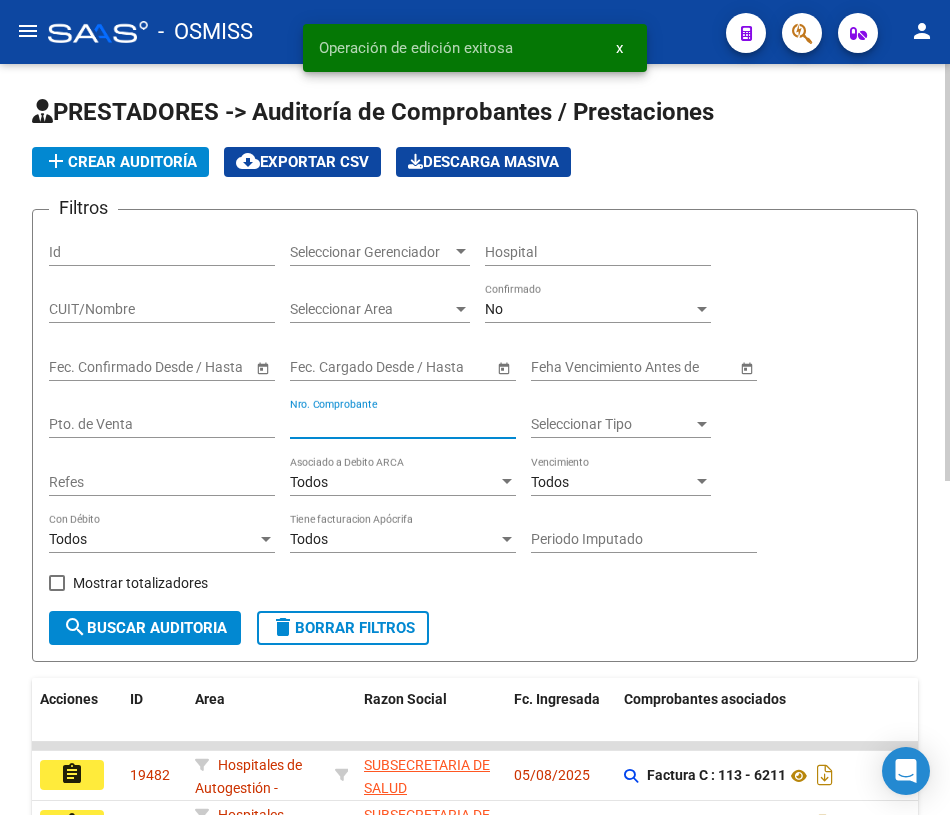 click on "Nro. Comprobante" at bounding box center [403, 424] 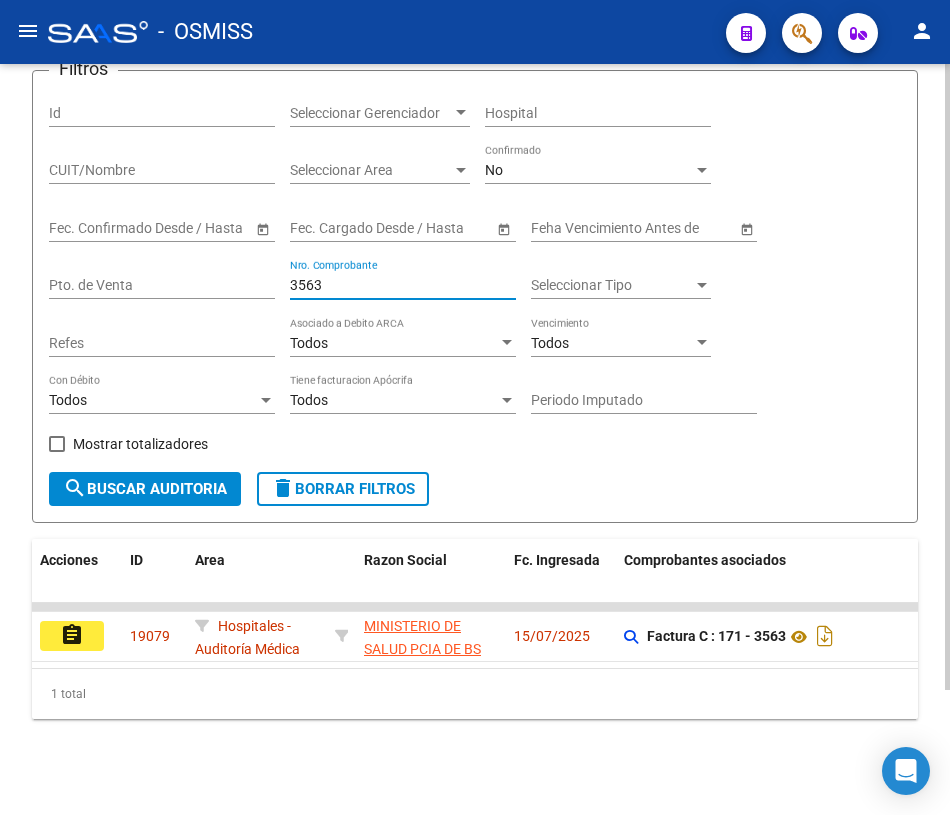 scroll, scrollTop: 150, scrollLeft: 0, axis: vertical 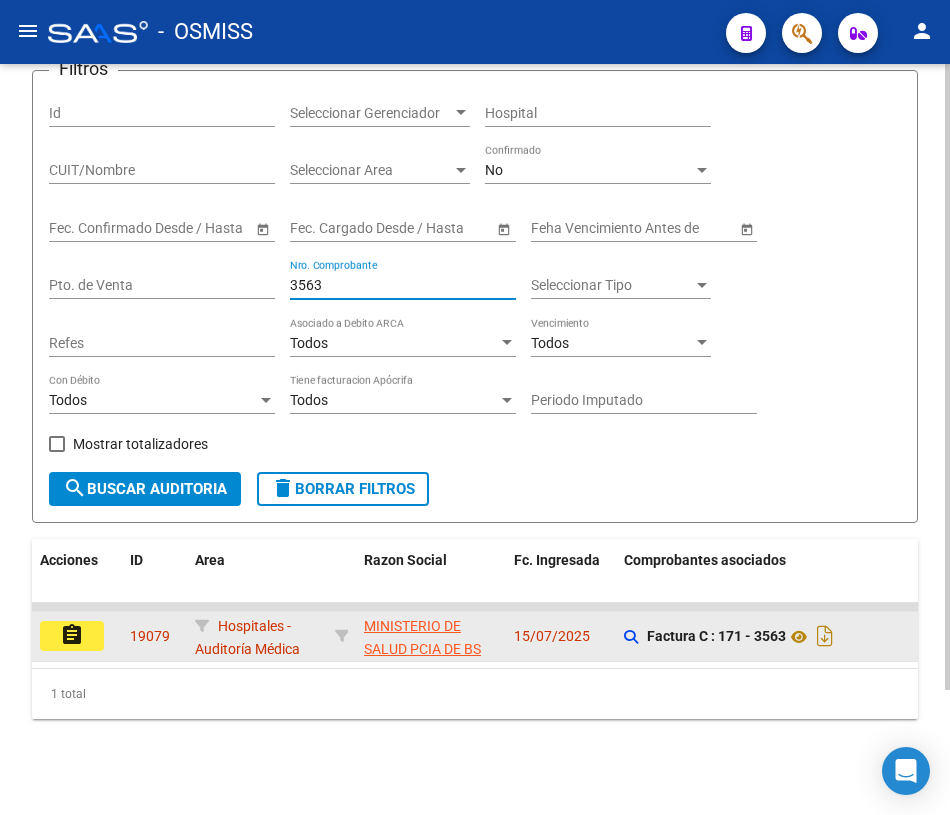 type on "3563" 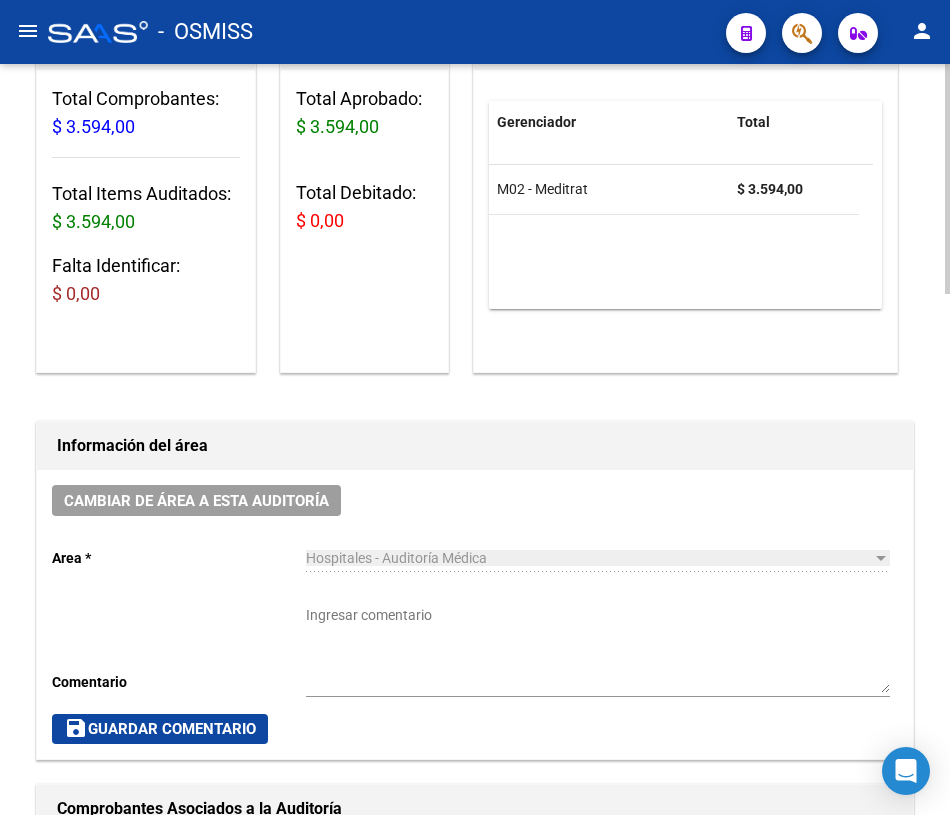 scroll, scrollTop: 363, scrollLeft: 0, axis: vertical 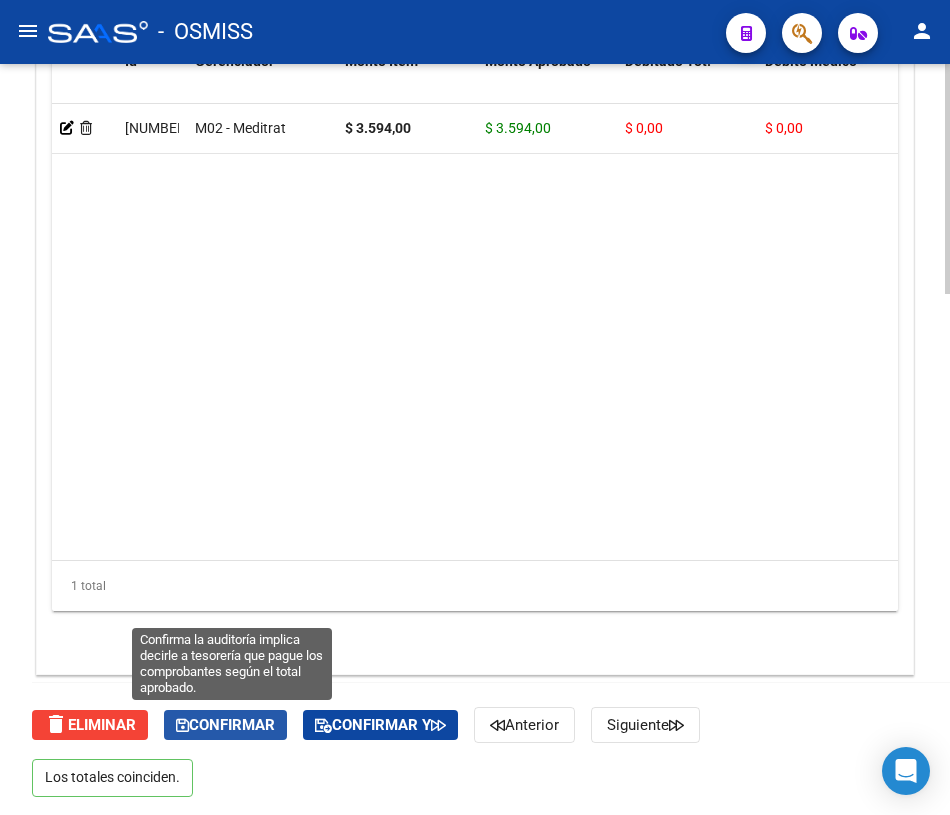 click on "Confirmar" 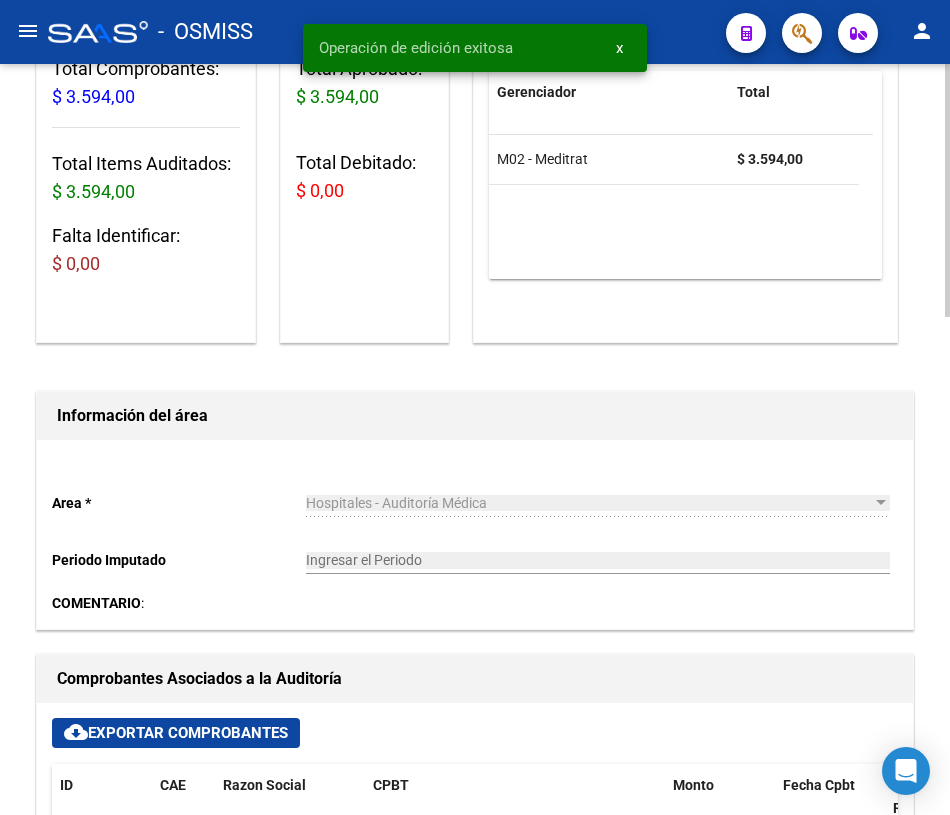 click on "arrow_back Editar [NUMBER]    cloud_download  Generar informe  Sin Fecha de Vencimiento  Totales Auditoría Total Comprobantes:  $ [PRICE] Total Items Auditados:  $ [PRICE] Falta Identificar:   $ 0,00 Items Auditados Total Aprobado: $ [PRICE] Total Debitado: $ 0,00 Totales Aprobado - Imputado x Gerenciador Gerenciador Total M02 - Meditrat  $ [PRICE] Información del área  Area * Hospitales - Auditoría Médica Seleccionar area Periodo Imputado    Ingresar el Periodo  COMENTARIO :  Comprobantes Asociados a la Auditoría cloud_download  Exportar Comprobantes  ID CAE Razon Social CPBT Monto Fecha Cpbt Fecha Recibido Doc Respaldatoria Expte. Interno Creado Usuario $ [PRICE] [NUMBER] MINISTERIO DE SALUD PCIA DE BS AS  Factura C: [NUMBER] - [NUMBER]  $ [PRICE] [DATE] [DATE] [DATE] [NAME] - [EMAIL] Items/Detalle de la auditoría cloud_download  Exportar Items  Id Gerenciador Monto Item Monto Aprobado Debitado Tot. Débito Médico Débito Afiliatorio Comentario Descripción CUIL" 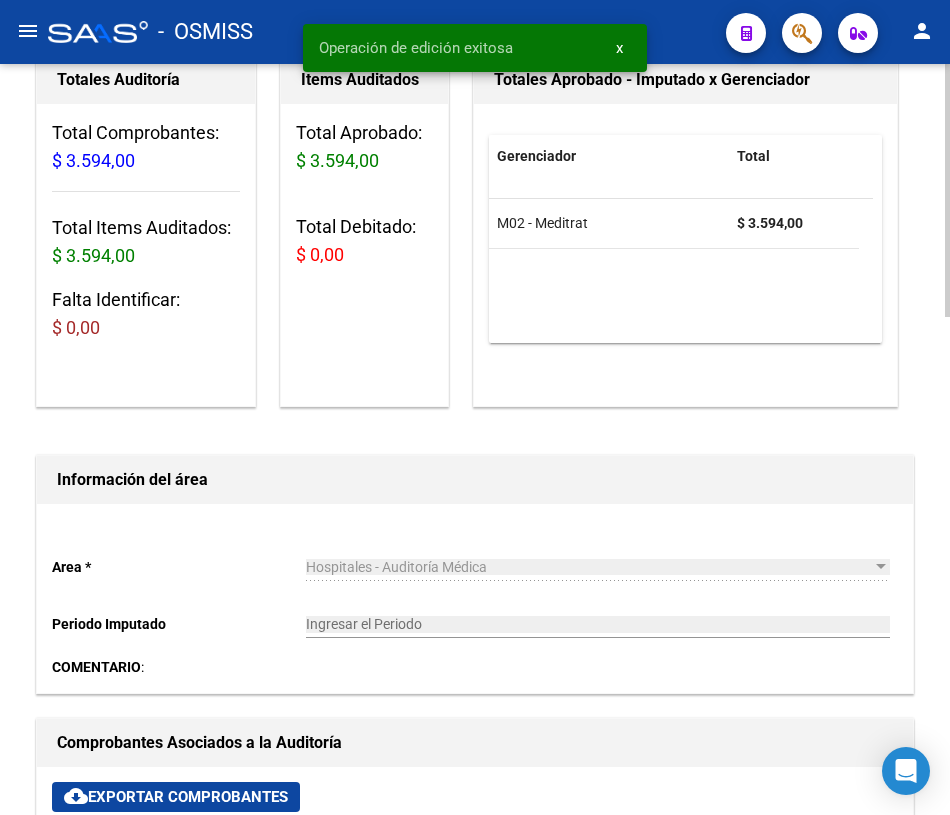 scroll, scrollTop: 0, scrollLeft: 0, axis: both 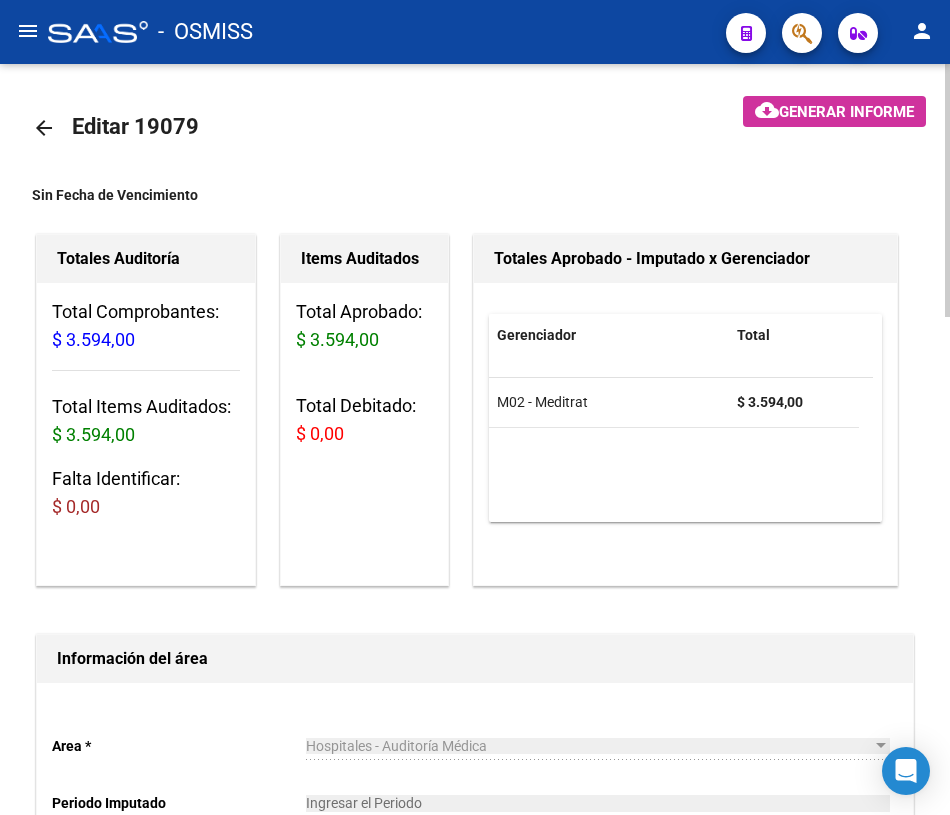 click on "arrow_back" 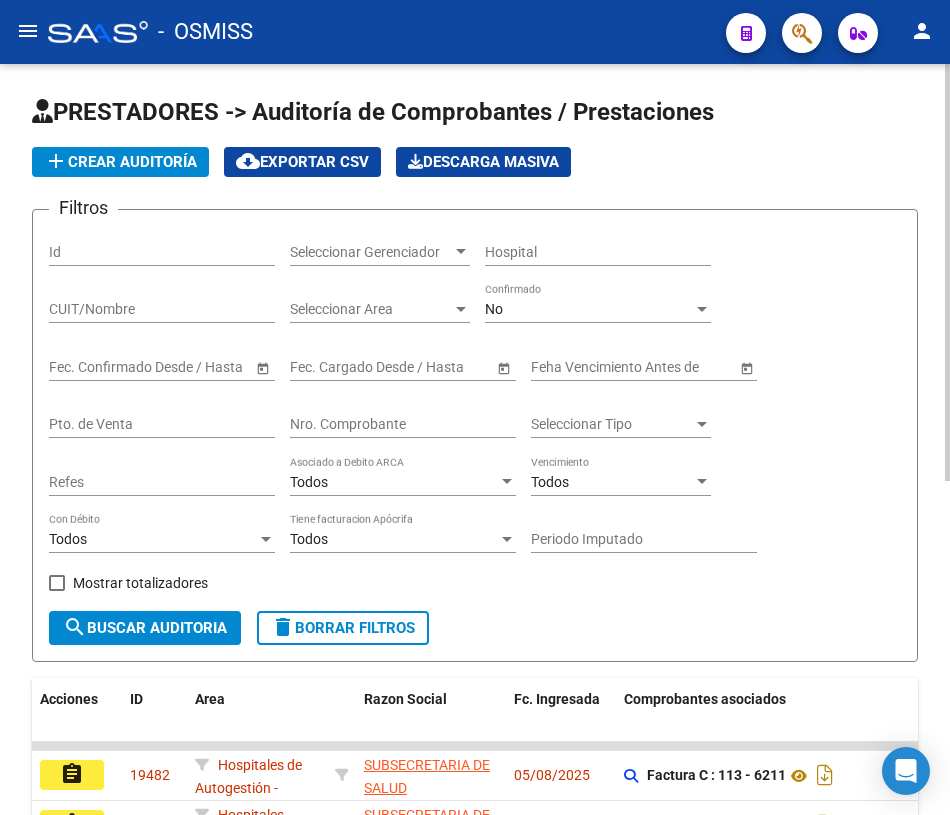 click on "Nro. Comprobante" at bounding box center [403, 424] 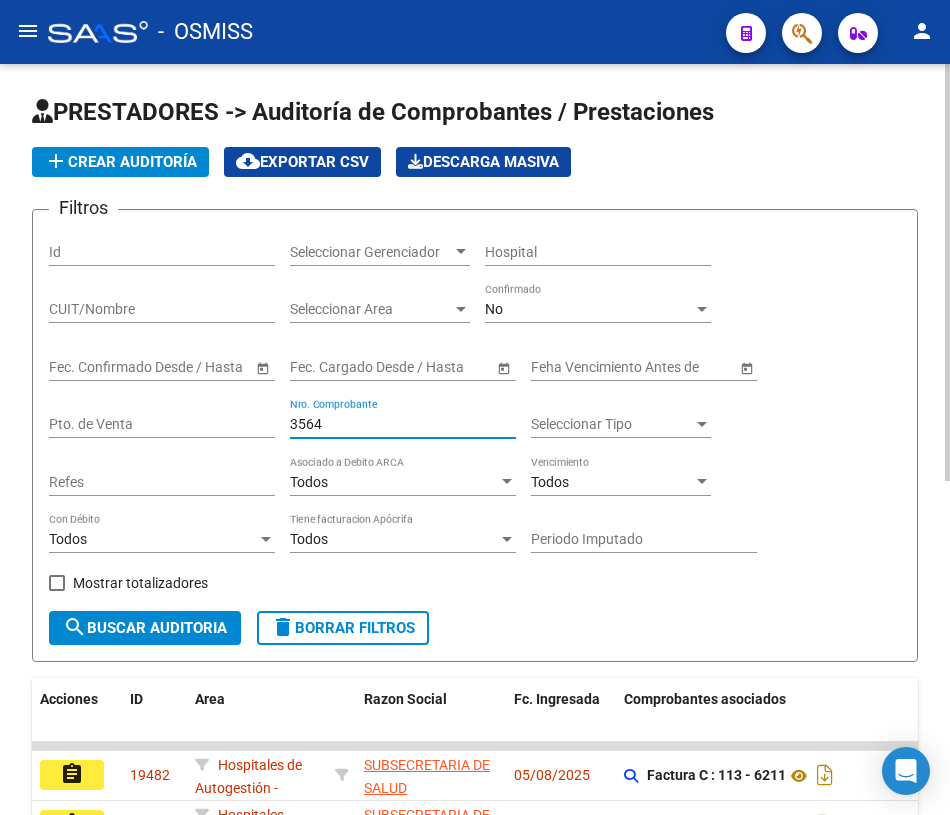 type on "3564" 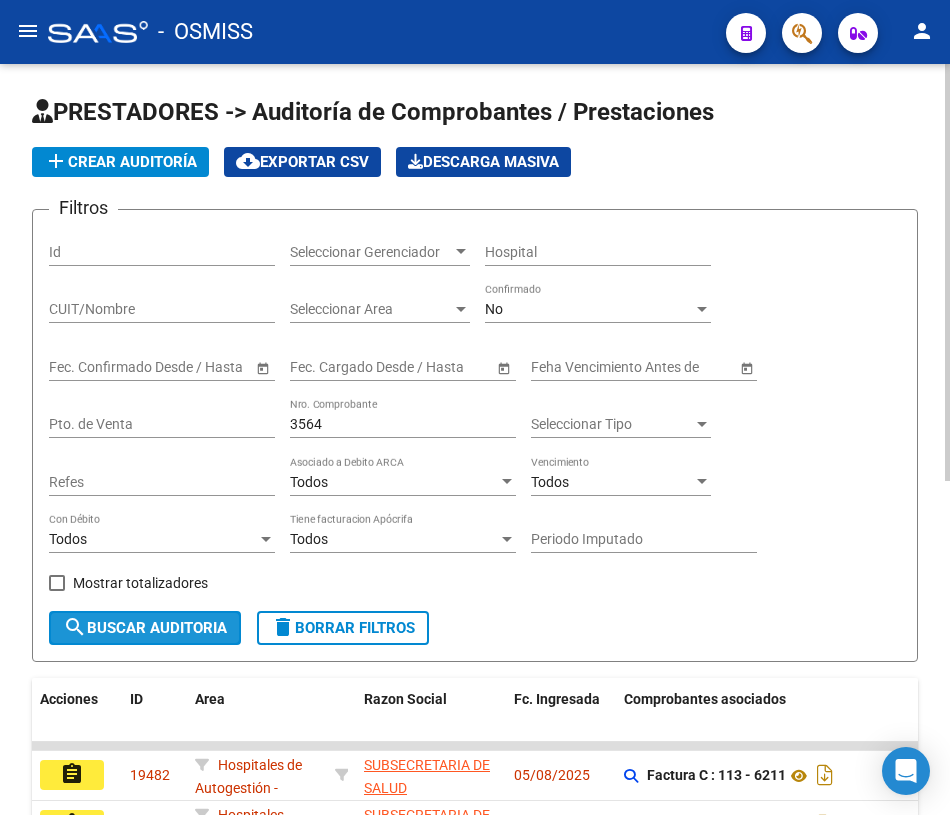 click on "search  Buscar Auditoria" 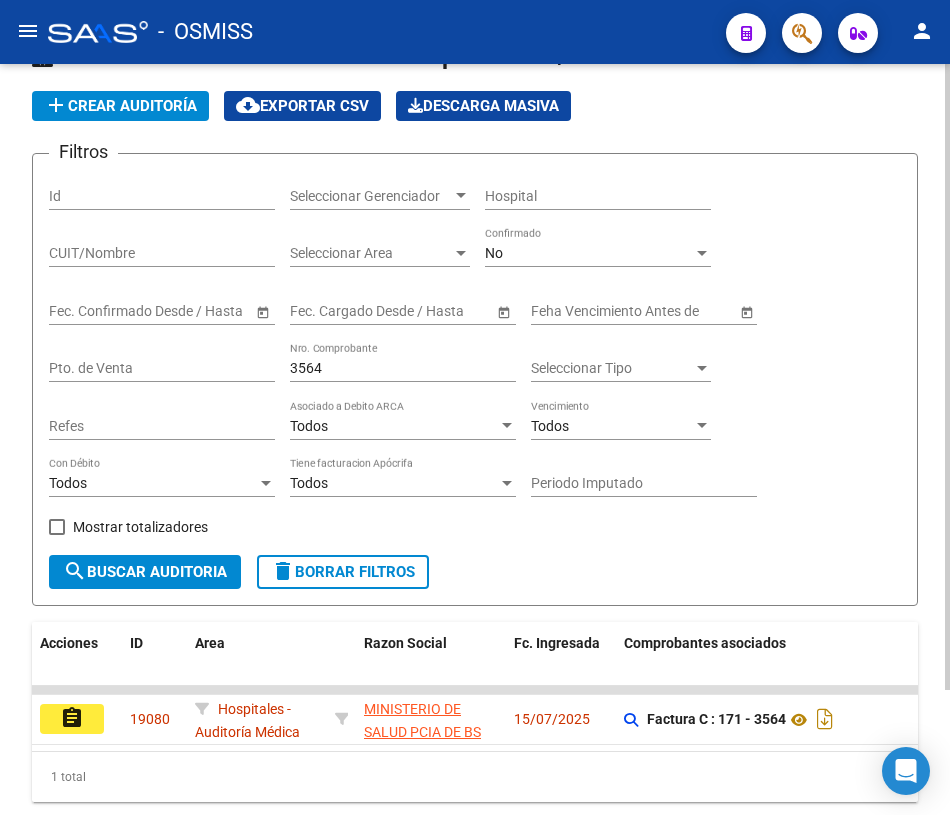 scroll, scrollTop: 150, scrollLeft: 0, axis: vertical 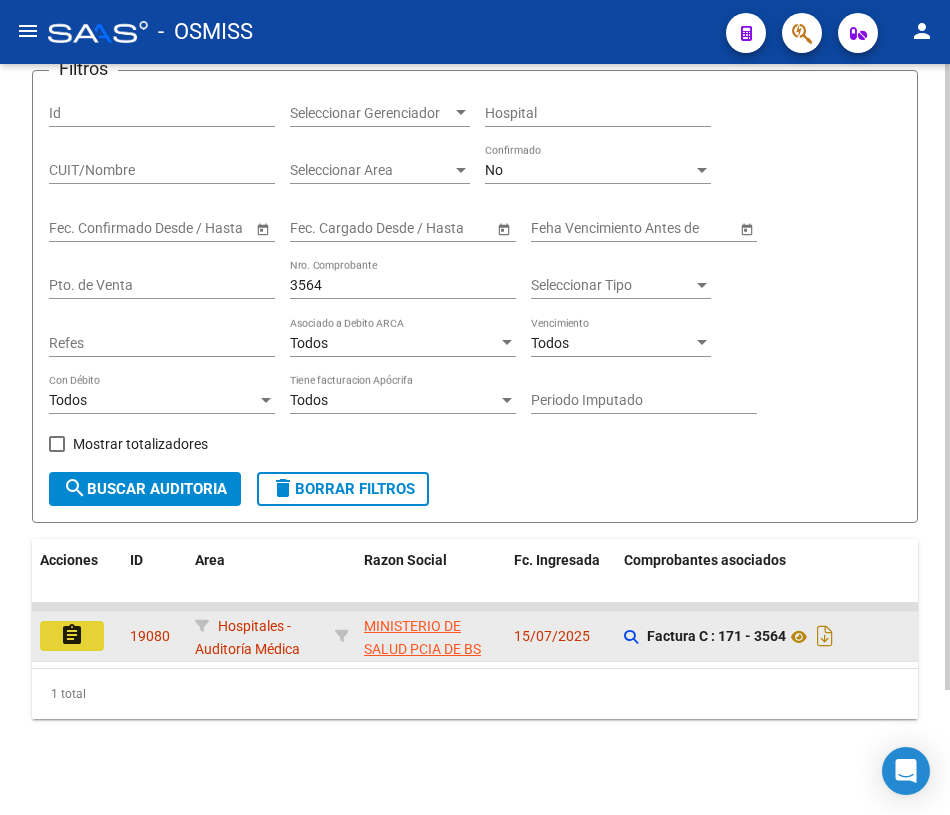 click on "assignment" 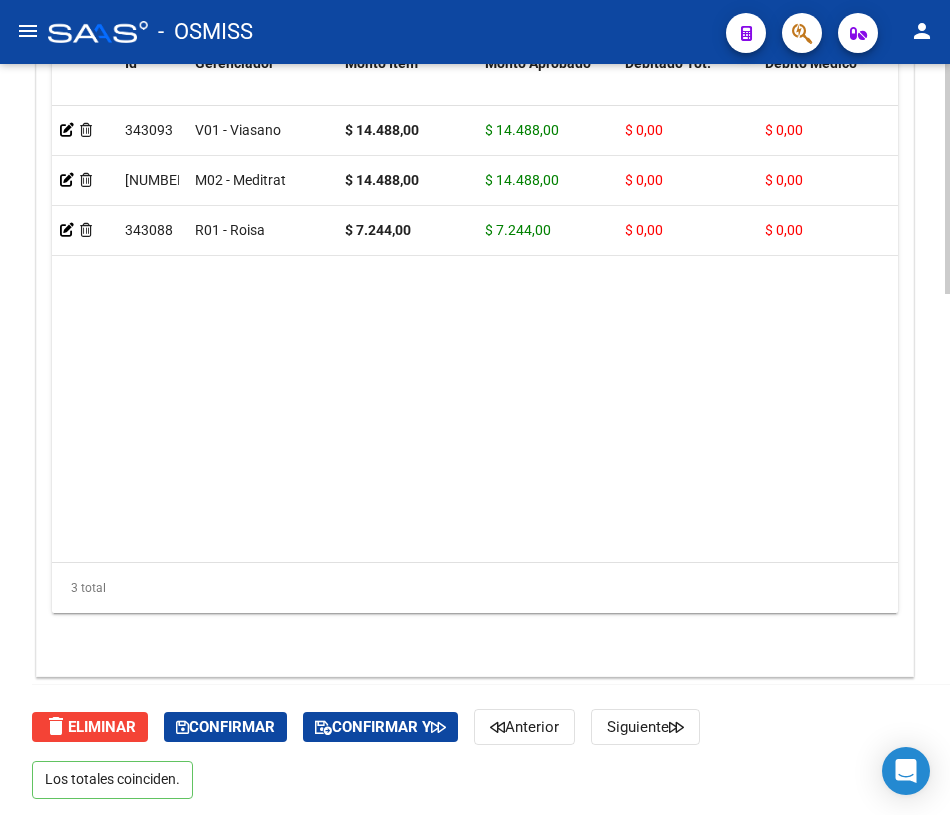 scroll, scrollTop: 1705, scrollLeft: 0, axis: vertical 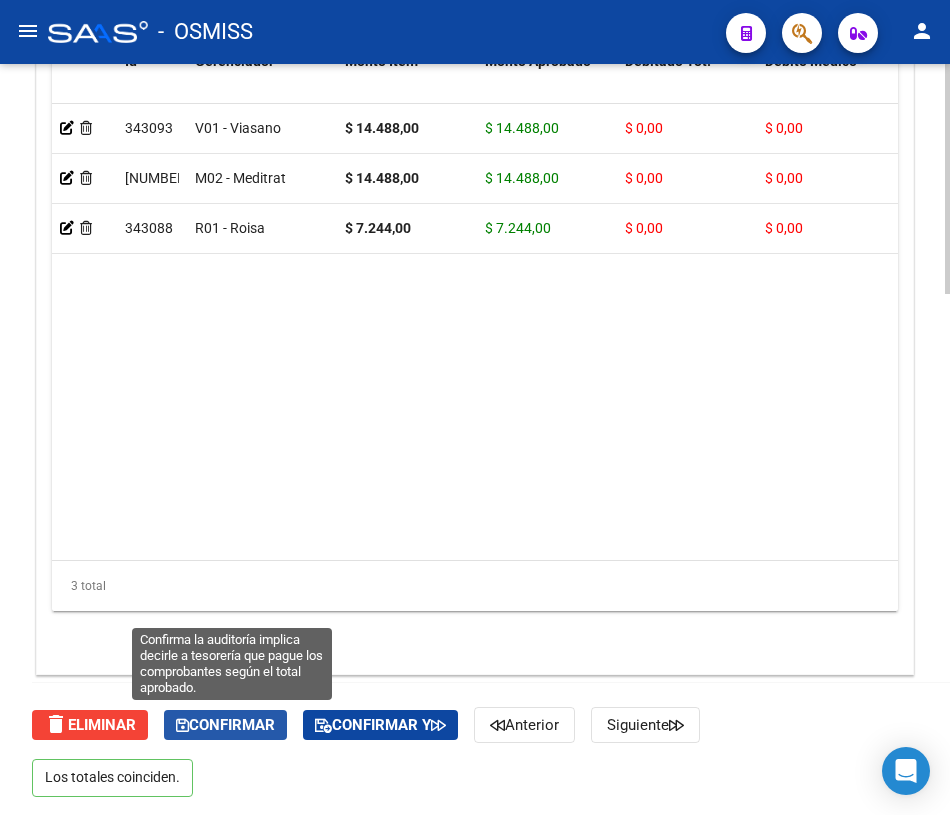 click on "Confirmar" 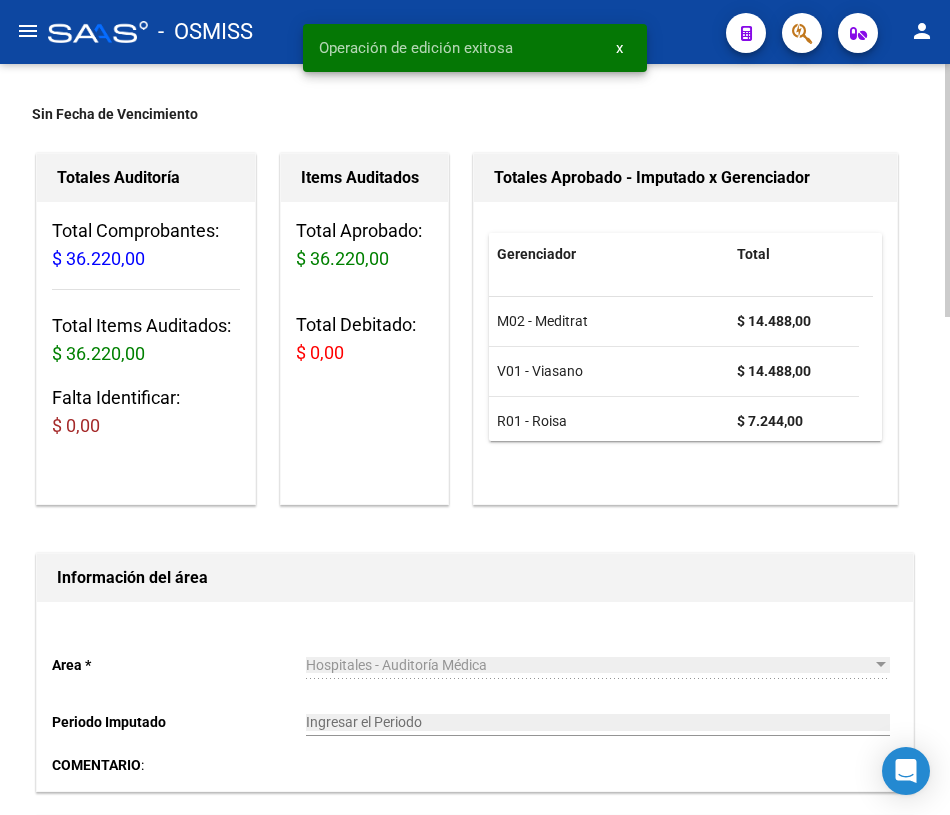 scroll, scrollTop: 60, scrollLeft: 0, axis: vertical 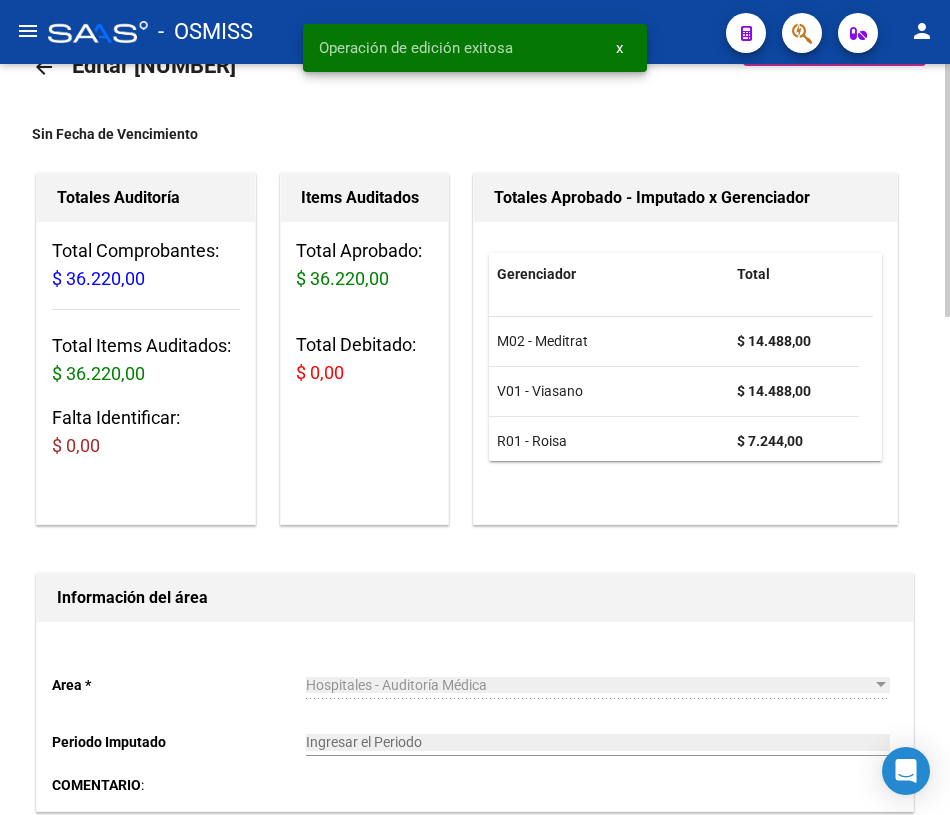 click 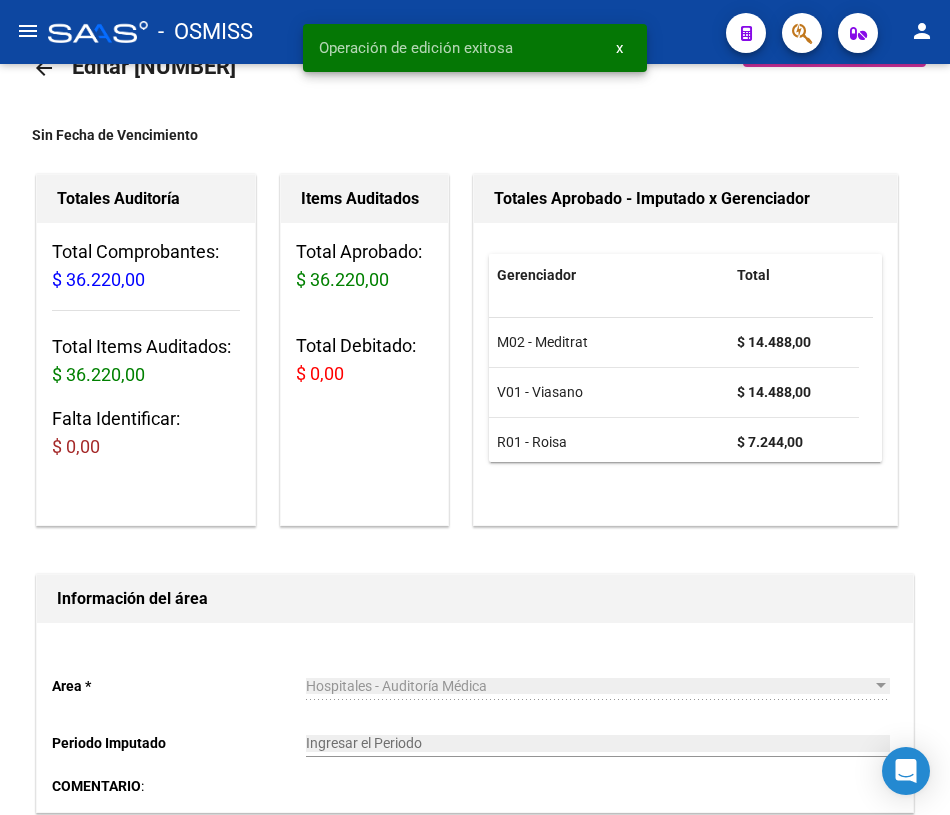 click on "arrow_back" 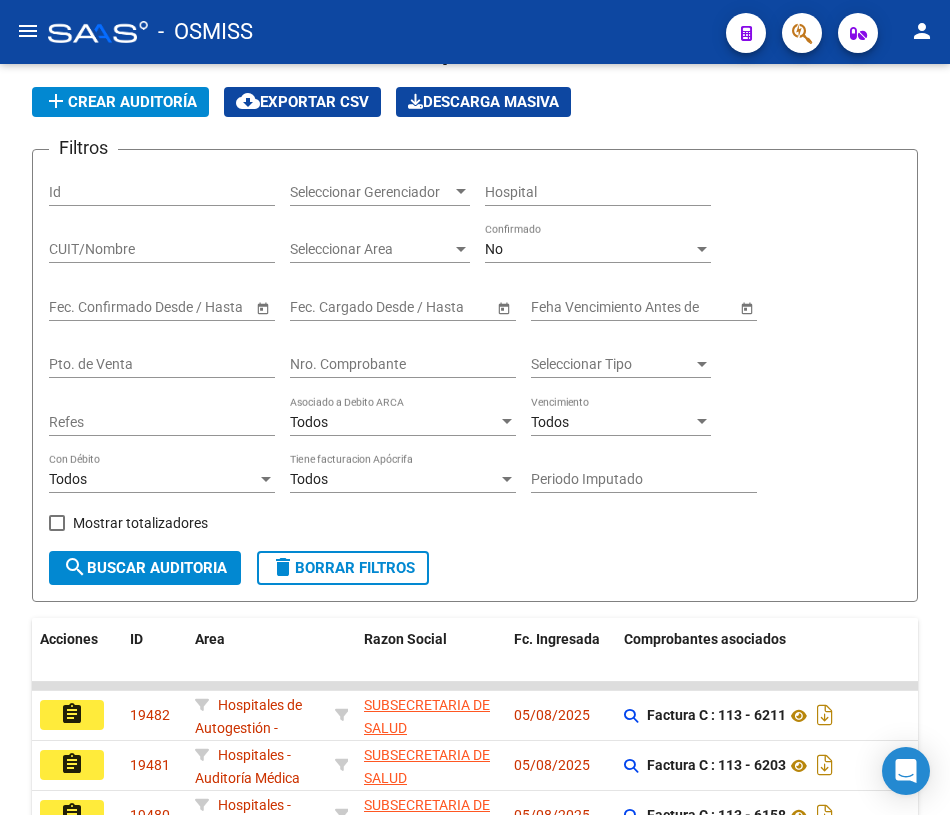 click on "Nro. Comprobante" 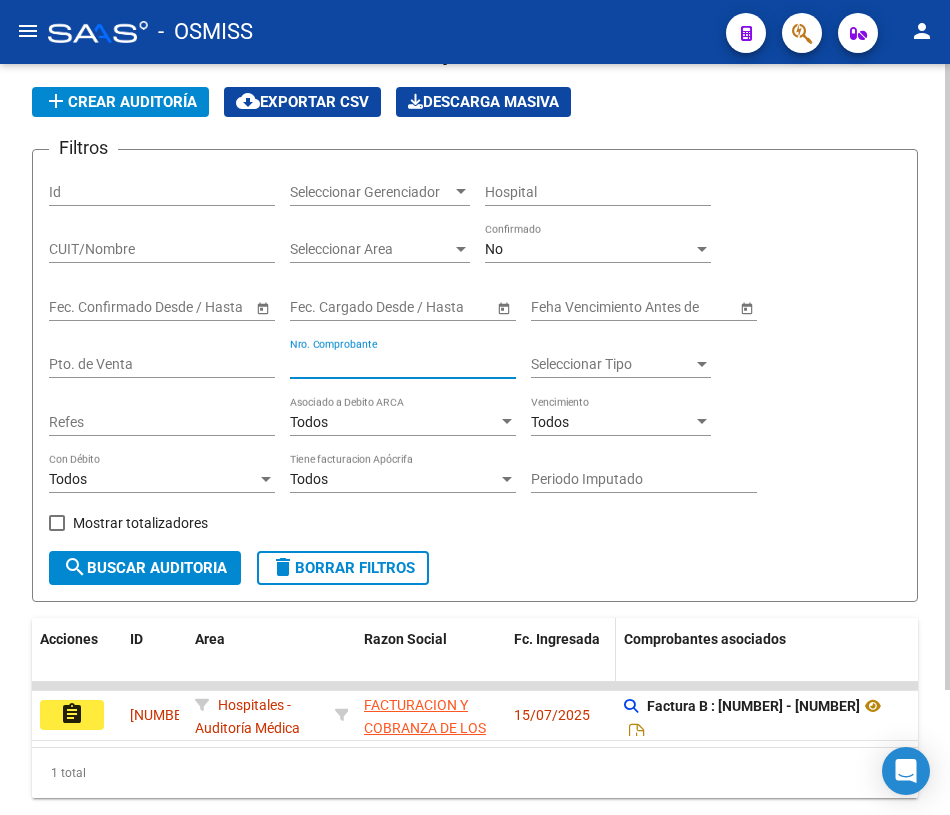 scroll, scrollTop: 150, scrollLeft: 0, axis: vertical 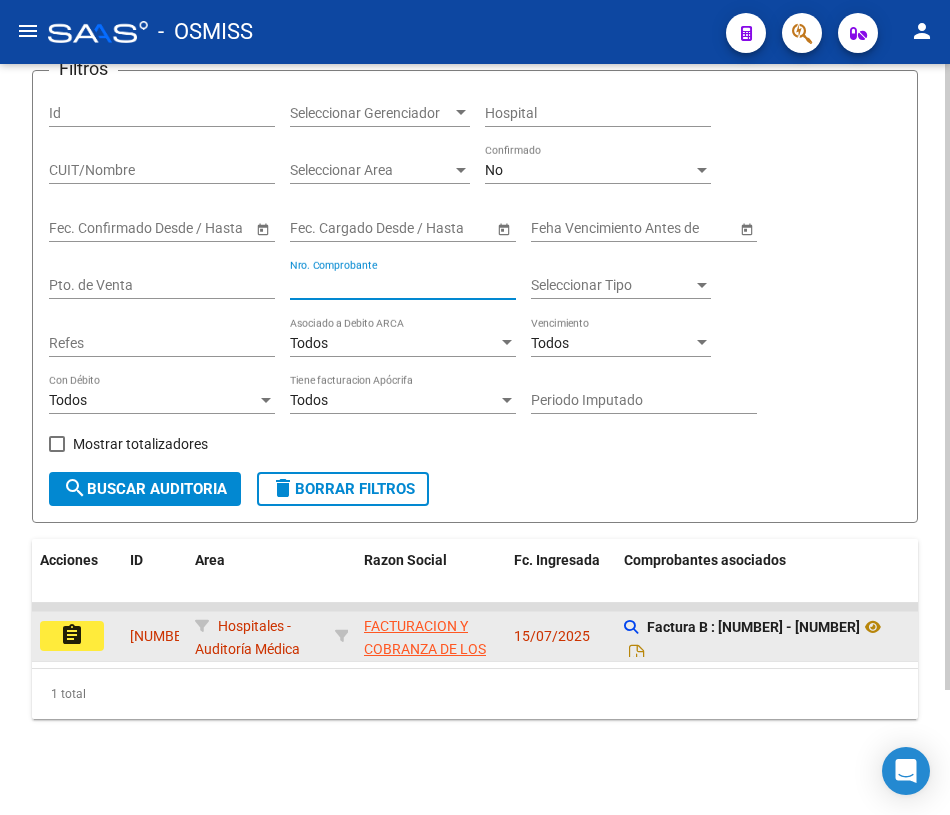 type on "[NUMBER]" 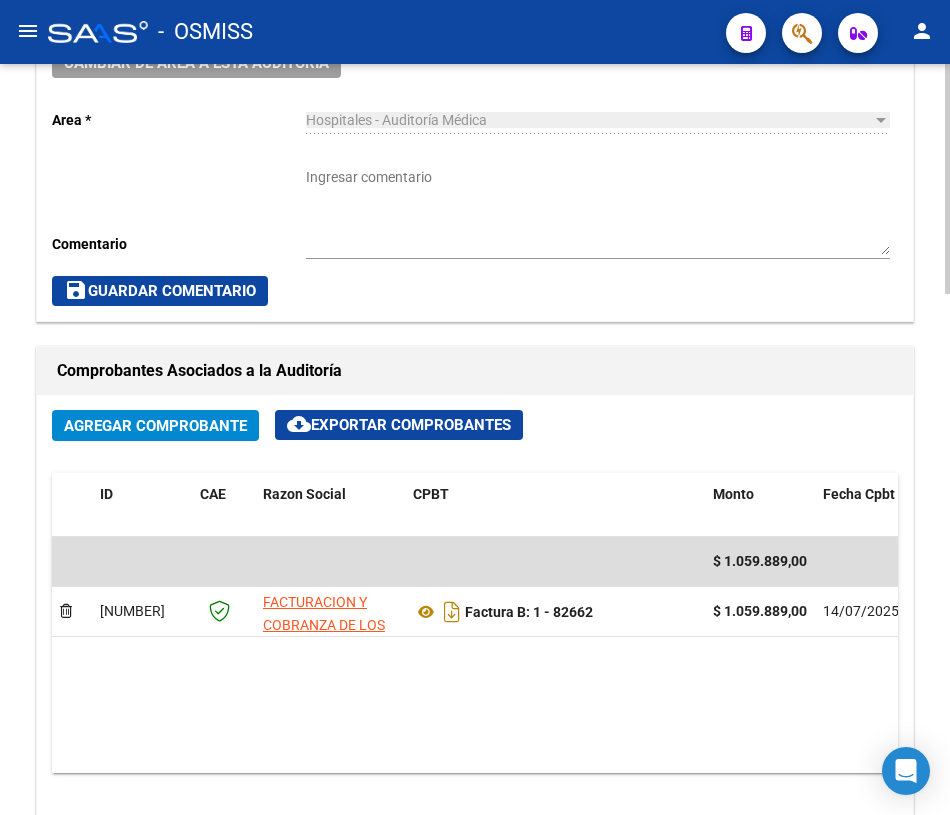 scroll, scrollTop: 727, scrollLeft: 0, axis: vertical 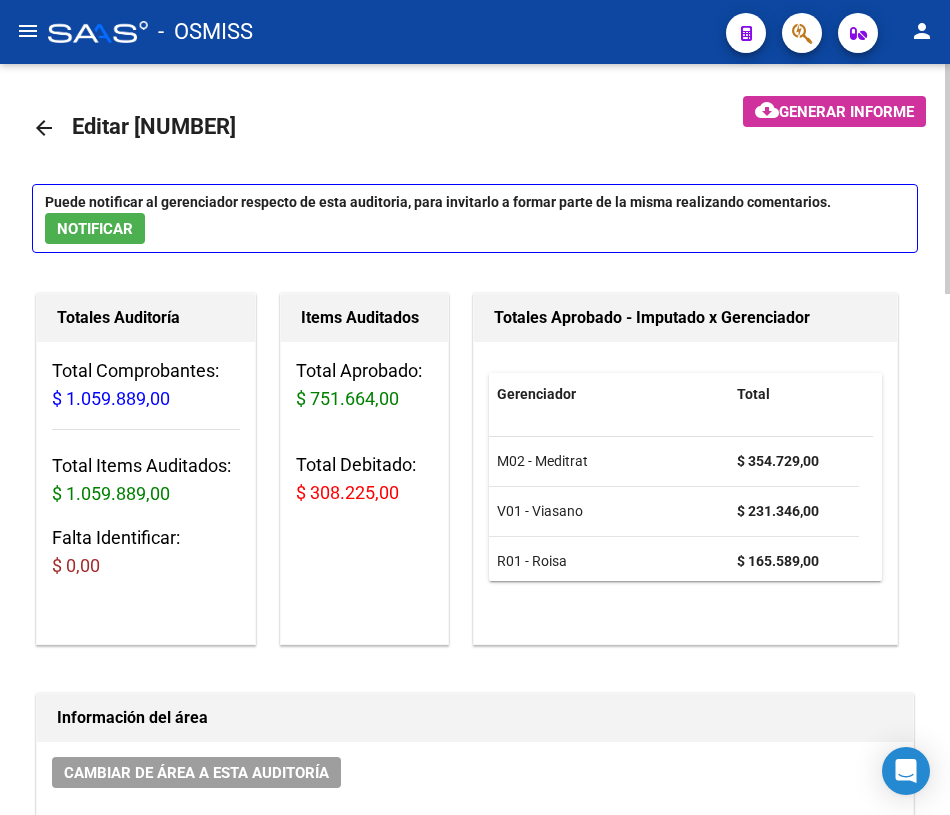 click on "arrow_back" 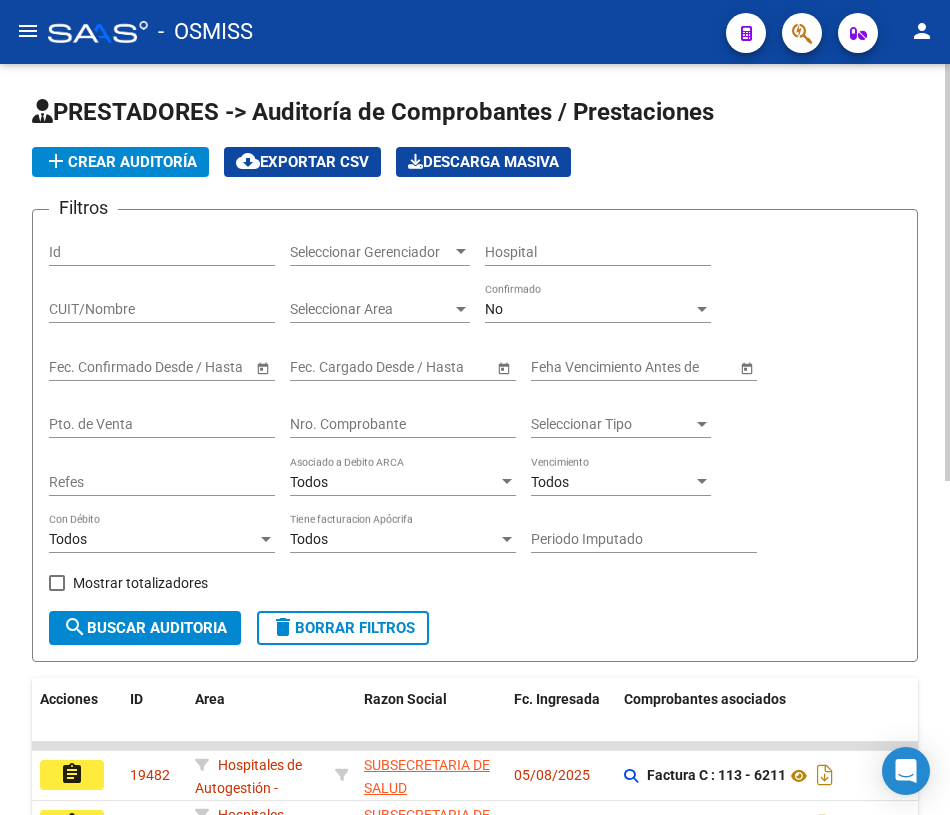 click on "Nro. Comprobante" at bounding box center [403, 424] 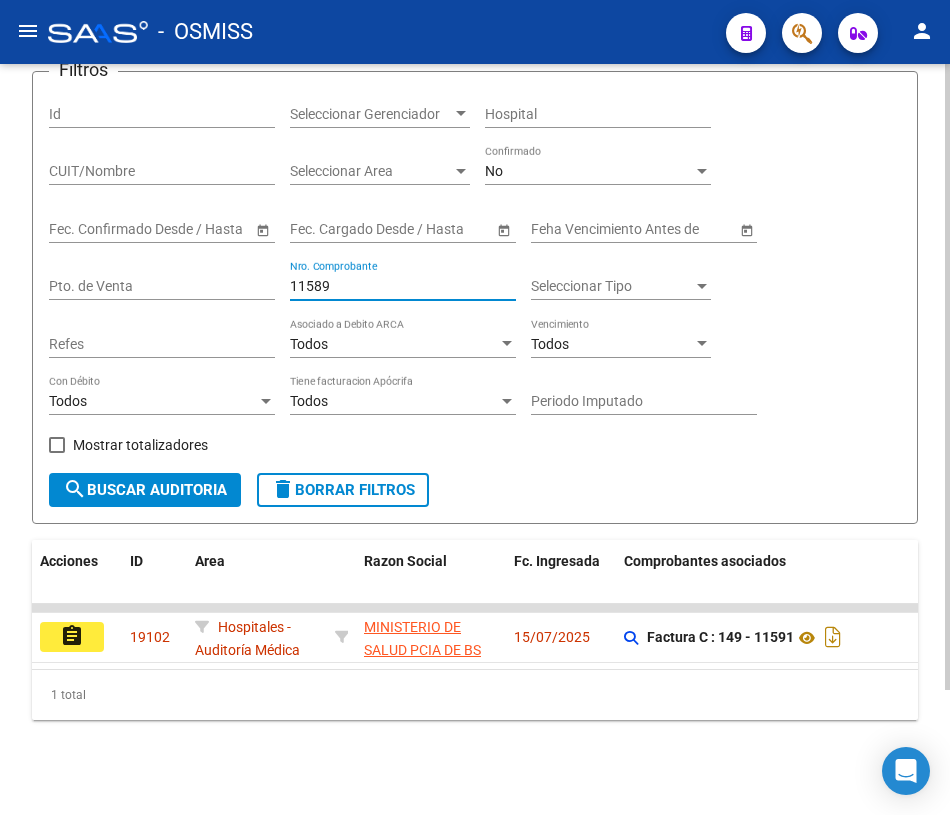 scroll, scrollTop: 150, scrollLeft: 0, axis: vertical 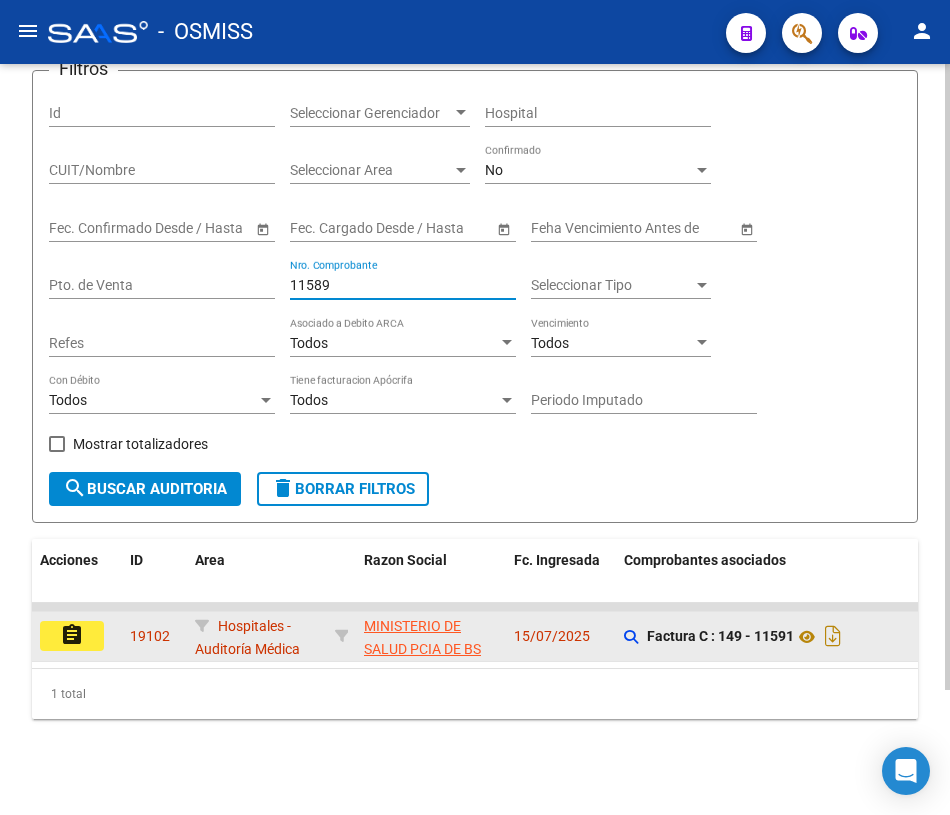 type on "11589" 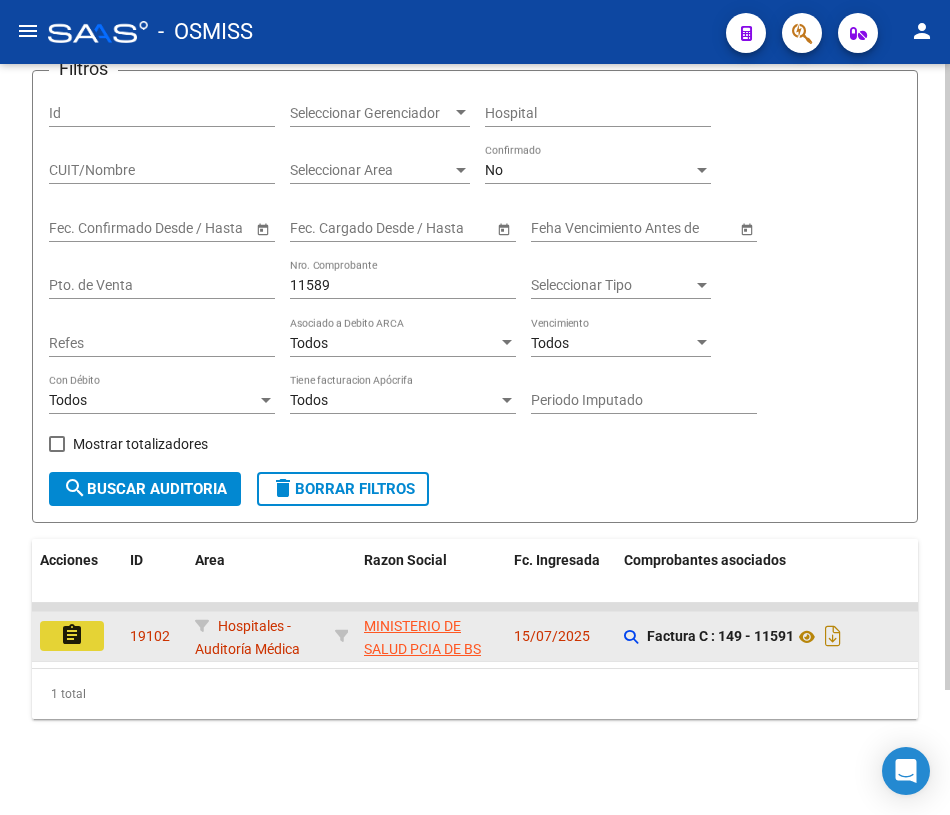 click on "assignment" 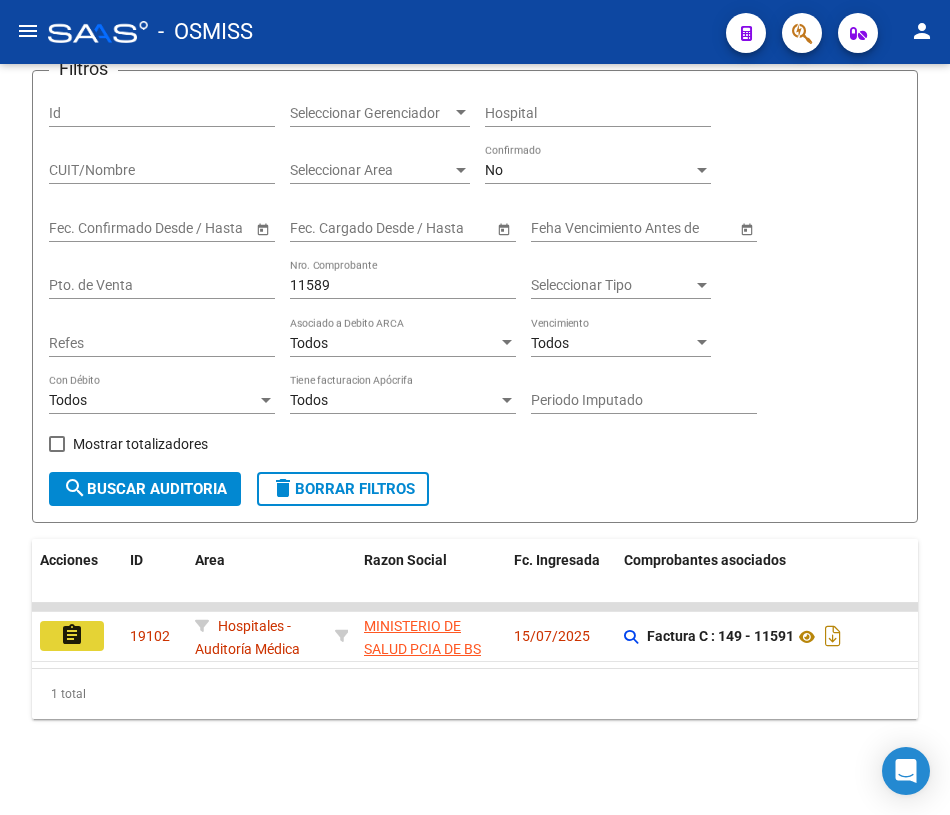 scroll, scrollTop: 0, scrollLeft: 0, axis: both 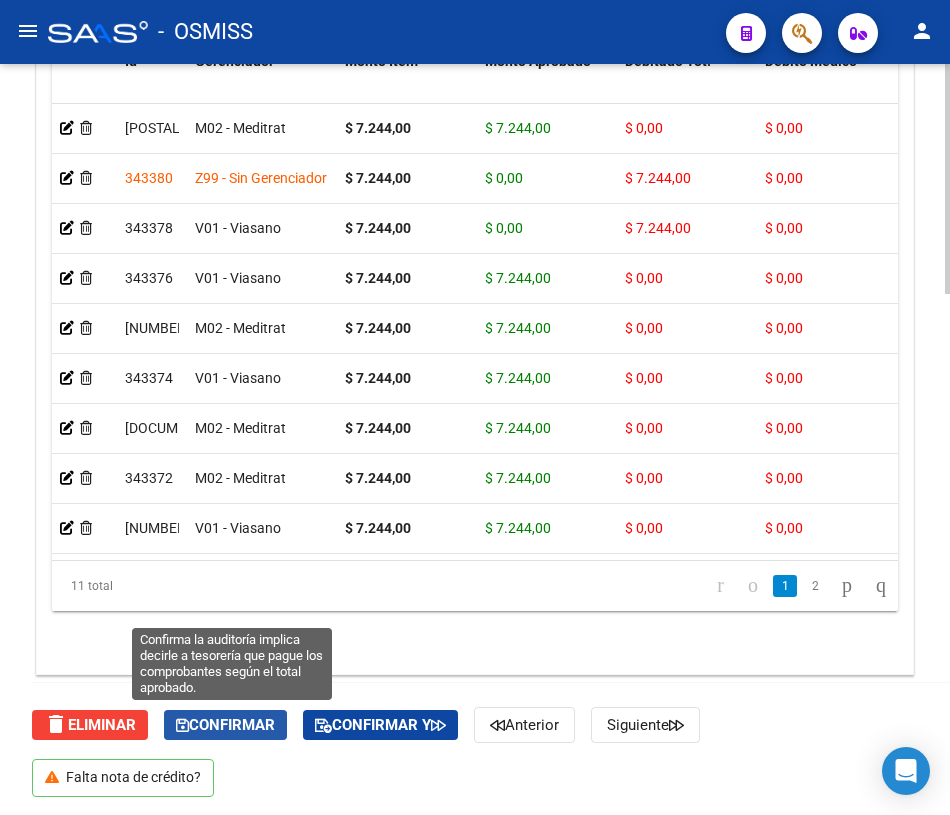 click on "Confirmar" 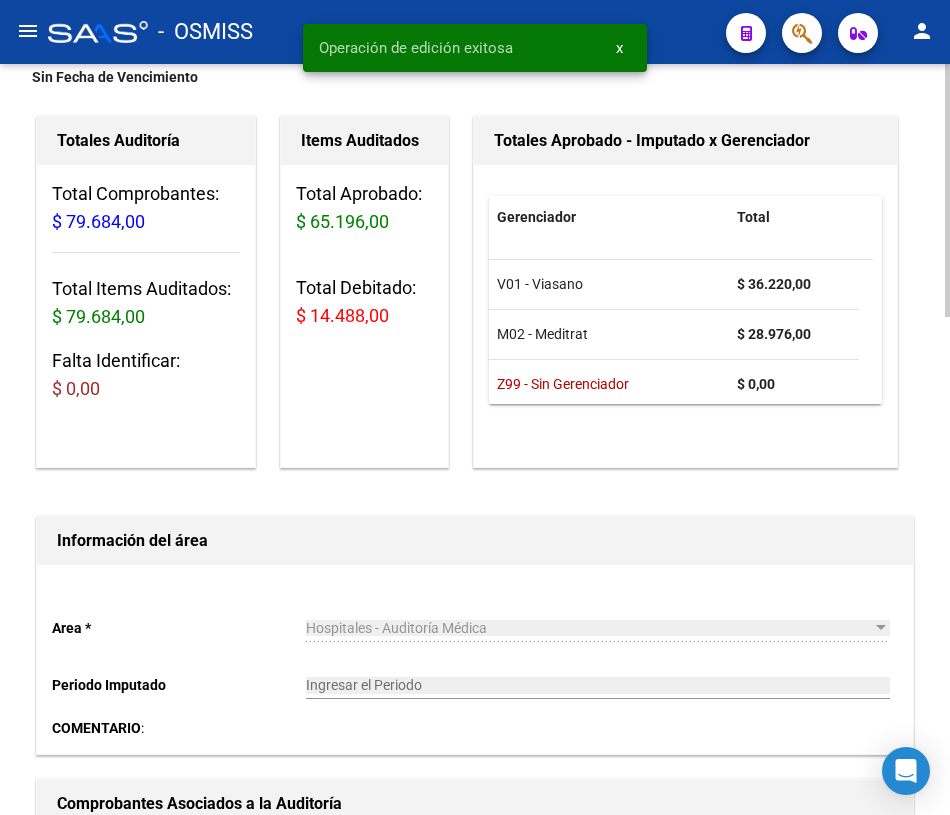 scroll, scrollTop: 0, scrollLeft: 0, axis: both 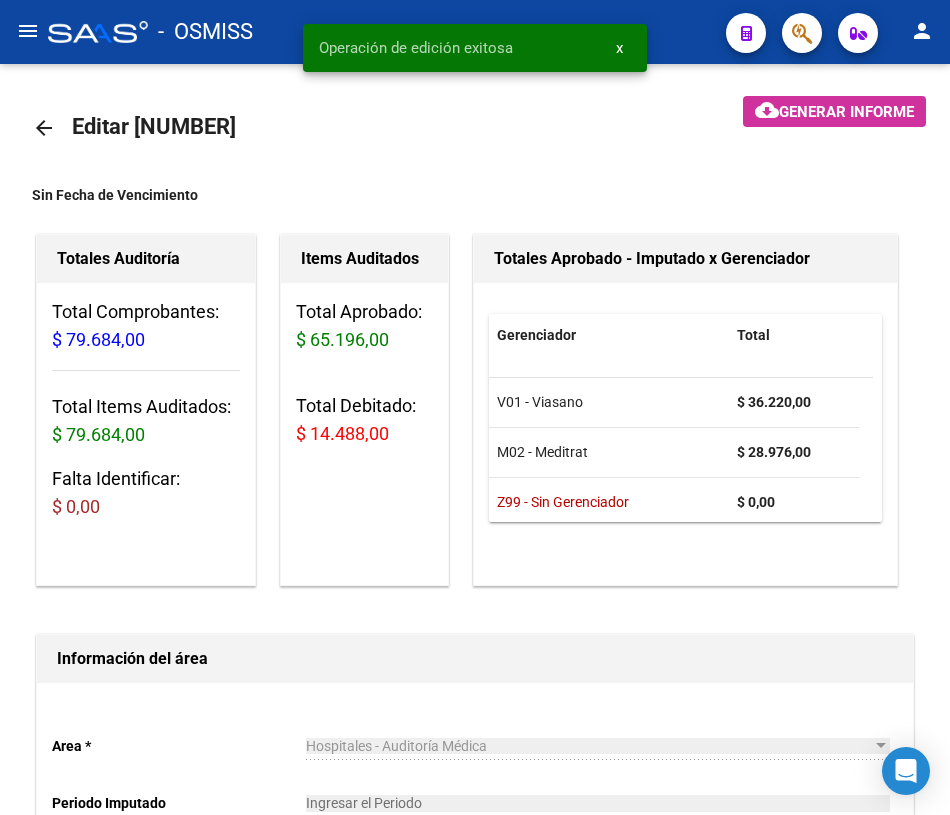 click on "arrow_back" 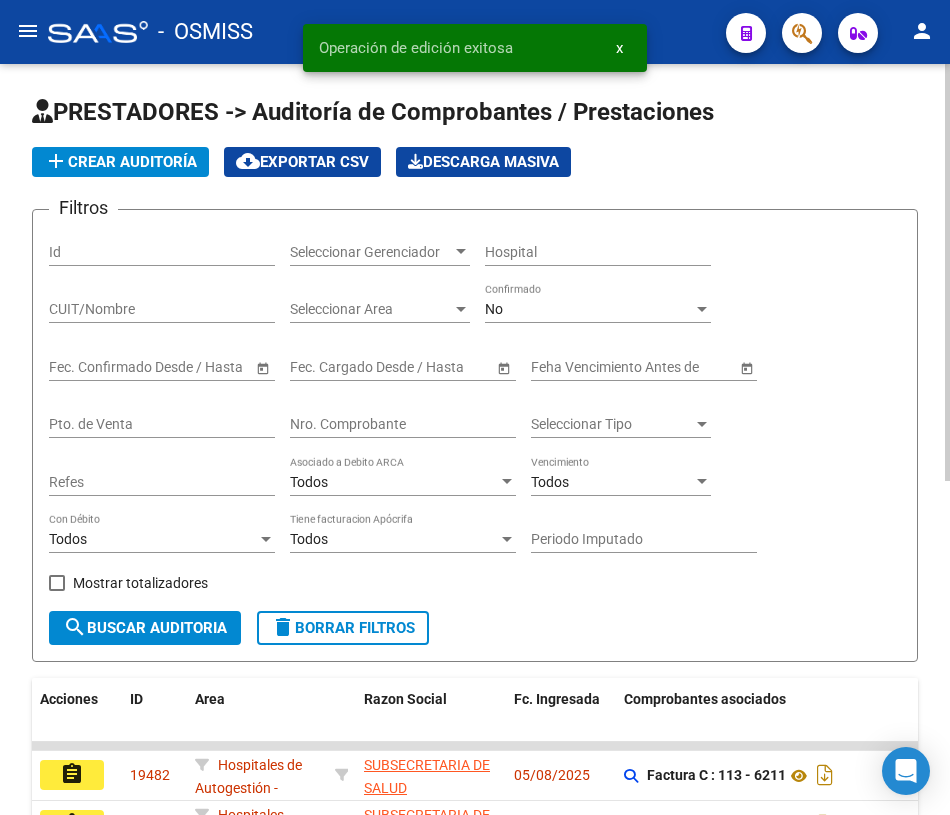 click on "Nro. Comprobante" at bounding box center [403, 424] 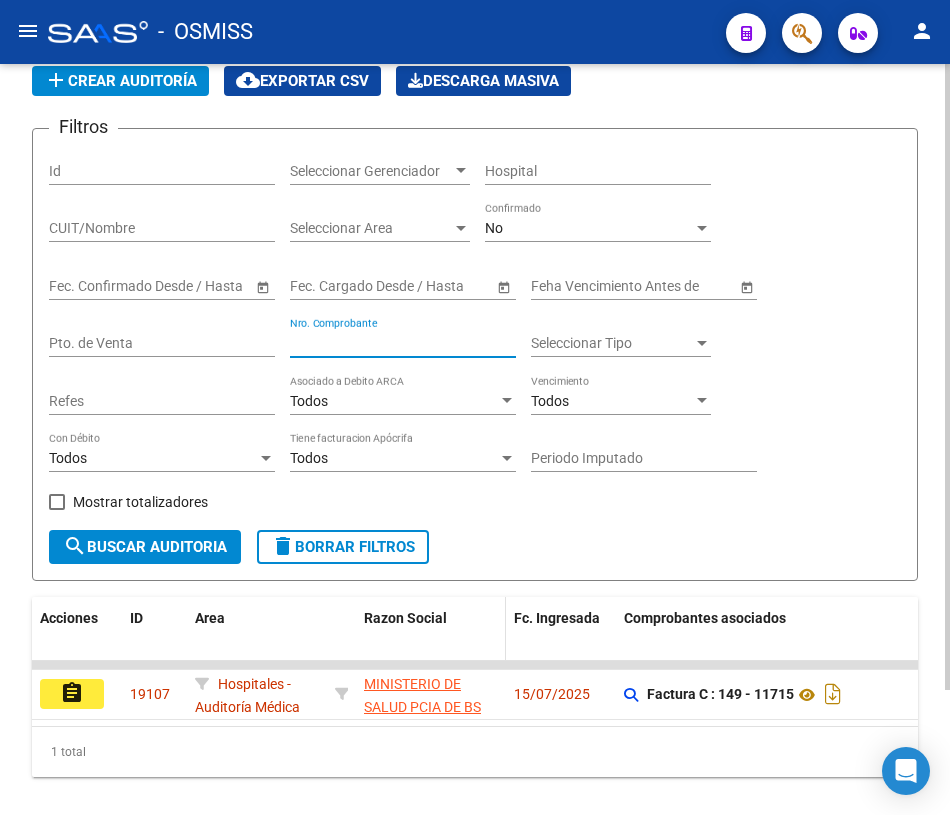 scroll, scrollTop: 150, scrollLeft: 0, axis: vertical 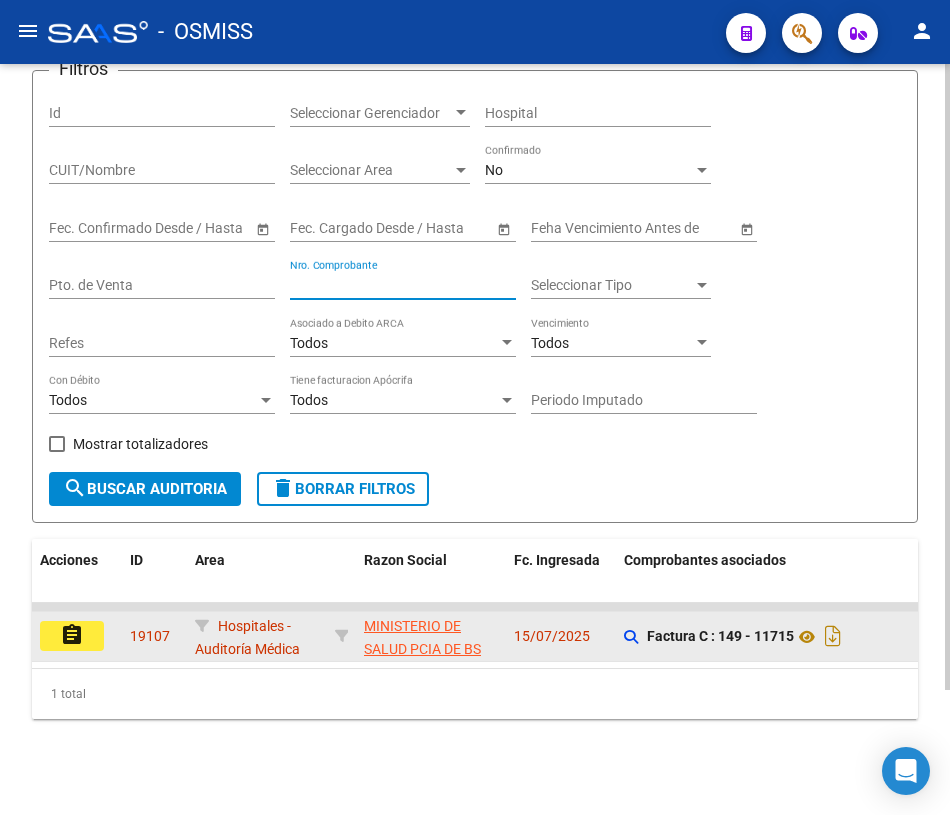 type on "[NUMBER]" 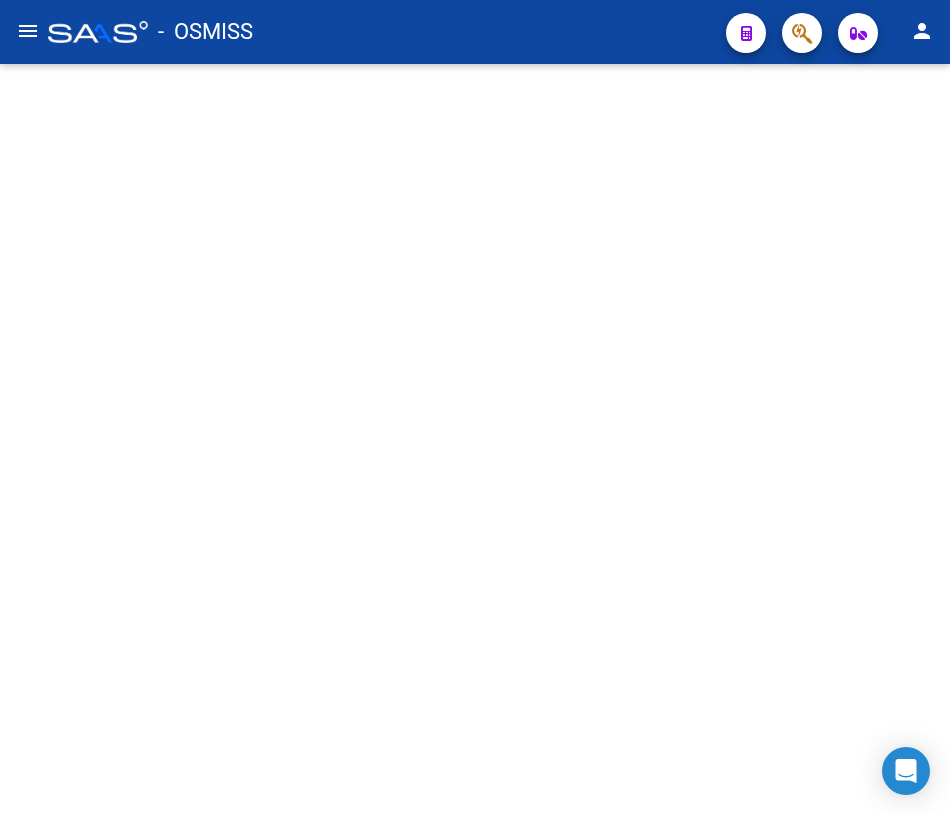 scroll, scrollTop: 0, scrollLeft: 0, axis: both 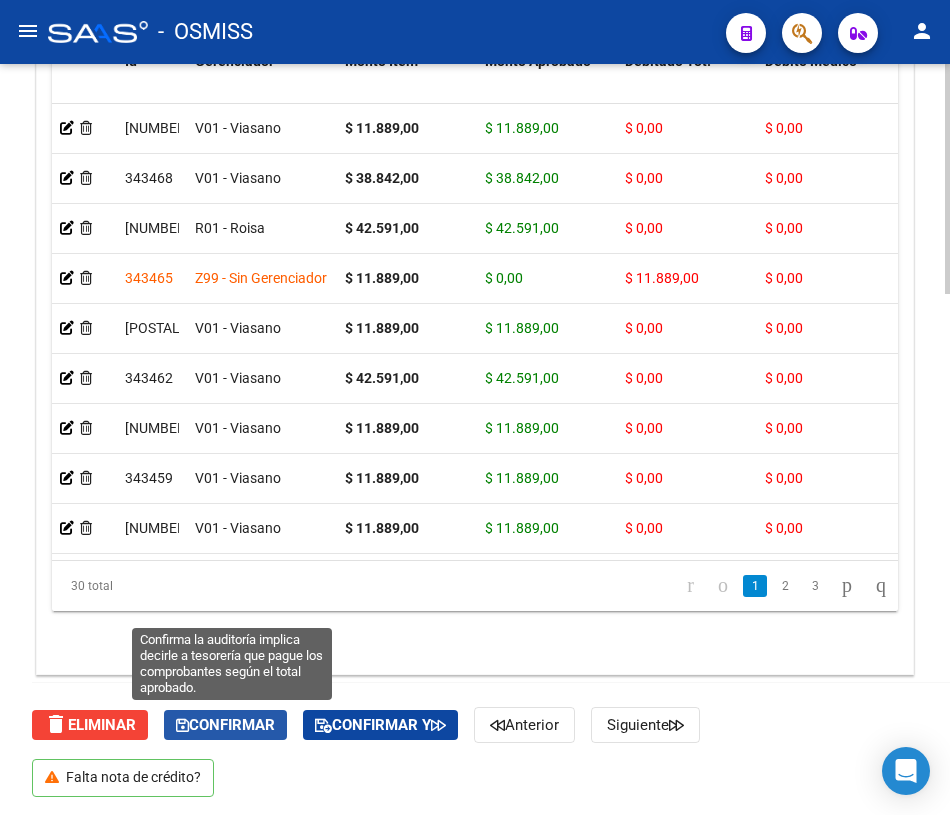 click on "Confirmar" 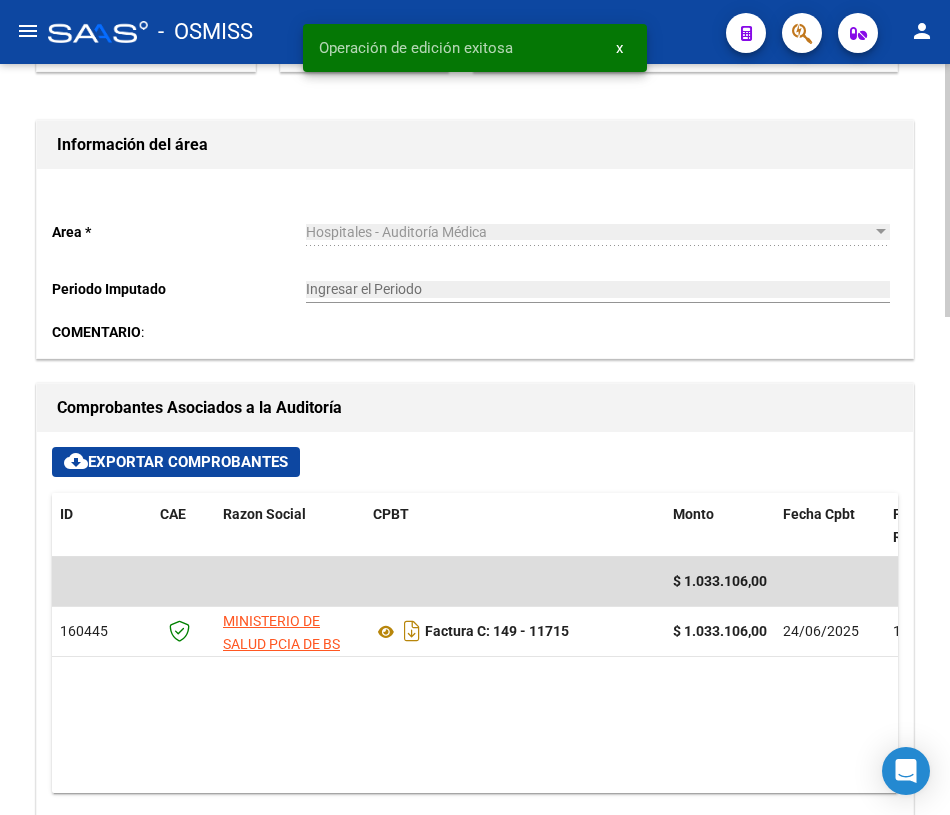 scroll, scrollTop: 480, scrollLeft: 0, axis: vertical 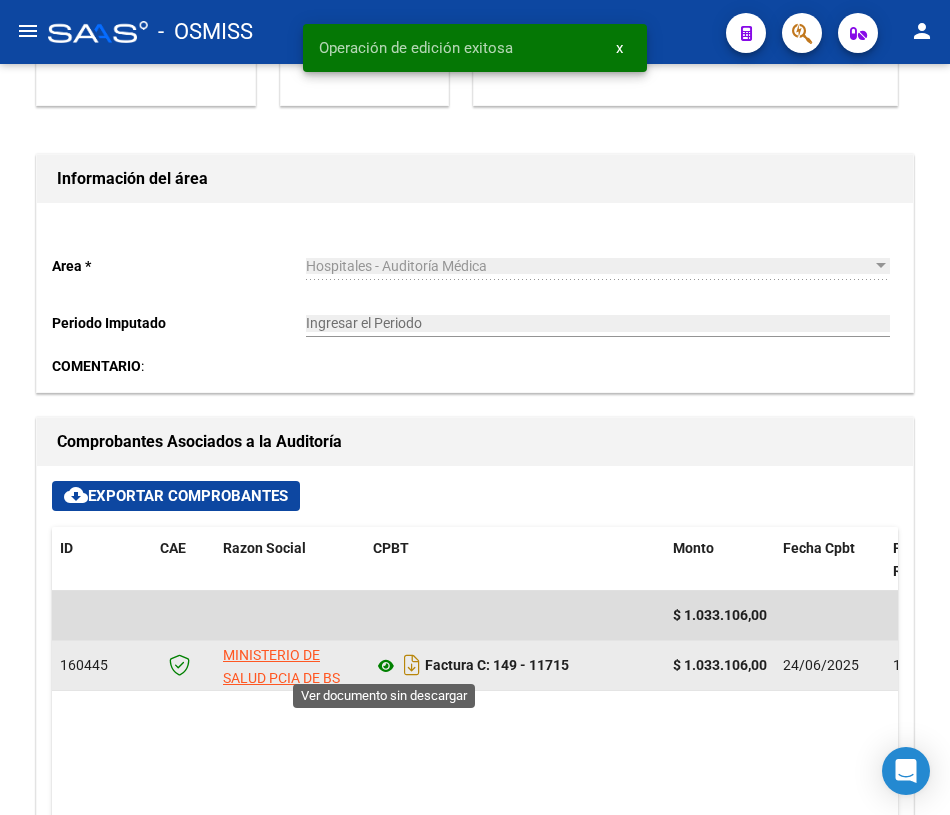 click 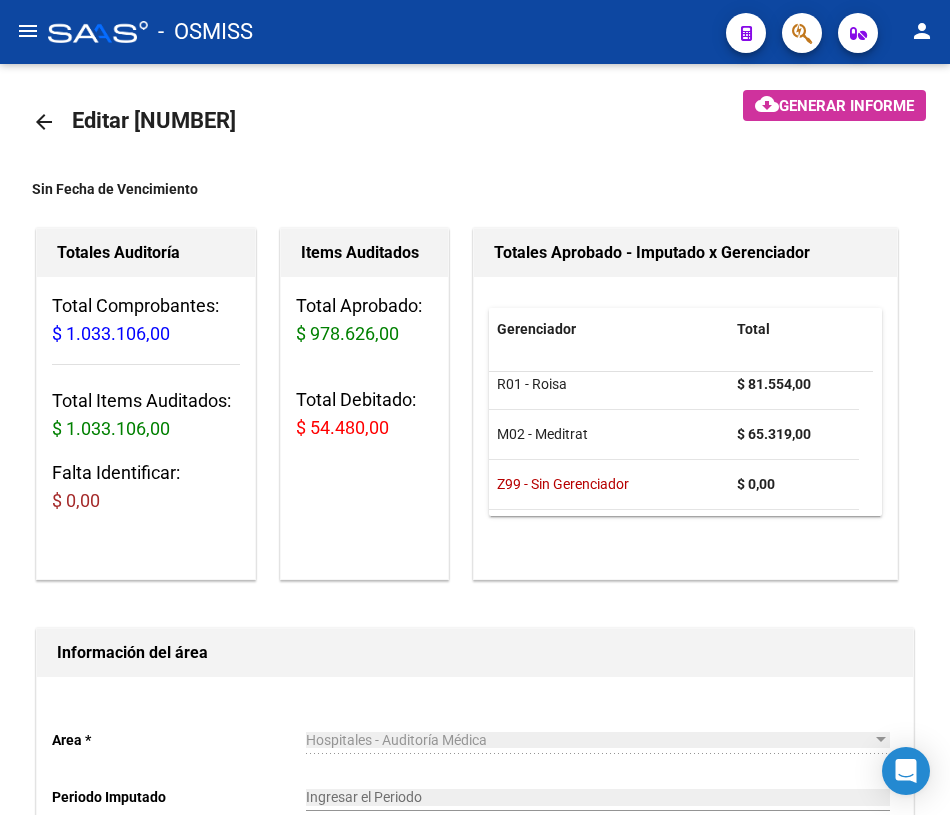 scroll, scrollTop: 0, scrollLeft: 0, axis: both 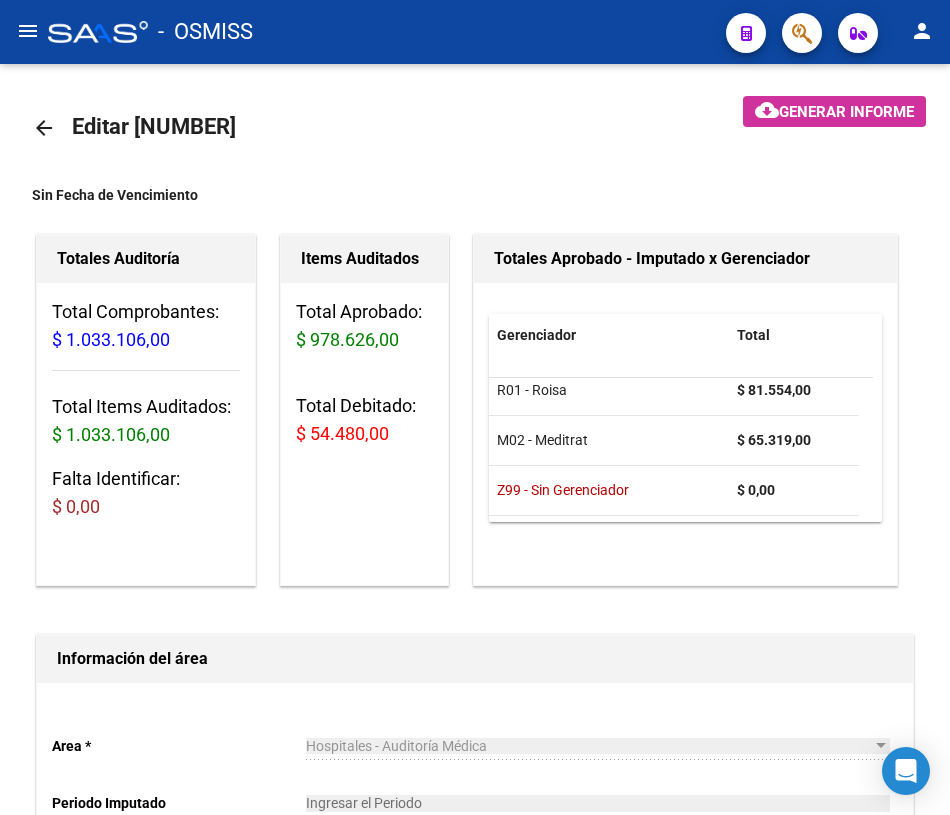 click on "arrow_back" 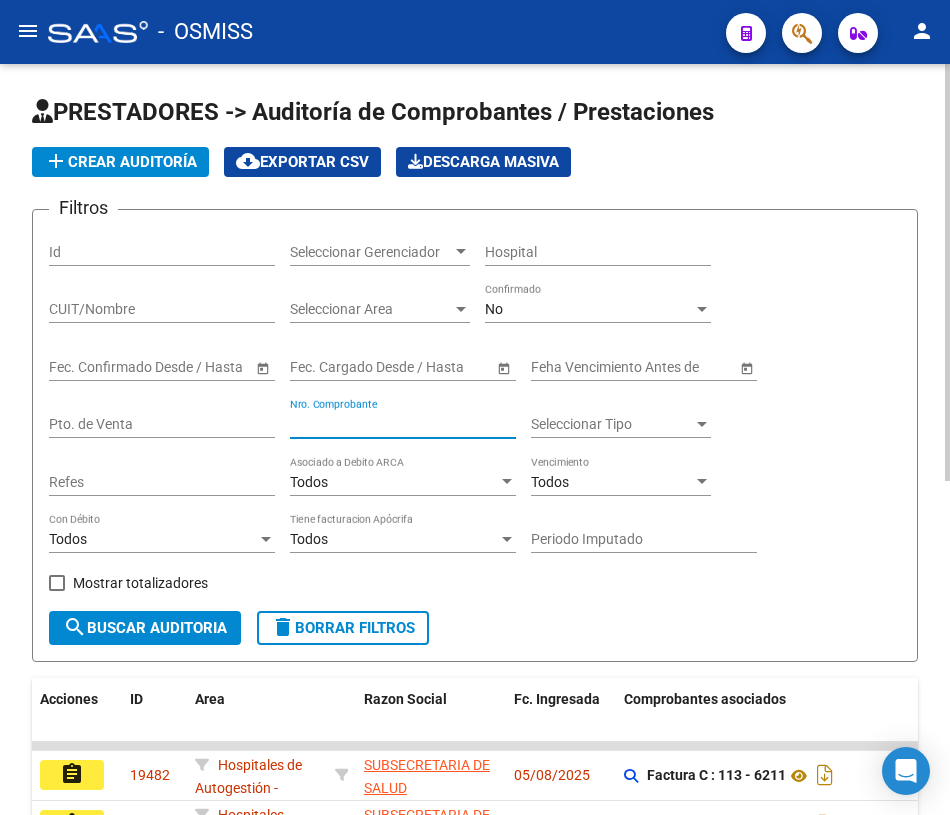 click on "Nro. Comprobante" at bounding box center [403, 424] 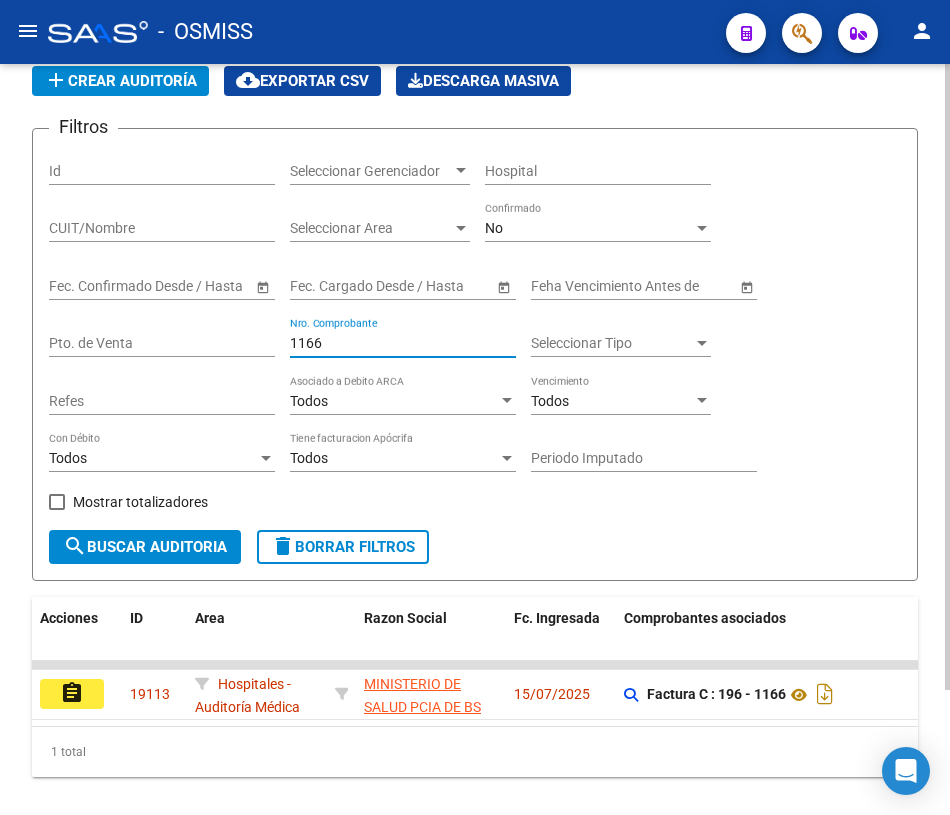 scroll, scrollTop: 150, scrollLeft: 0, axis: vertical 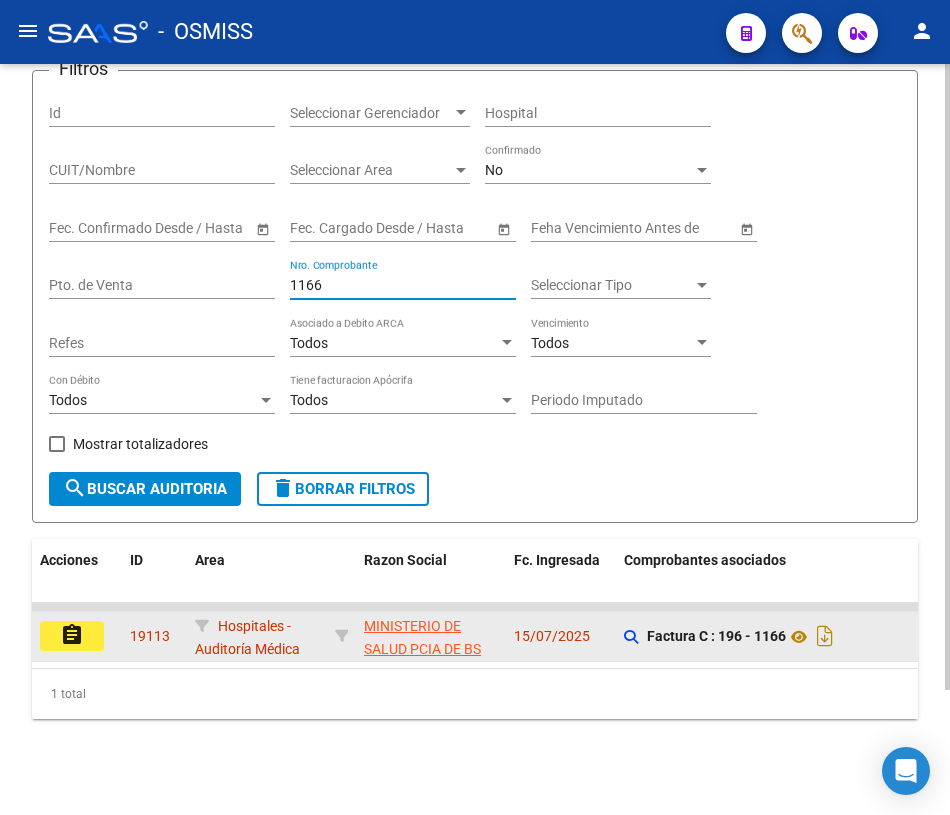 type on "1166" 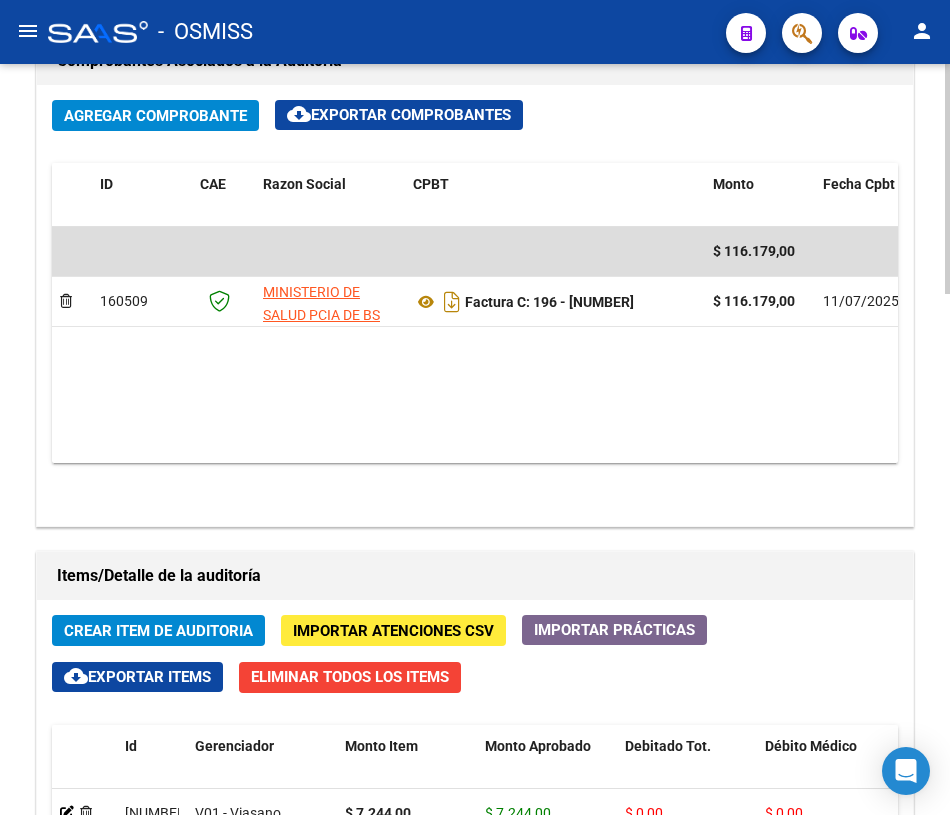scroll, scrollTop: 1181, scrollLeft: 0, axis: vertical 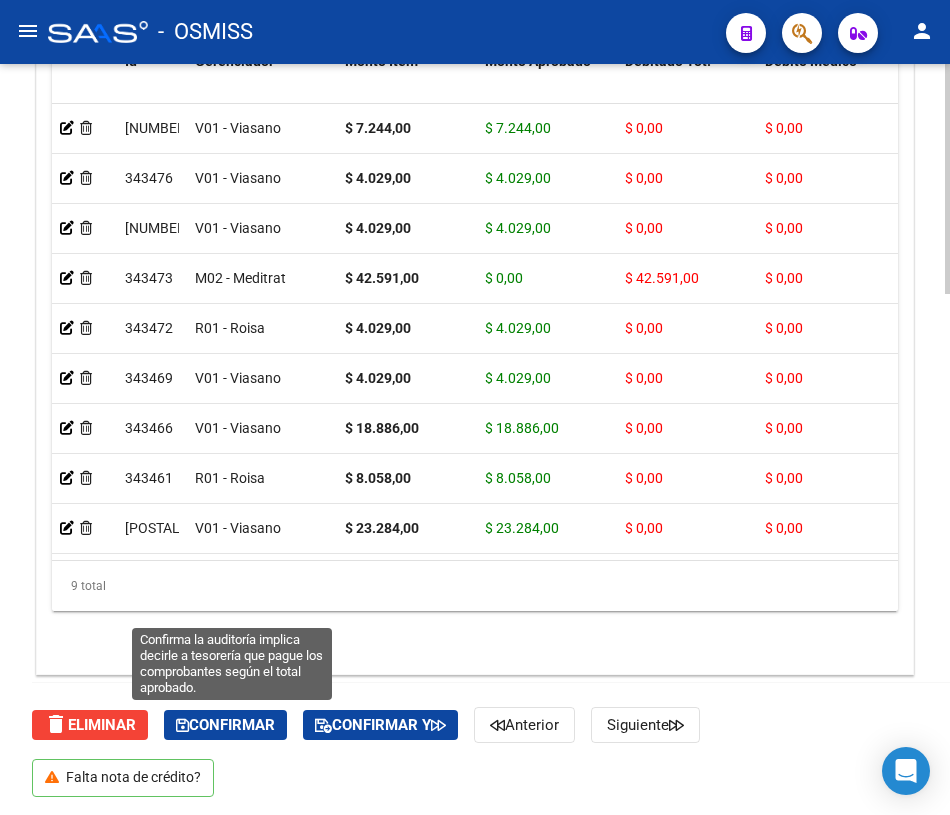 click on "Confirmar" 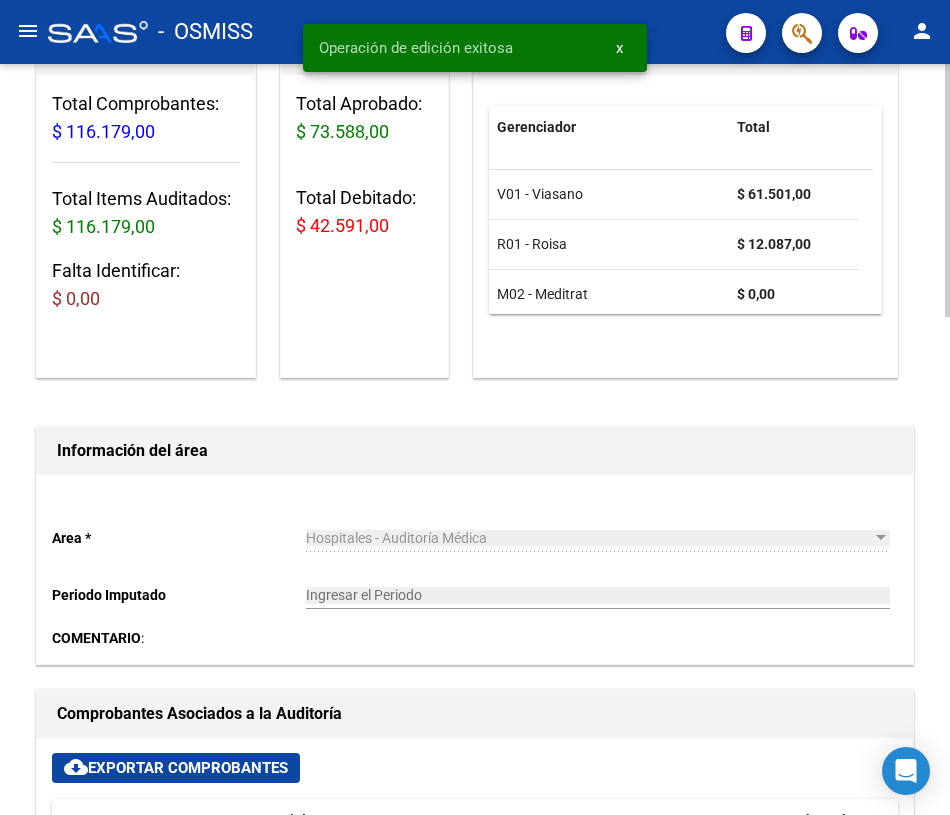 scroll, scrollTop: 0, scrollLeft: 0, axis: both 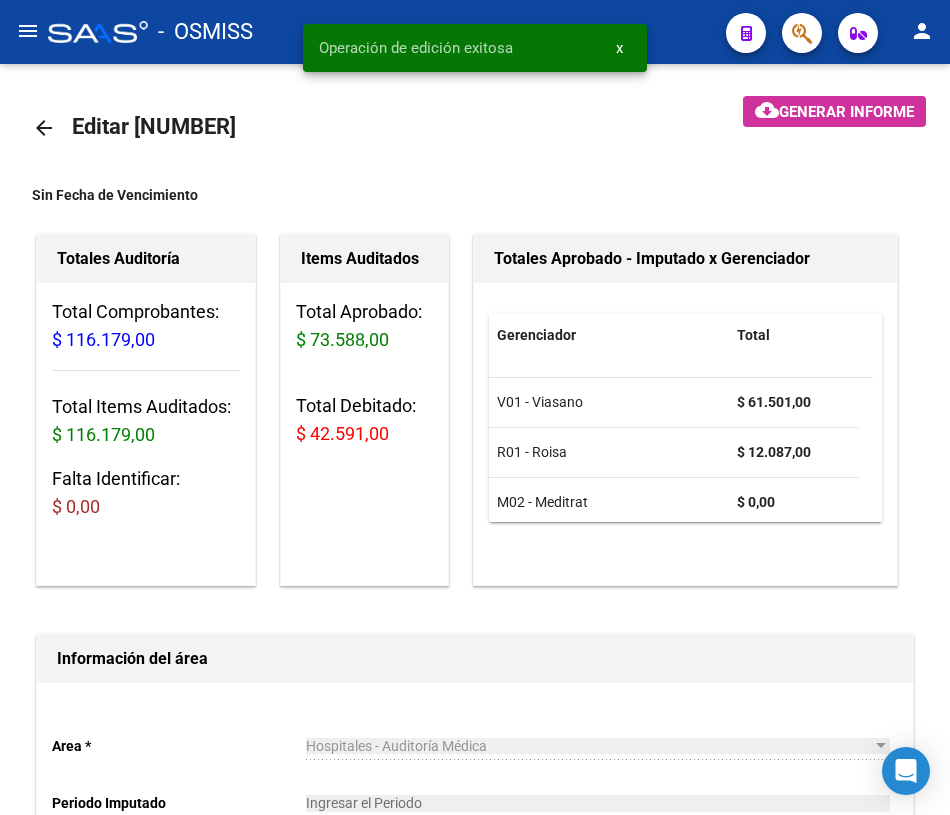 click on "arrow_back" 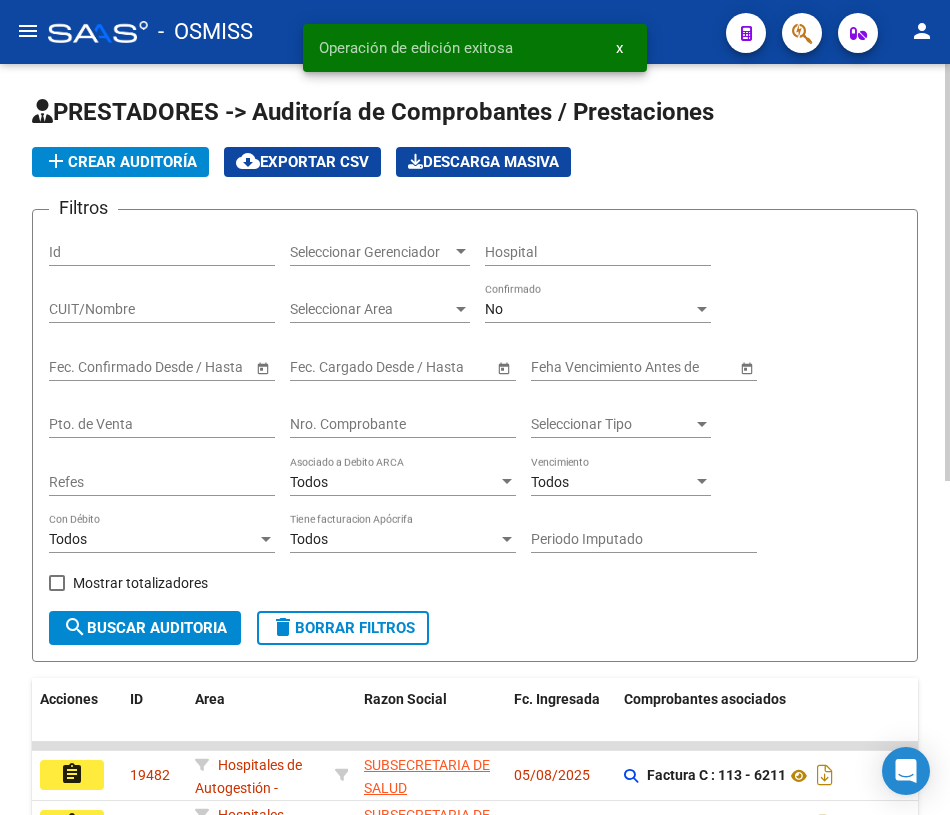 click on "Nro. Comprobante" at bounding box center (403, 424) 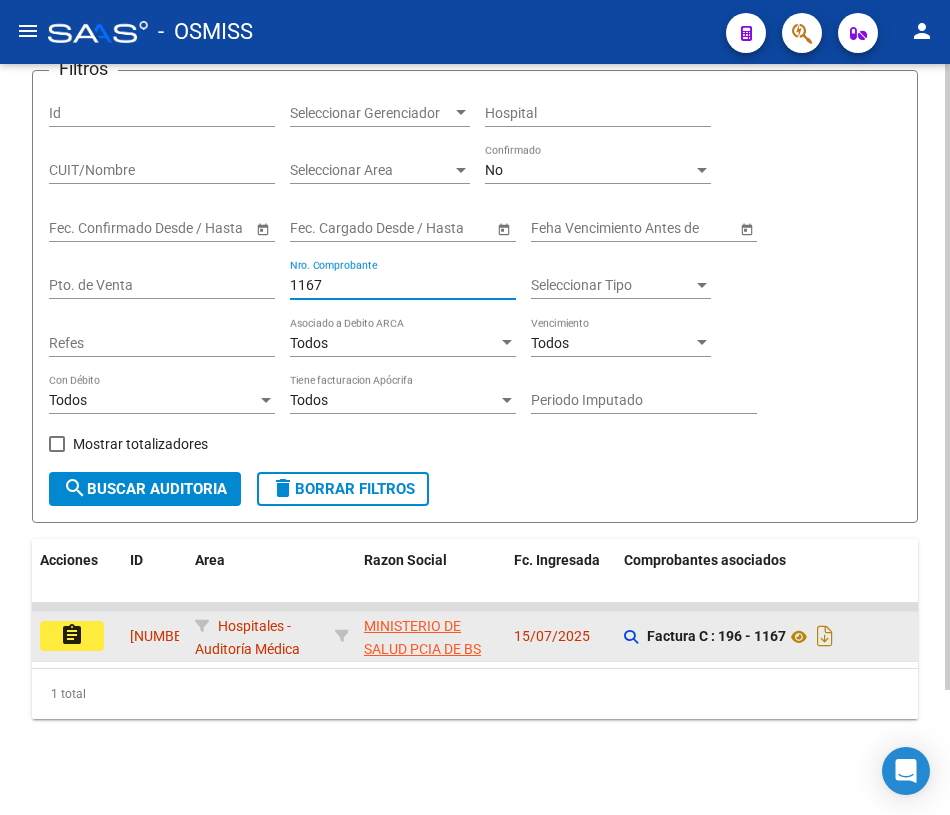 scroll, scrollTop: 150, scrollLeft: 0, axis: vertical 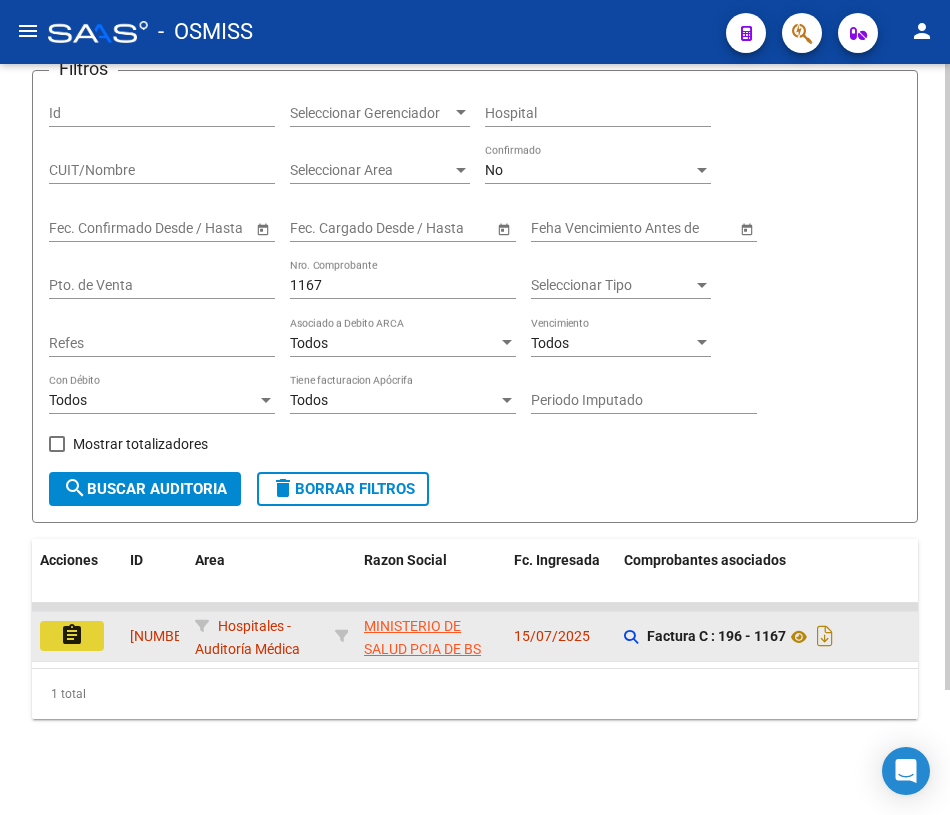 click on "assignment" 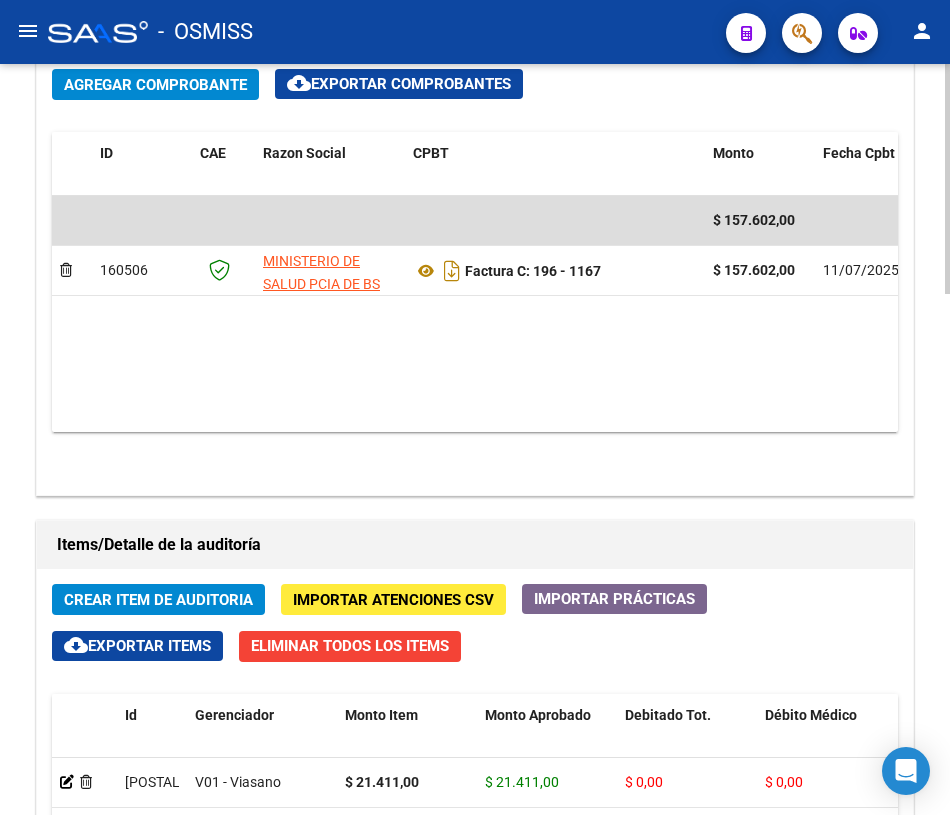 scroll, scrollTop: 1181, scrollLeft: 0, axis: vertical 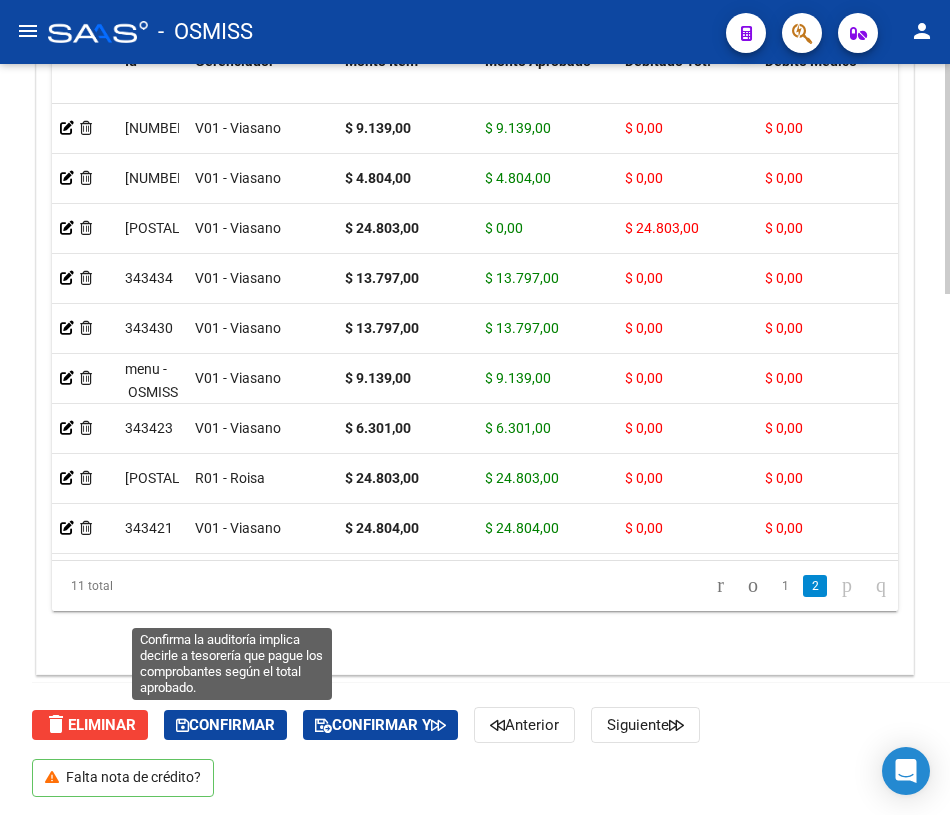 click on "Confirmar" 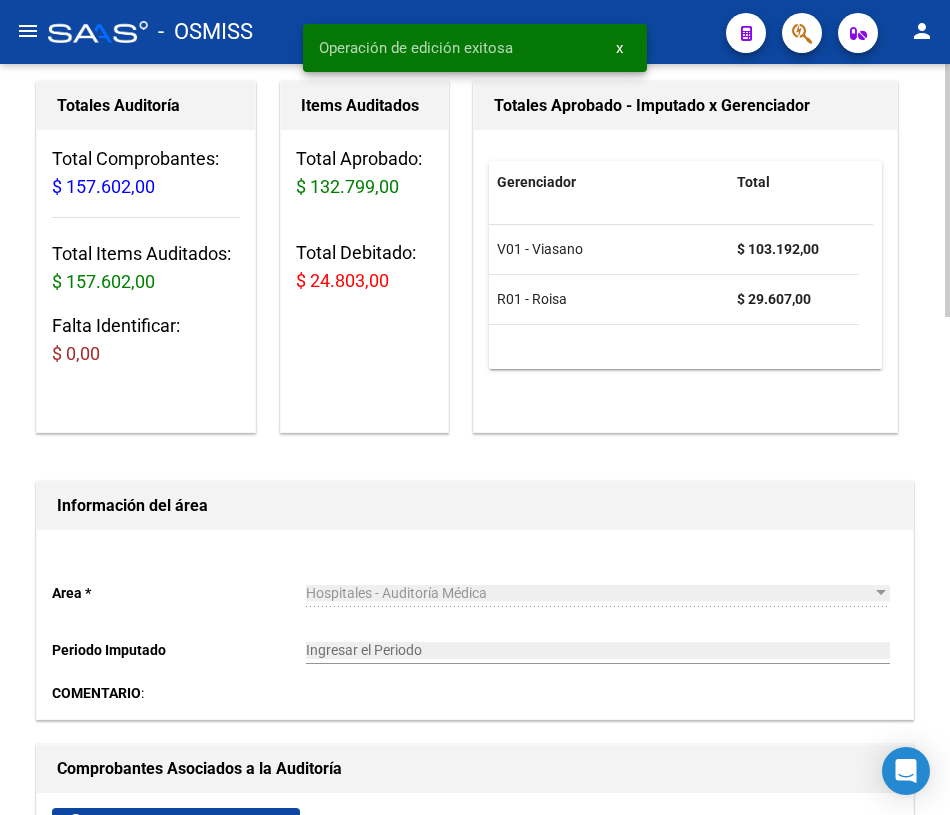 scroll, scrollTop: 0, scrollLeft: 0, axis: both 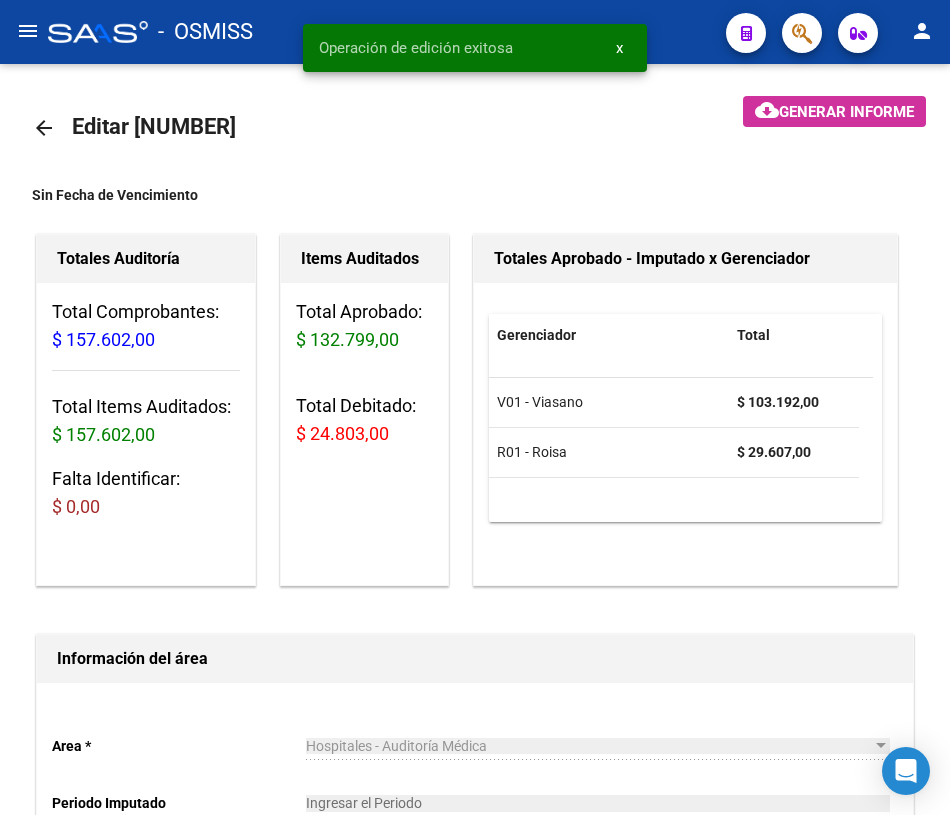 click on "arrow_back" 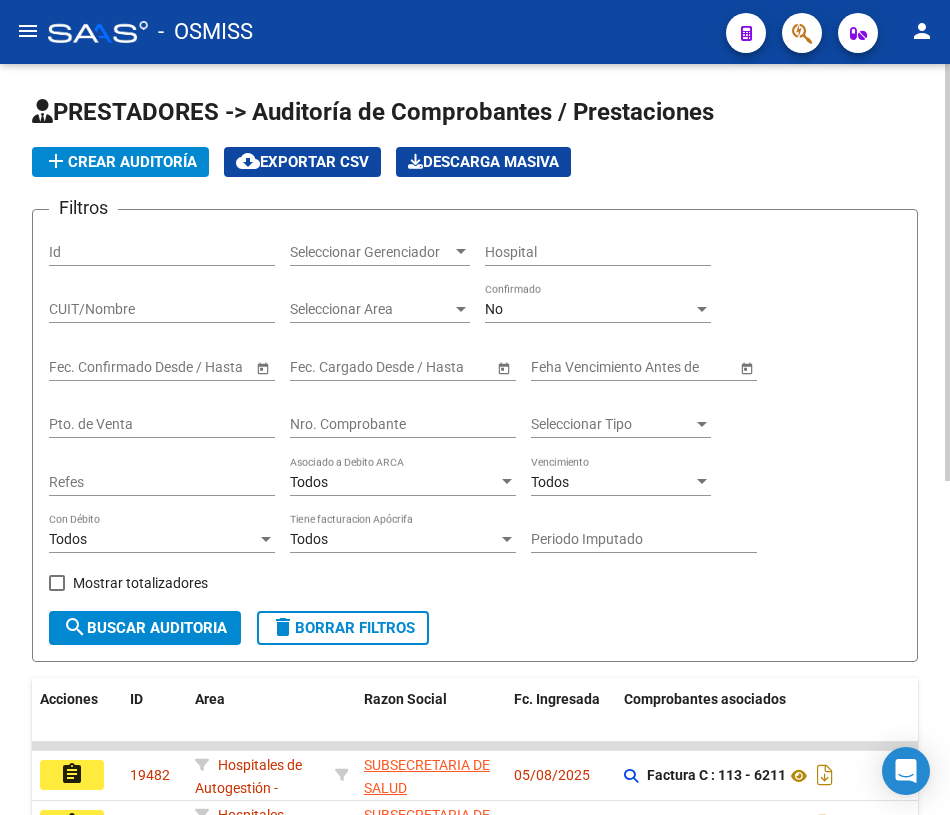 click on "Nro. Comprobante" at bounding box center (403, 424) 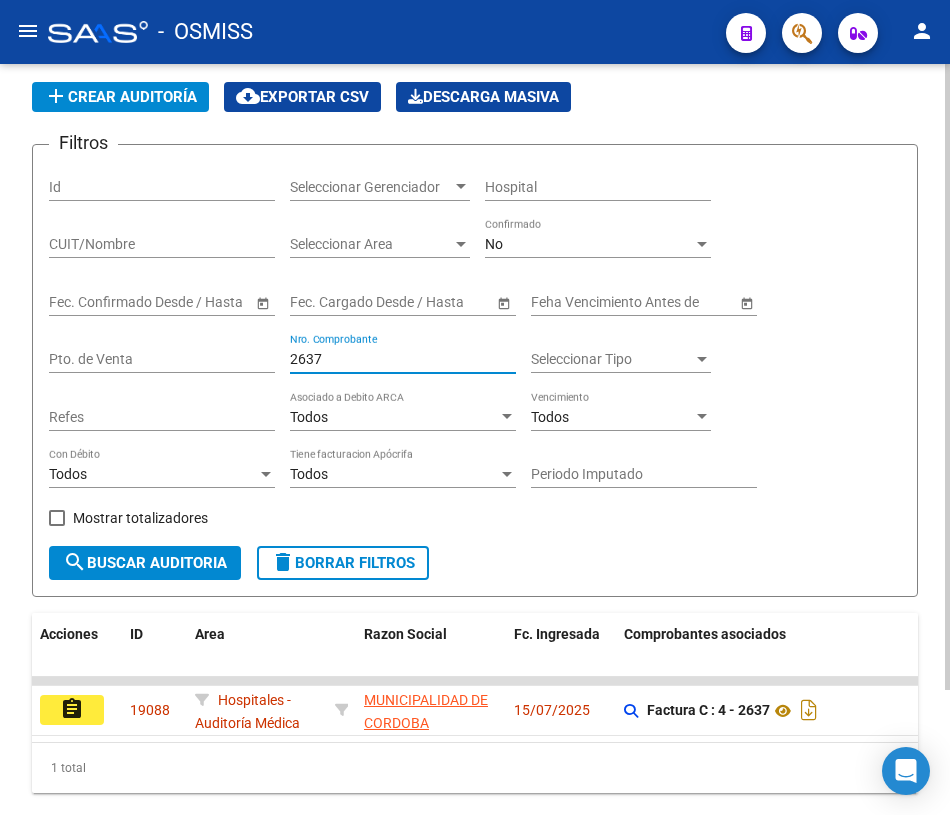 scroll, scrollTop: 150, scrollLeft: 0, axis: vertical 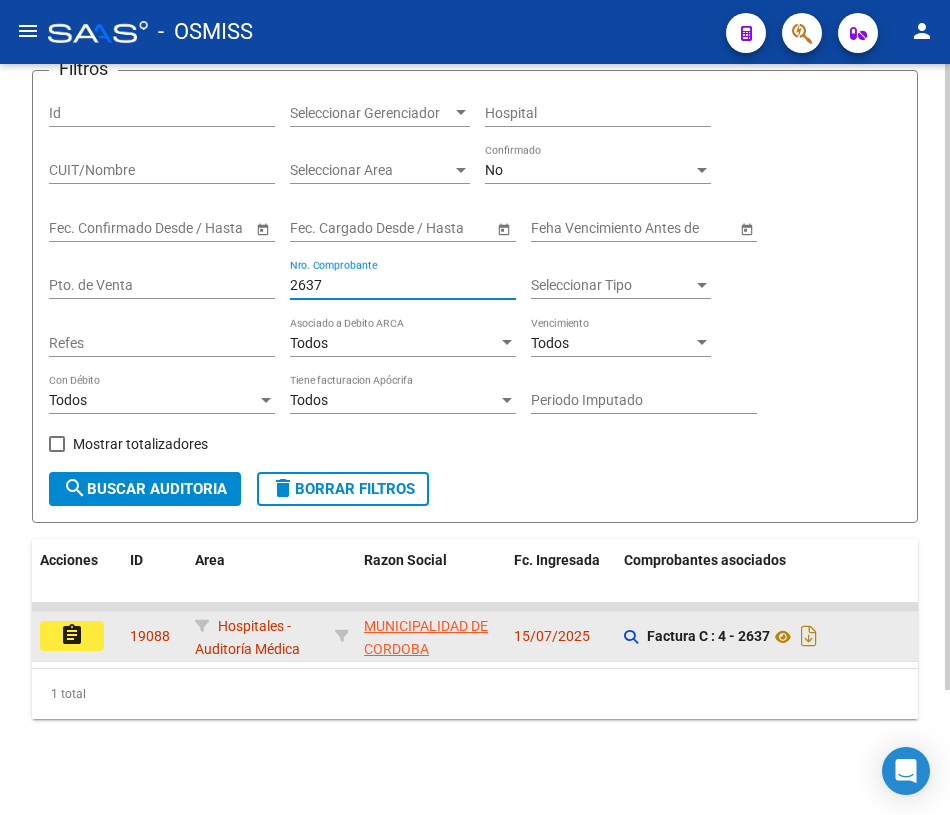 type on "2637" 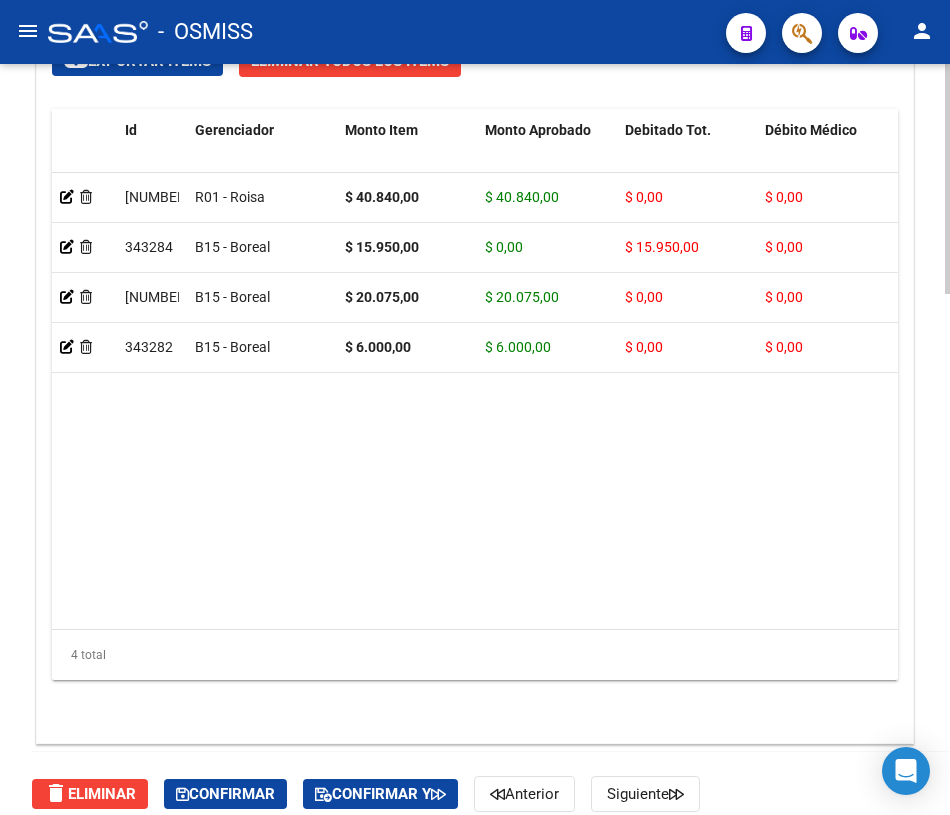 scroll, scrollTop: 1705, scrollLeft: 0, axis: vertical 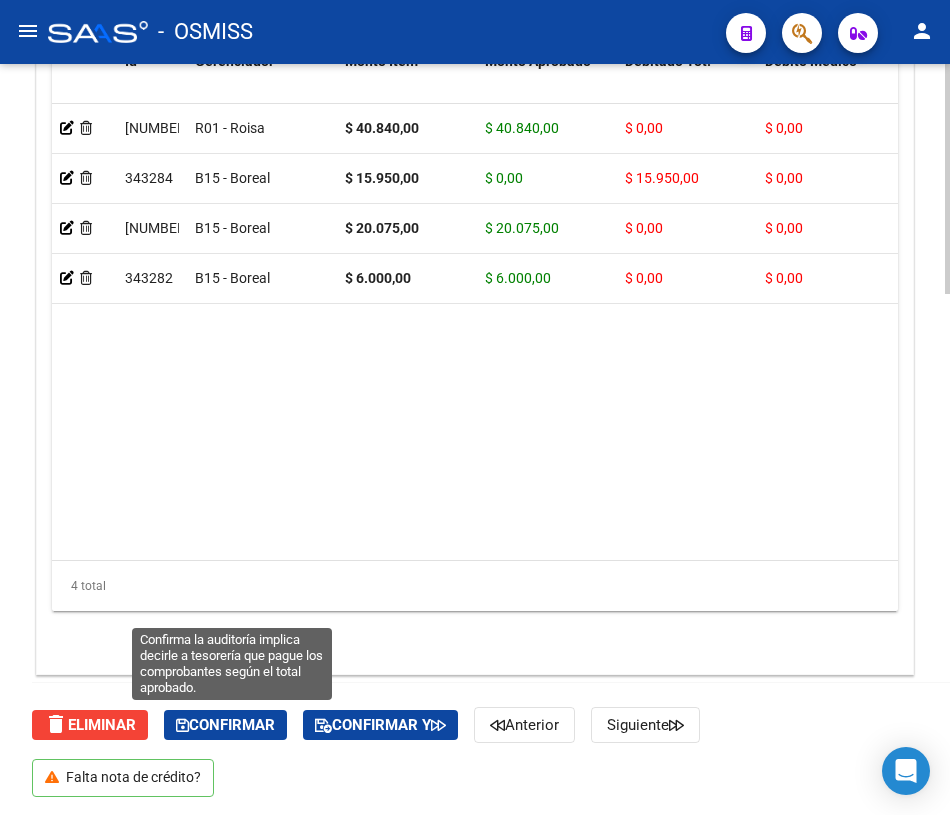 click on "Confirmar" 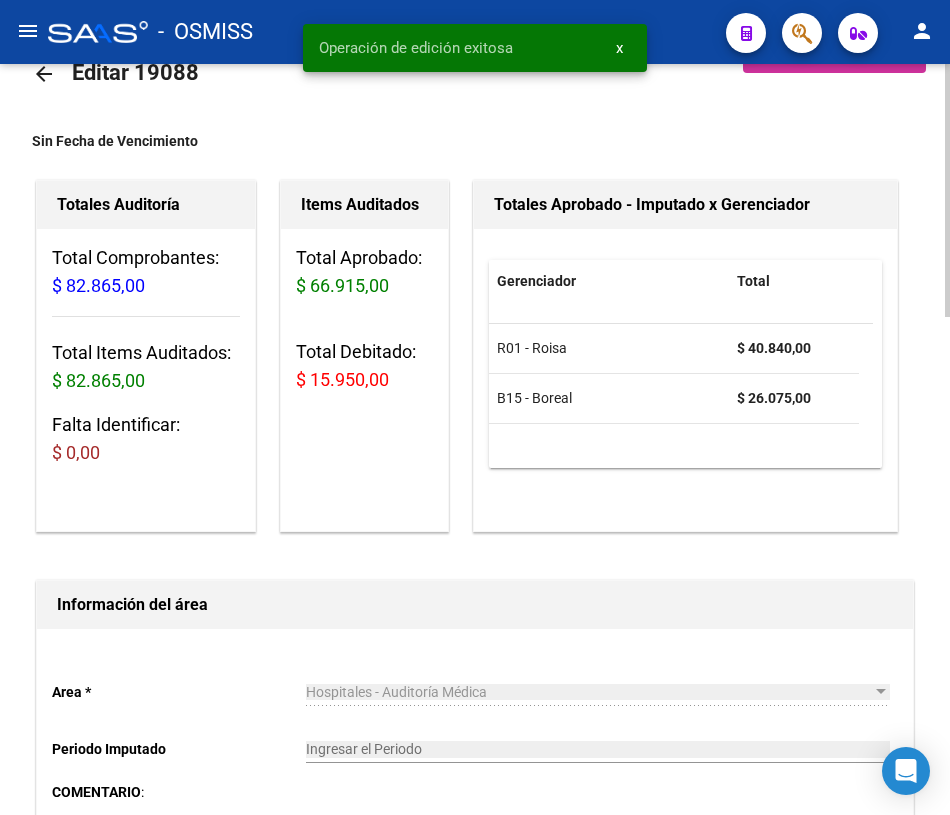 scroll, scrollTop: 13, scrollLeft: 0, axis: vertical 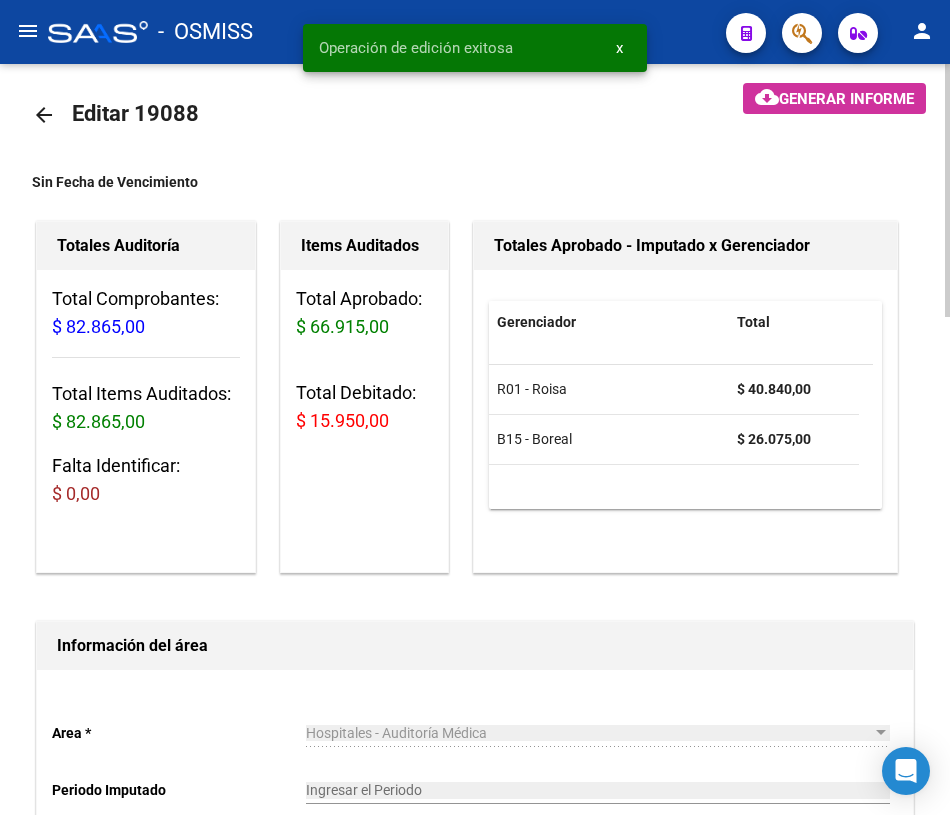 click on "arrow_back Editar 19088    cloud_download  Generar informe  Sin Fecha de Vencimiento  Totales Auditoría Total Comprobantes:  $ 82.865,00 Total Items Auditados:  $ 82.865,00 Falta Identificar:   $ 0,00 Items Auditados Total Aprobado: $ 66.915,00 Total Debitado: $ 15.950,00 Totales Aprobado - Imputado x Gerenciador Gerenciador Total R01 - Roisa  $ 40.840,00 B15 - Boreal  $ 26.075,00 Información del área  Area * Hospitales - Auditoría Médica Seleccionar area Periodo Imputado    Ingresar el Periodo  COMENTARIO :  Comprobantes Asociados a la Auditoría cloud_download  Exportar Comprobantes  ID CAE Razon Social CPBT Monto Fecha Cpbt Fecha Recibido Doc Respaldatoria Expte. Interno Creado Usuario $ 82.865,00 160405 MUNICIPALIDAD DE CORDOBA  Factura C: 4 - 2637  $ 82.865,00 20/06/2025 15/07/2025 15/07/2025 [FIRST] [LAST] - [EMAIL] Items/Detalle de la auditoría cloud_download  Exportar Items  Id Gerenciador Monto Item Monto Aprobado Debitado Tot. Débito Médico Debito Afiliatorio CUIL" 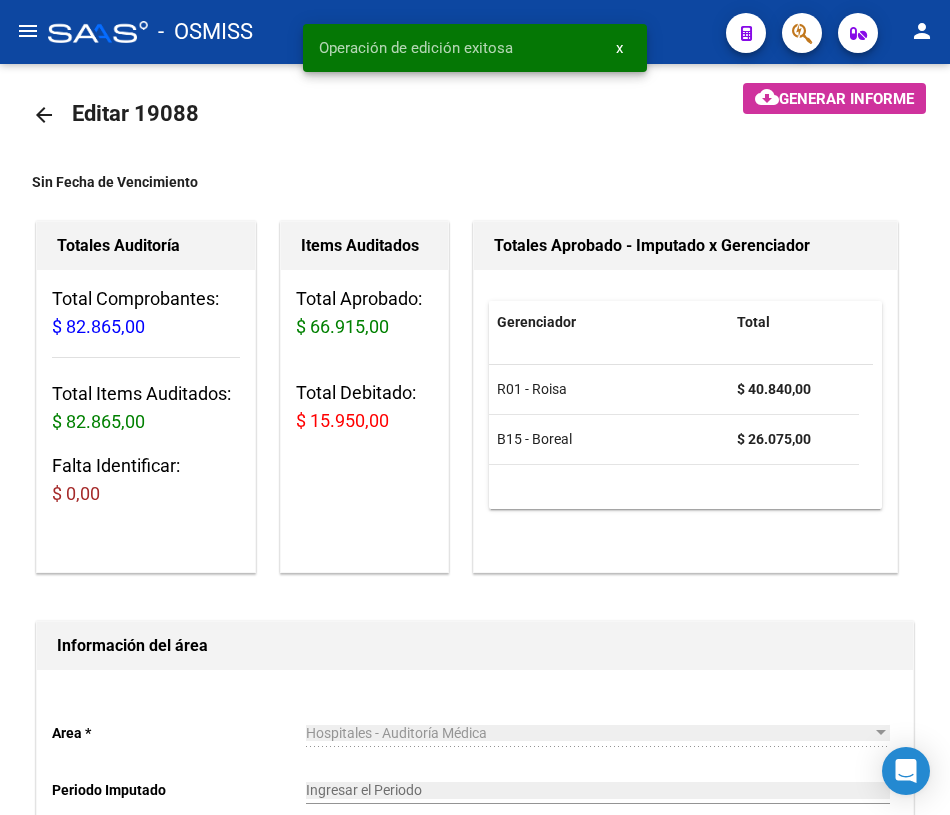 click on "arrow_back" 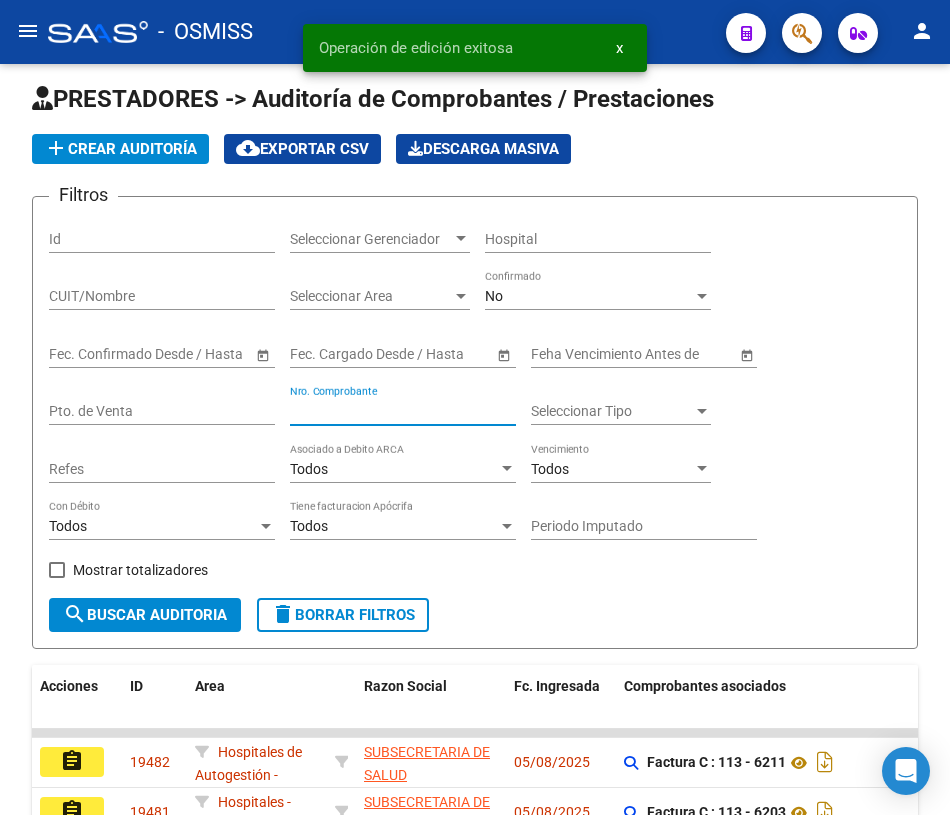 click on "Nro. Comprobante" at bounding box center (403, 411) 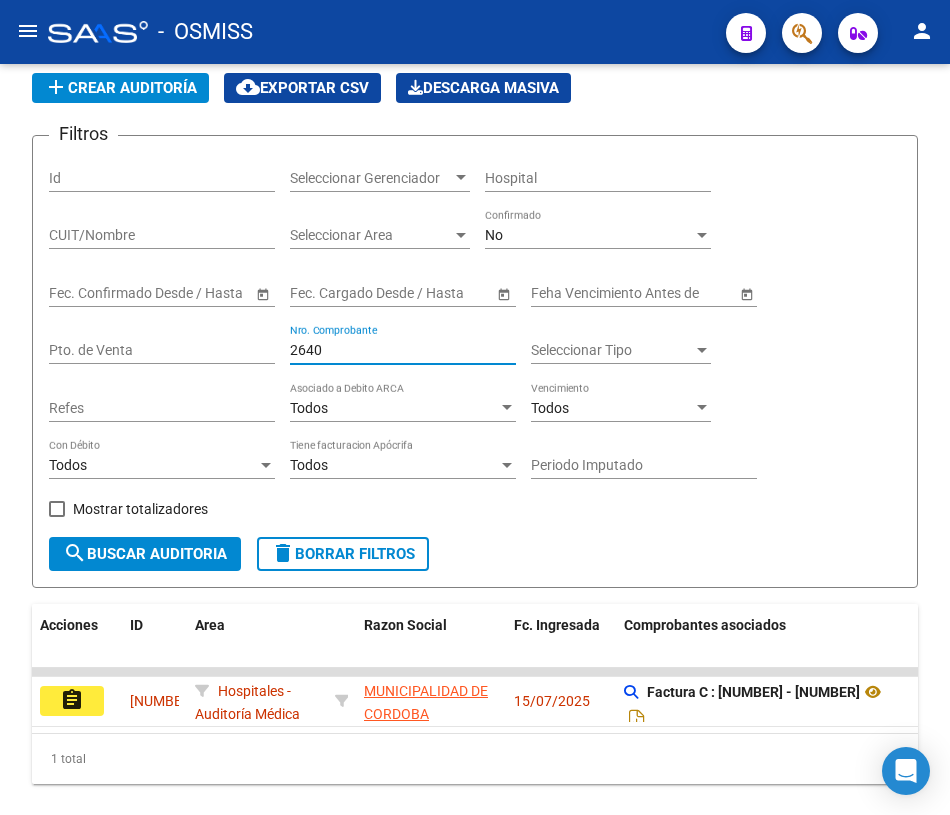 scroll, scrollTop: 150, scrollLeft: 0, axis: vertical 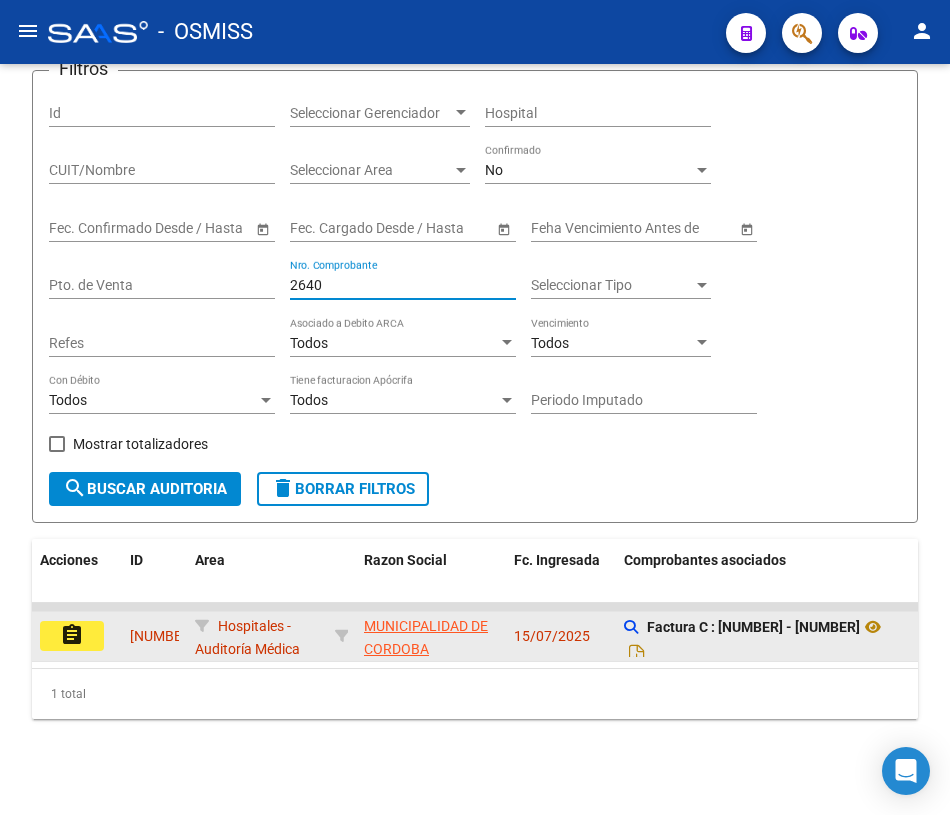 type on "2640" 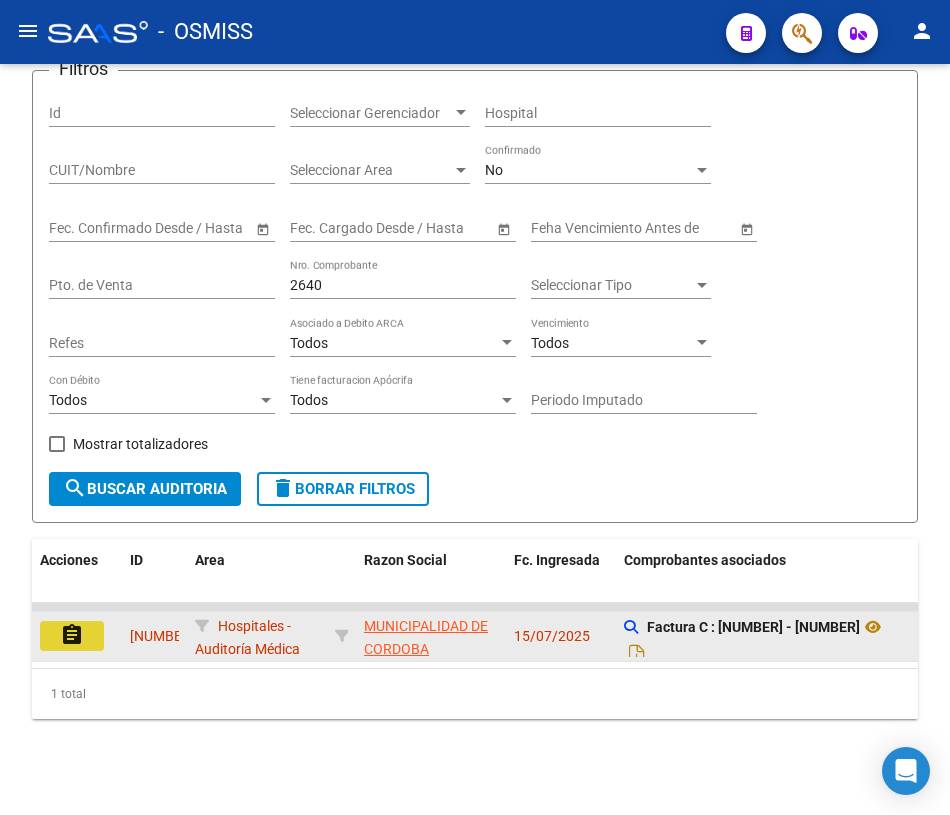 click on "assignment" 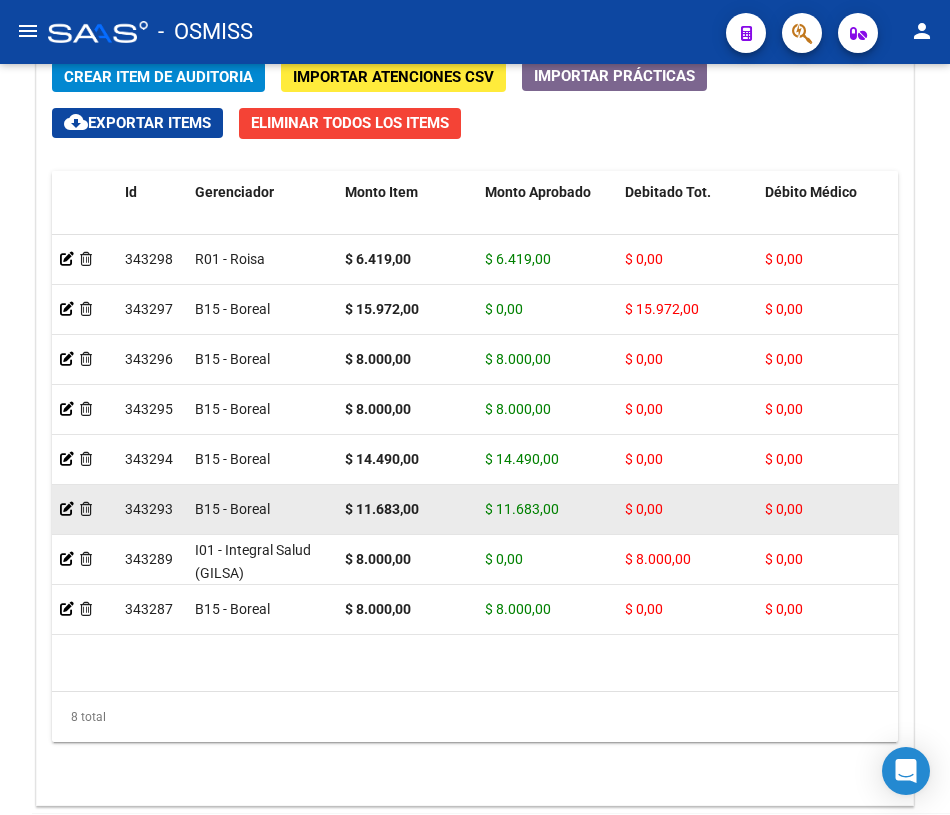 scroll, scrollTop: 1671, scrollLeft: 0, axis: vertical 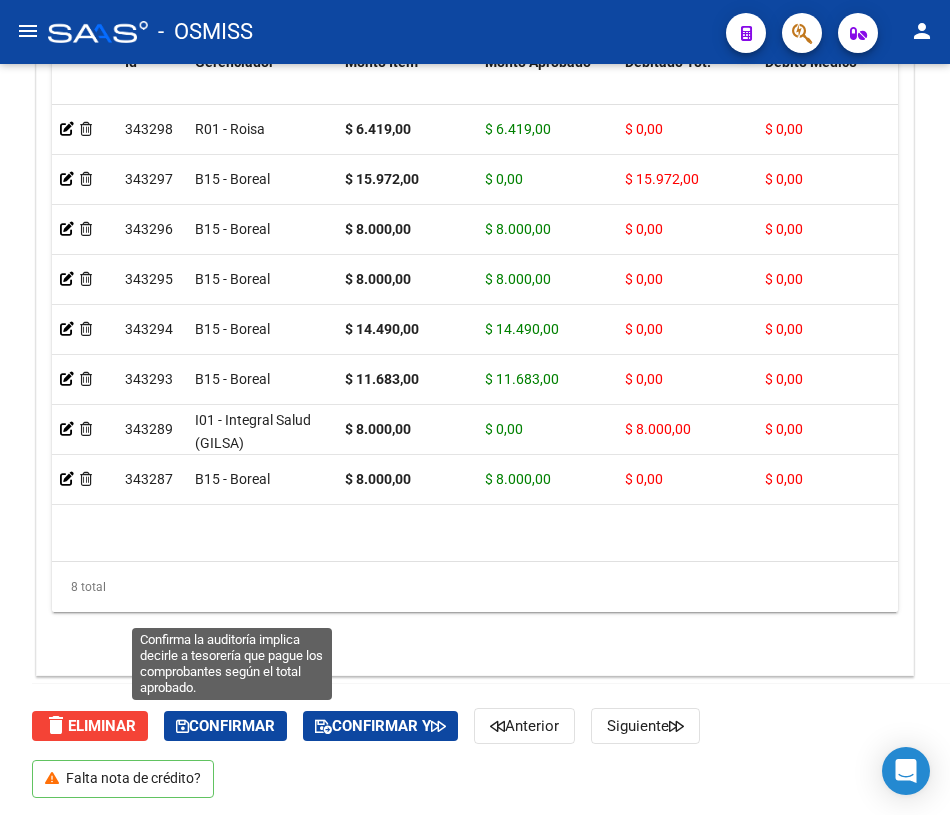 click on "Confirmar" 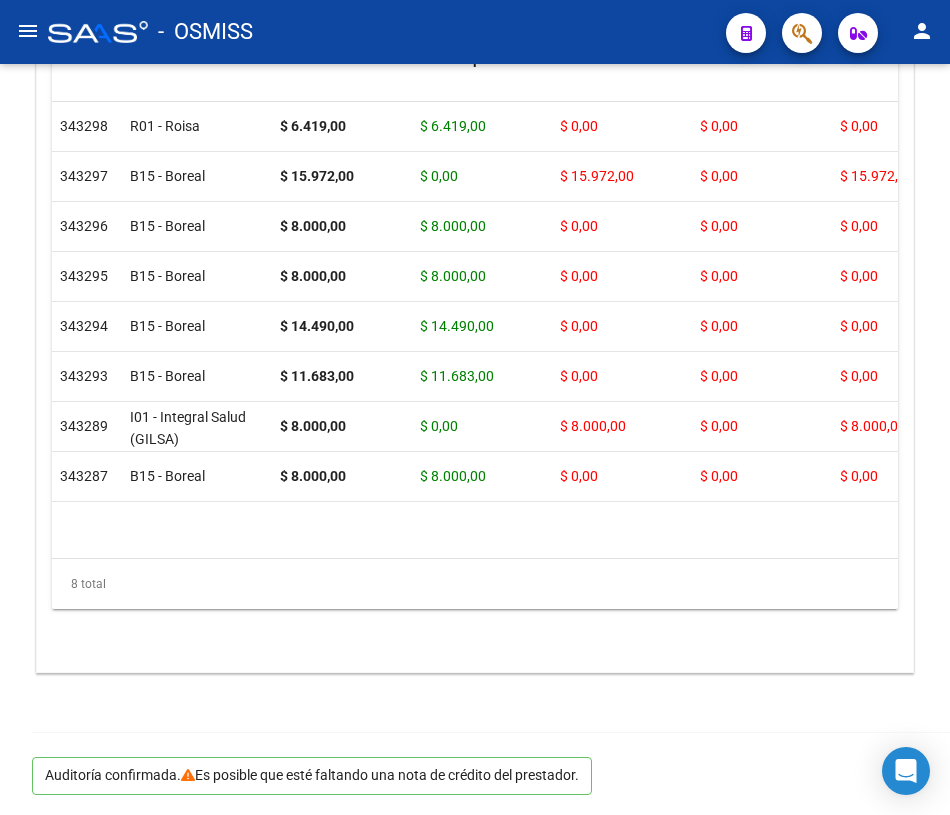 scroll, scrollTop: 1587, scrollLeft: 0, axis: vertical 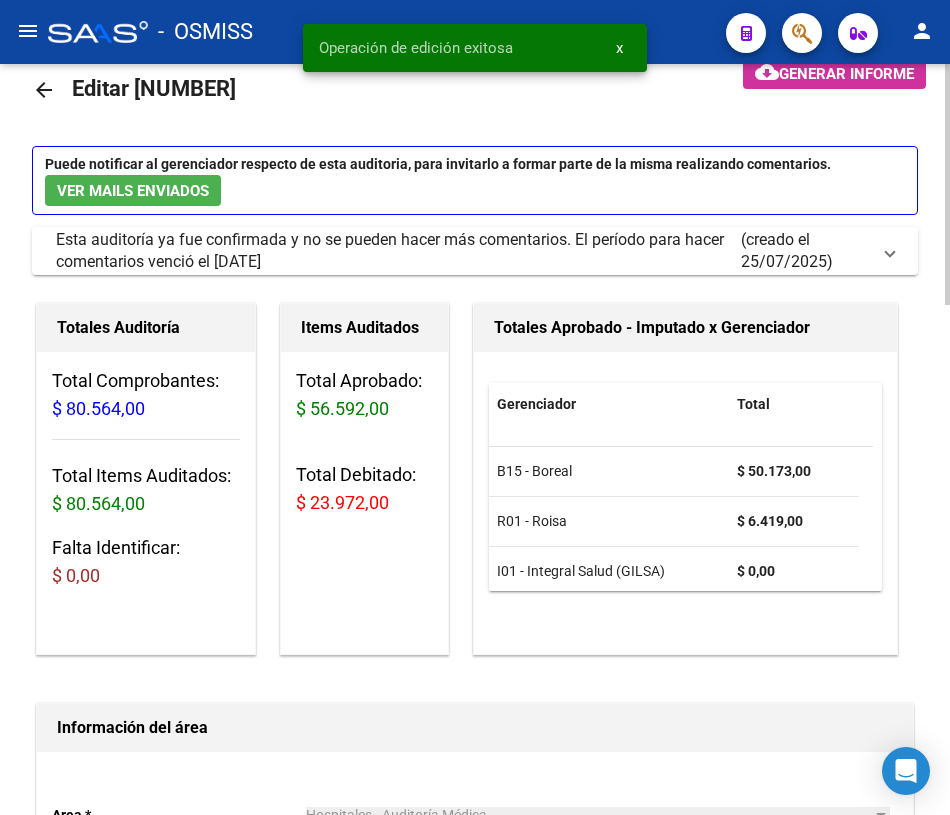 click on "arrow_back Editar [NUMBER]    cloud_download  Generar informe  Puede notificar al gerenciador respecto de esta auditoria, para invitarlo a formar parte de la misma realizando comentarios.  Ver Mails Enviados  Esta auditoría ya fue confirmada y no se pueden hacer más comentarios. El período para hacer comentarios venció el 31/07/2025    (creado el 25/07/2025) Ver Mails Enviados Ya no se puede realizar comentarios Enviar comentario Totales Auditoría Total Comprobantes:  $ 80.564,00 Total Items Auditados:  $ 80.564,00 Falta Identificar:   $ 0,00 Items Auditados Total Aprobado: $ 56.592,00 Total Debitado: $ 23.972,00 Totales Aprobado - Imputado x Gerenciador Gerenciador Total B15 - Boreal  $ 50.173,00 R01 - Roisa  $ 6.419,00 I01 - Integral Salud (GILSA)  $ 0,00 Información del área  Area * Hospitales - Auditoría Médica Seleccionar area Periodo Imputado    Ingresar el Periodo  COMENTARIO :  Comprobantes Asociados a la Auditoría cloud_download  Exportar Comprobantes  ID CAE Razon Social CPBT Monto" 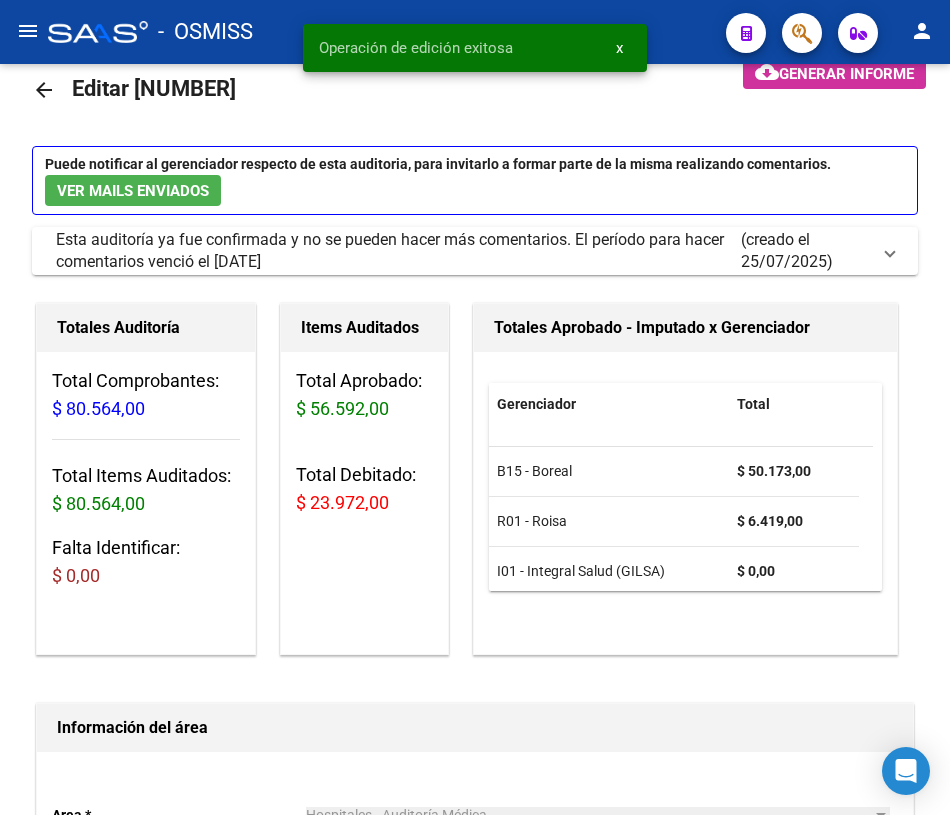 scroll, scrollTop: 27, scrollLeft: 0, axis: vertical 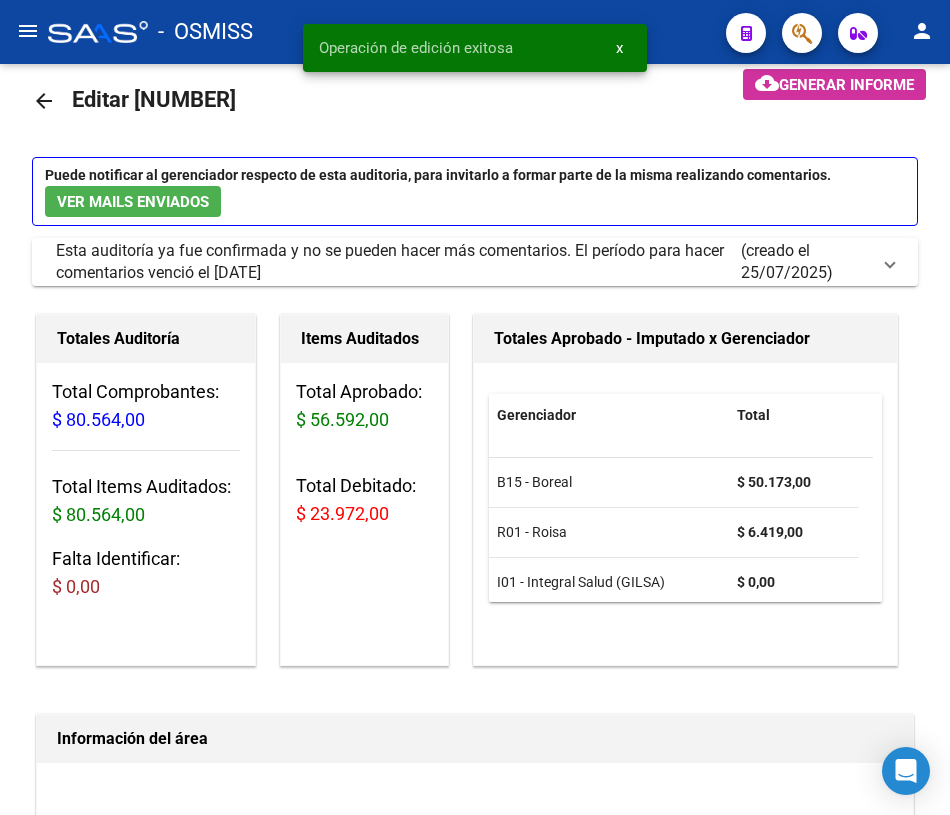 click on "arrow_back" 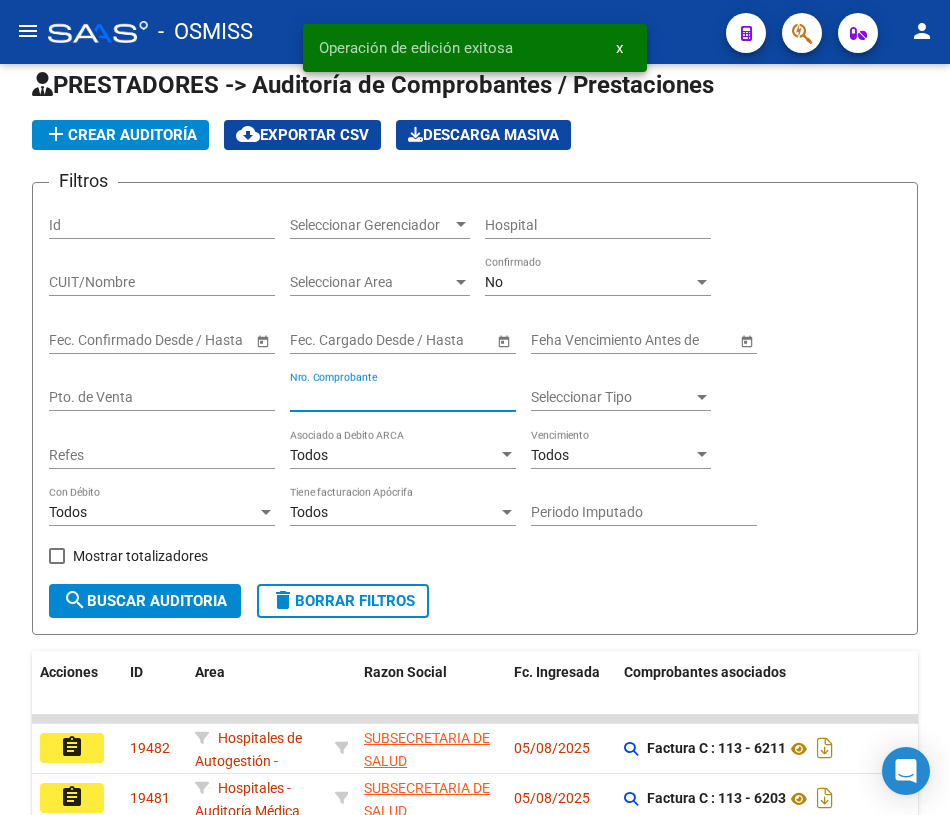 click on "Nro. Comprobante" at bounding box center (403, 397) 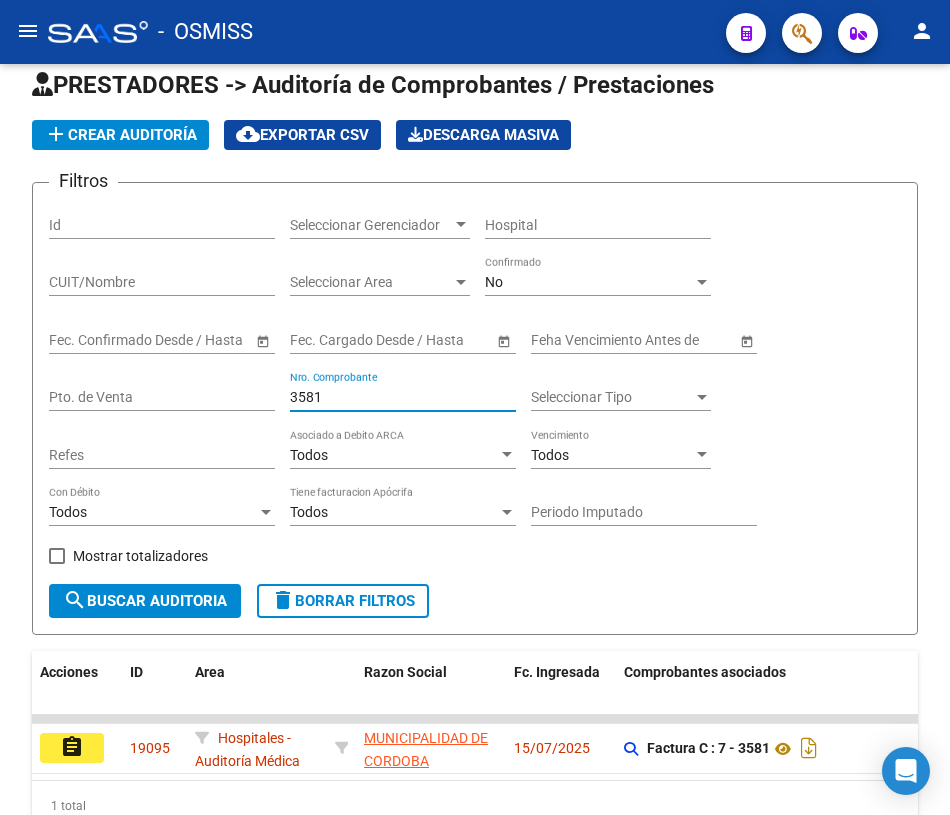 type on "3581" 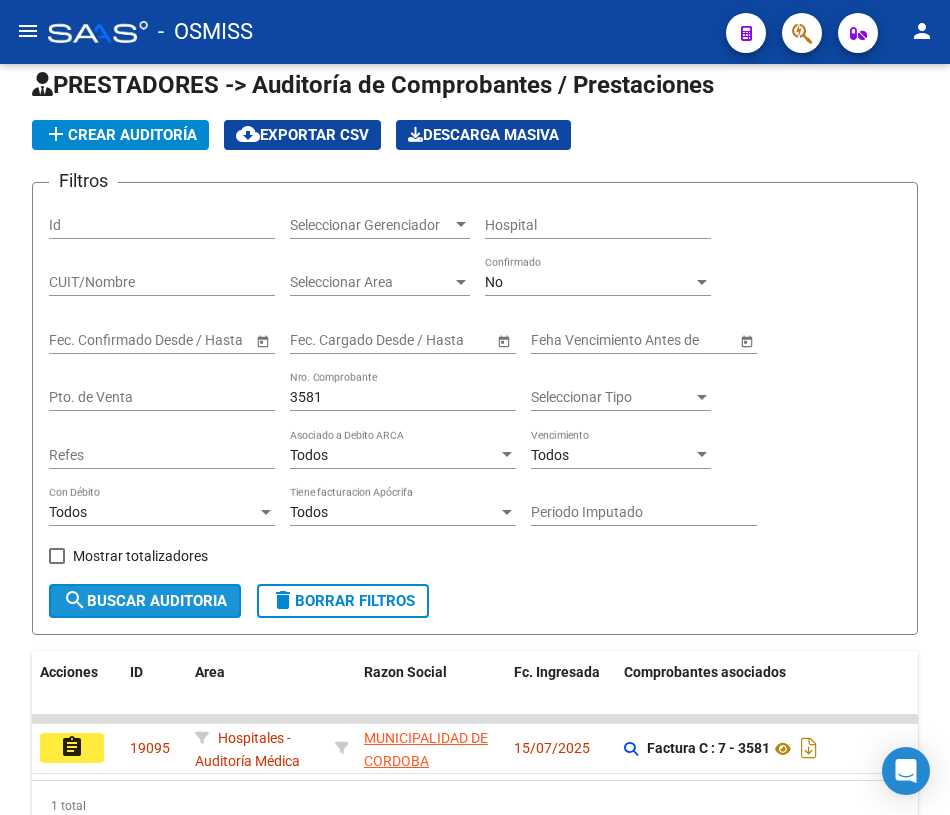 click on "search  Buscar Auditoria" 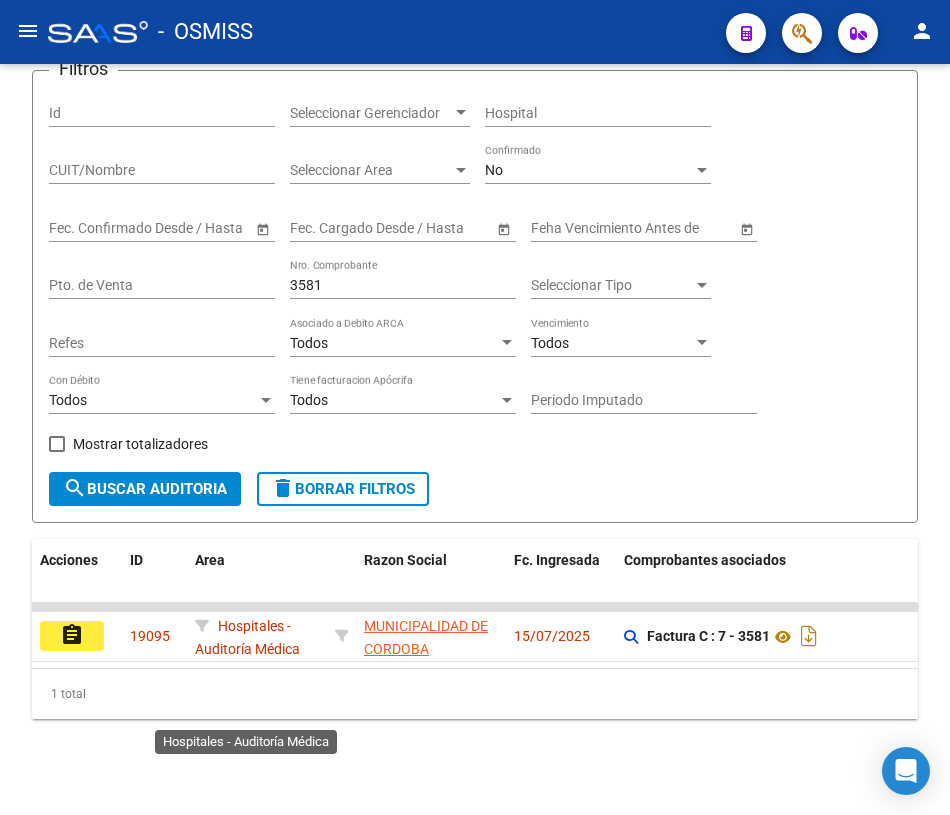 scroll, scrollTop: 150, scrollLeft: 0, axis: vertical 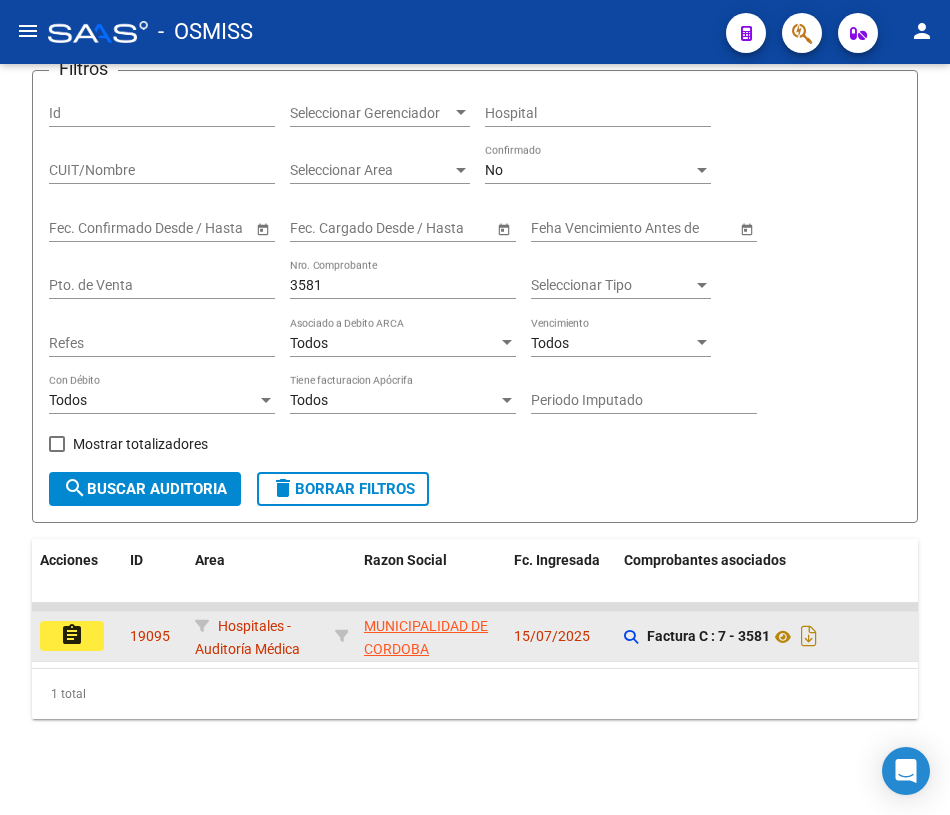 click on "assignment" 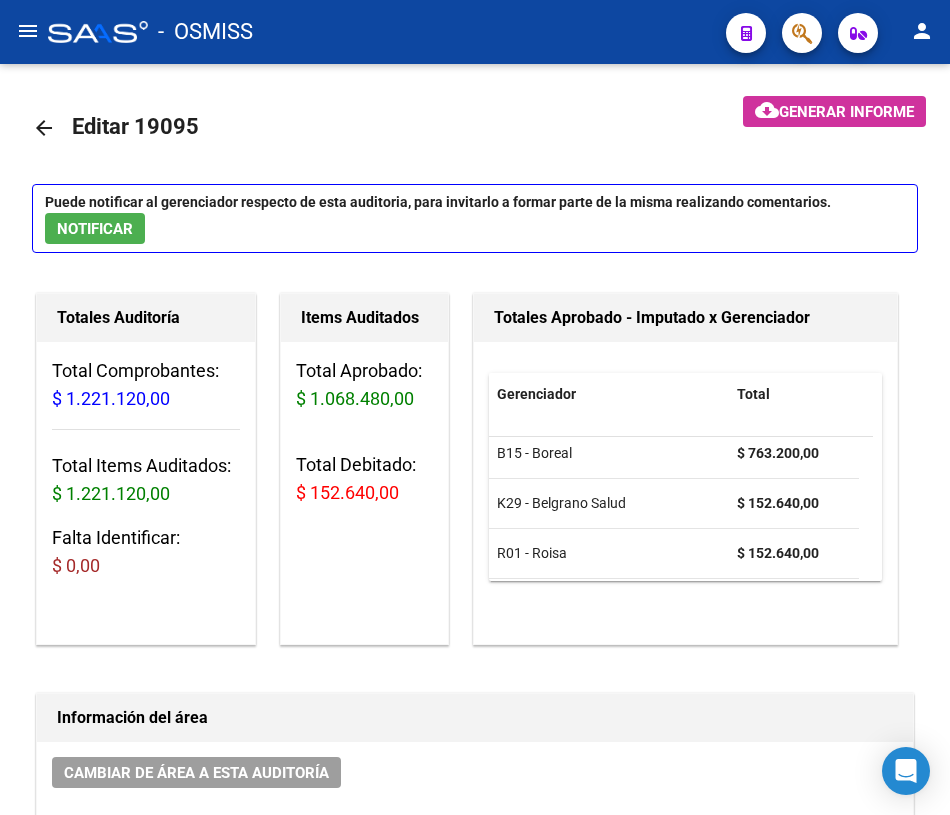 scroll, scrollTop: 12, scrollLeft: 0, axis: vertical 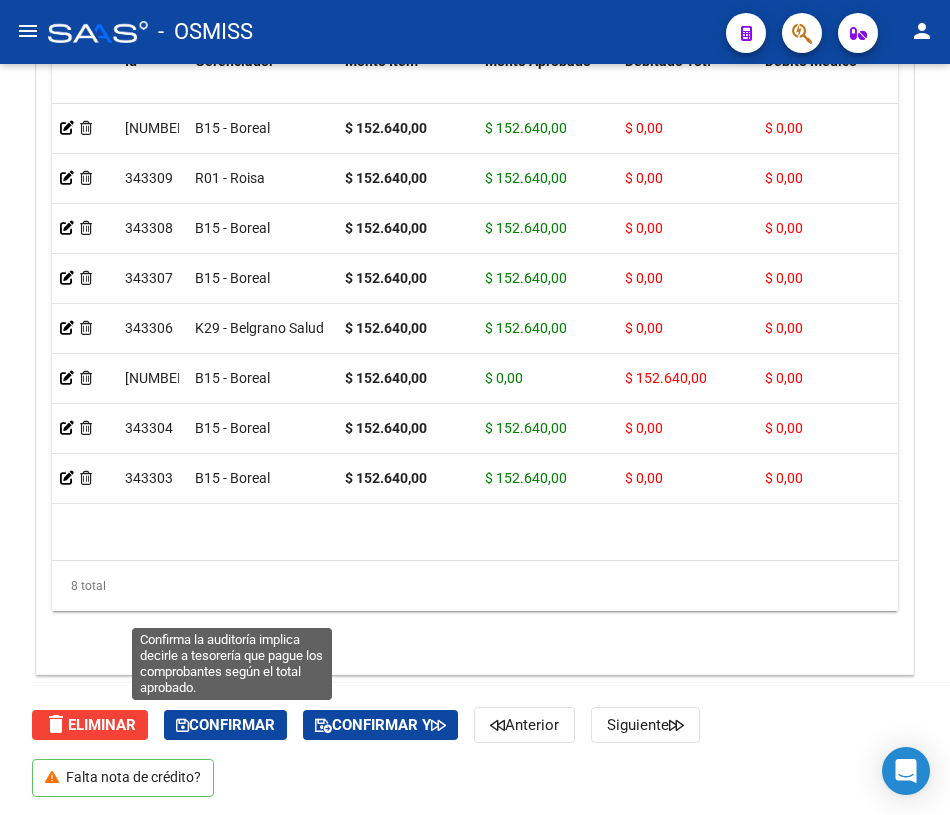 click on "Confirmar" 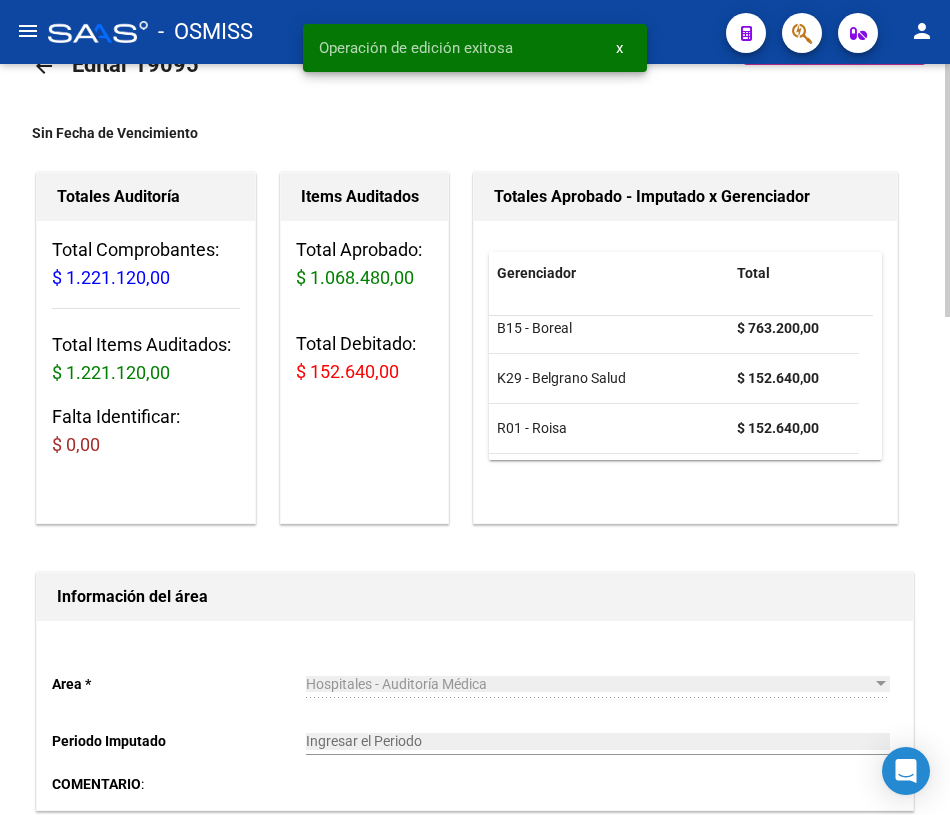 scroll, scrollTop: 0, scrollLeft: 0, axis: both 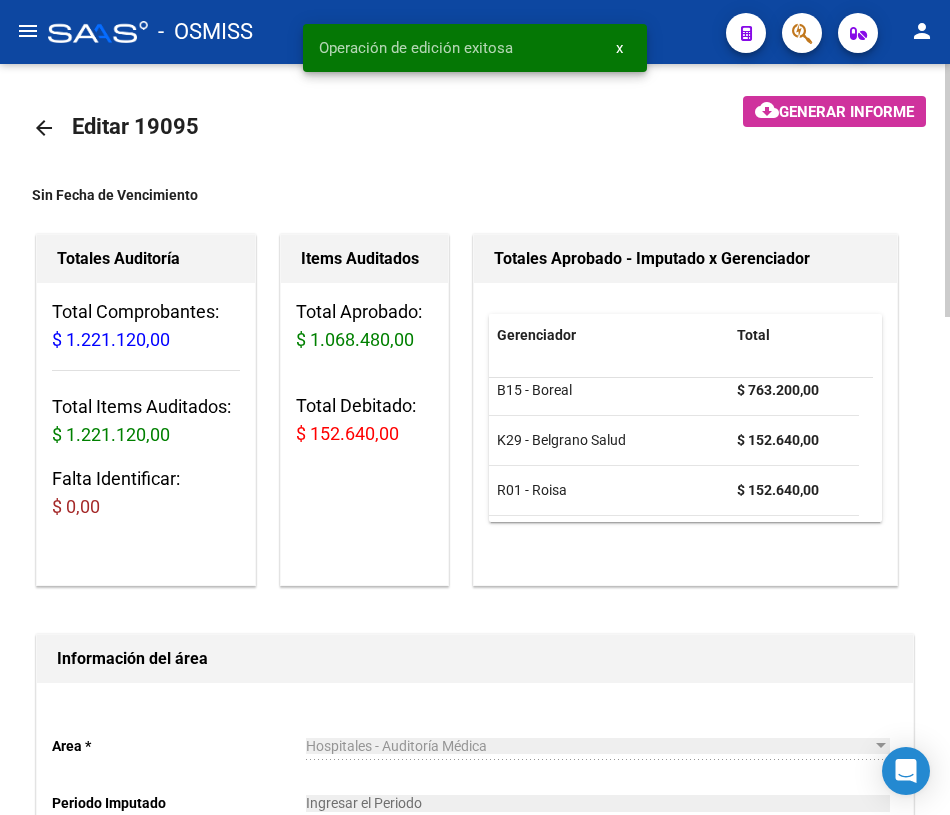 click 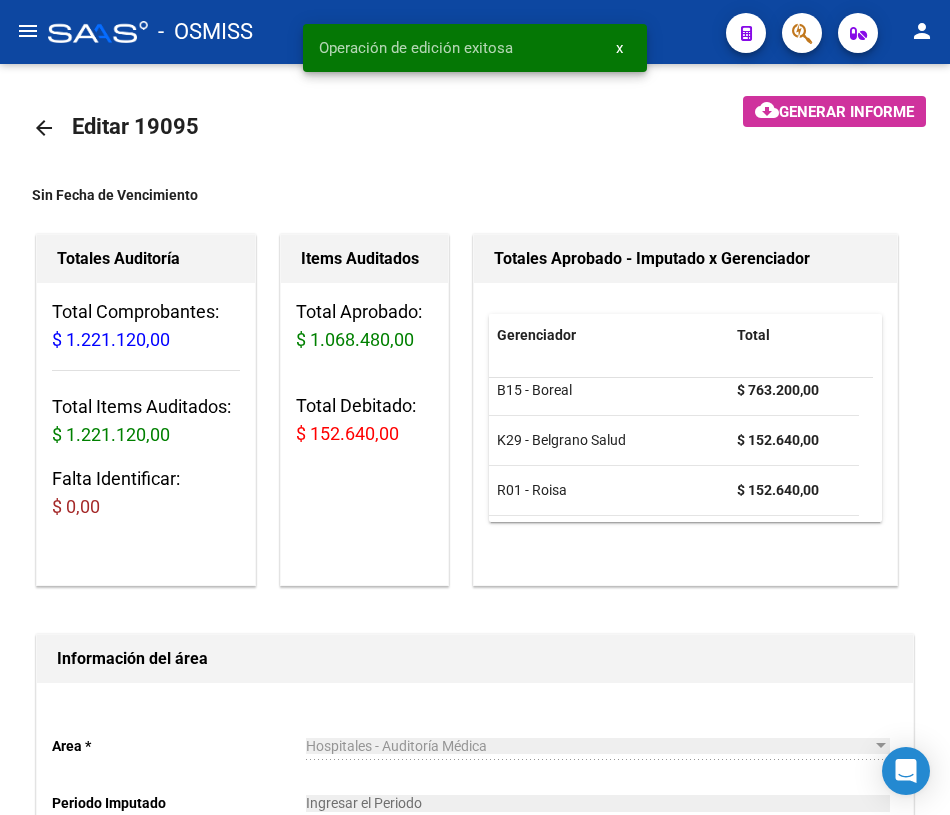 click on "arrow_back" 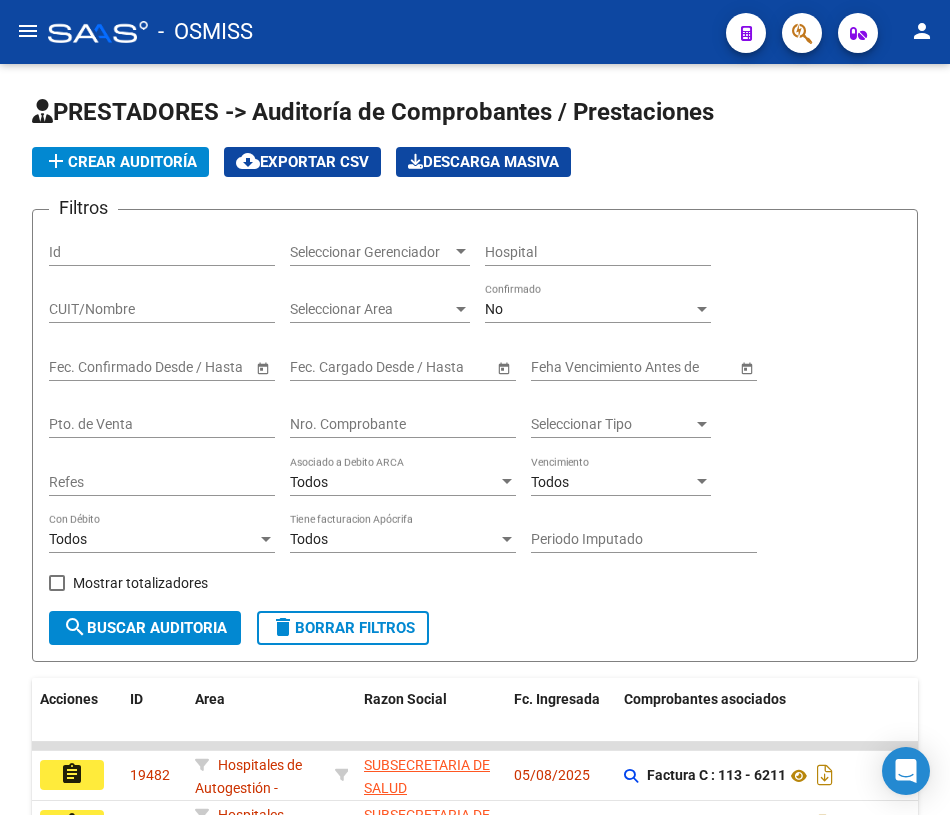 click on "Nro. Comprobante" at bounding box center [403, 424] 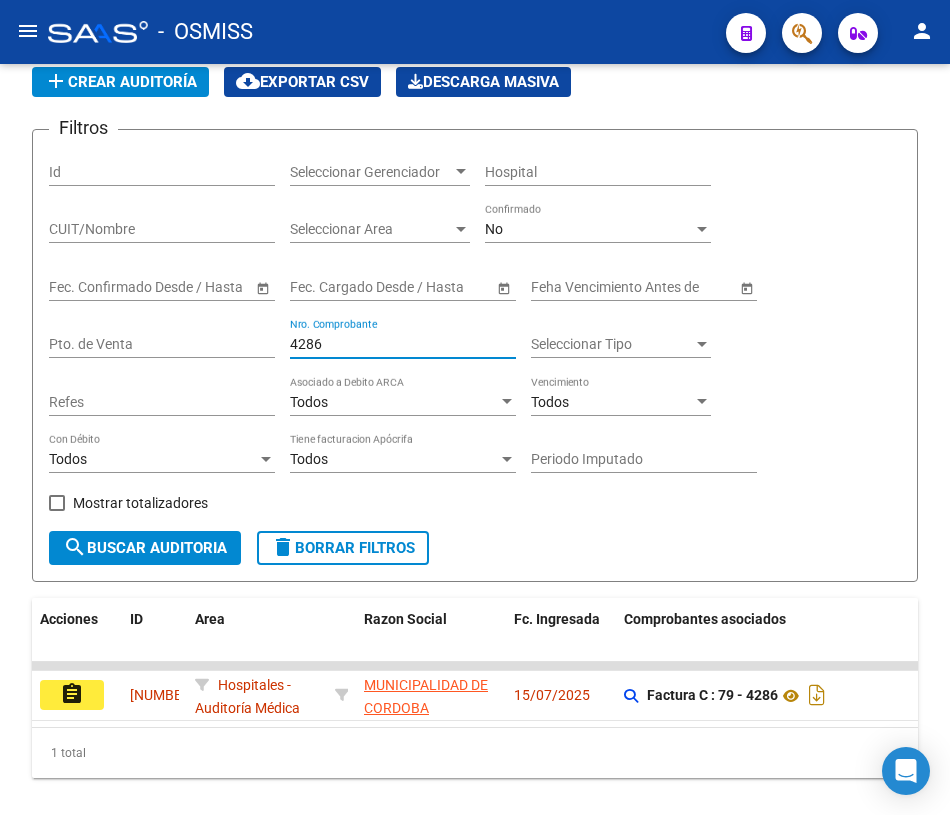 scroll, scrollTop: 150, scrollLeft: 0, axis: vertical 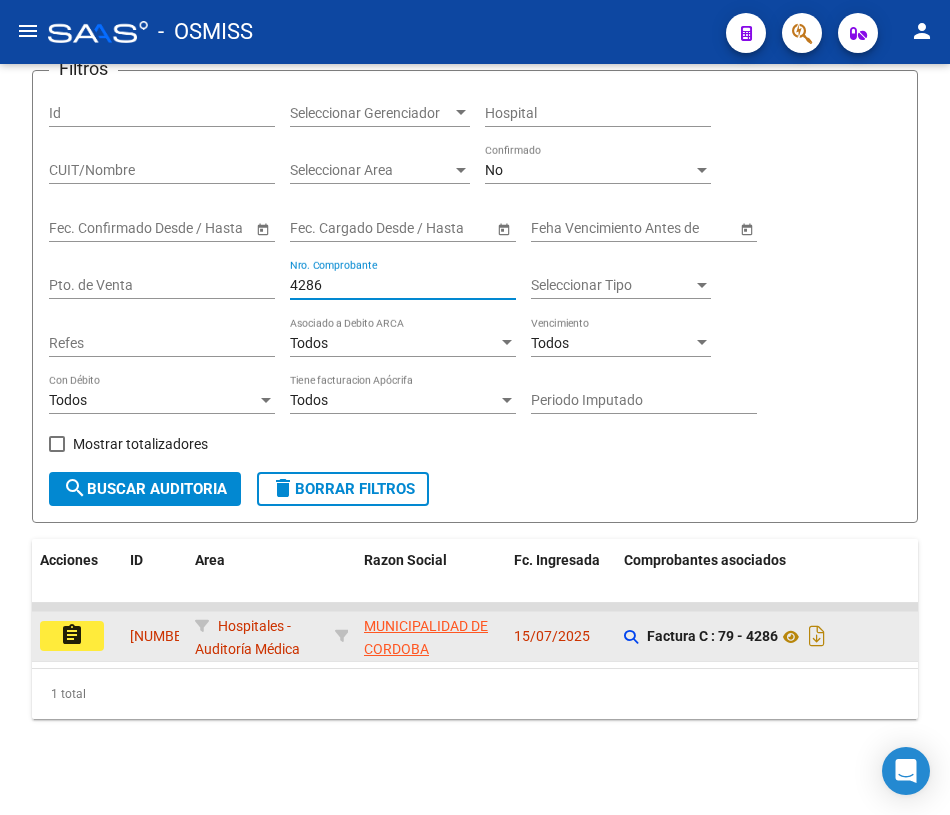 type on "4286" 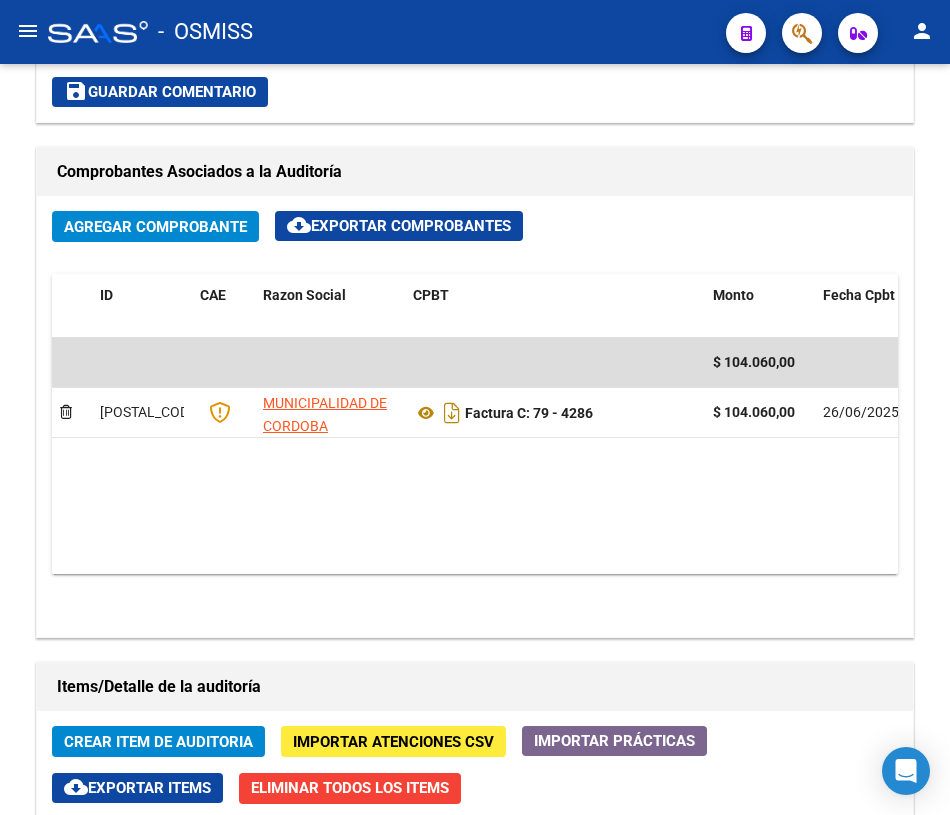 scroll, scrollTop: 1181, scrollLeft: 0, axis: vertical 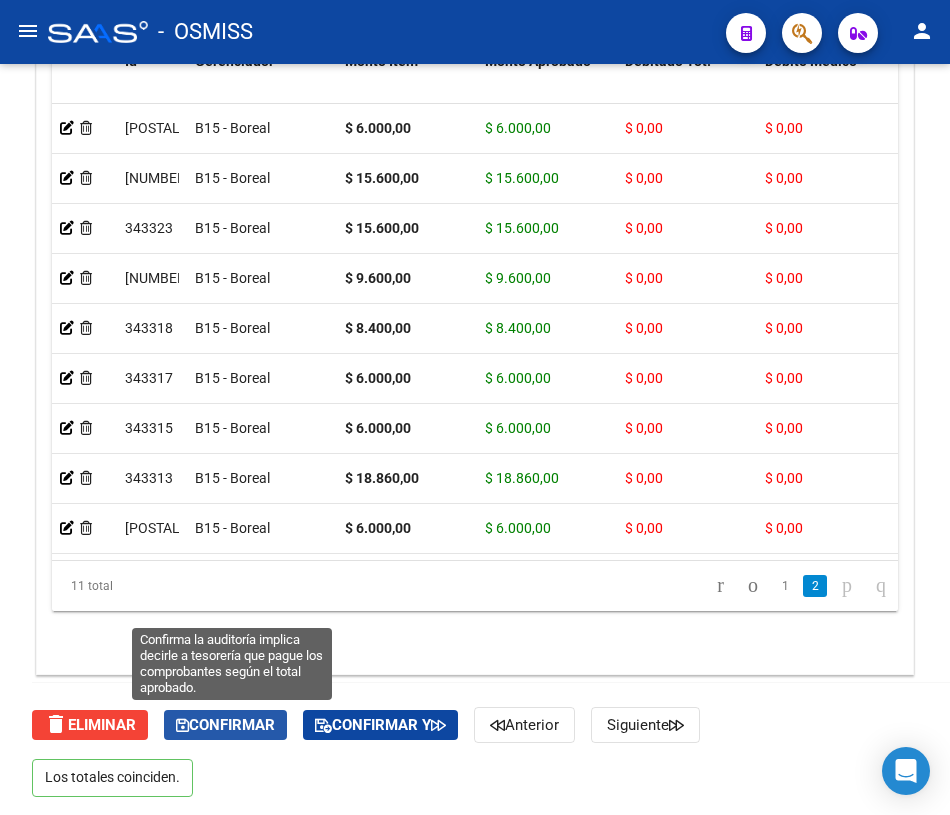 click on "Confirmar" 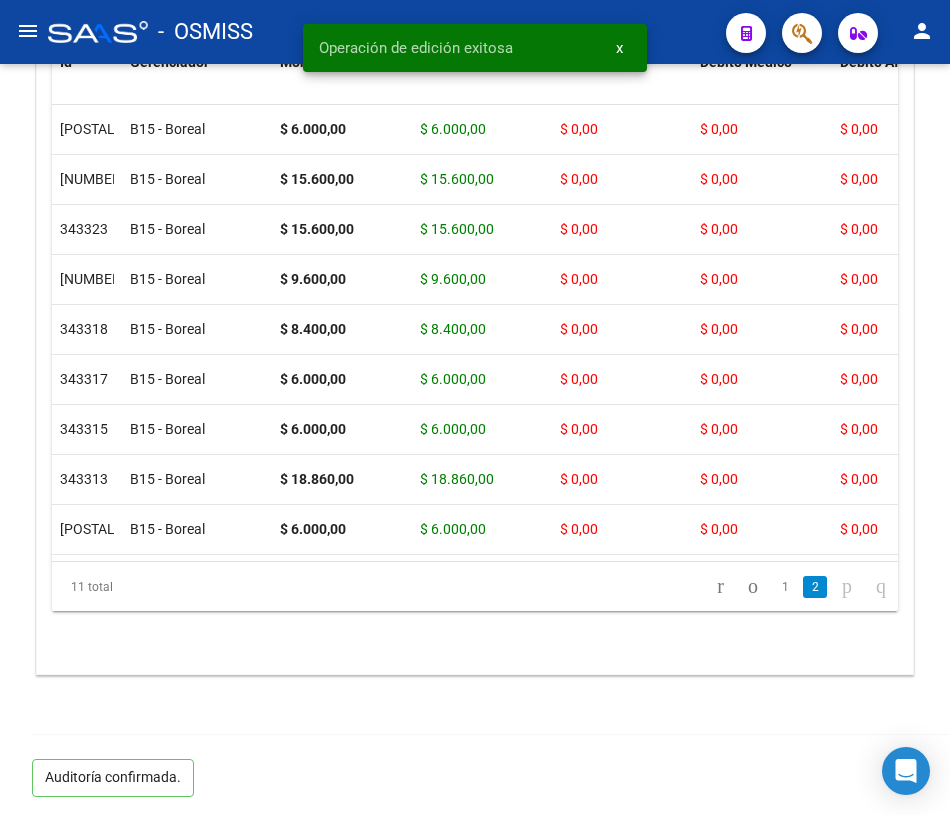 click on "arrow_back Editar [NUMBER]    cloud_download  Generar informe  Sin Fecha de Vencimiento  Totales Auditoría Total Comprobantes:  $ [PRICE] Total Items Auditados:  $ [PRICE] Falta Identificar:   $ 0,00 Items Auditados Total Aprobado: $ [PRICE] Total Debitado: $ 0,00 Totales Aprobado - Imputado x Gerenciador Gerenciador Total B15 - Boreal  $ [PRICE] Información del área  Area * Hospitales - Auditoría Médica Seleccionar area Periodo Imputado    Ingresar el Periodo  COMENTARIO :  Comprobantes Asociados a la Auditoría cloud_download  Exportar Comprobantes  ID CAE Razon Social CPBT Monto Fecha Cpbt Fecha Recibido Doc Respaldatoria Expte. Interno Creado Usuario $ [PRICE] [NUMBER] MUNICIPALIDAD DE CORDOBA  Factura C: [NUMBER] - [NUMBER]  $ [PRICE] [DATE] [DATE] [DATE] [NAME] - [EMAIL] Items/Detalle de la auditoría cloud_download  Exportar Items  Id Gerenciador Monto Item Monto Aprobado Debitado Tot. Débito Médico Débito Afiliatorio Comentario Descripción CUIL" 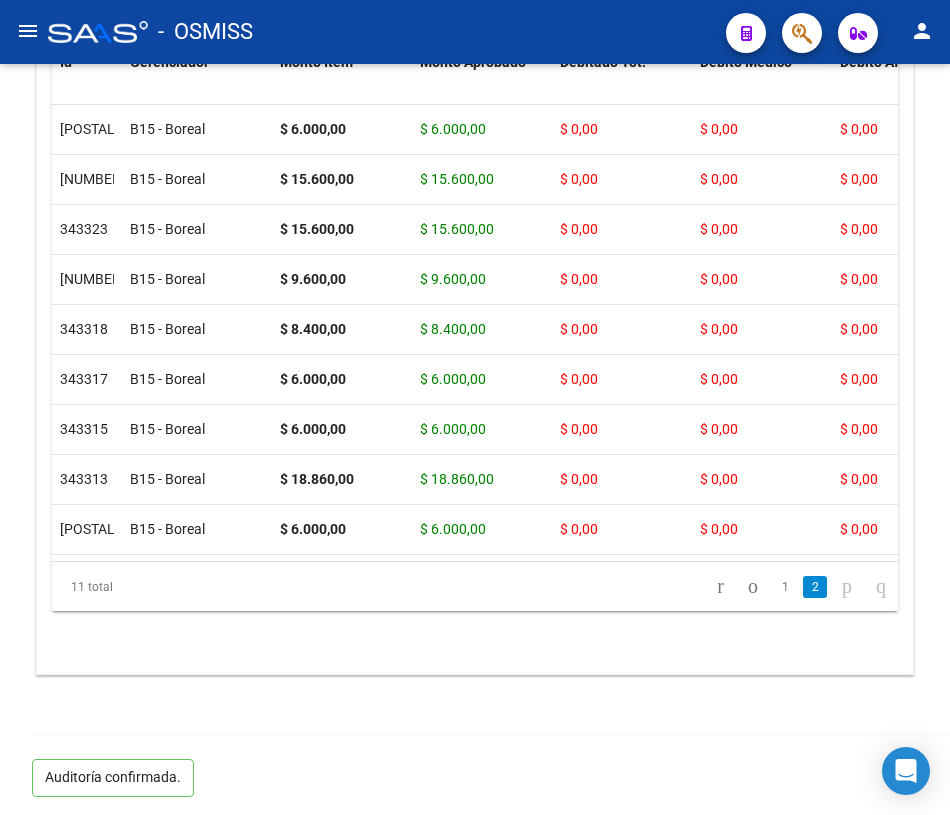 click 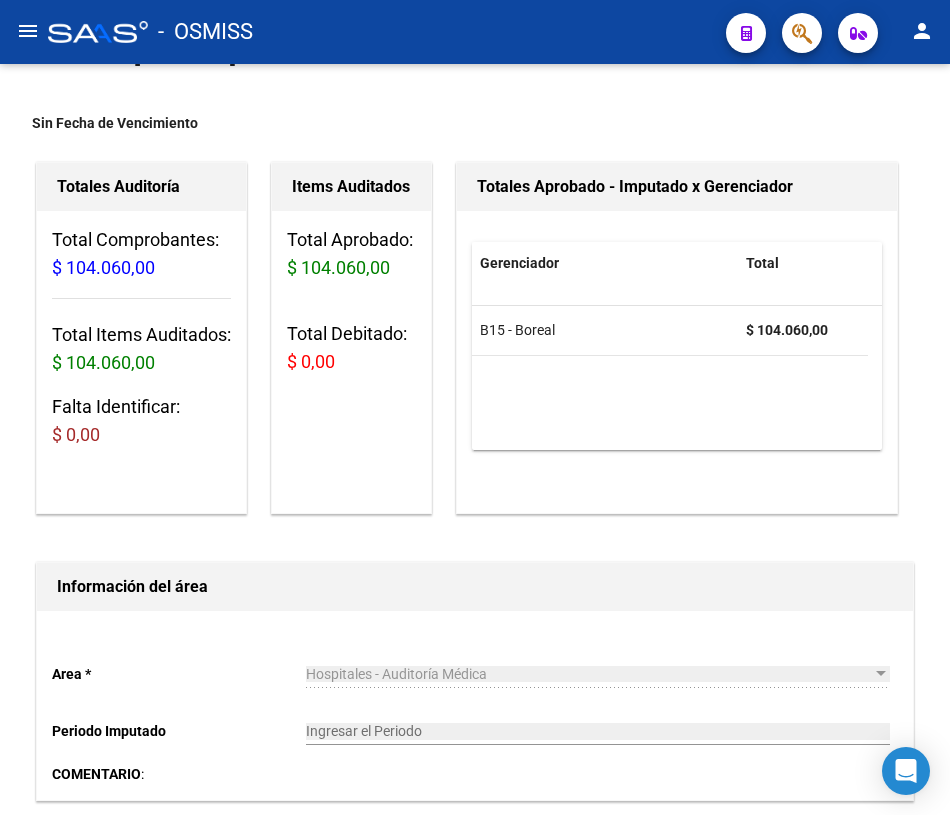 scroll, scrollTop: 23, scrollLeft: 0, axis: vertical 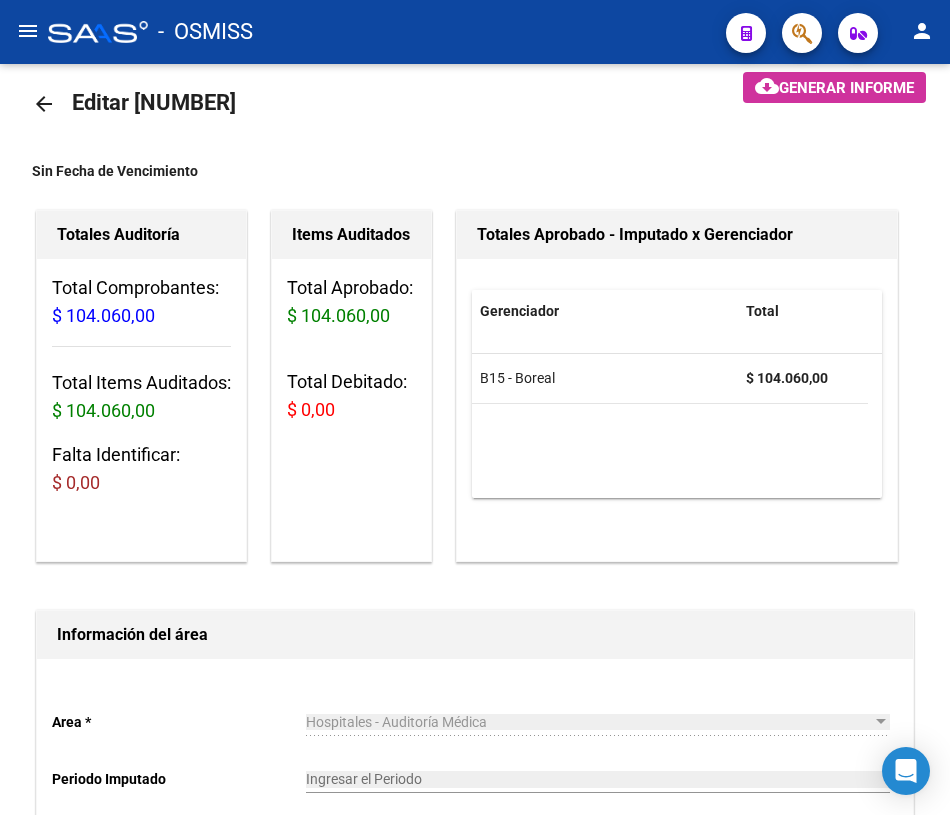 click on "arrow_back Editar [NUMBER]    cloud_download  Generar informe  Sin Fecha de Vencimiento  Totales Auditoría Total Comprobantes:  $ [PRICE] Total Items Auditados:  $ [PRICE] Falta Identificar:   $ 0,00 Items Auditados Total Aprobado: $ [PRICE] Total Debitado: $ 0,00 Totales Aprobado - Imputado x Gerenciador Gerenciador Total B15 - Boreal  $ [PRICE] Información del área  Area * Hospitales - Auditoría Médica Seleccionar area Periodo Imputado    Ingresar el Periodo  COMENTARIO :  Comprobantes Asociados a la Auditoría cloud_download  Exportar Comprobantes  ID CAE Razon Social CPBT Monto Fecha Cpbt Fecha Recibido Doc Respaldatoria Expte. Interno Creado Usuario $ [PRICE] [NUMBER] MUNICIPALIDAD DE CORDOBA  Factura C: [NUMBER] - [NUMBER]  $ [PRICE] [DATE] [DATE] [DATE] [NAME] - [EMAIL] Items/Detalle de la auditoría cloud_download  Exportar Items  Id Gerenciador Monto Item Monto Aprobado Debitado Tot. Débito Médico Débito Afiliatorio Comentario Descripción CUIL" 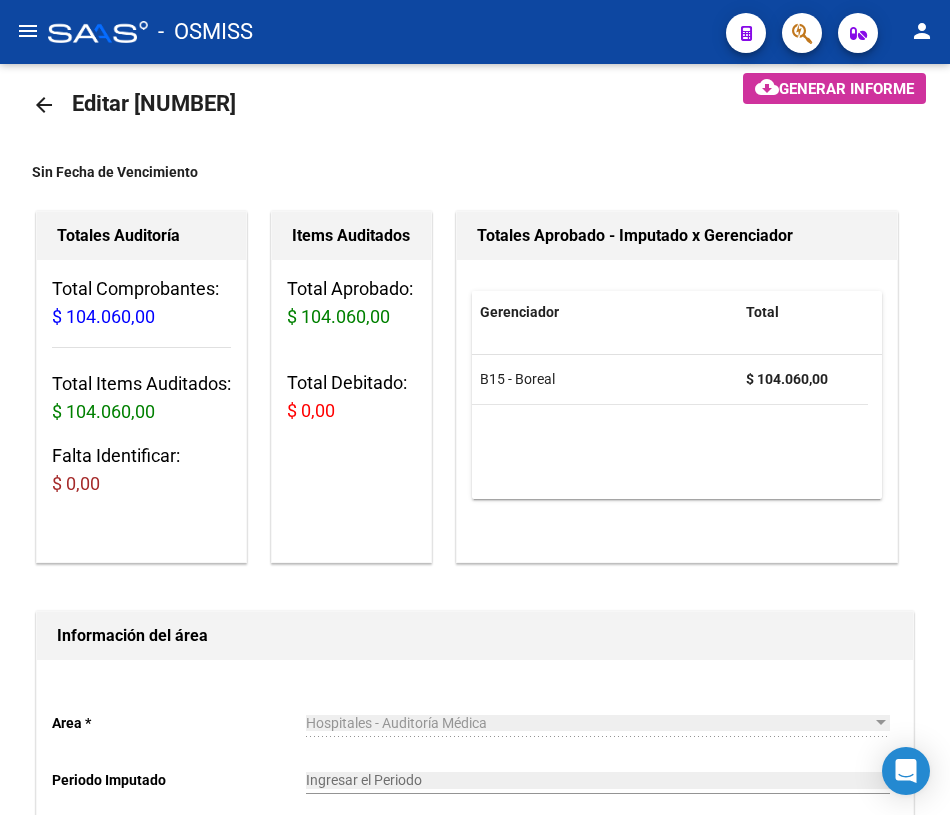 click on "arrow_back" 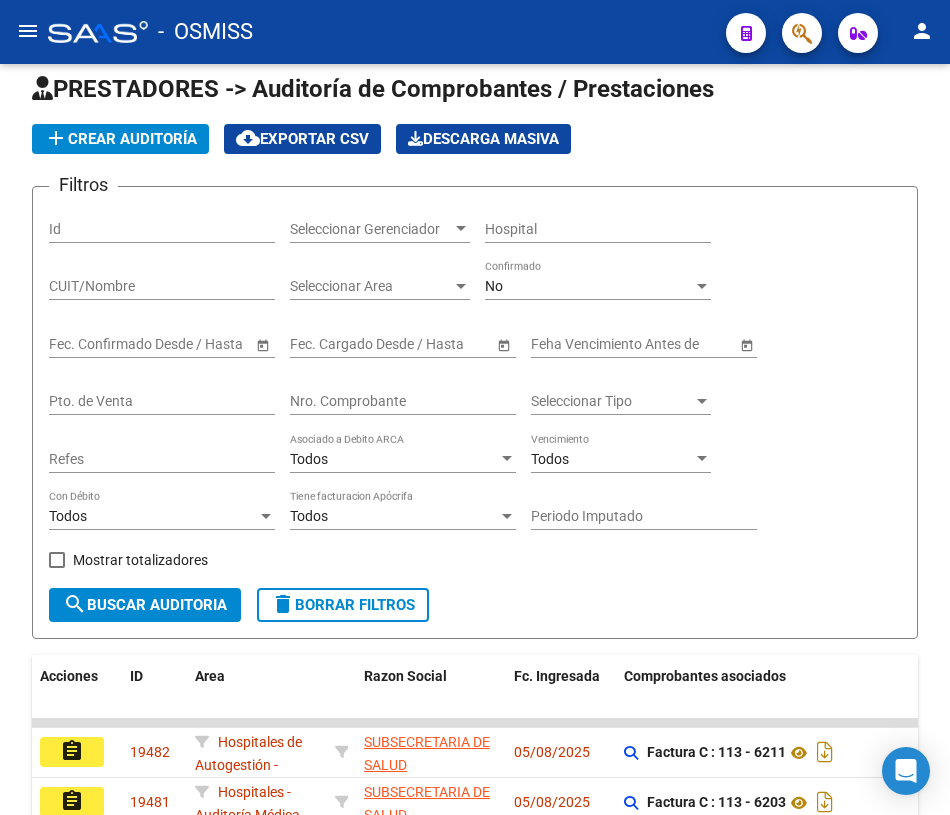 click on "Nro. Comprobante" 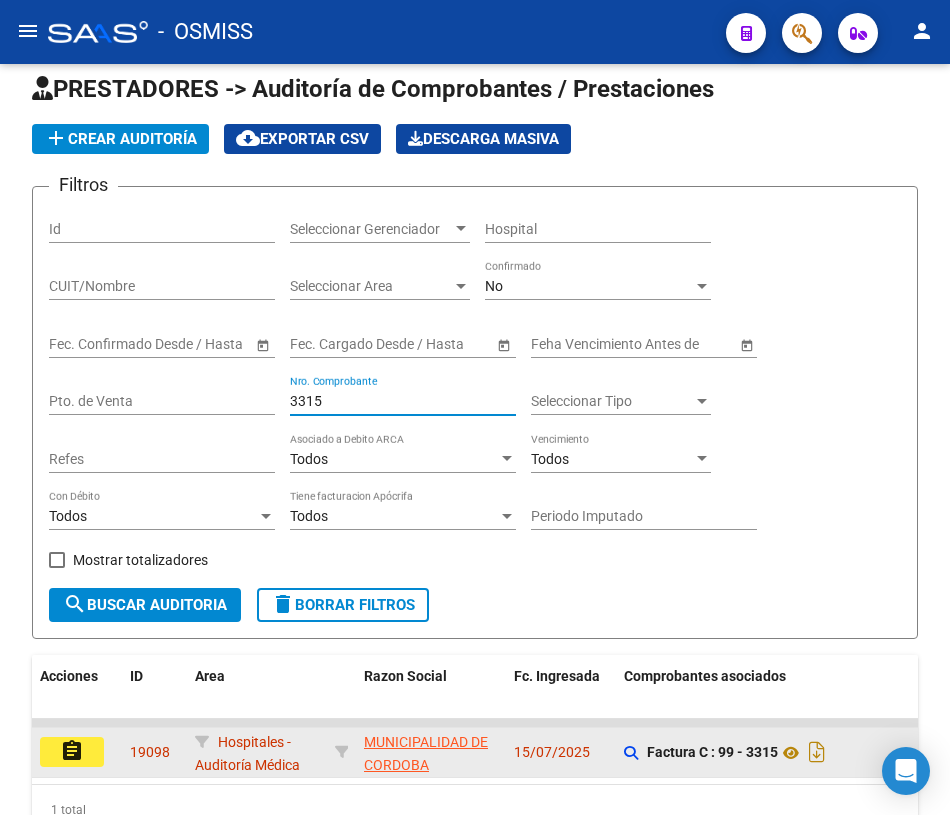 type on "3315" 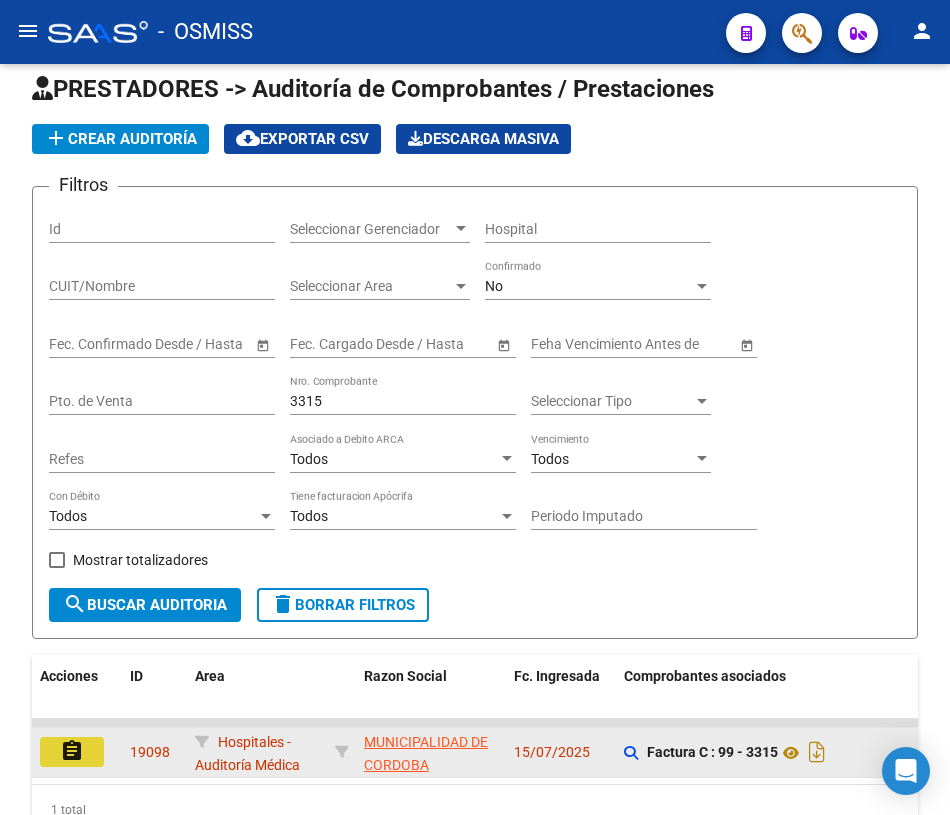 click on "assignment" 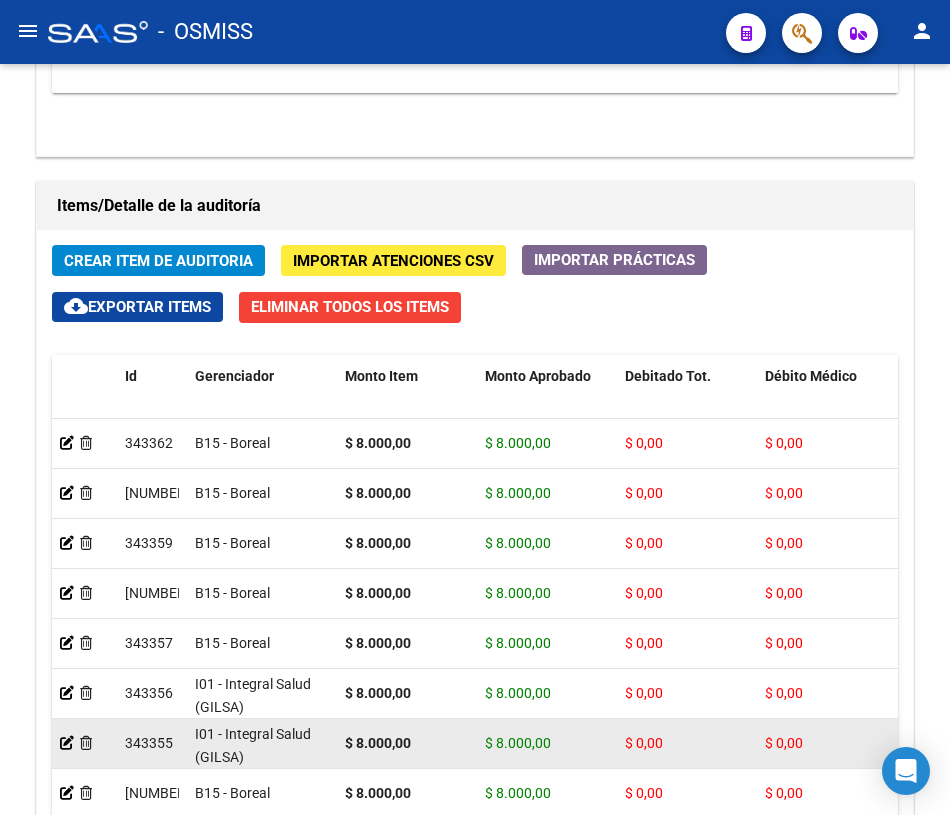 scroll, scrollTop: 1363, scrollLeft: 0, axis: vertical 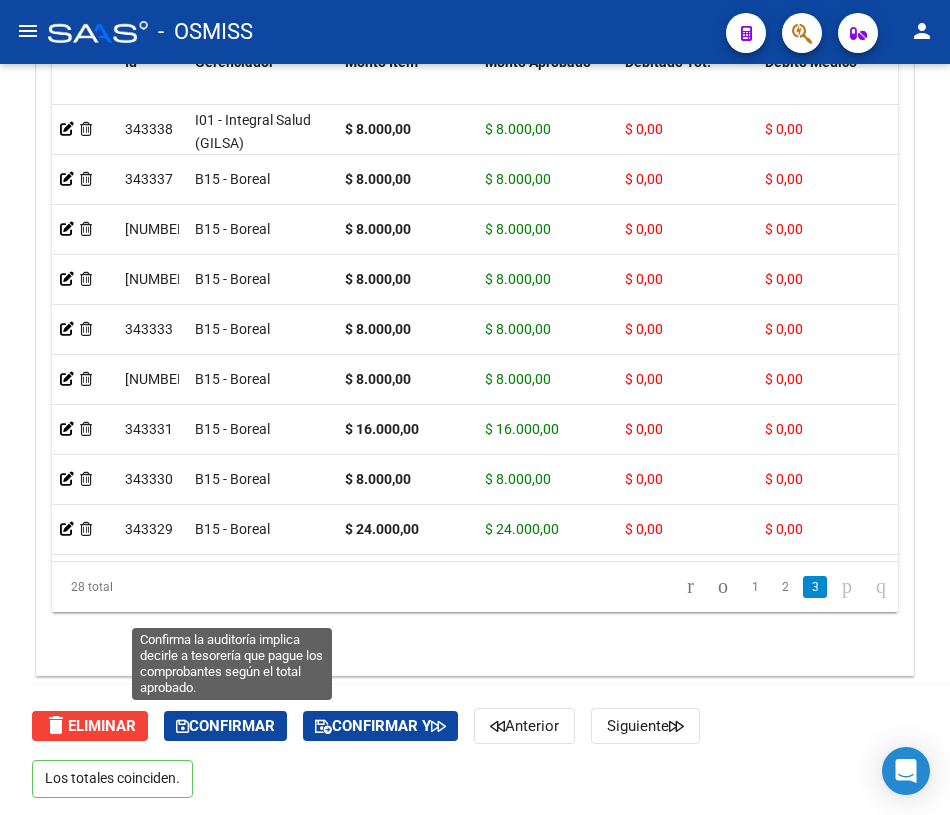 click on "Confirmar" 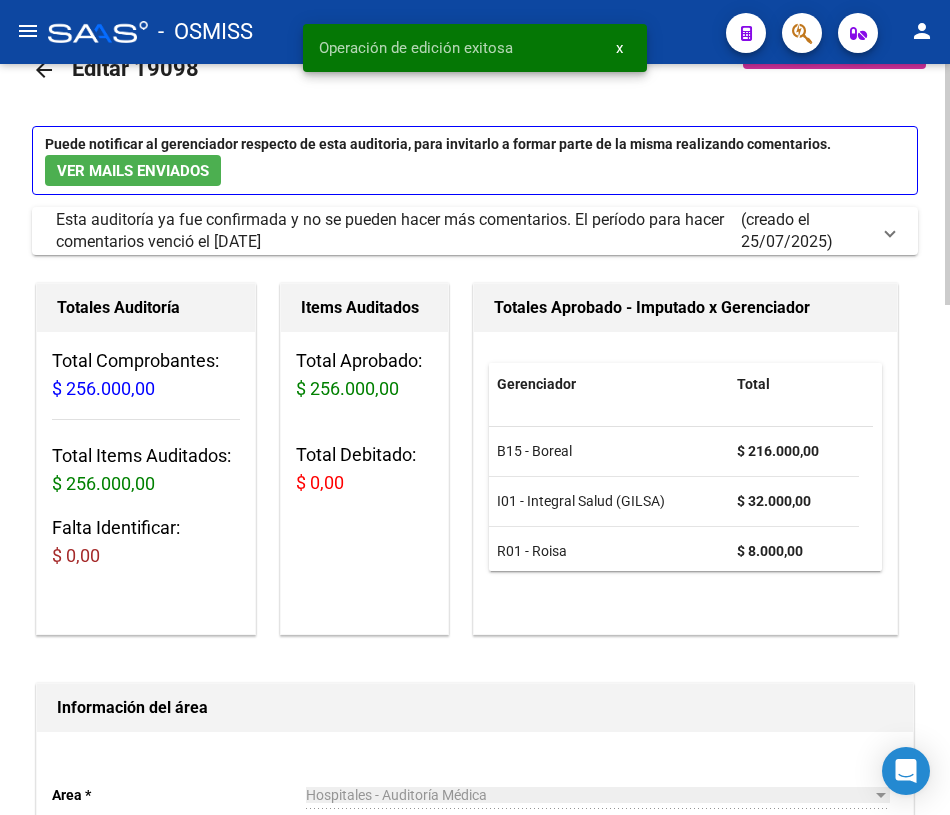 scroll, scrollTop: 27, scrollLeft: 0, axis: vertical 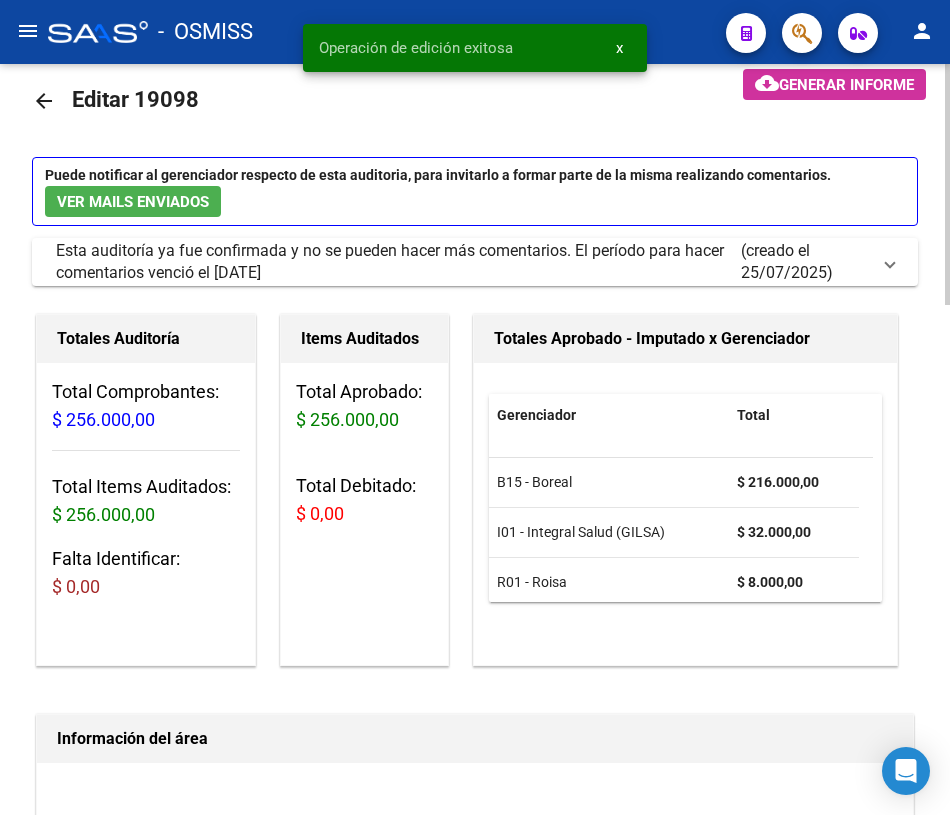 click on "arrow_back Editar [NUMBER]    cloud_download  Generar informe  Puede notificar al gerenciador respecto de esta auditoria, para invitarlo a formar parte de la misma realizando comentarios.  Ver Mails Enviados  Esta auditoría ya fue confirmada y no se pueden hacer más comentarios. El período para hacer comentarios venció el 31/07/2025    (creado el 25/07/2025) Ver Mails Enviados Ya no se puede realizar comentarios Enviar comentario Totales Auditoría Total Comprobantes:  $ 256.000,00 Total Items Auditados:  $ 256.000,00 Falta Identificar:   $ 0,00 Items Auditados Total Aprobado: $ 256.000,00 Total Debitado: $ 0,00 Totales Aprobado - Imputado x Gerenciador Gerenciador Total B15 - Boreal  $ 216.000,00 I01 - Integral Salud (GILSA)  $ 32.000,00 R01 - Roisa  $ 8.000,00 Información del área  Area * Hospitales - Auditoría Médica Seleccionar area Periodo Imputado    Ingresar el Periodo  COMENTARIO :  Comprobantes Asociados a la Auditoría cloud_download  Exportar Comprobantes  ID CAE Razon Social CPBT Id" 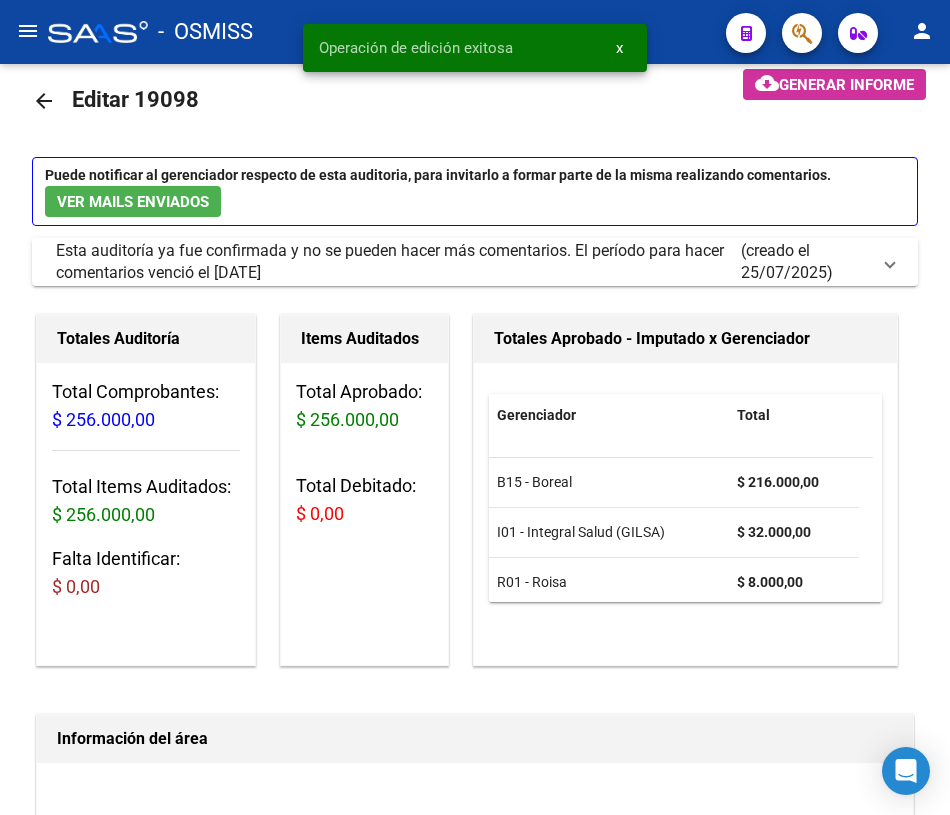 scroll, scrollTop: 0, scrollLeft: 0, axis: both 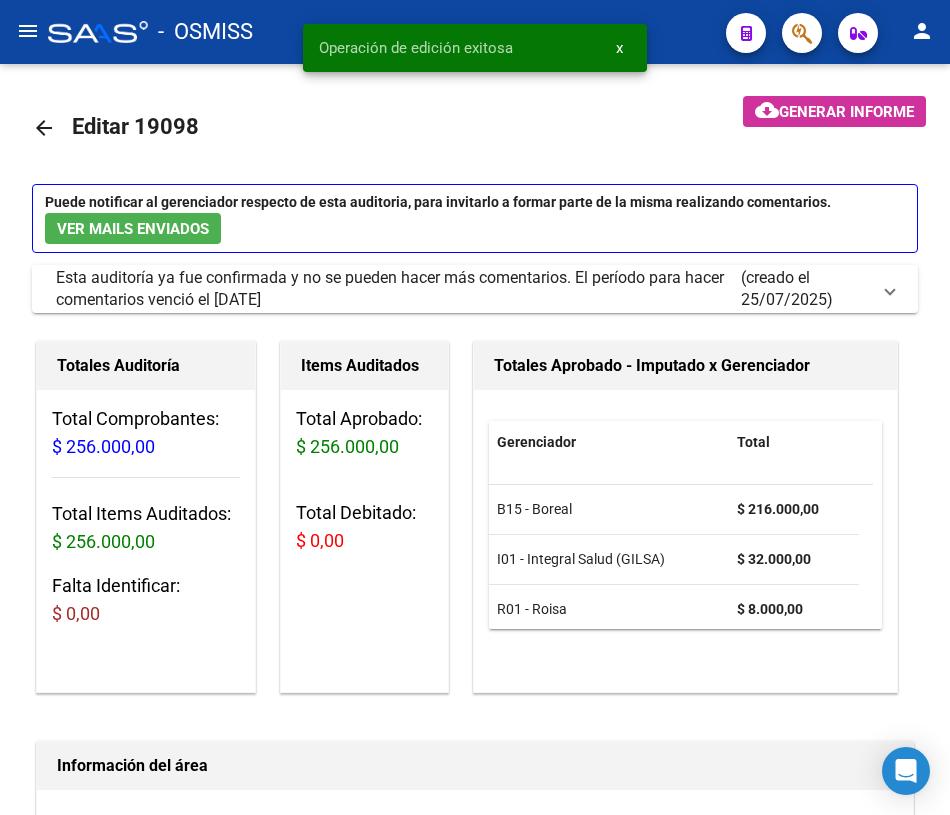 click on "arrow_back" 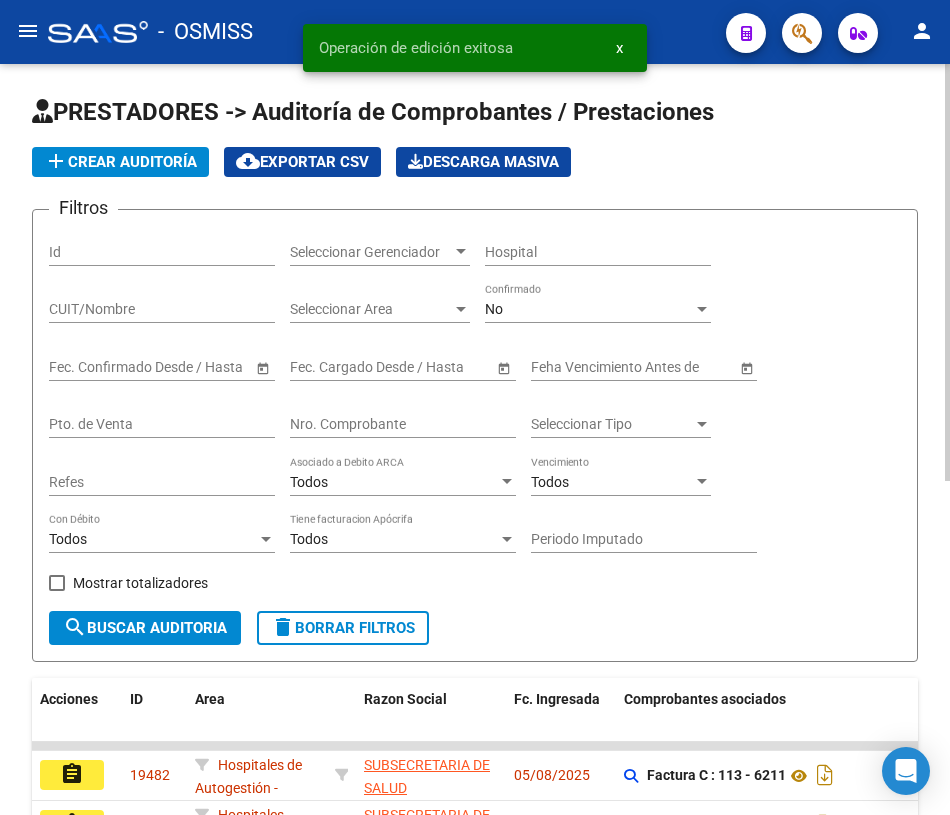 click on "Nro. Comprobante" at bounding box center (403, 424) 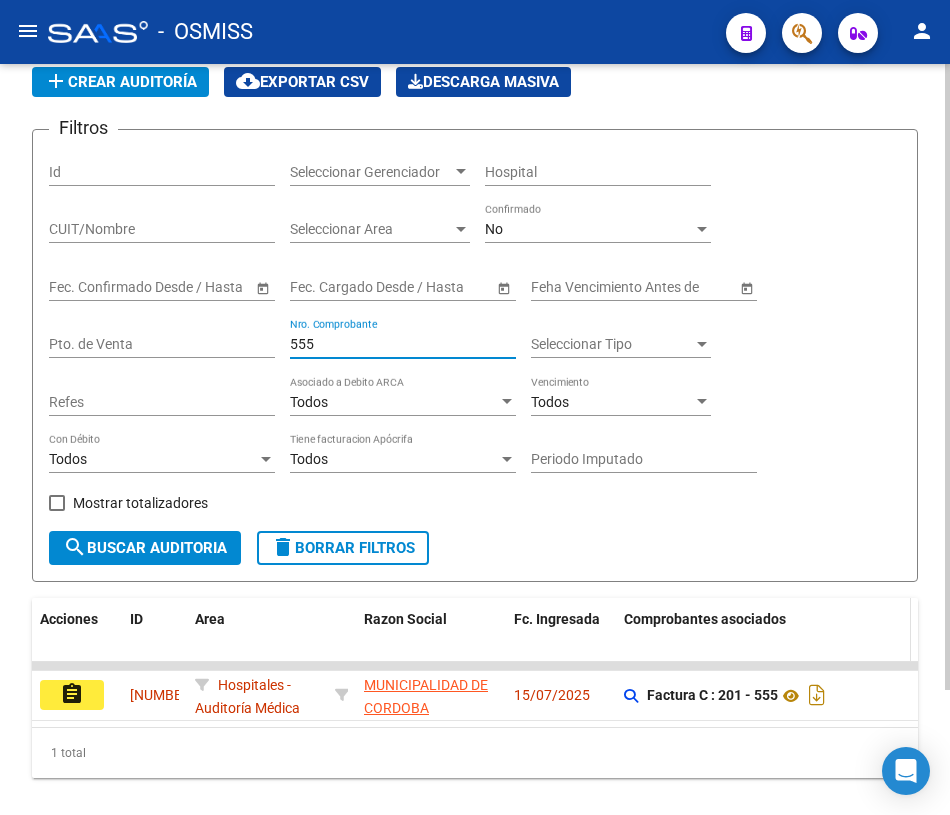scroll, scrollTop: 150, scrollLeft: 0, axis: vertical 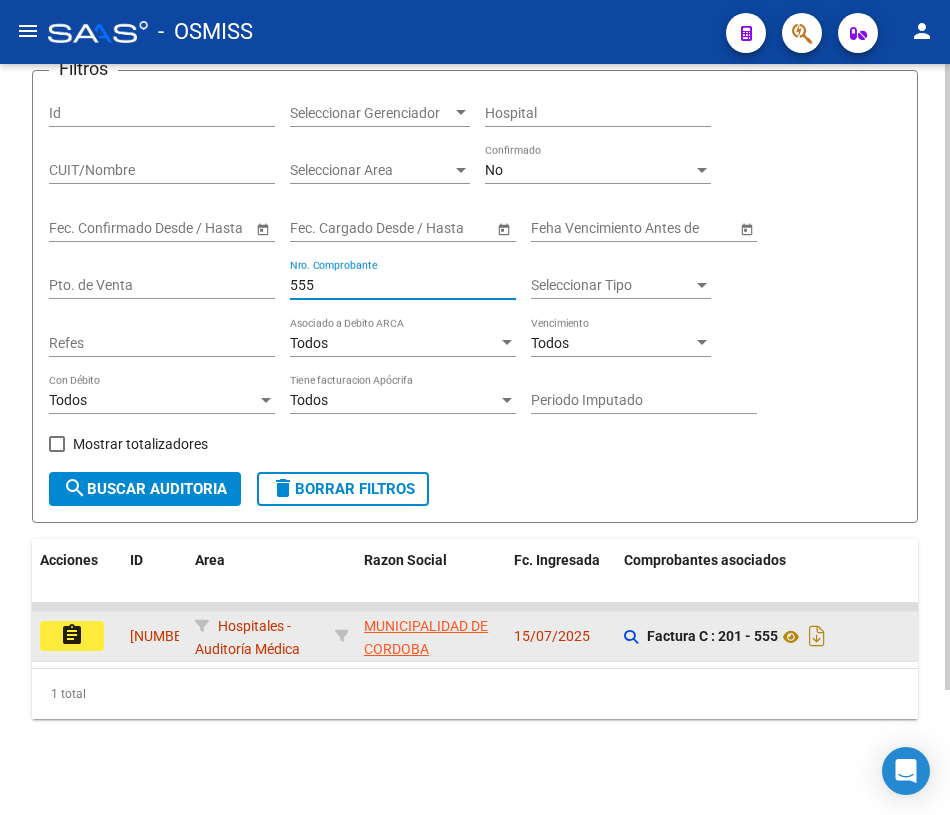 type on "555" 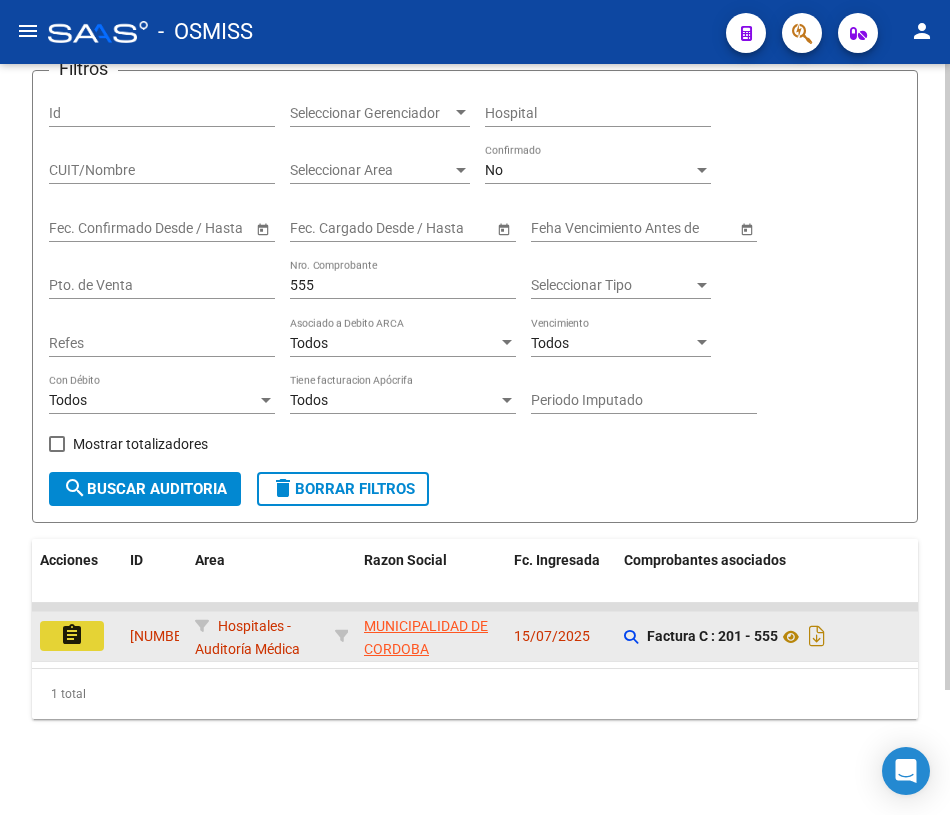click on "assignment" 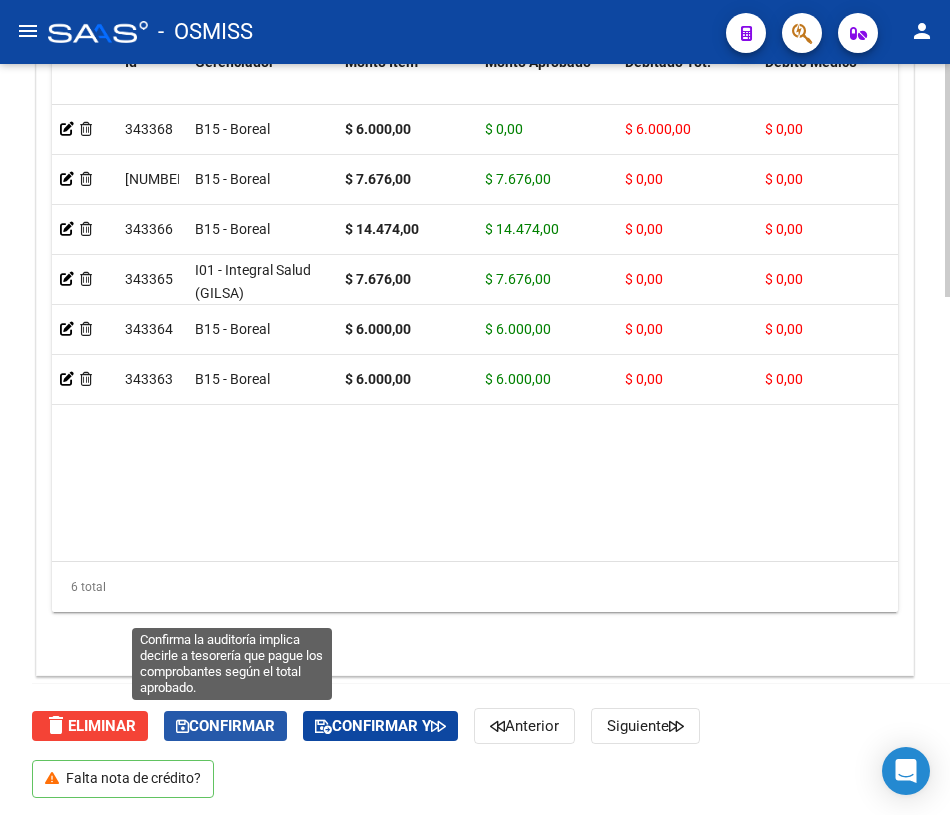 click on "Confirmar" 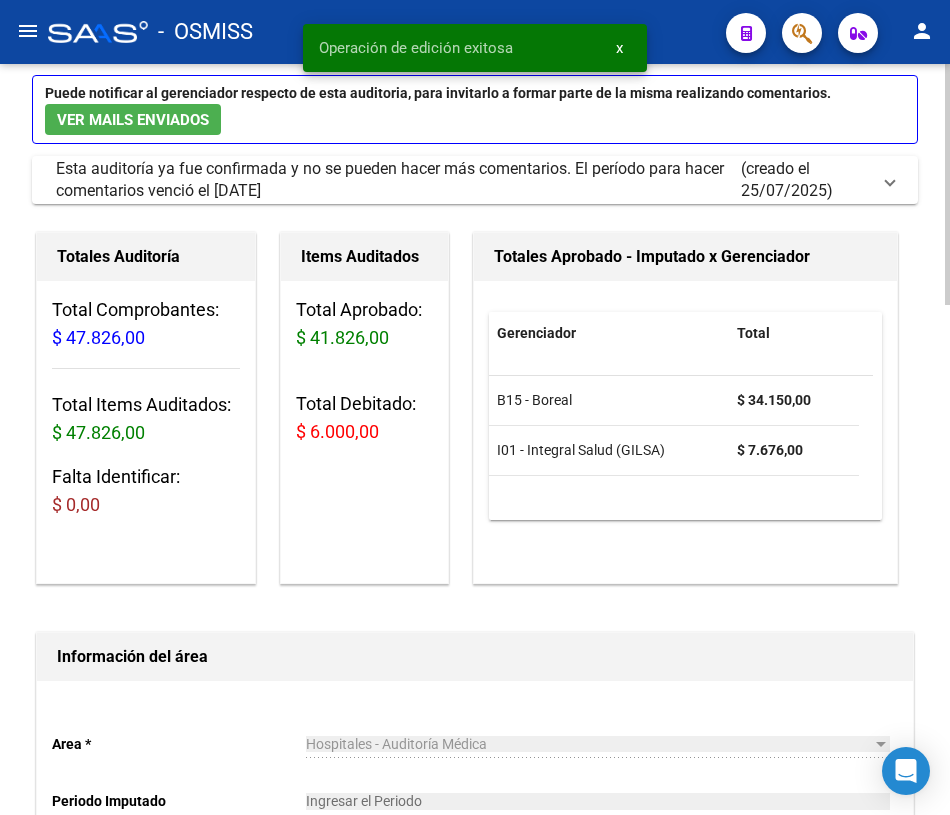 click on "arrow_back Editar [NUMBER] cloud_download Generar informe Puede notificar al gerenciador respecto de esta auditoria, para invitarlo a formar parte de la misma realizando comentarios. Ver Mails Enviados Esta auditoría ya fue confirmada y no se pueden hacer más comentarios. El período para hacer comentarios venció el [DATE] (creado el [DATE]) Ver Mails Enviados Ya no se puede realizar comentarios Enviar comentario Totales Auditoría Total Comprobantes: $ 47.826,00 Total Items Auditados: $ 47.826,00 Falta Identificar: $ 0,00 Items Auditados Total Aprobado: $ 41.826,00 Total Debitado: $ 6.000,00 Totales Aprobado - Imputado x Gerenciador Gerenciador Total B15 - Boreal $ 34.150,00 I01 - Integral Salud (GILSA) $ 7.676,00 Información del área Area * Hospitales - Auditoría Médica Seleccionar area Periodo Imputado Ingresar el Periodo COMENTARIO : Comprobantes Asociados a la Auditoría cloud_download Exportar Comprobantes ID CAE Razon Social CPBT Monto Fecha Cpbt Creado Id" 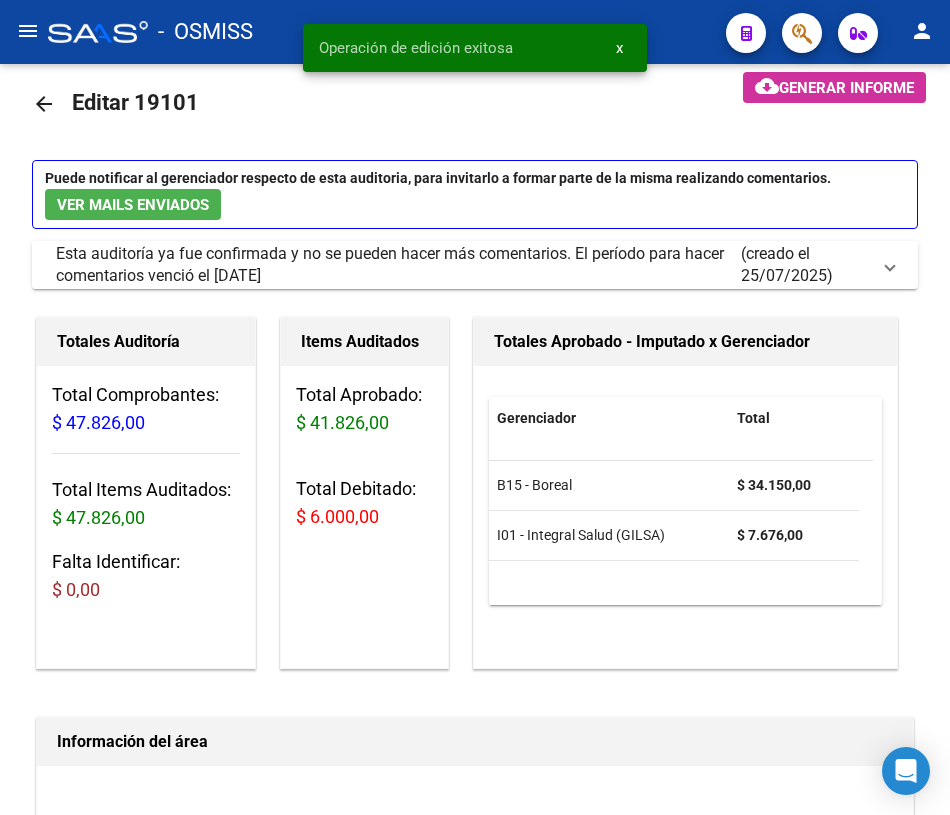 scroll, scrollTop: 0, scrollLeft: 0, axis: both 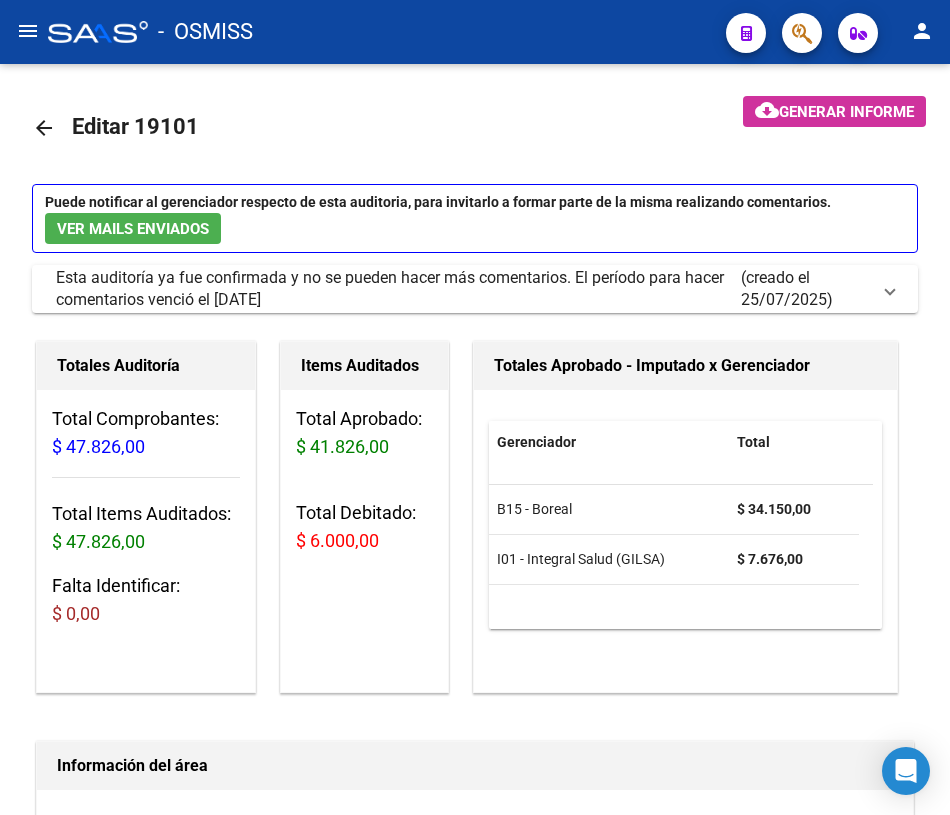 click on "arrow_back" 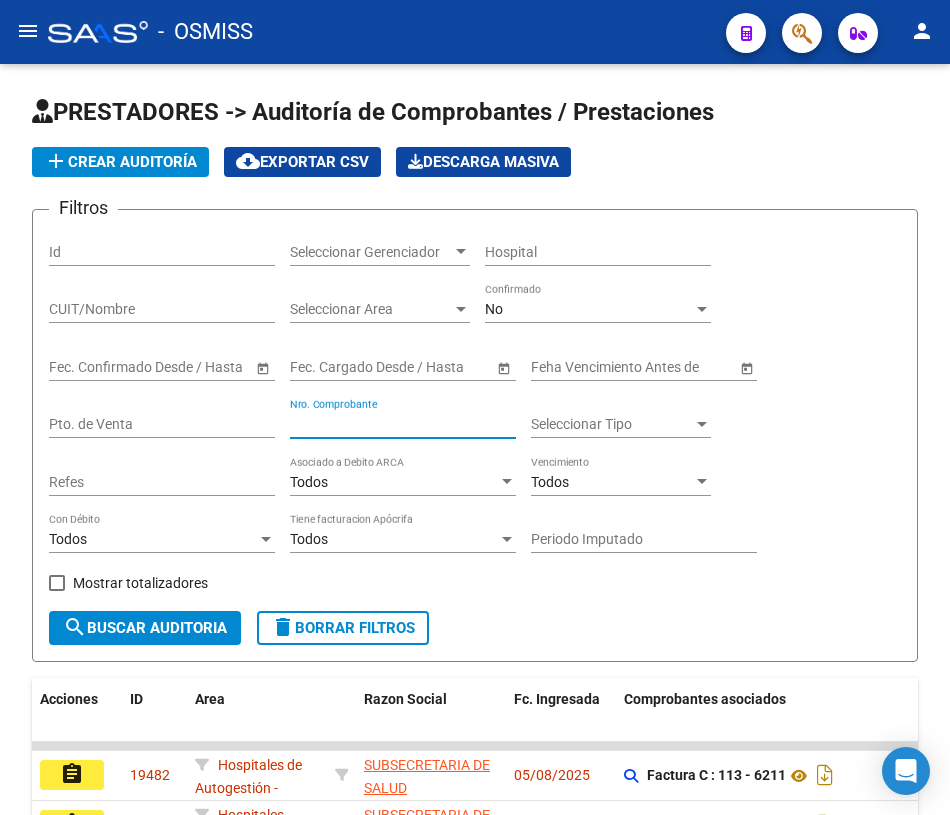 click on "Nro. Comprobante" at bounding box center [403, 424] 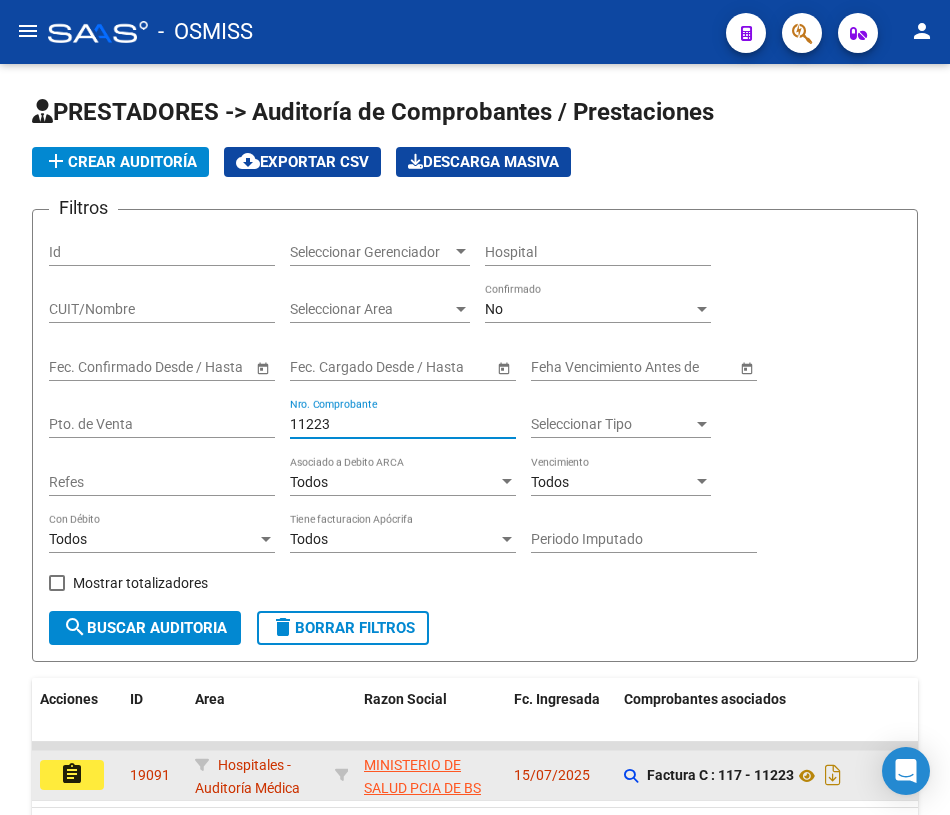 type on "11223" 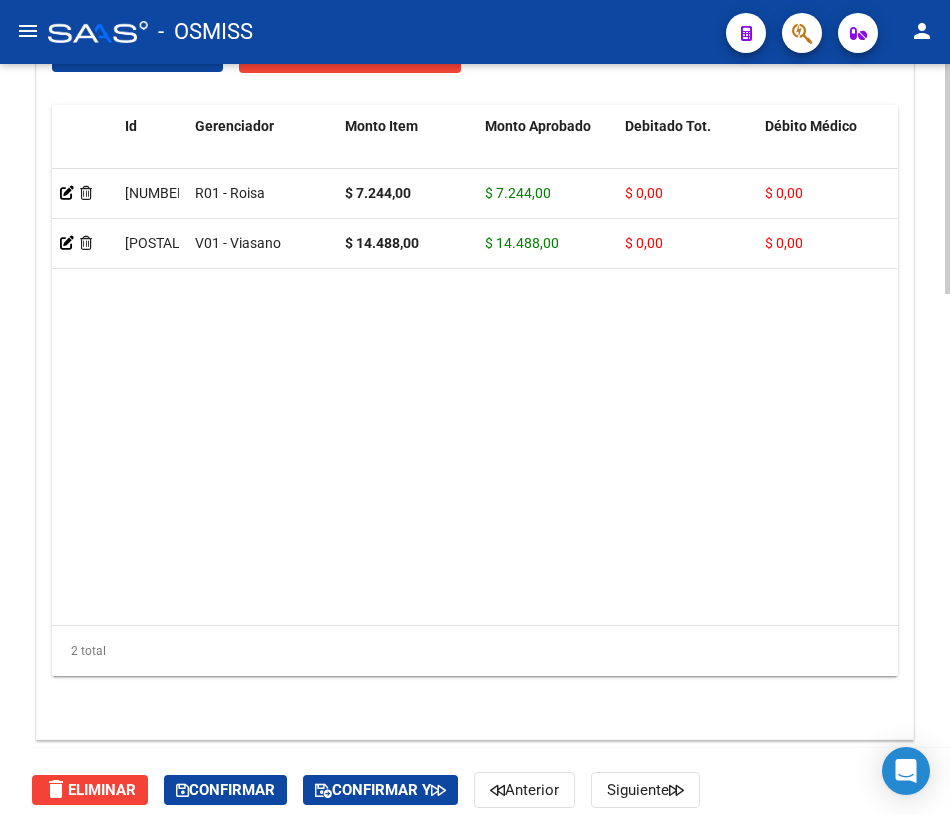 scroll, scrollTop: 1647, scrollLeft: 0, axis: vertical 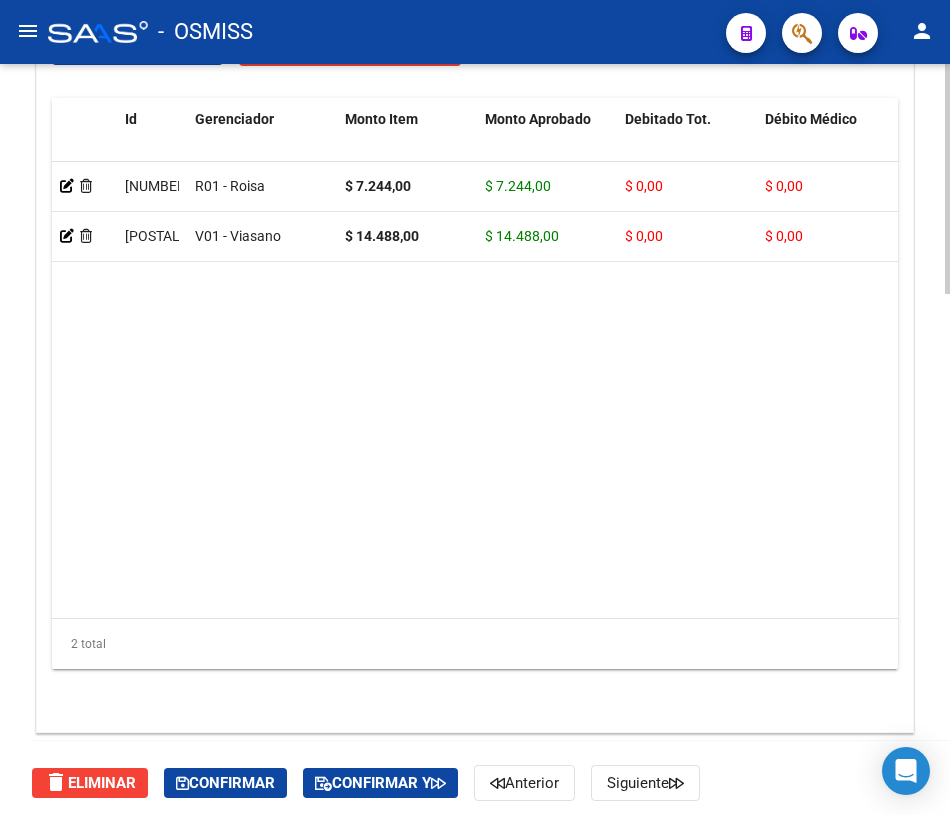 click on "menu - OSMISS person Firma Express Reportes Ingresos Percibidos Análisis de todos los conceptos (histórico) Análisis de todos los conceptos detalle (mensual) Padrón Análisis Afiliado Prestadores / Proveedores Facturas - Listado/Carga Facturas Sin Auditar Facturas - Documentación Auditorías - Listado Auditorías - Comentarios Auditorías - Cambios Área Prestadores - Listado Prestadores - Docu. Hospitales Públicos SSS - Censo Hospitalario SSS - Preliquidación SSS - Comprobantes SSS - CPBTs Atenciones Débitos Autogestión (viejo) ANMAT - Trazabilidad Casos / Tickets Casos Casos Movimientos Comentarios Documentación Adj. Explorador de Archivos ARCA Transferencias Externas / Hospitales Instructivos Datos de contacto arrow_back Editar [NUMBER] cloud_download Generar informe Puede notificar al gerenciador respecto de esta auditoria, para invitarlo a formar parte de la misma realizando comentarios. NOTIFICAR Totales Auditoría Total Comprobantes: Total" at bounding box center [475, 407] 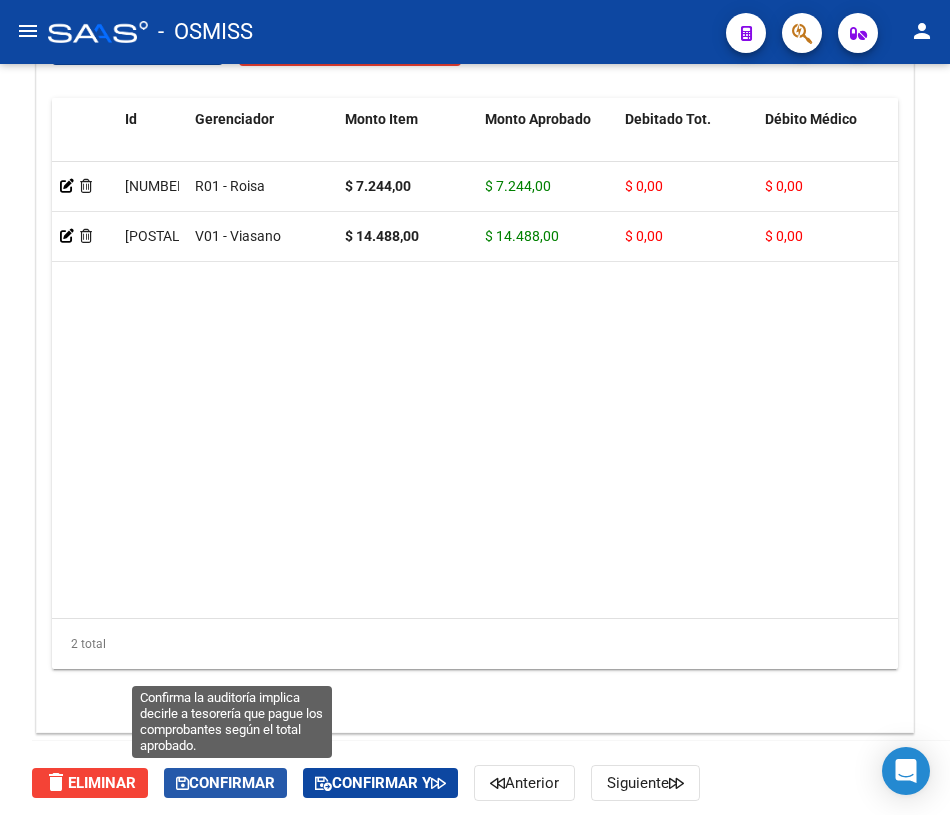 click on "Confirmar" 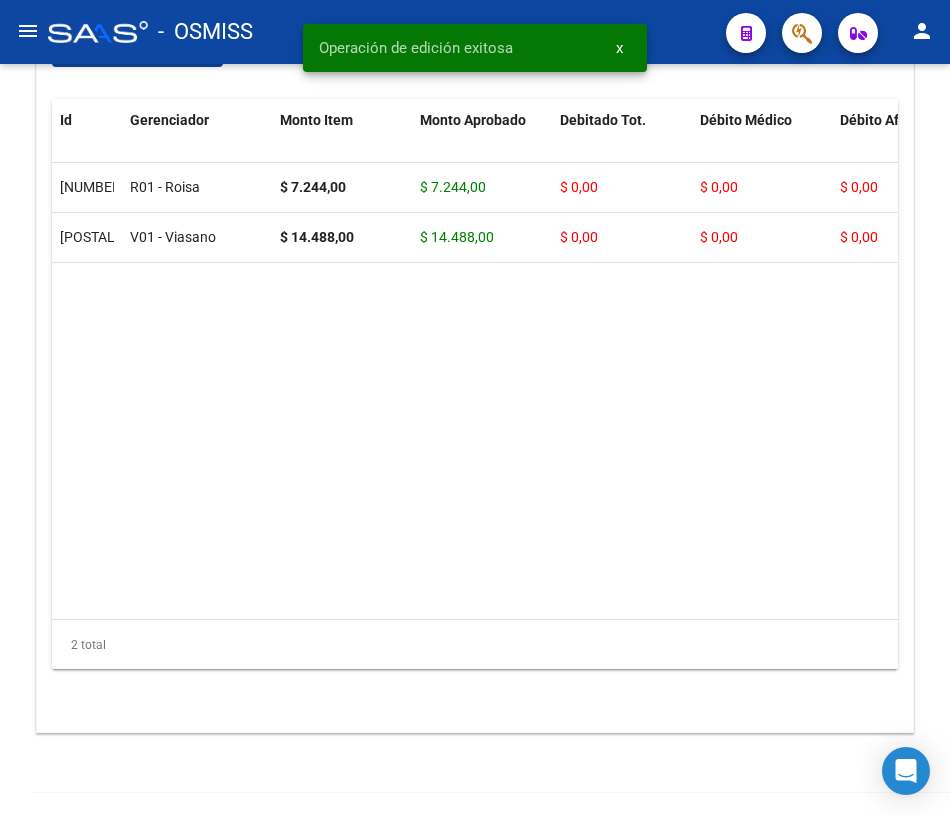 drag, startPoint x: 943, startPoint y: 551, endPoint x: 944, endPoint y: 379, distance: 172.00291 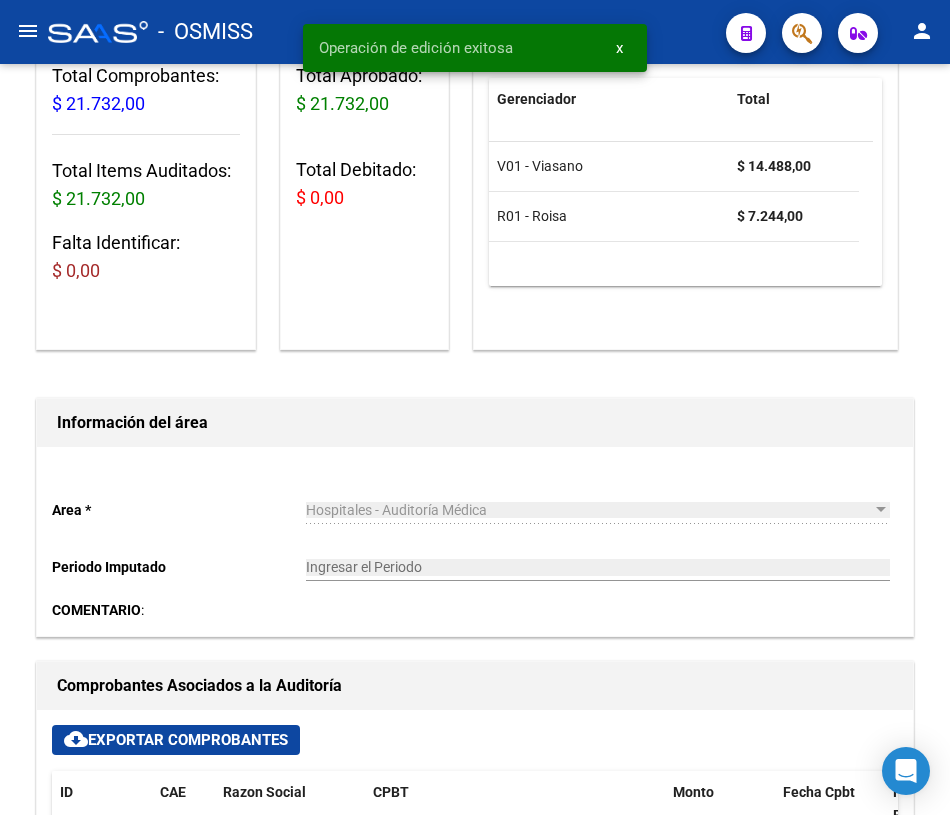 scroll, scrollTop: 107, scrollLeft: 0, axis: vertical 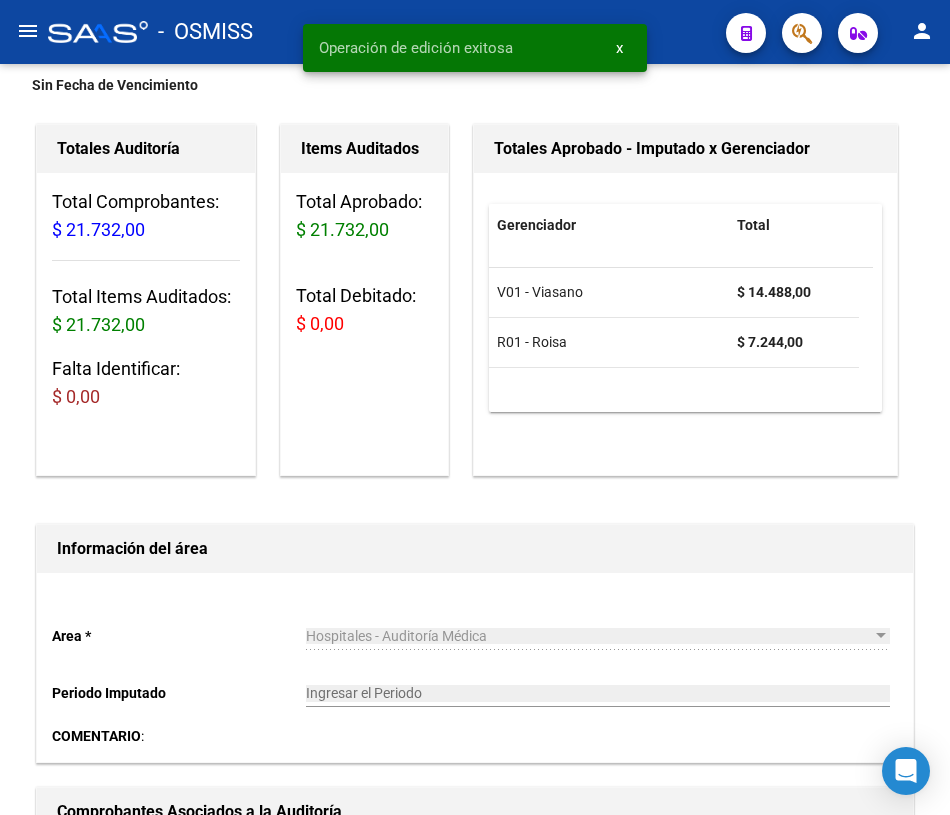 click on "arrow_back Editar 19091    cloud_download  Generar informe  Sin Fecha de Vencimiento  Totales Auditoría Total Comprobantes:  $ 21.732,00 Total Items Auditados:  $ 21.732,00 Falta Identificar:   $ 0,00 Items Auditados Total Aprobado: $ 21.732,00 Total Debitado: $ 0,00 Totales Aprobado - Imputado x Gerenciador Gerenciador Total V01 - Viasano  $ 14.488,00 R01 - Roisa  $ 7.244,00 Información del área  Area * Hospitales - Auditoría Médica Seleccionar area Periodo Imputado    Ingresar el Periodo  COMENTARIO :  Comprobantes Asociados a la Auditoría cloud_download  Exportar Comprobantes  ID CAE Razon Social CPBT Monto Fecha Cpbt Fecha Recibido Doc Respaldatoria Expte. Interno Creado Usuario $ 21.732,00 160525 MINISTERIO DE SALUD PCIA DE BS AS  Factura C: 117 - 11223  $ 21.732,00 27/06/2025 15/07/2025 15/07/2025 [FIRST] [LAST] - [EMAIL] Items/Detalle de la auditoría cloud_download  Exportar Items  Id Gerenciador Monto Item Monto Aprobado Debitado Tot. Débito Médico Comentario CUIL" 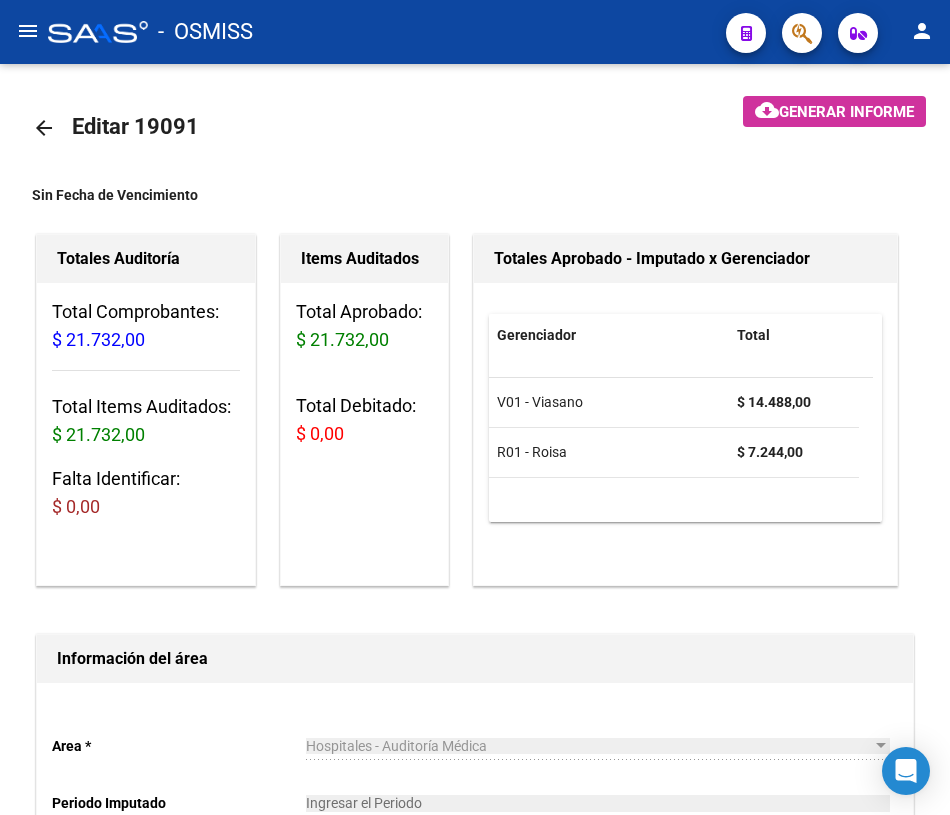 scroll, scrollTop: 0, scrollLeft: 0, axis: both 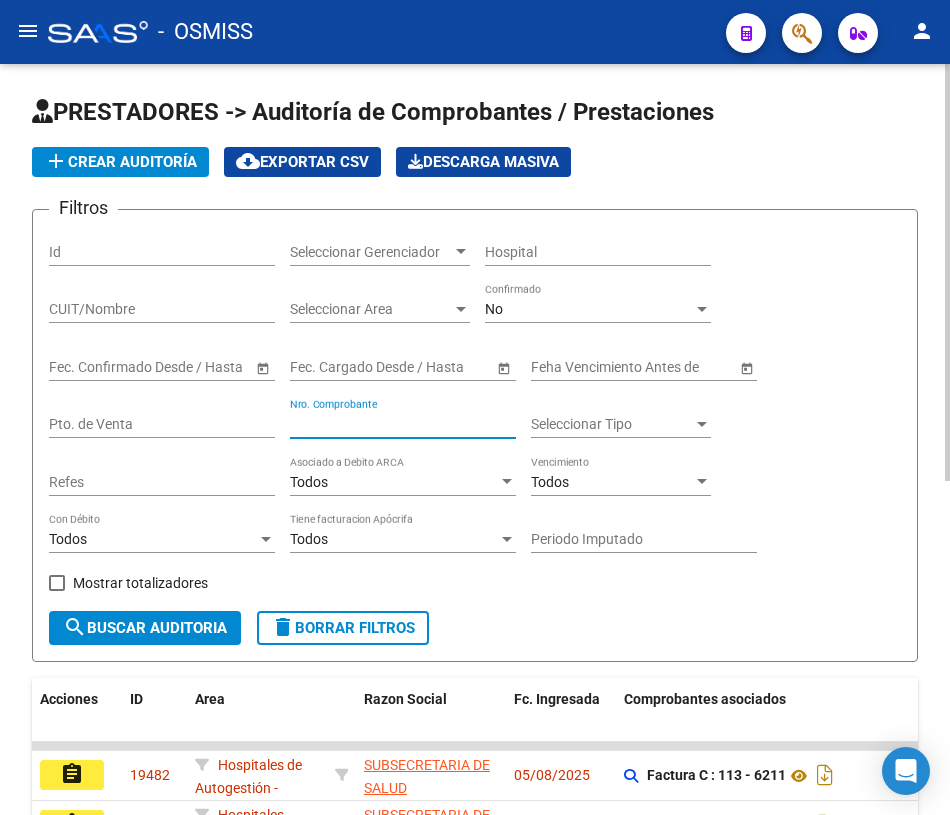 click on "Nro. Comprobante" at bounding box center [403, 424] 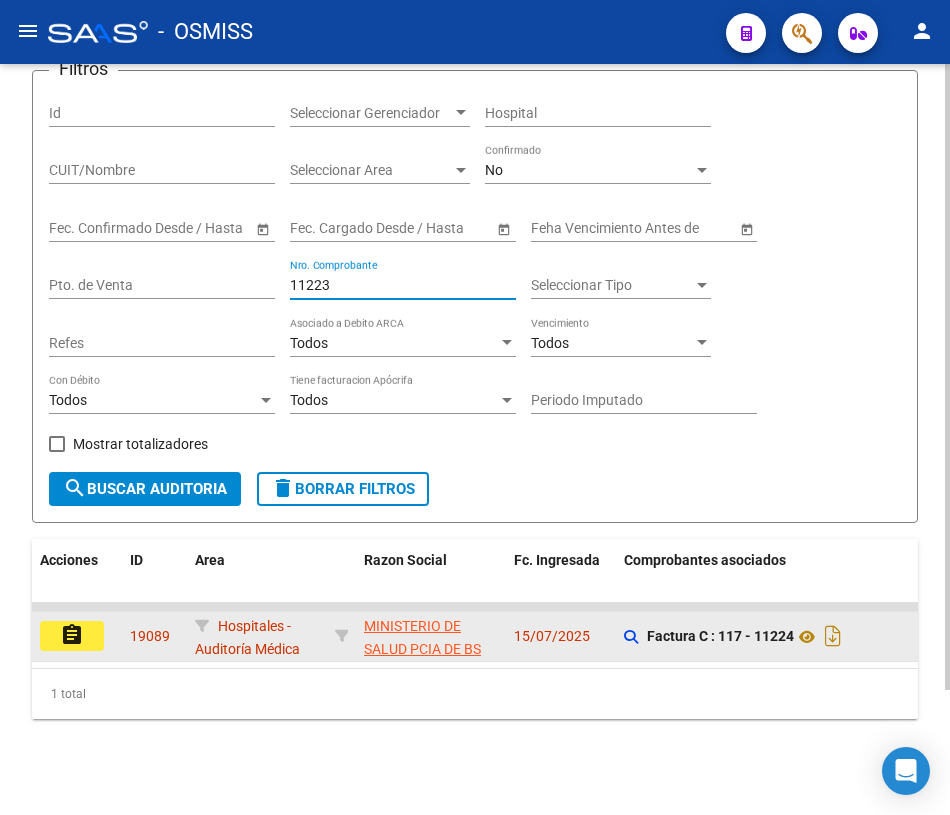 scroll, scrollTop: 150, scrollLeft: 0, axis: vertical 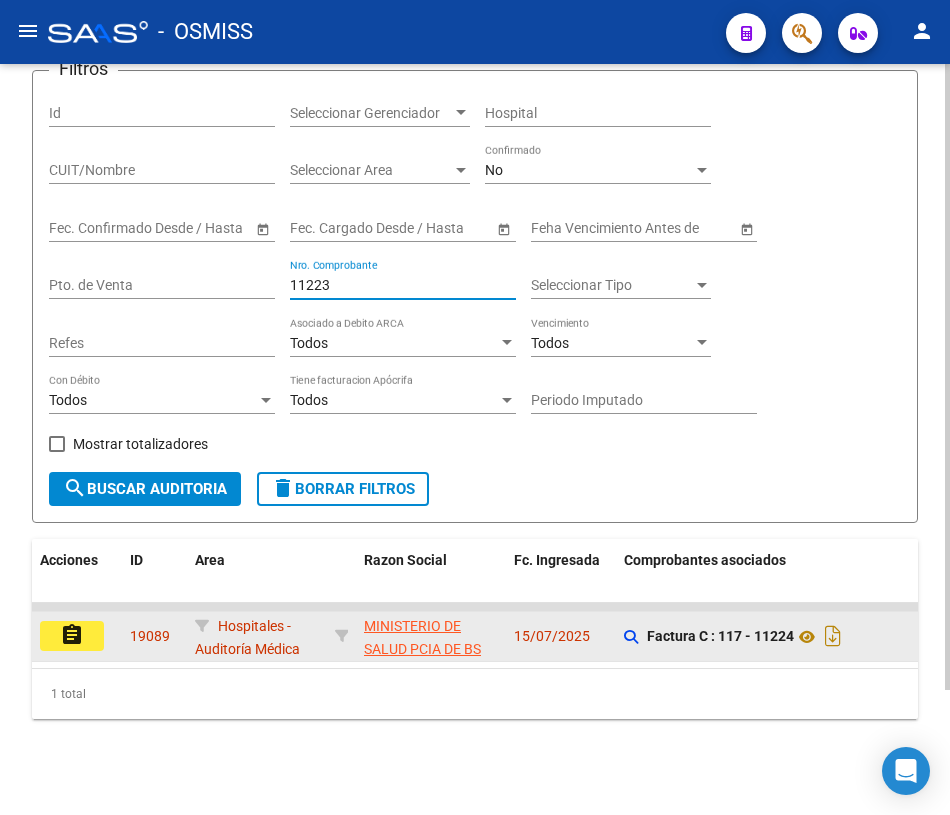type on "11223" 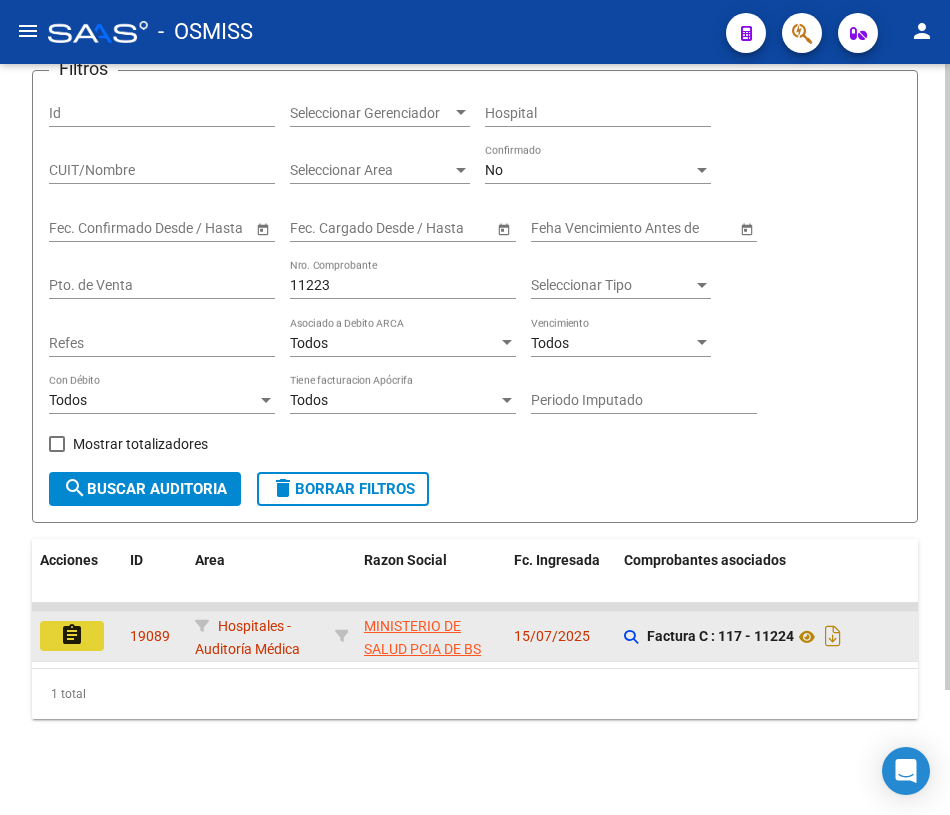 click on "assignment" 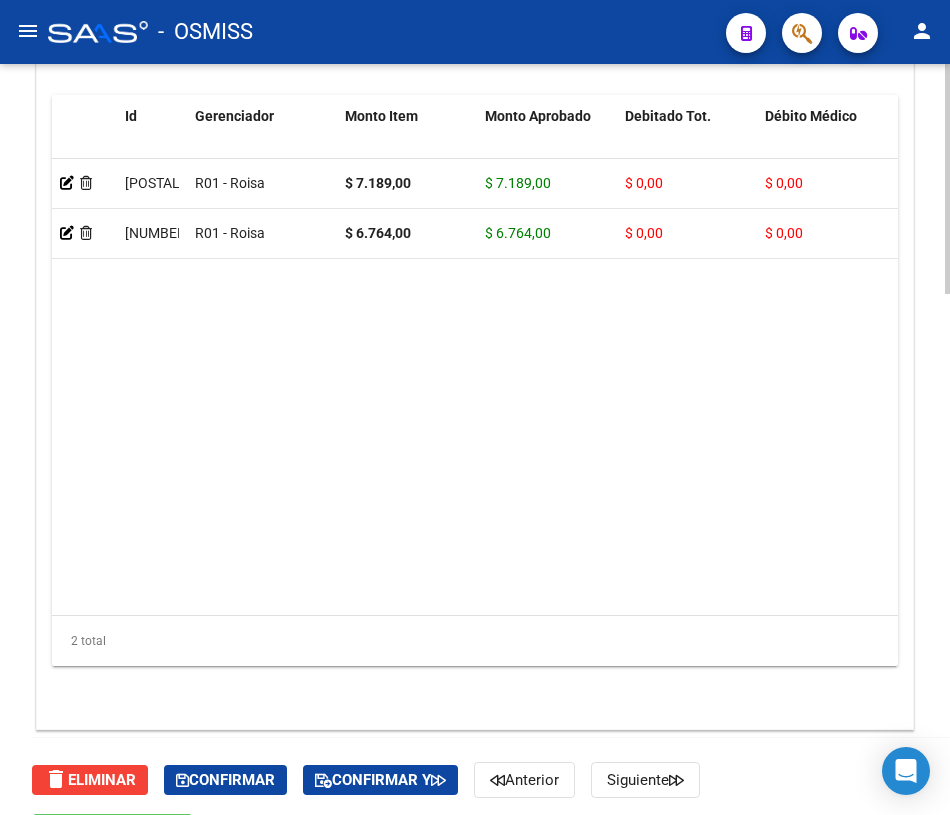 scroll, scrollTop: 1705, scrollLeft: 0, axis: vertical 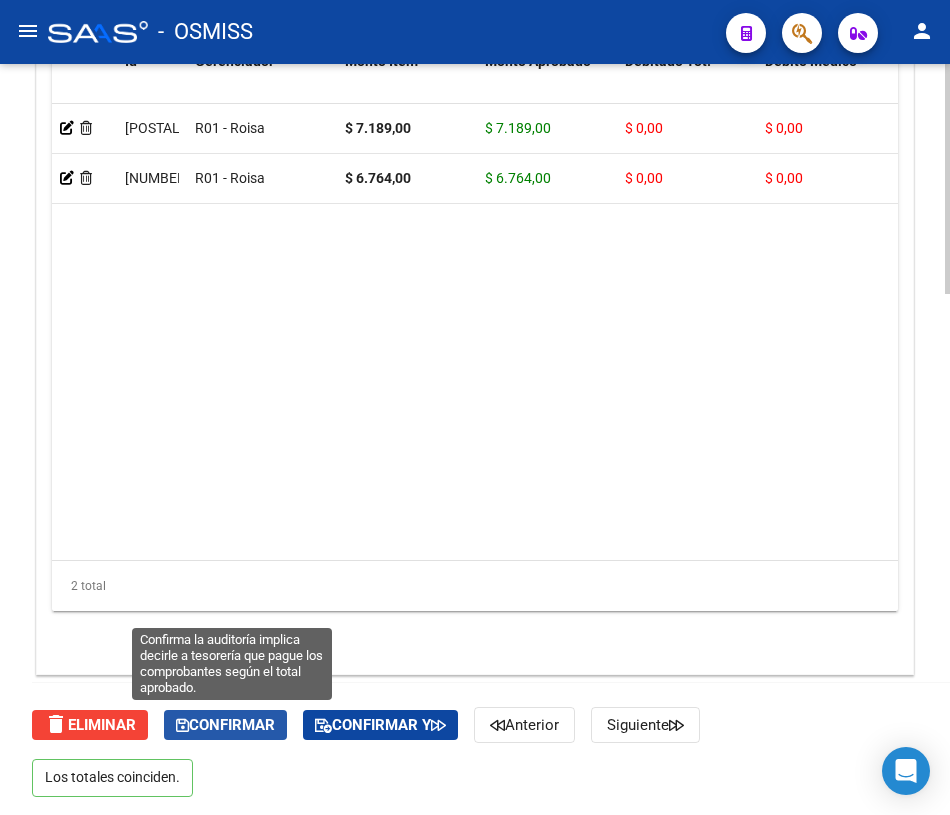 click on "Confirmar" 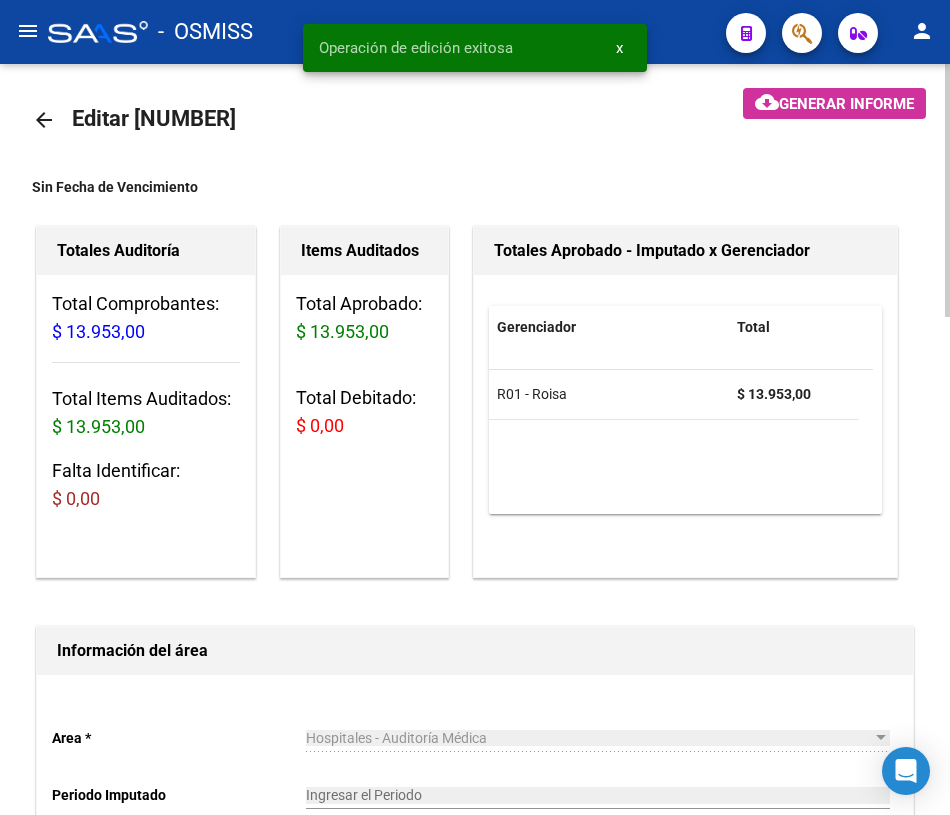 scroll, scrollTop: 0, scrollLeft: 0, axis: both 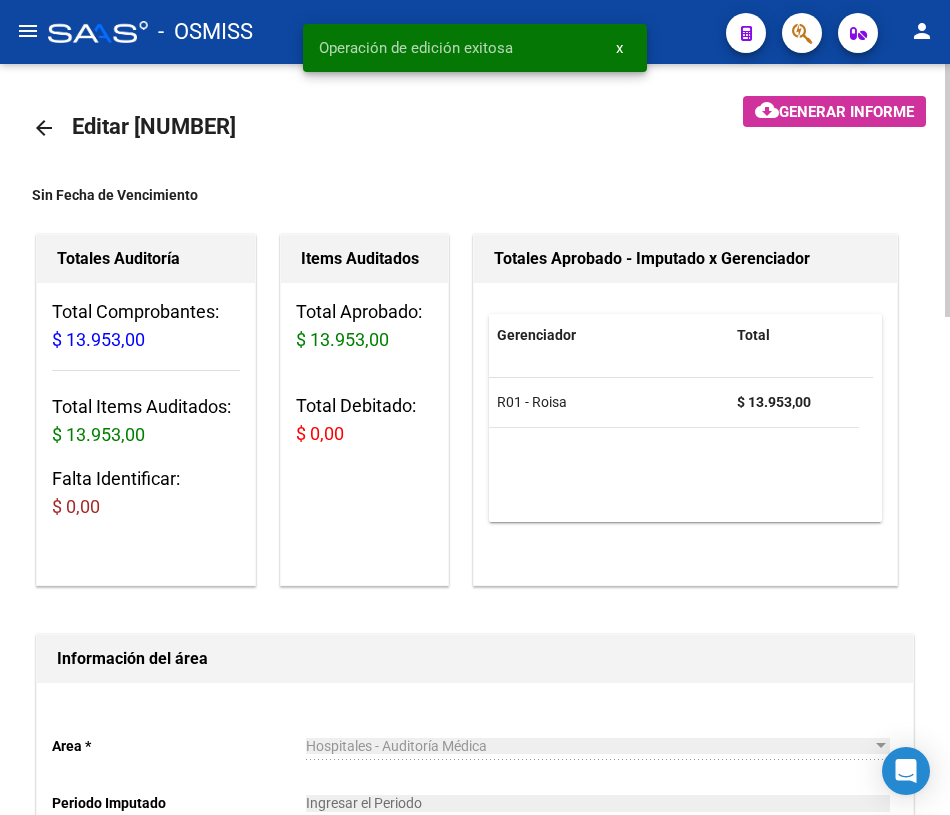 click on "arrow_back" 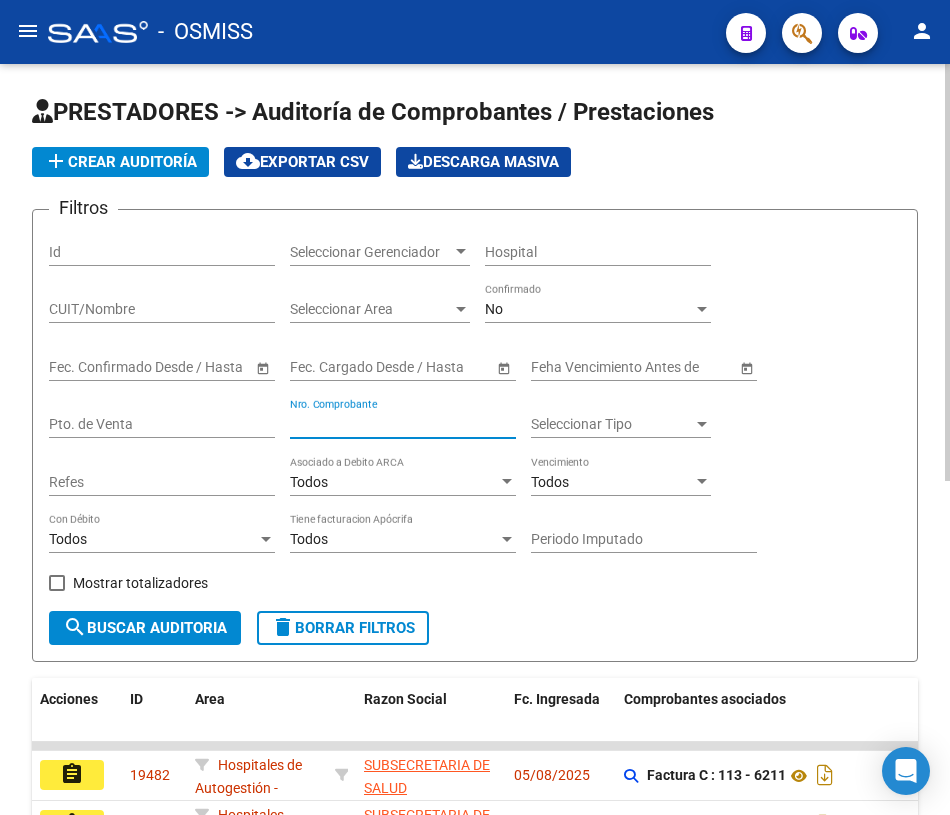 click on "Nro. Comprobante" at bounding box center (403, 424) 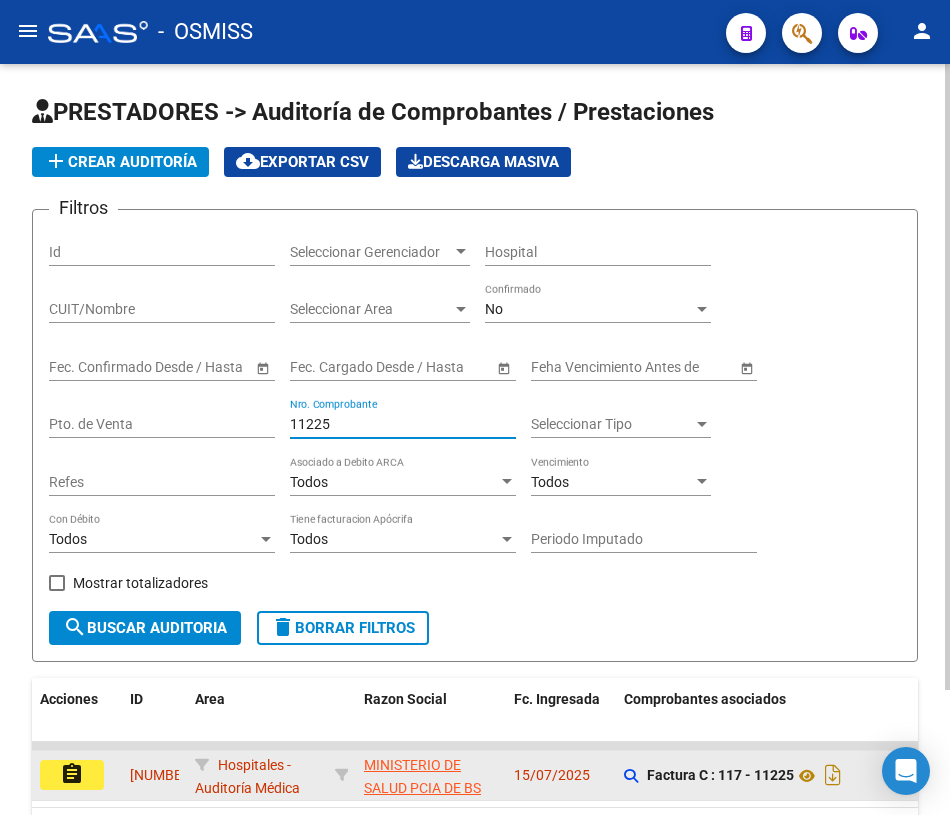type on "11225" 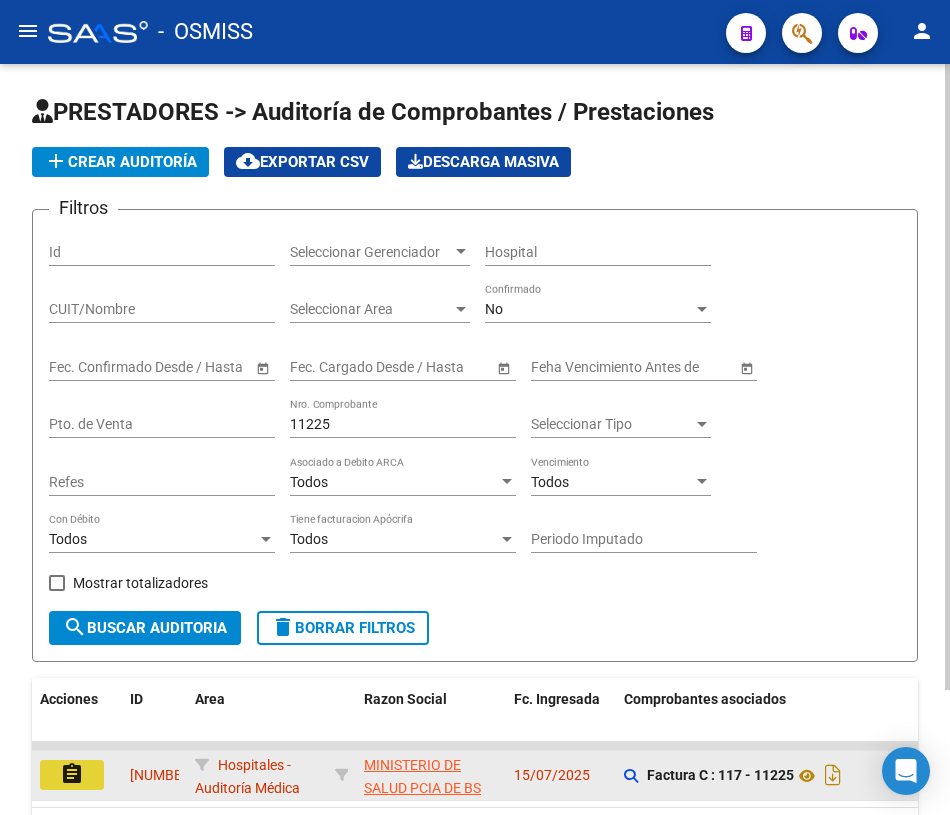 click on "assignment" 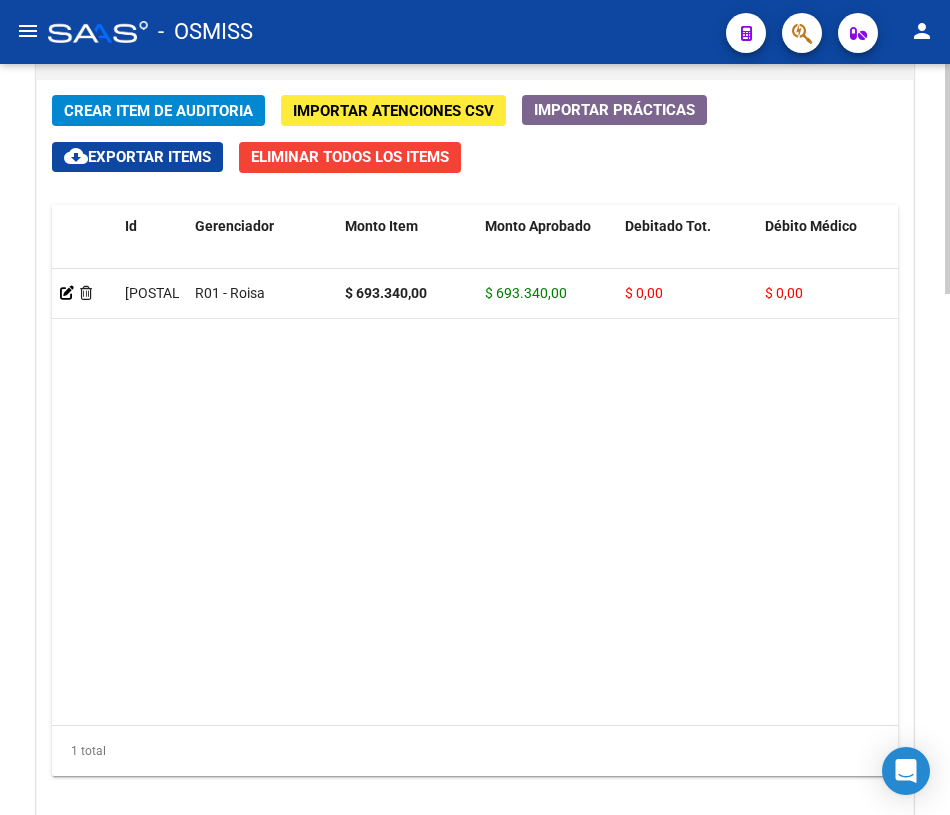 scroll, scrollTop: 1545, scrollLeft: 0, axis: vertical 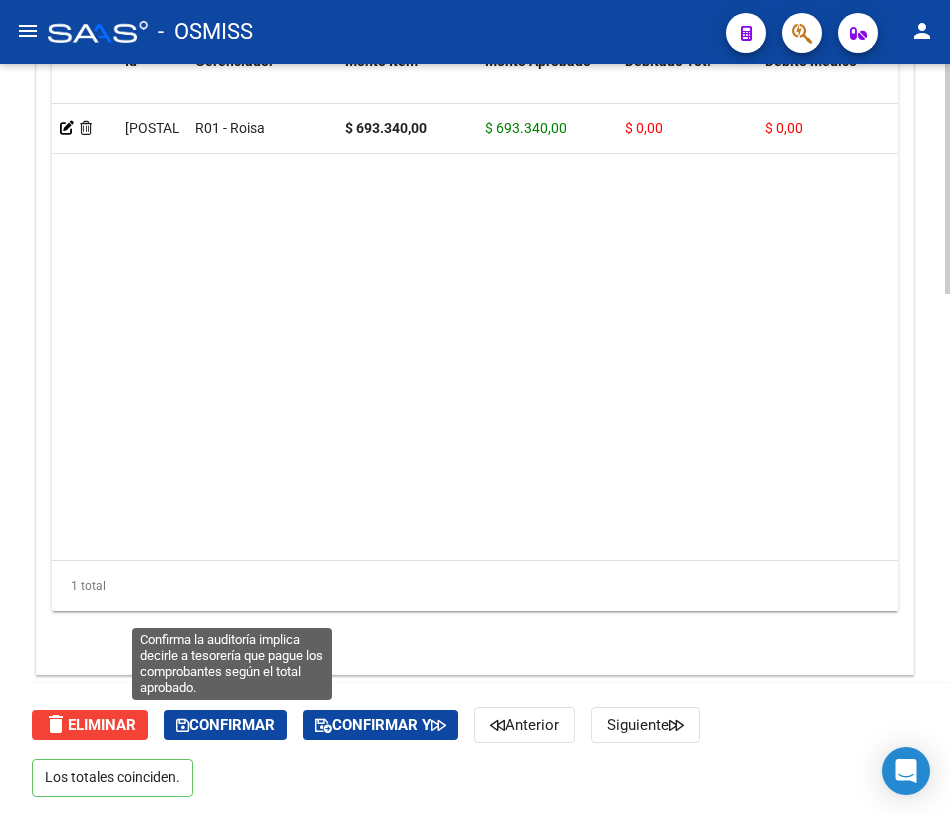 click on "Confirmar" 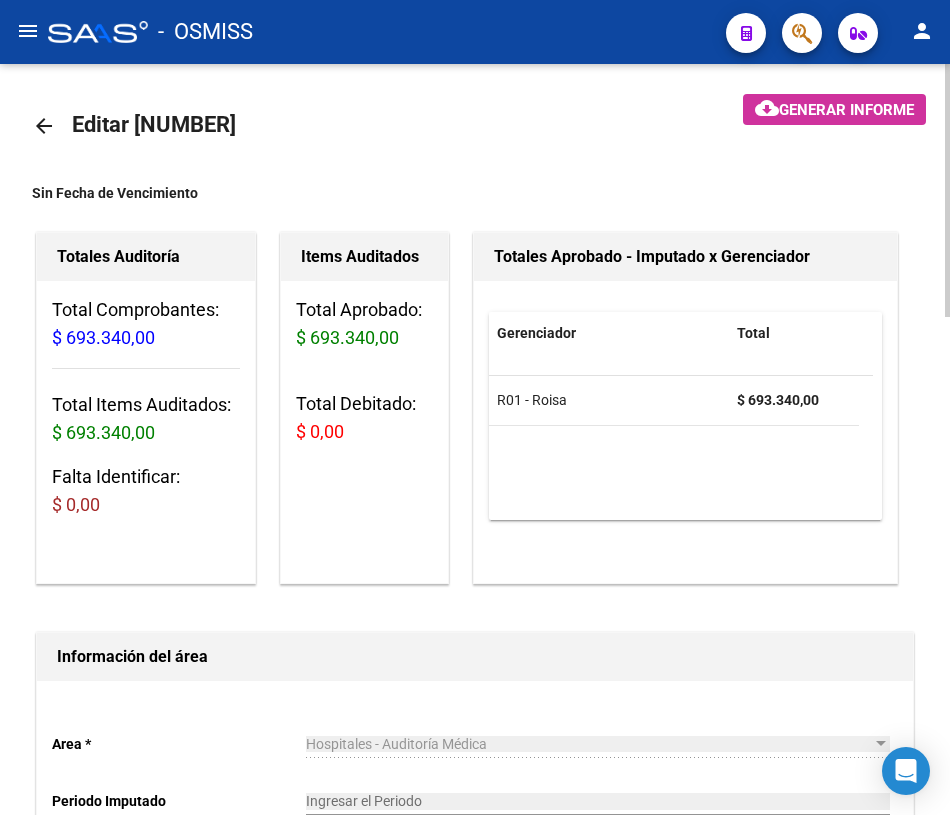 scroll, scrollTop: 0, scrollLeft: 0, axis: both 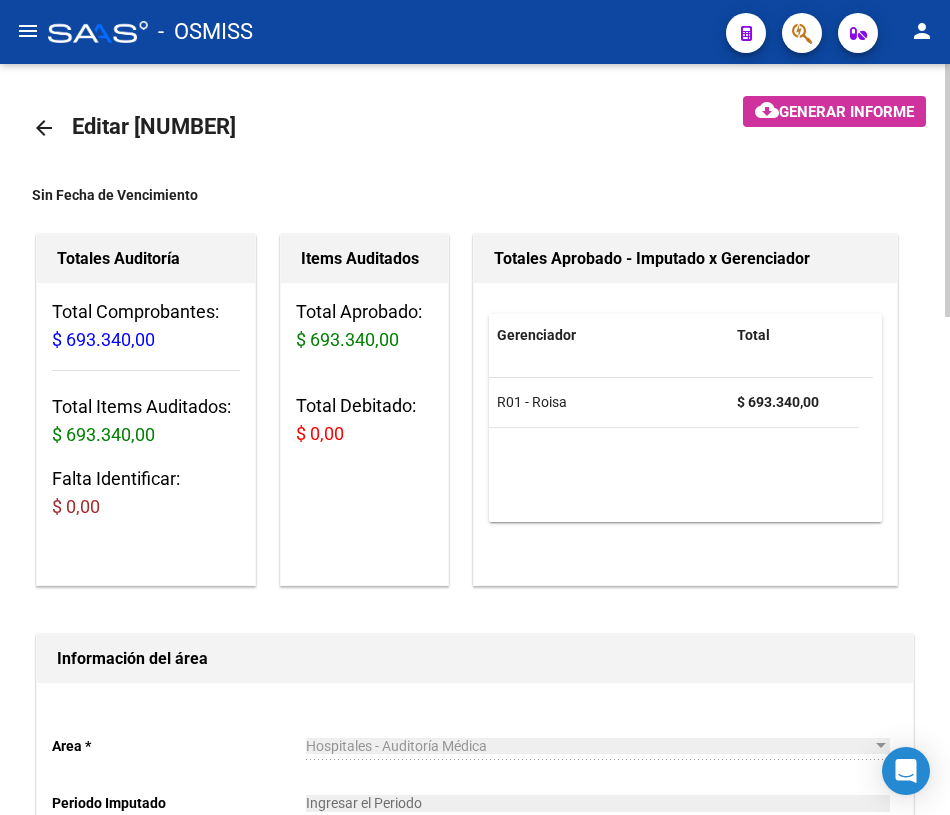 click on "arrow_back" 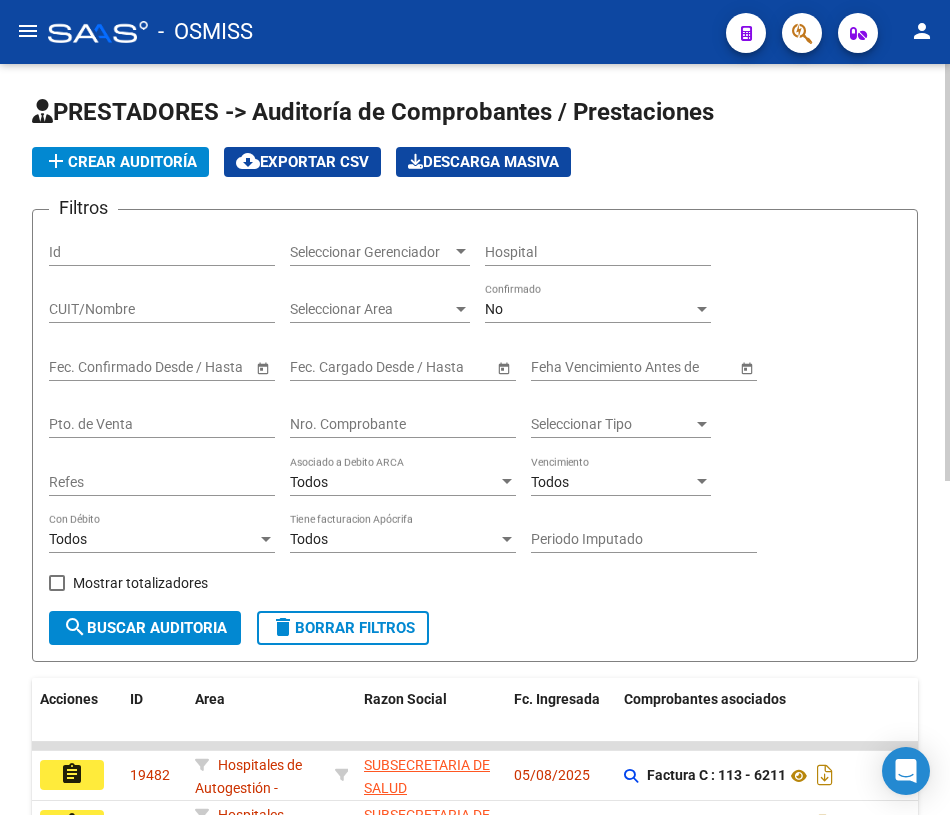 click on "Nro. Comprobante" at bounding box center (403, 424) 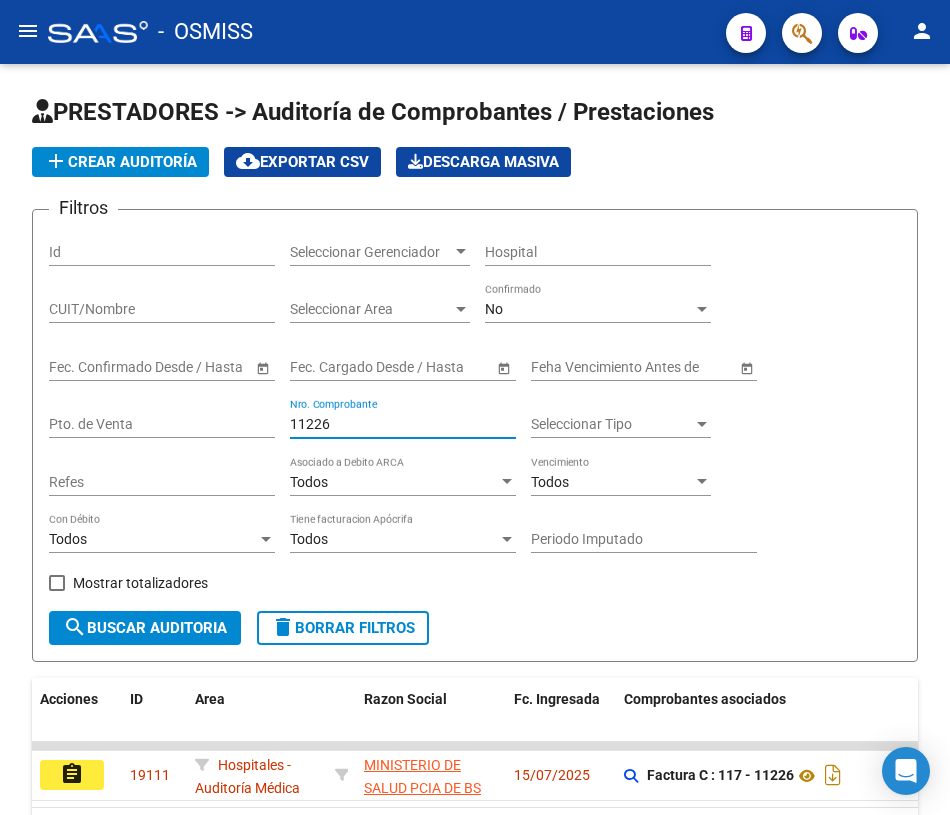 type on "11226" 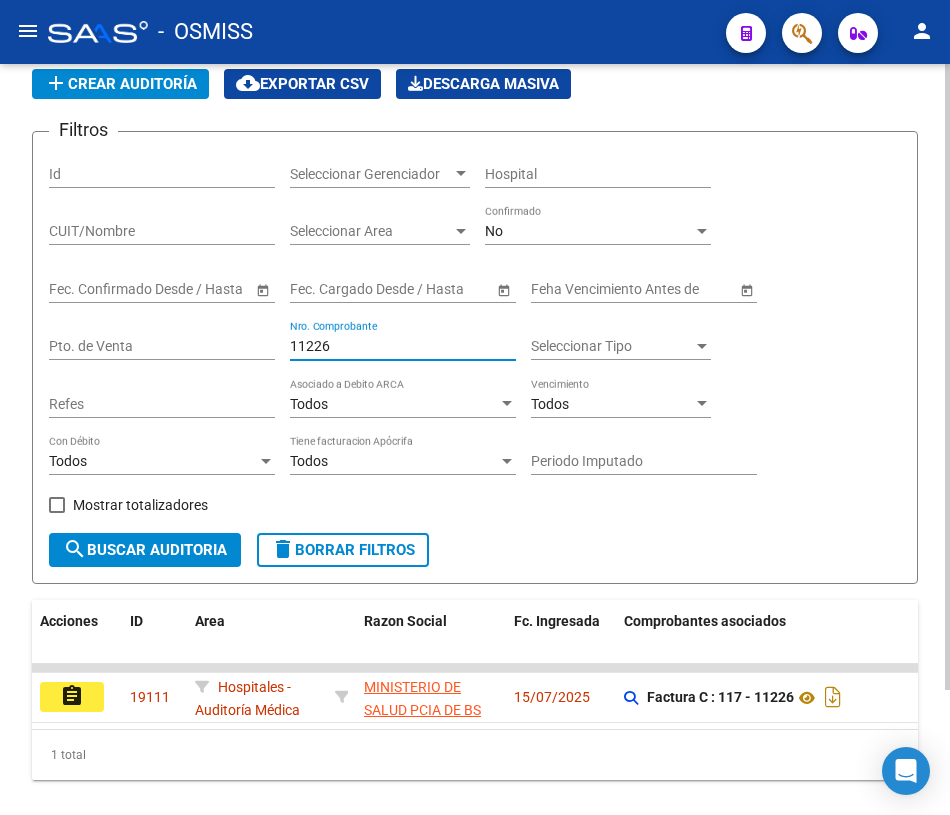 scroll, scrollTop: 150, scrollLeft: 0, axis: vertical 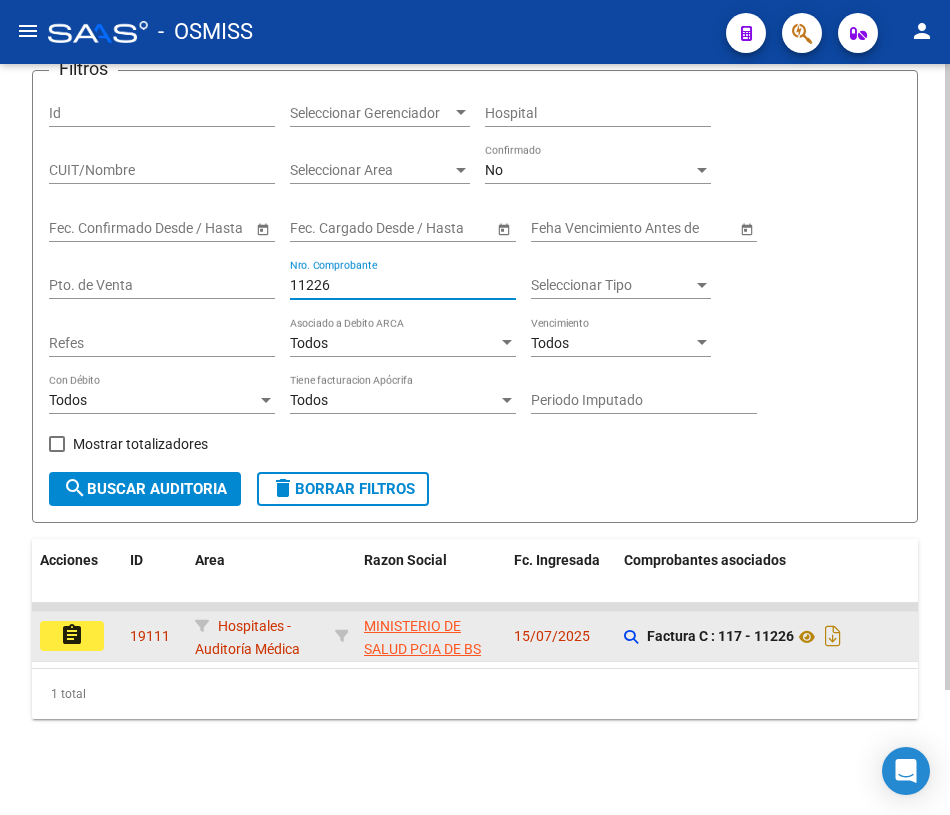 click on "assignment" 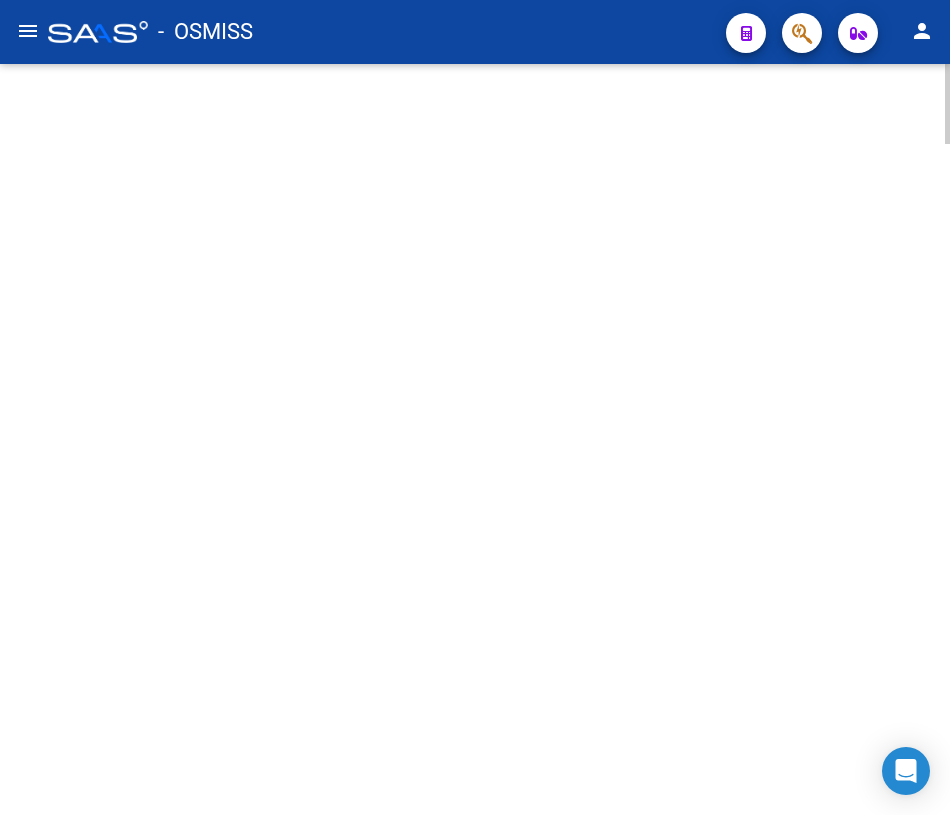 scroll, scrollTop: 0, scrollLeft: 0, axis: both 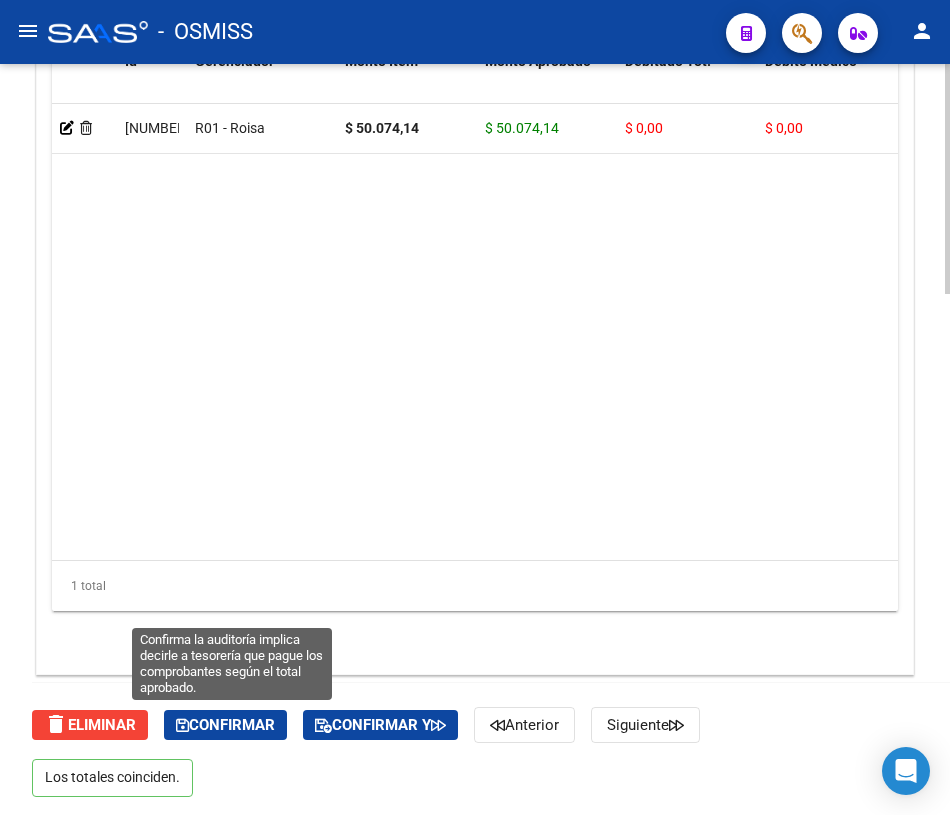 click on "Confirmar" 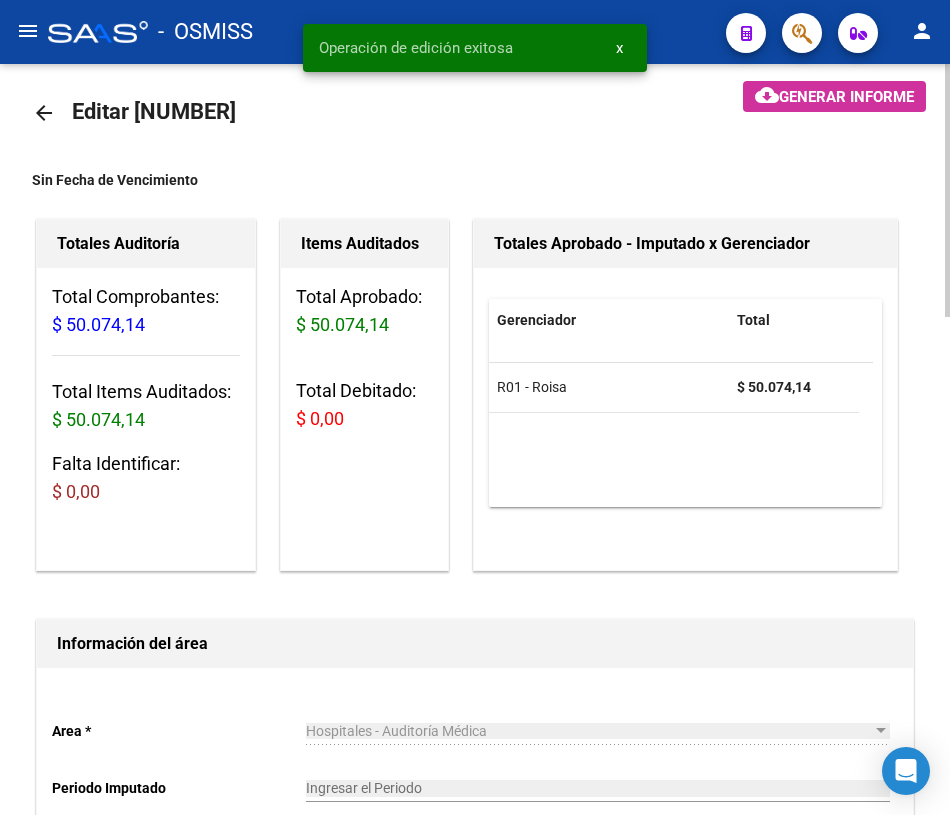 scroll, scrollTop: 0, scrollLeft: 0, axis: both 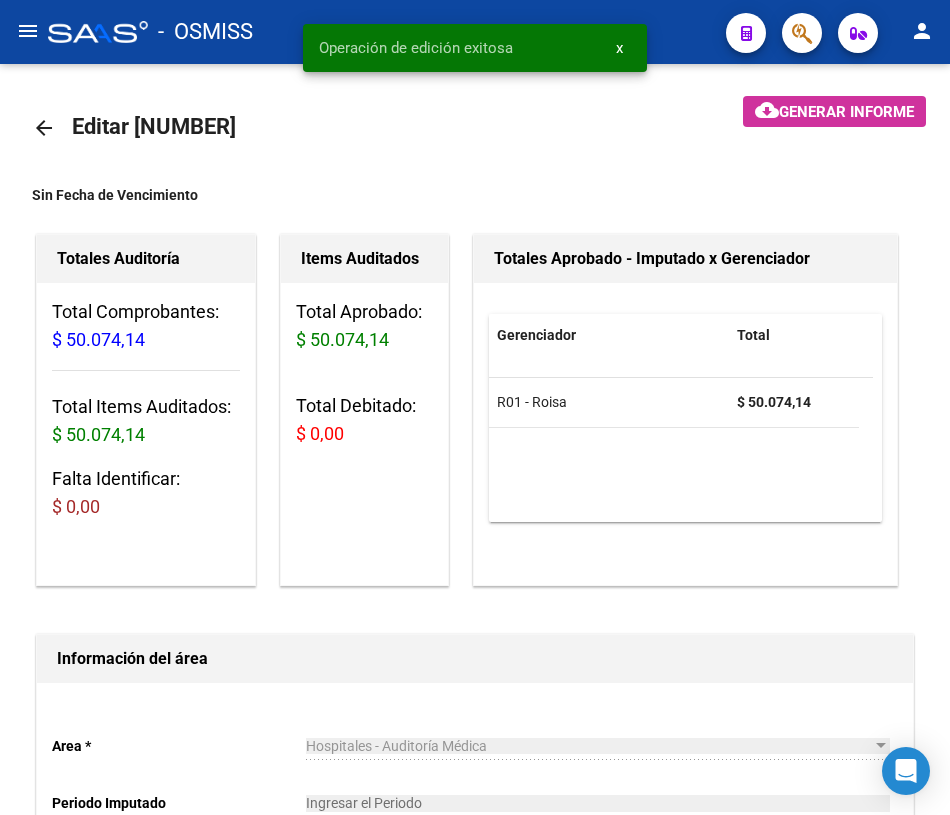 click on "arrow_back" 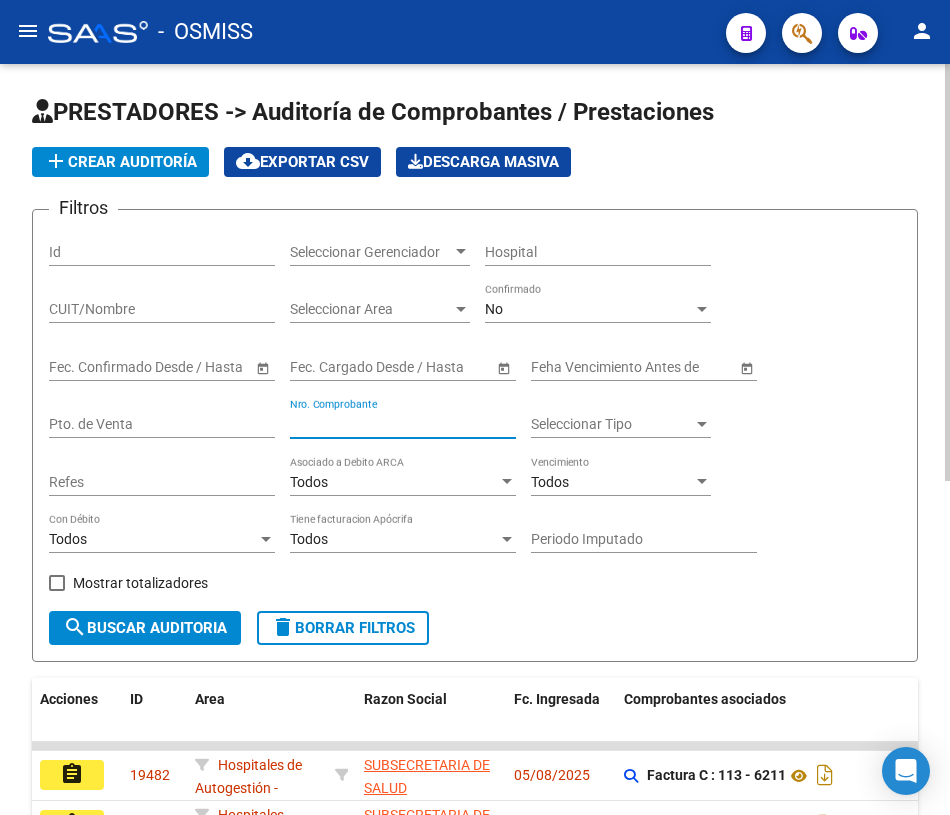 click on "Nro. Comprobante" at bounding box center (403, 424) 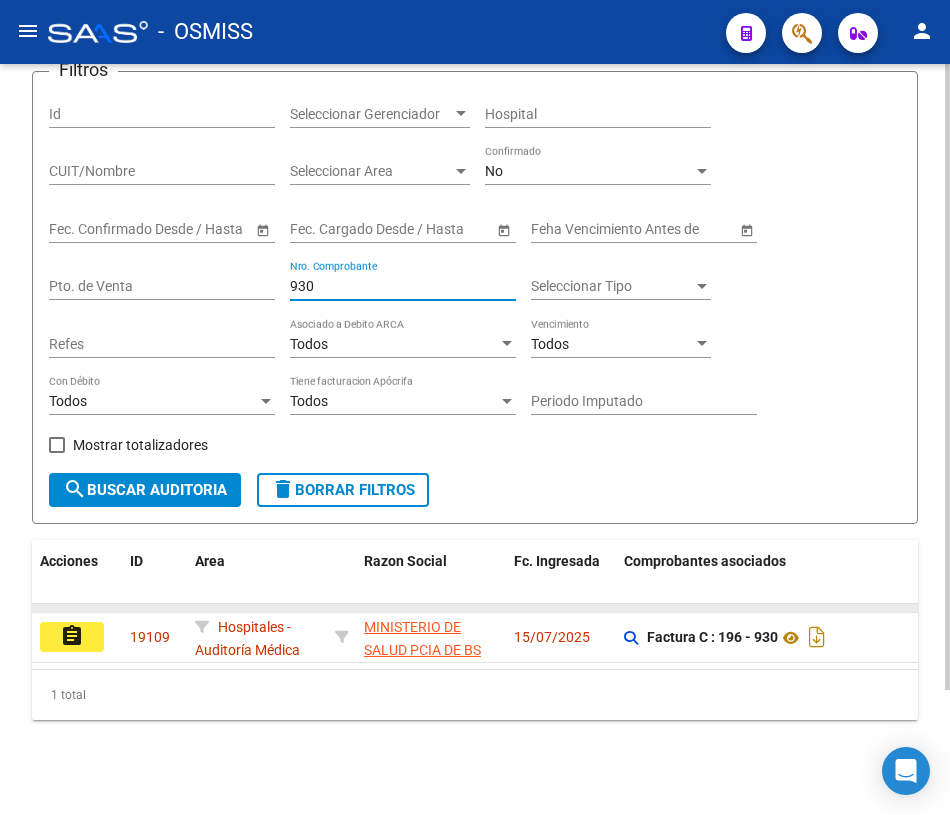 scroll, scrollTop: 150, scrollLeft: 0, axis: vertical 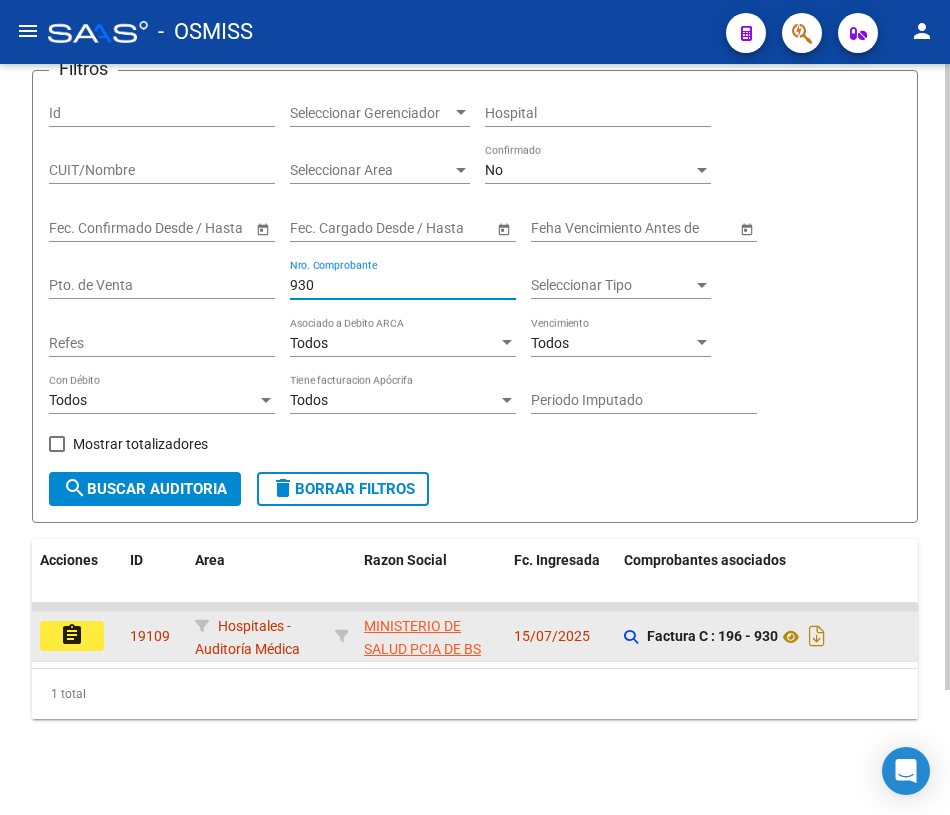 type on "930" 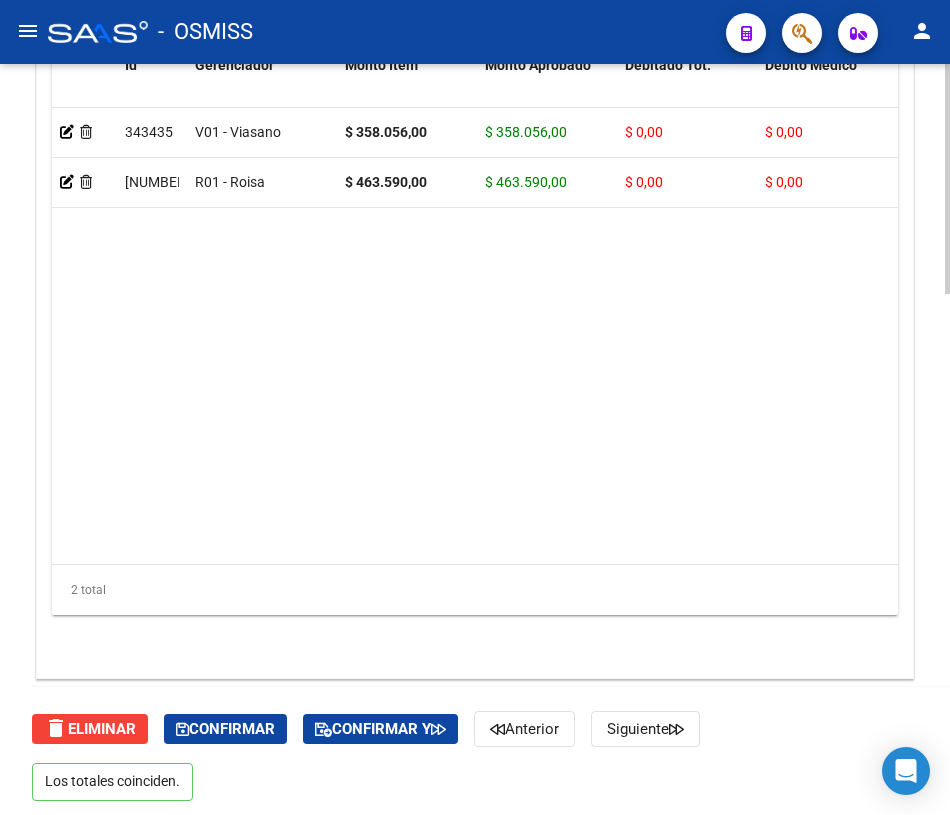 scroll, scrollTop: 1705, scrollLeft: 0, axis: vertical 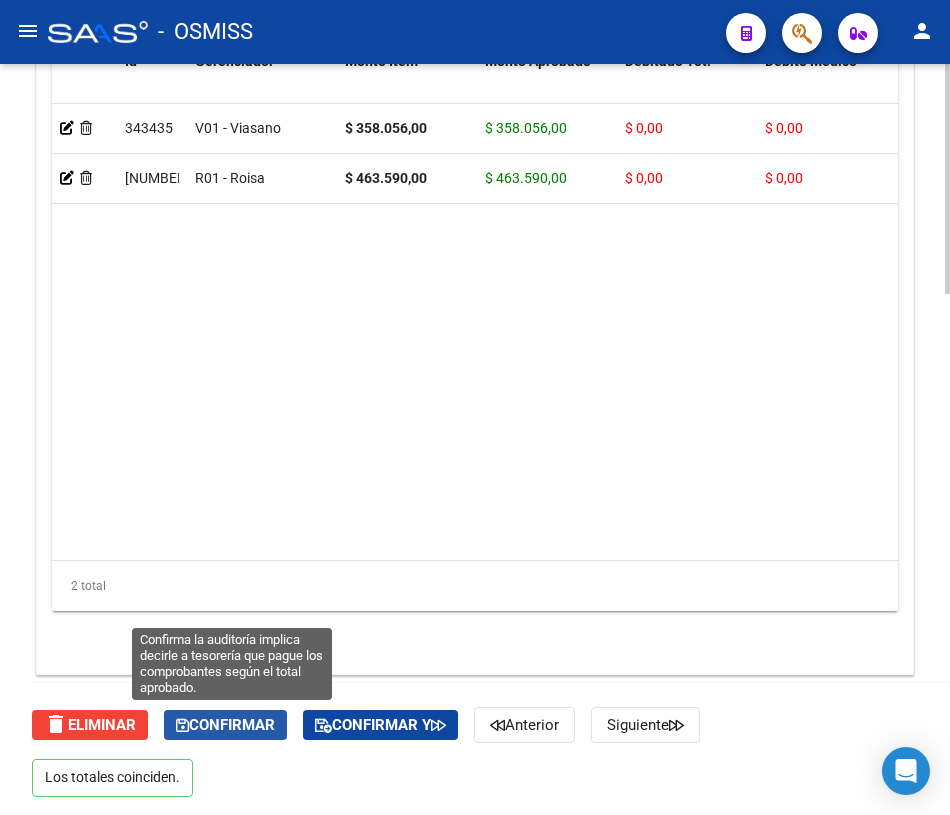 click on "Confirmar" 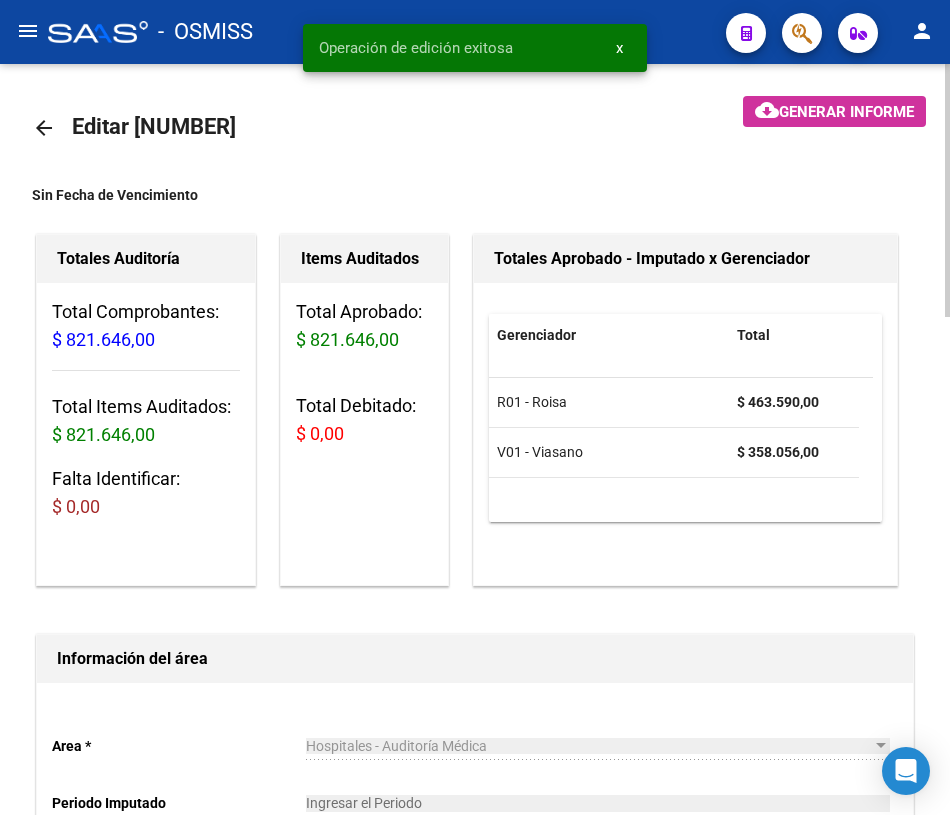 scroll, scrollTop: 0, scrollLeft: 0, axis: both 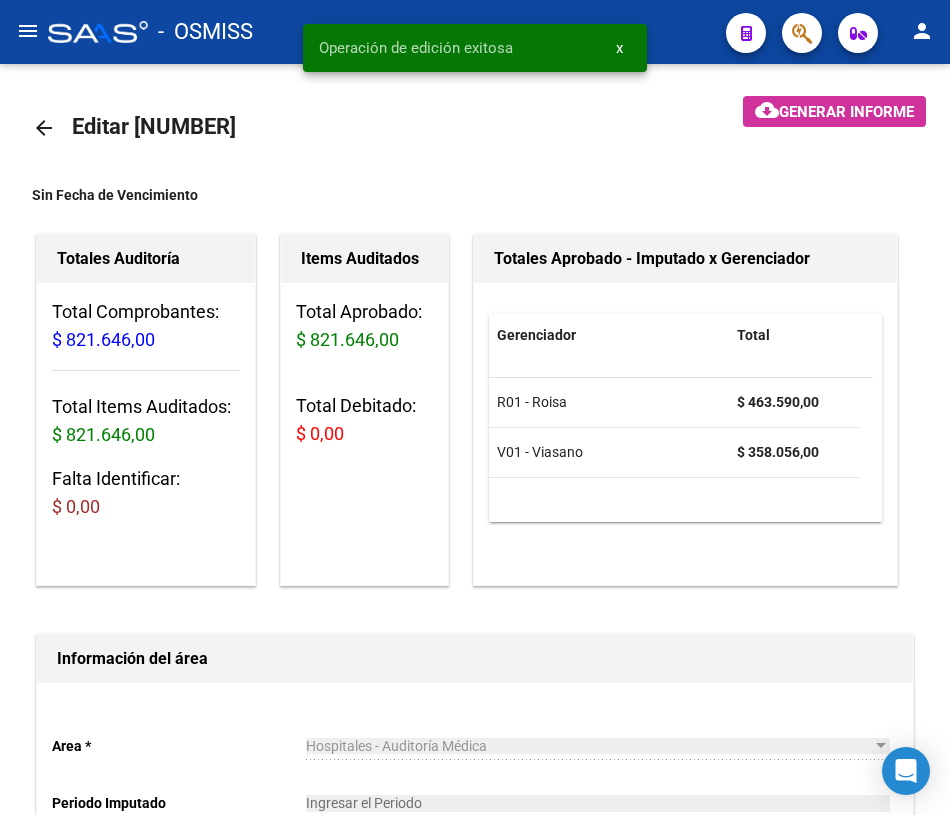 click on "arrow_back" 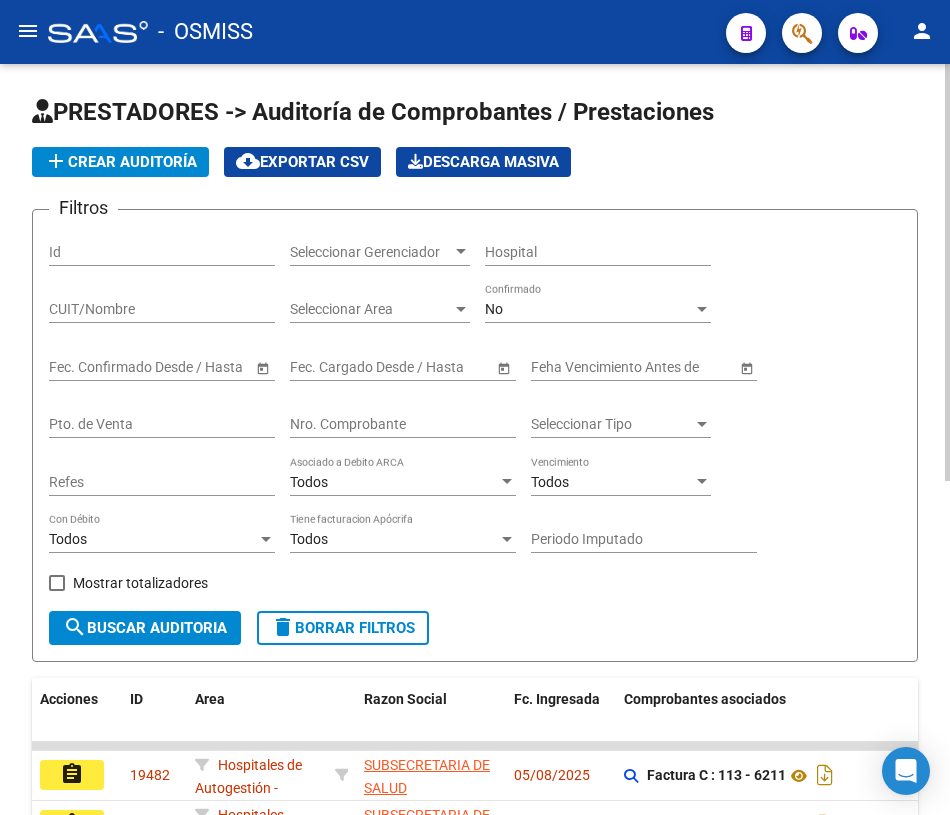click on "Nro. Comprobante" at bounding box center [403, 424] 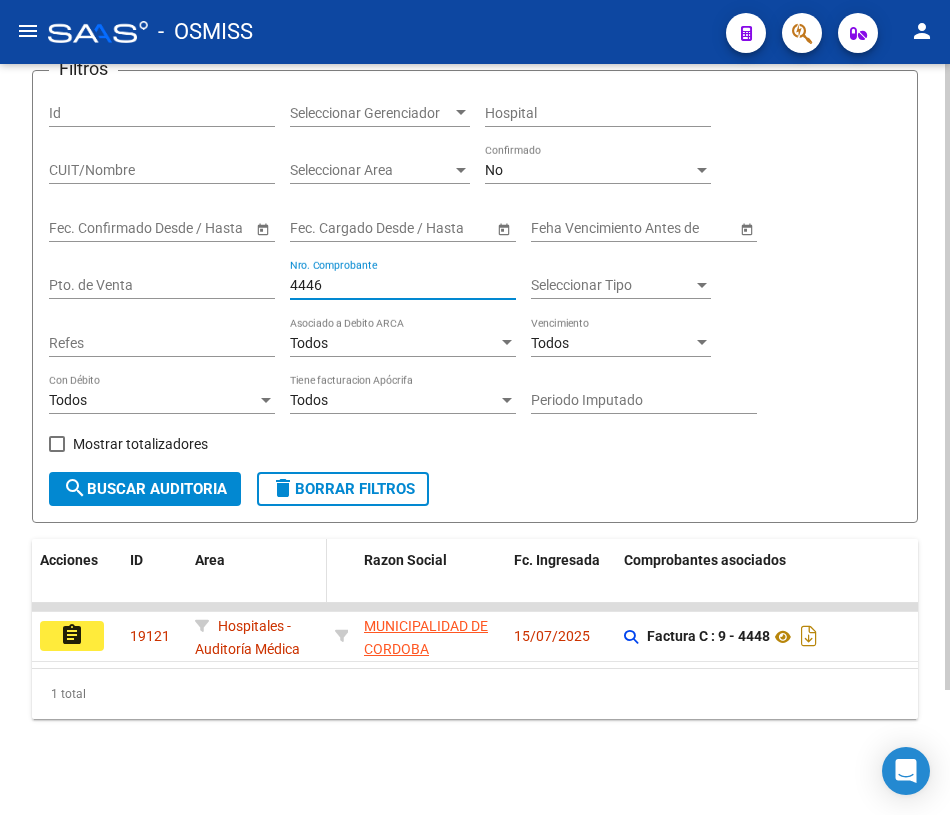 scroll, scrollTop: 150, scrollLeft: 0, axis: vertical 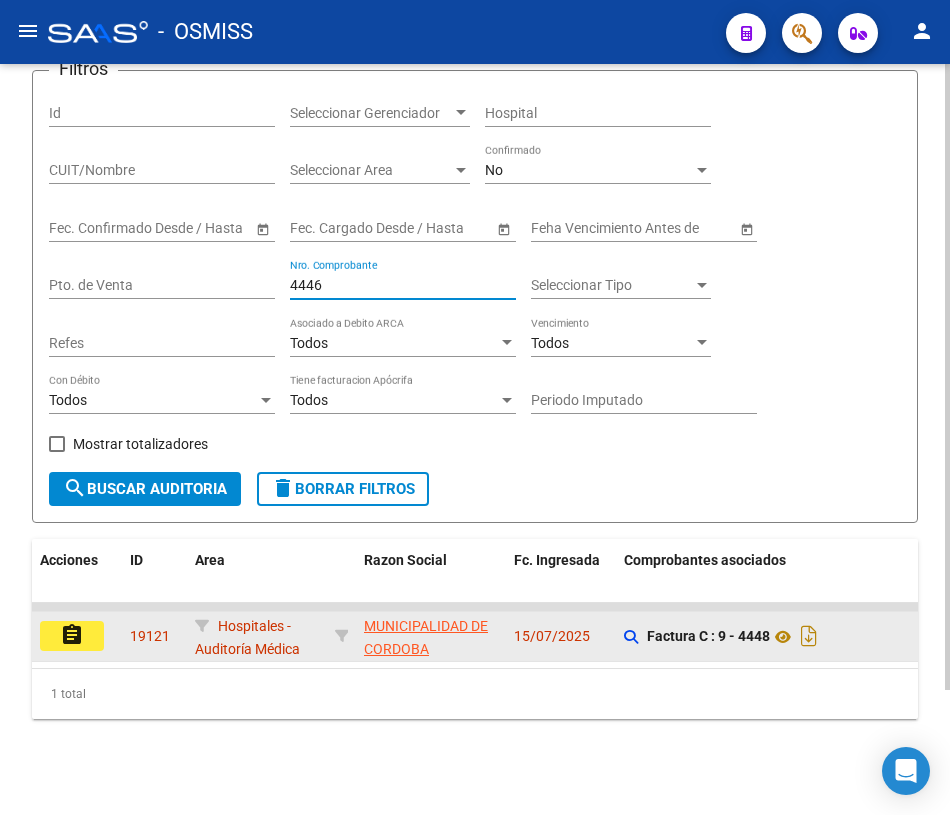 type on "4446" 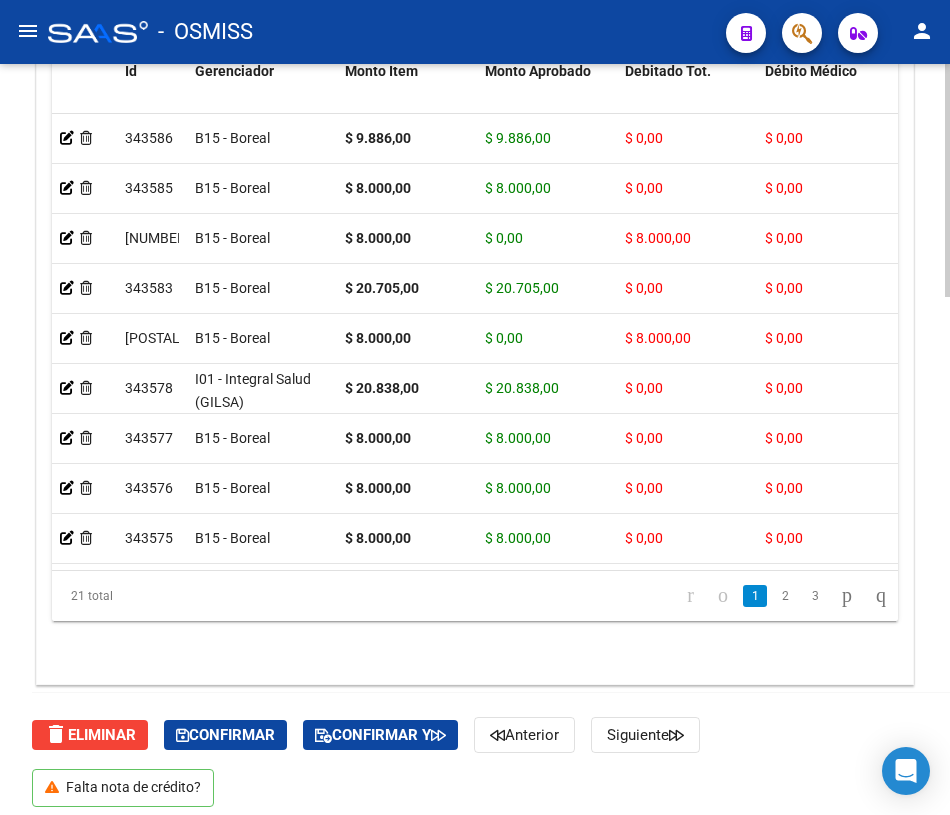 scroll, scrollTop: 1671, scrollLeft: 0, axis: vertical 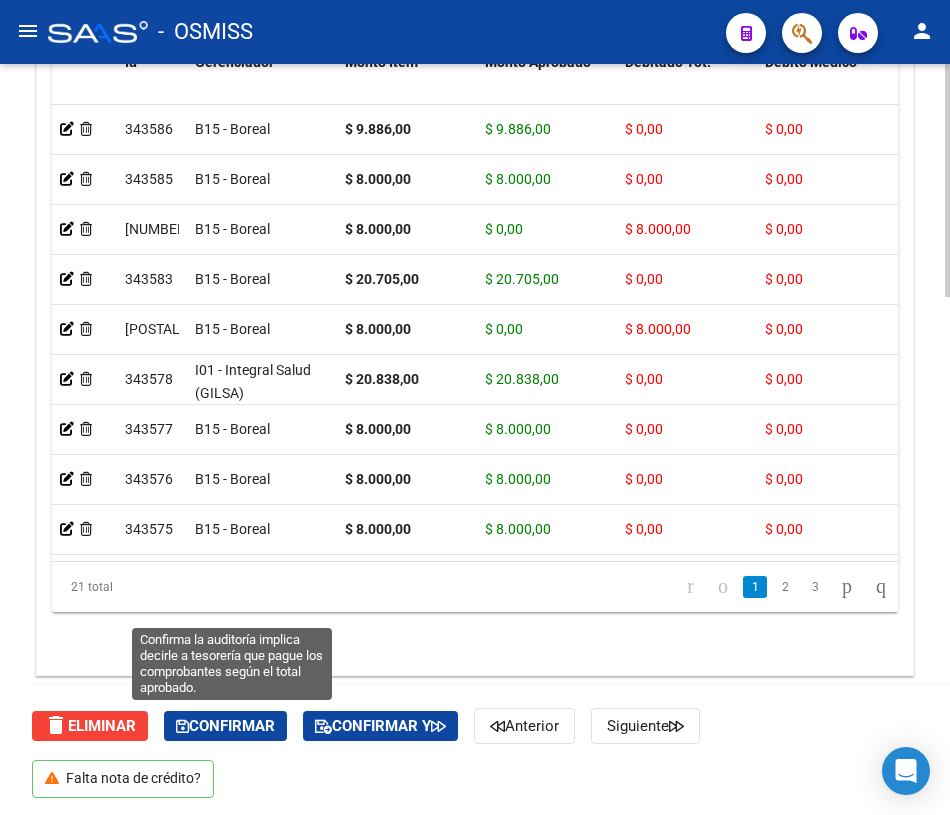 click on "Confirmar" 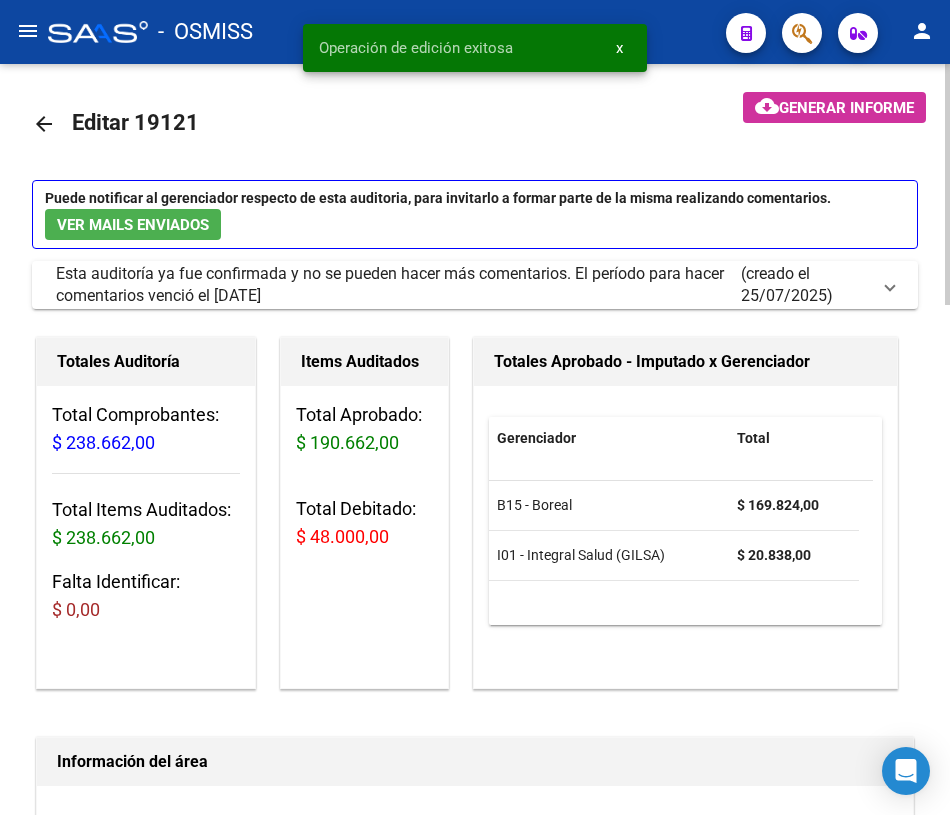 scroll, scrollTop: 0, scrollLeft: 0, axis: both 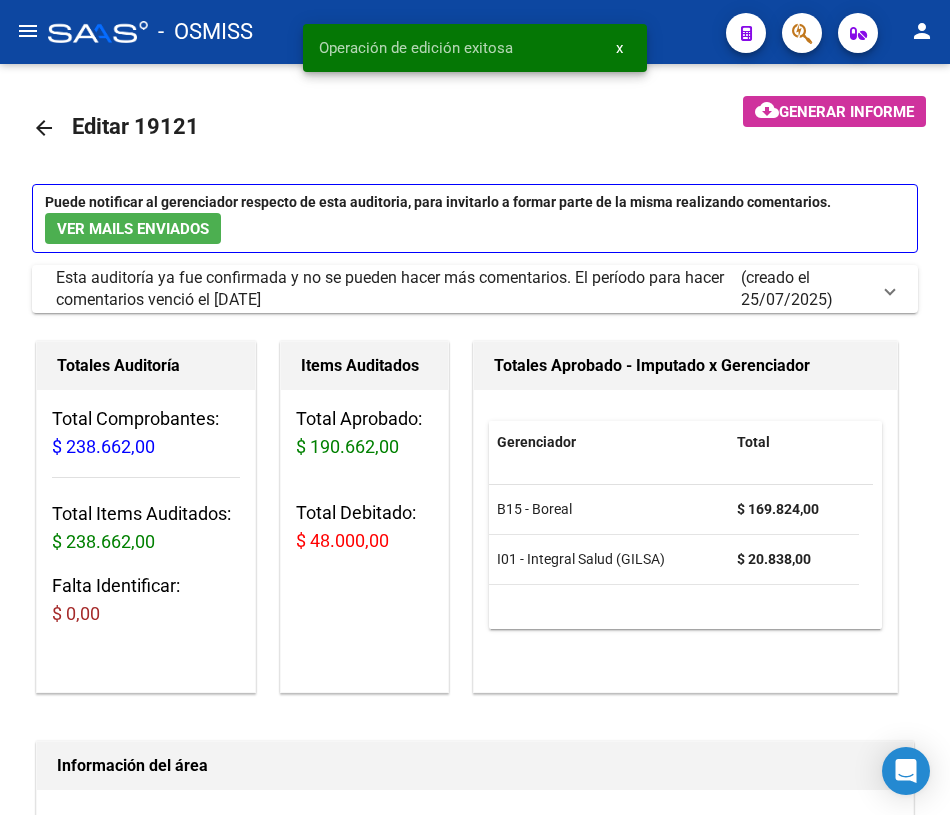 click on "arrow_back" 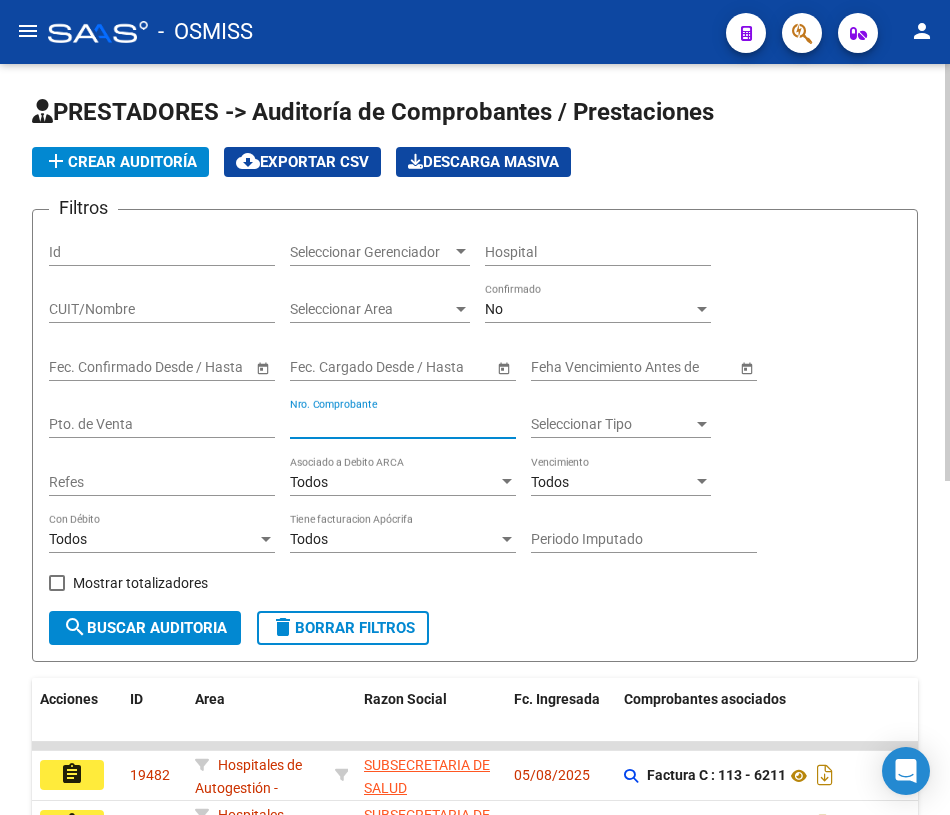 click on "Nro. Comprobante" at bounding box center (403, 424) 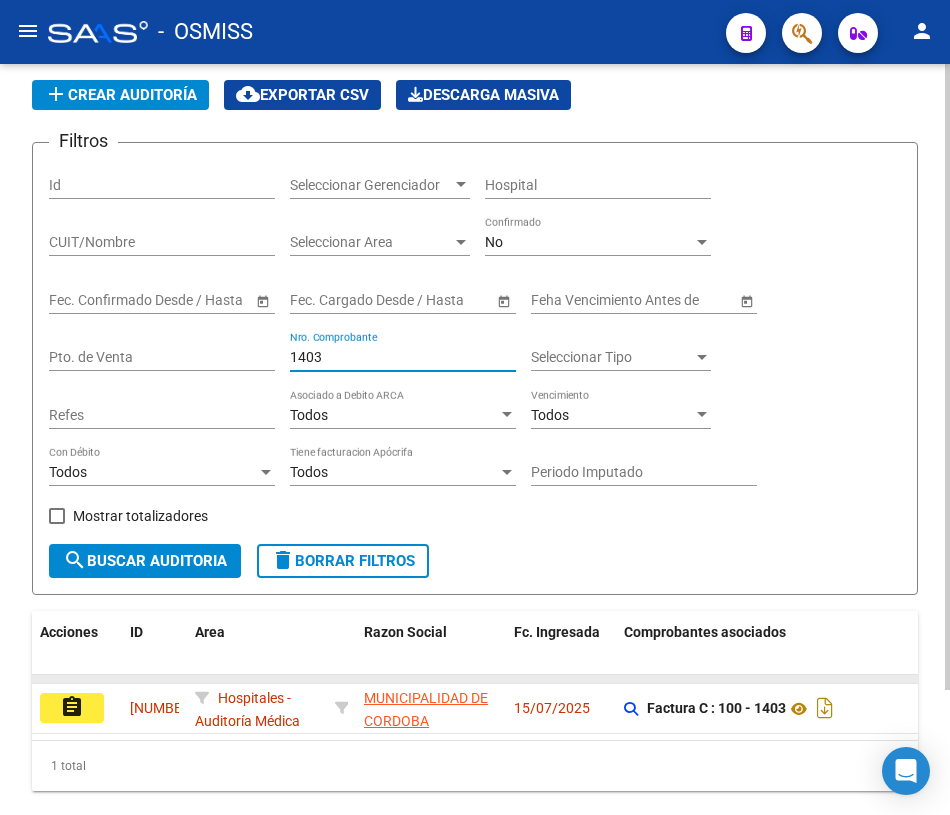 scroll, scrollTop: 150, scrollLeft: 0, axis: vertical 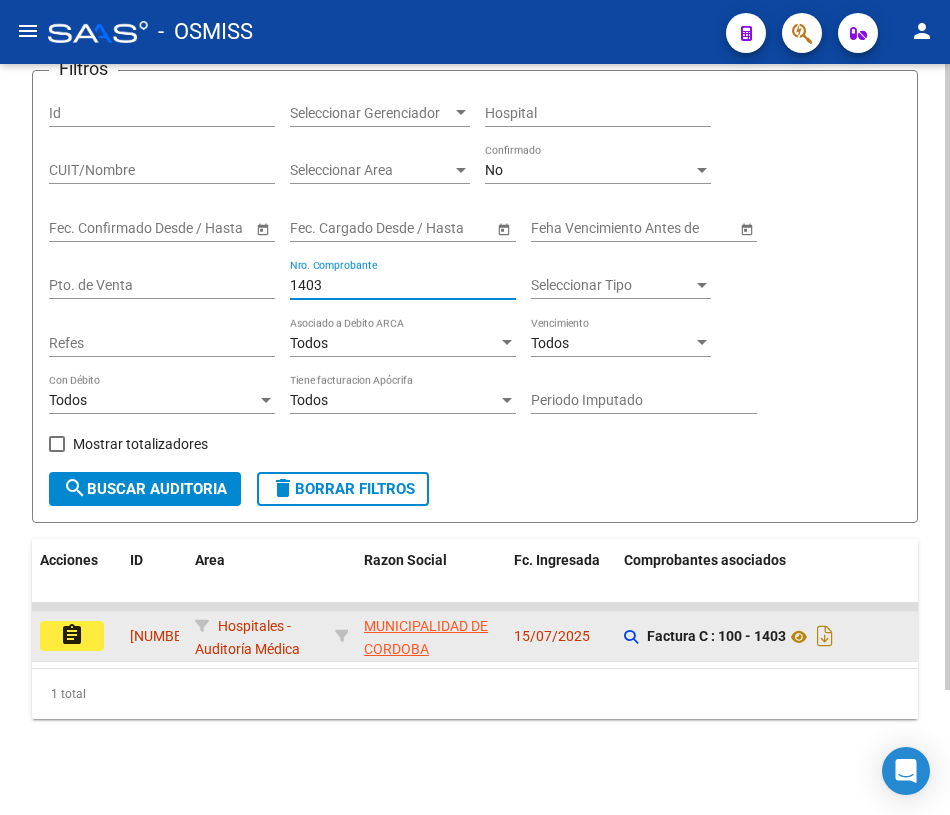 type on "1403" 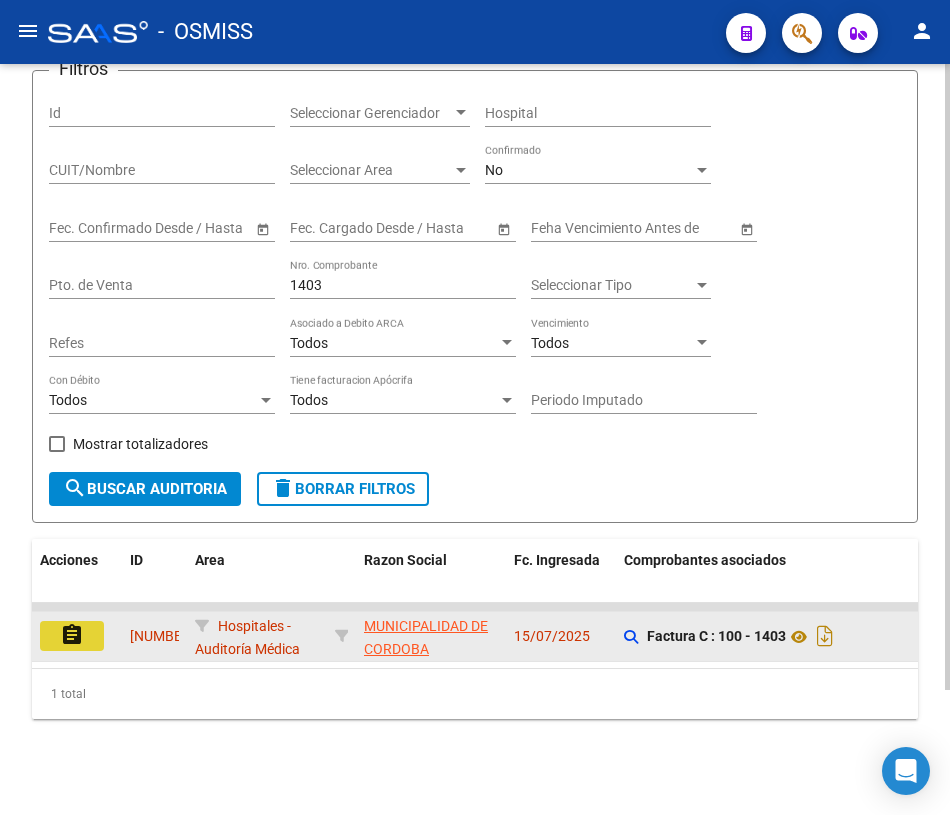click on "assignment" 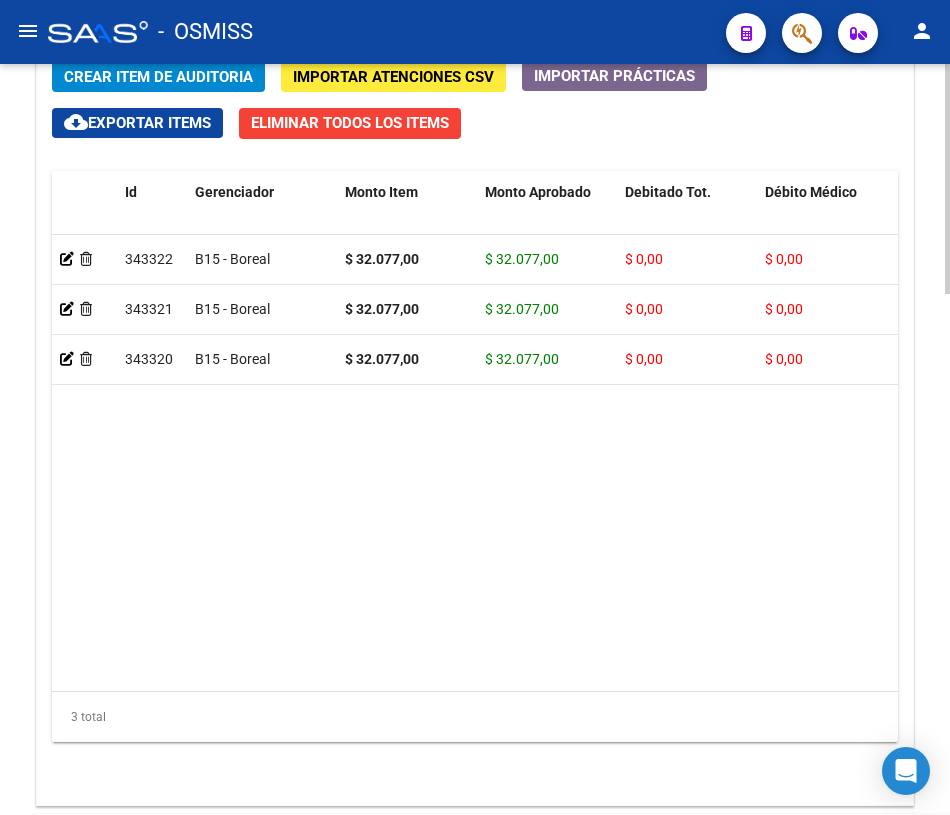 scroll, scrollTop: 1705, scrollLeft: 0, axis: vertical 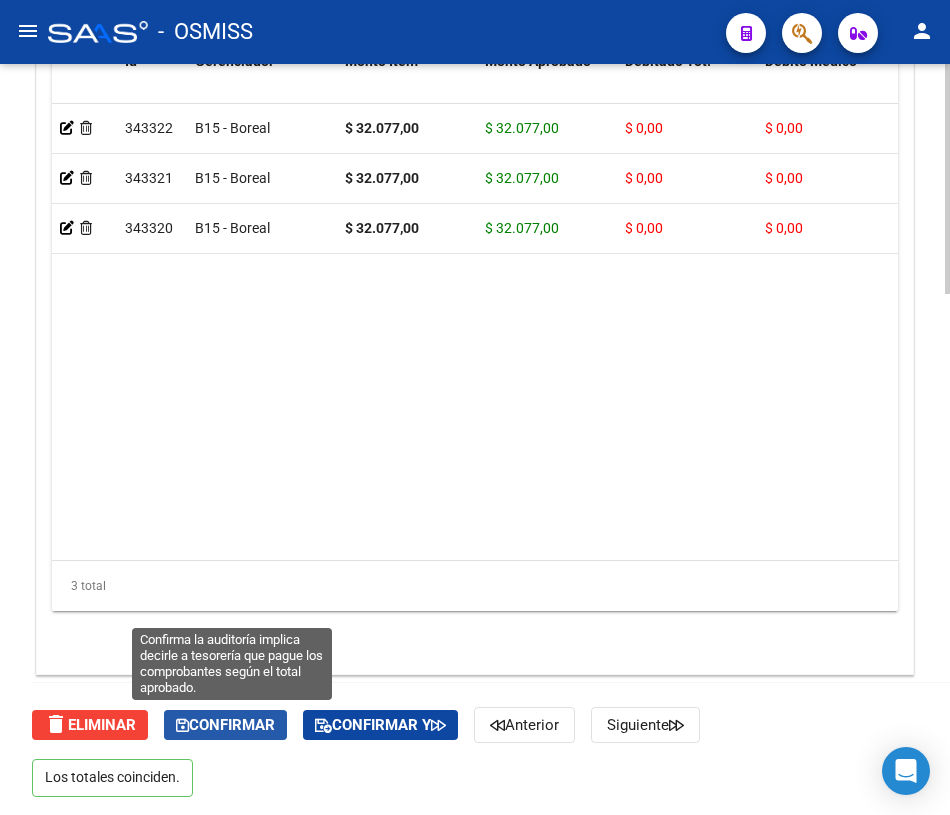 click on "Confirmar" 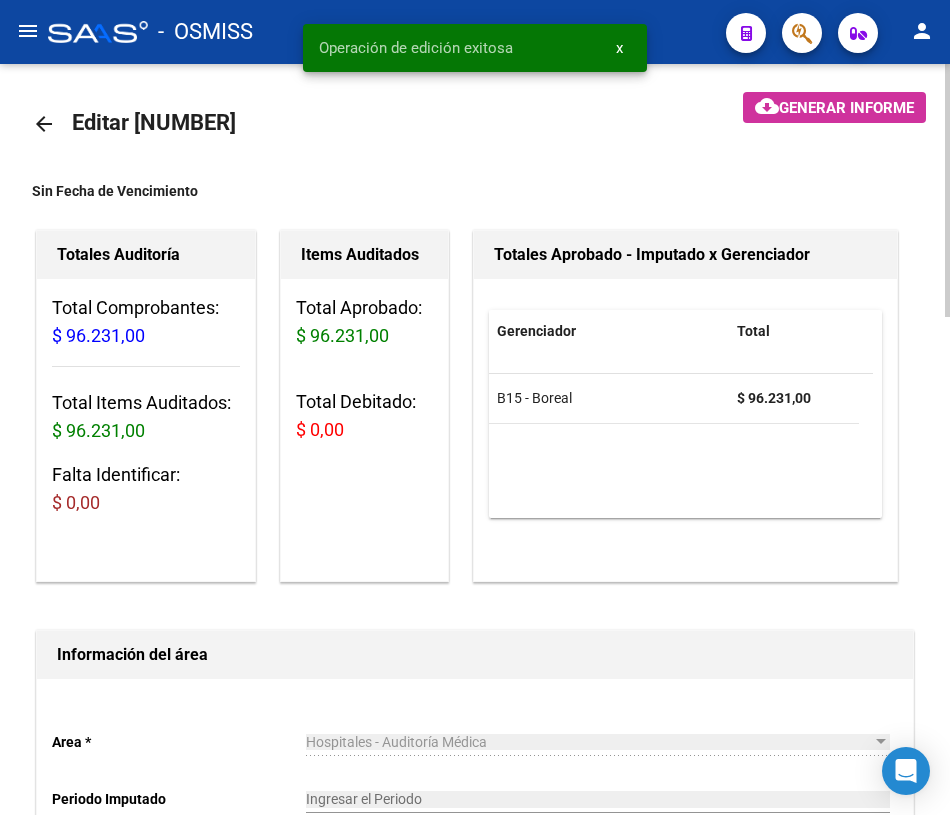 scroll, scrollTop: 0, scrollLeft: 0, axis: both 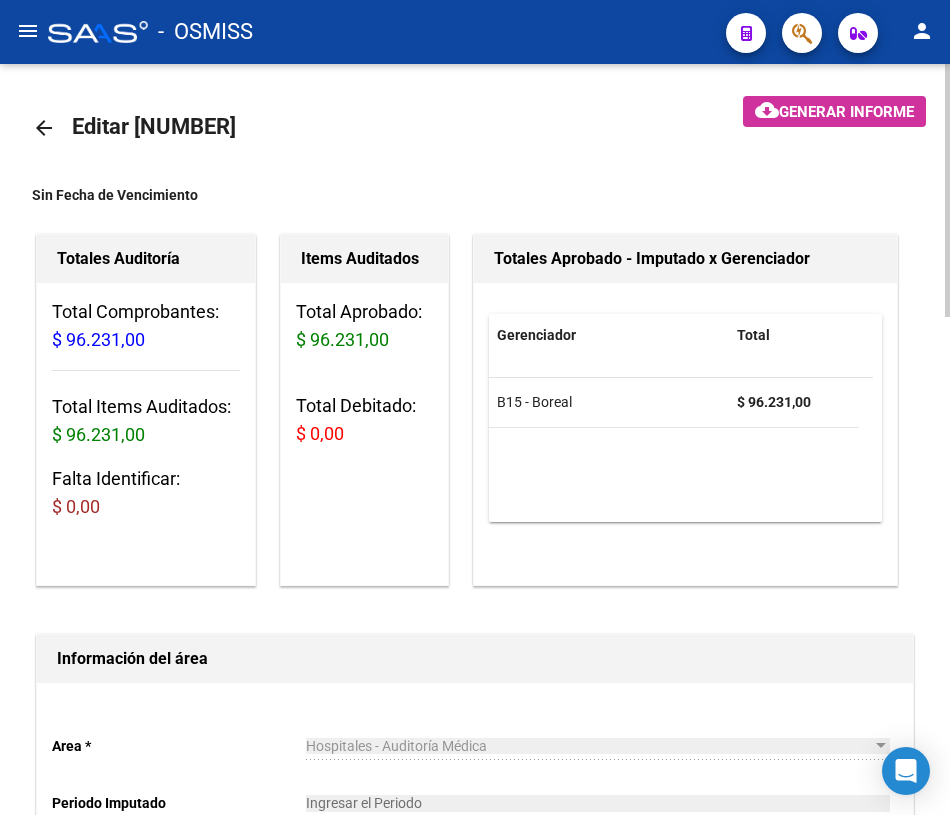 click on "arrow_back" 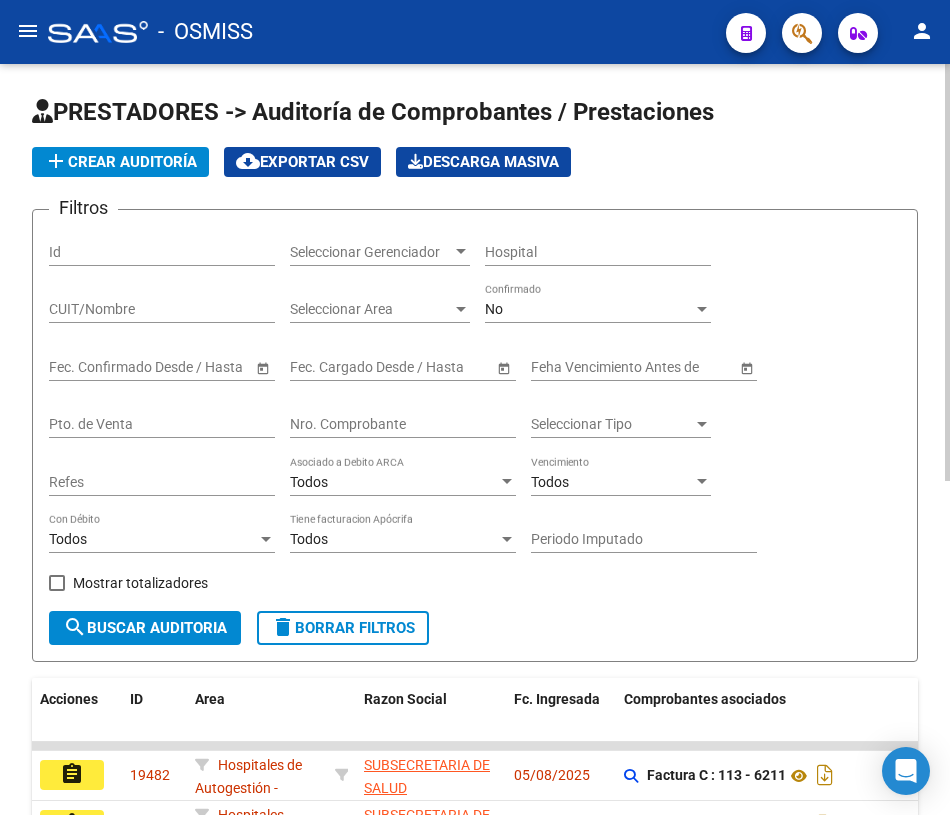 click on "Nro. Comprobante" at bounding box center [403, 424] 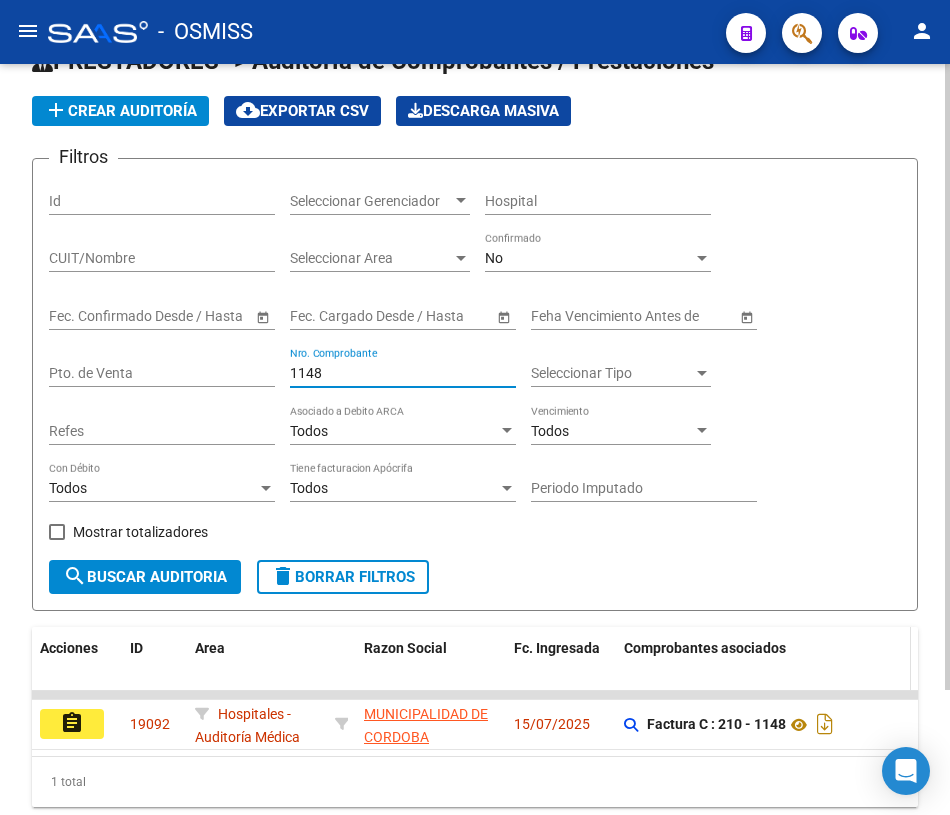 scroll, scrollTop: 150, scrollLeft: 0, axis: vertical 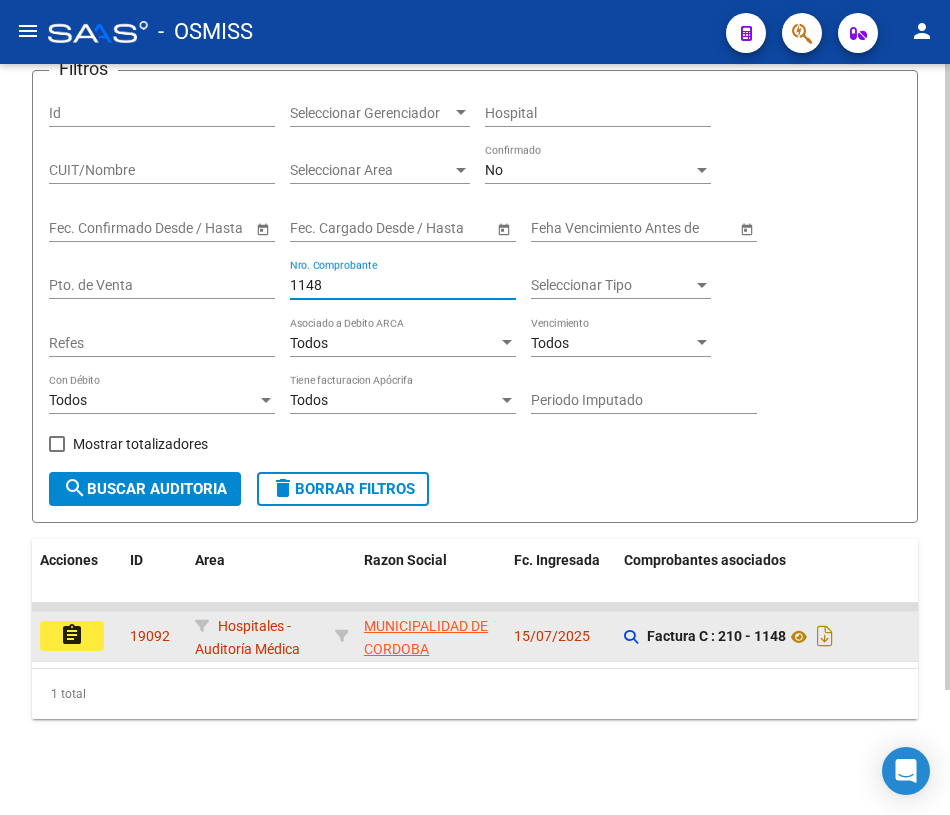type on "1148" 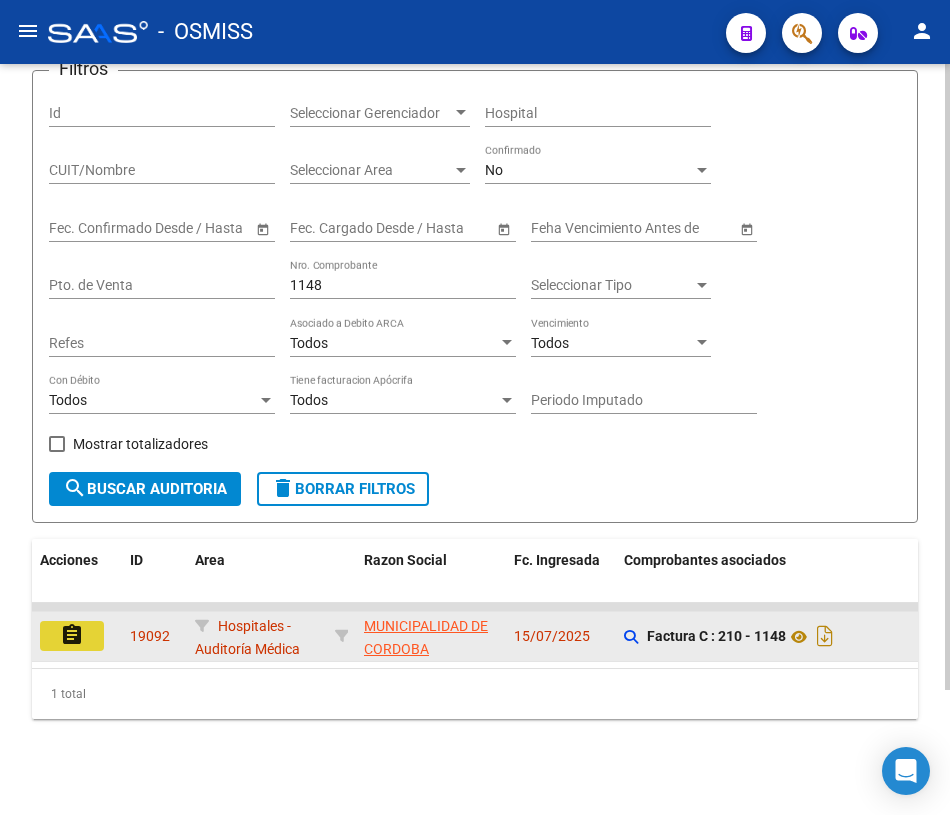 click on "assignment" 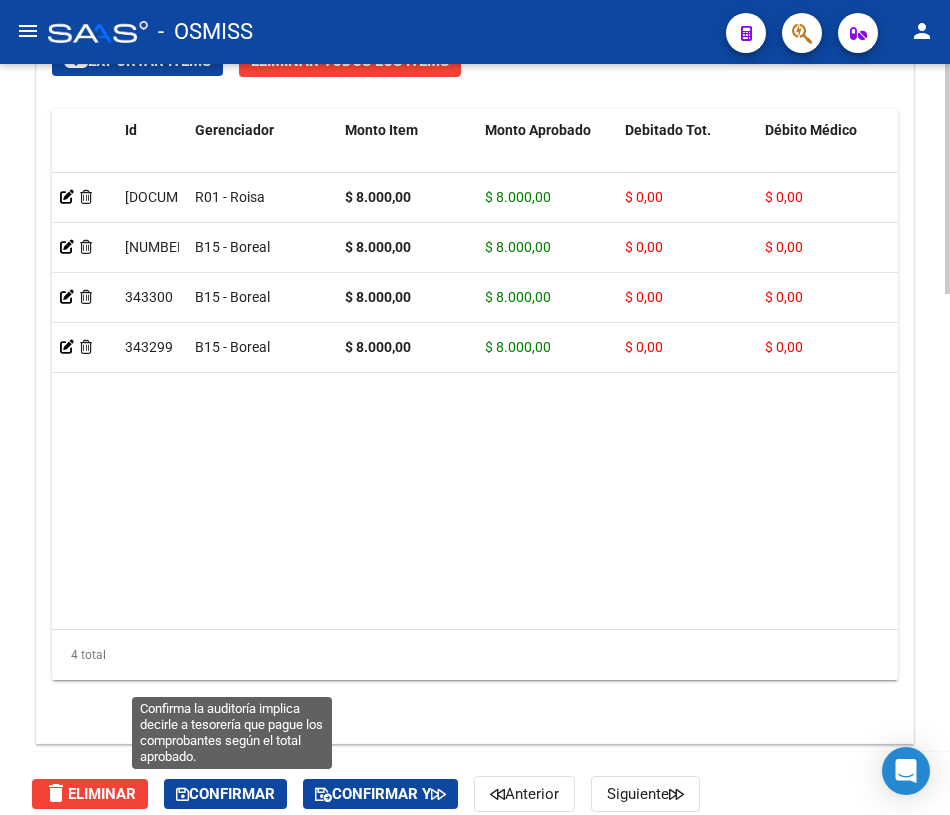 click on "Confirmar" 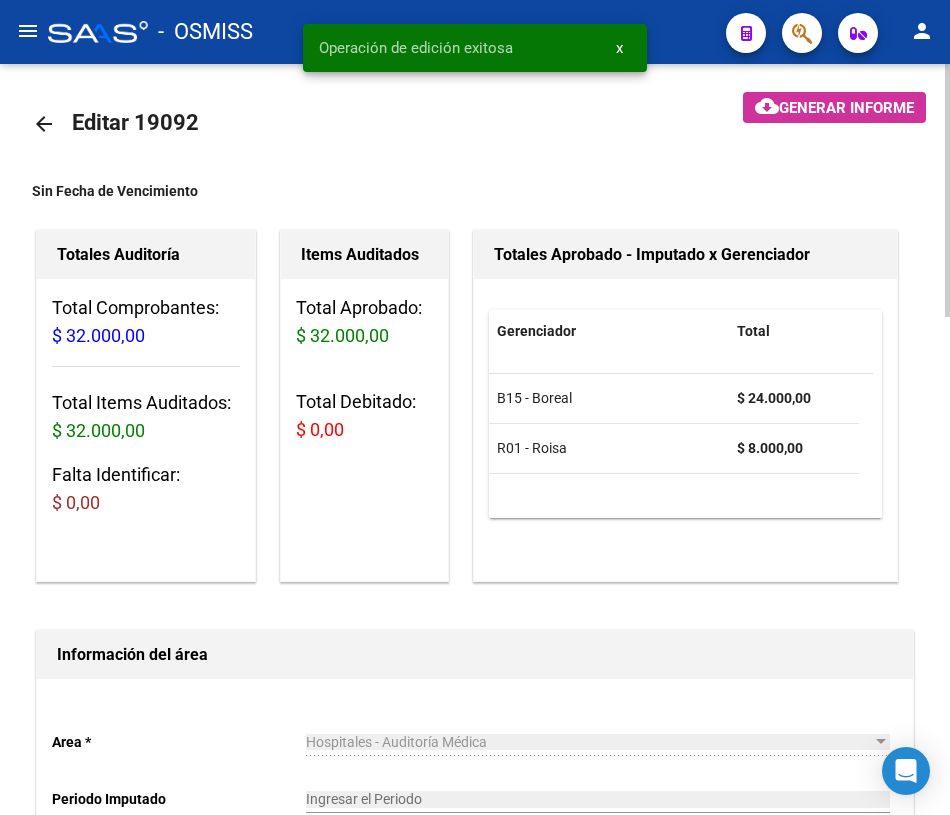 scroll, scrollTop: 0, scrollLeft: 0, axis: both 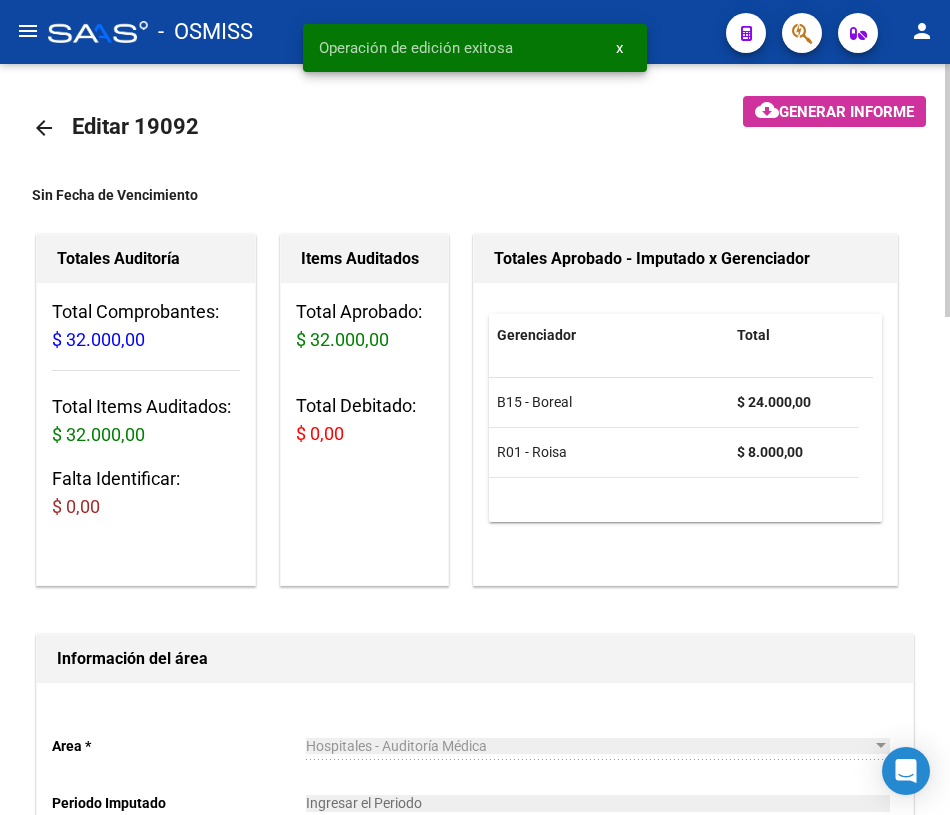click on "arrow_back" 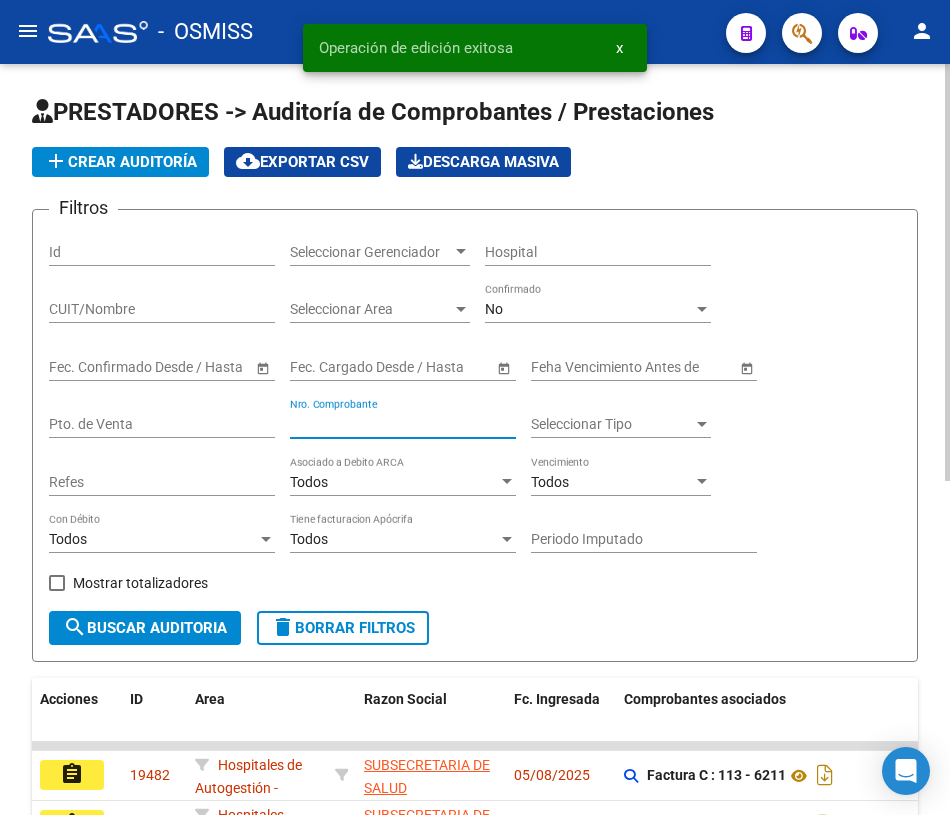 click on "Nro. Comprobante" at bounding box center [403, 424] 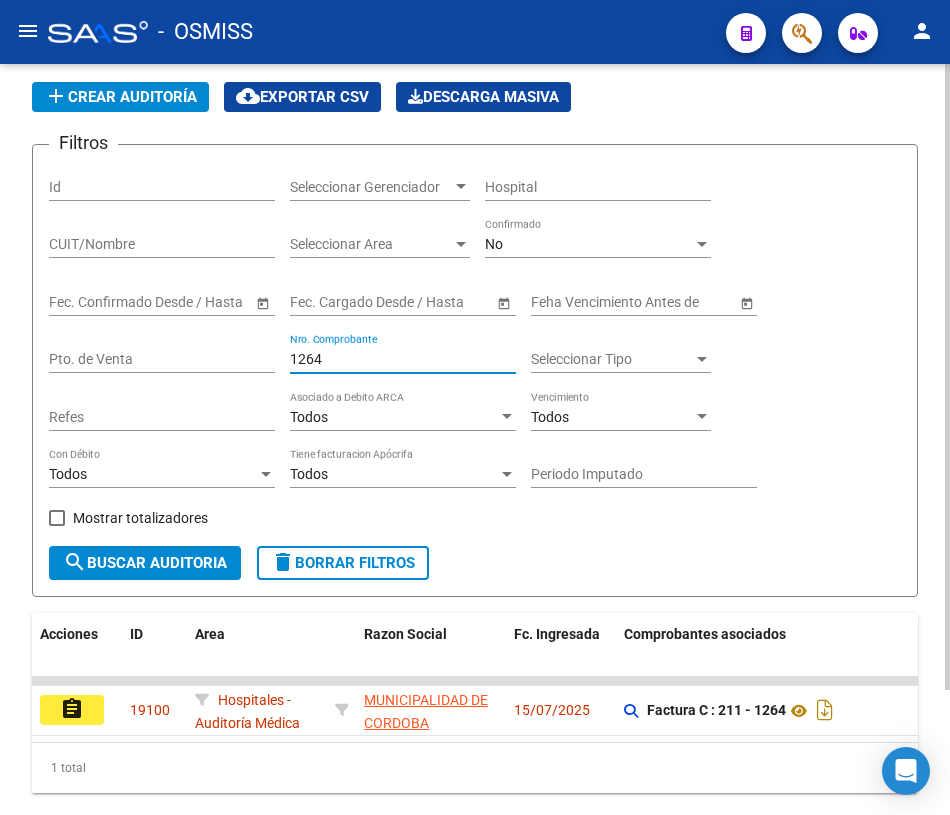 scroll, scrollTop: 150, scrollLeft: 0, axis: vertical 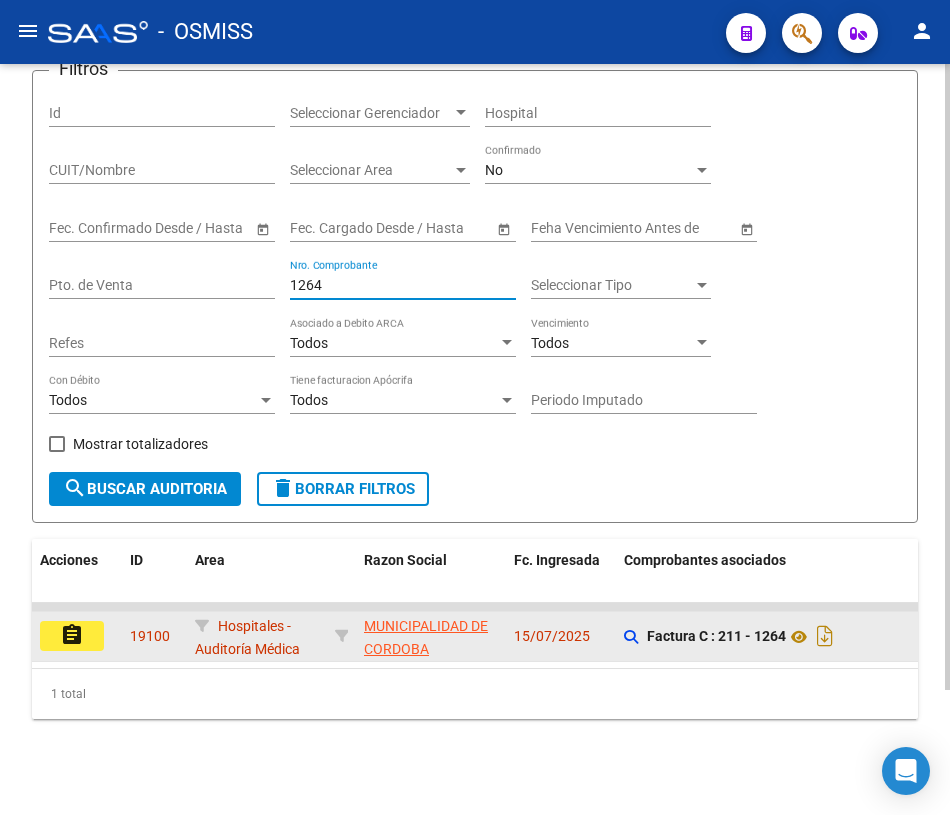 type on "1264" 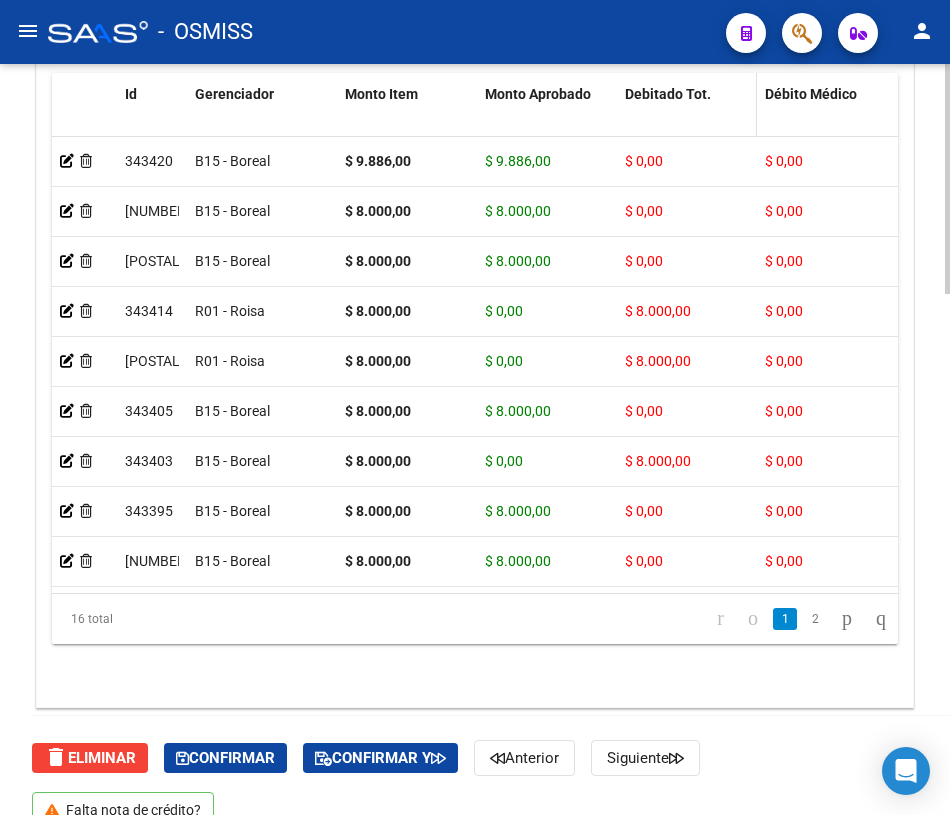 scroll, scrollTop: 1705, scrollLeft: 0, axis: vertical 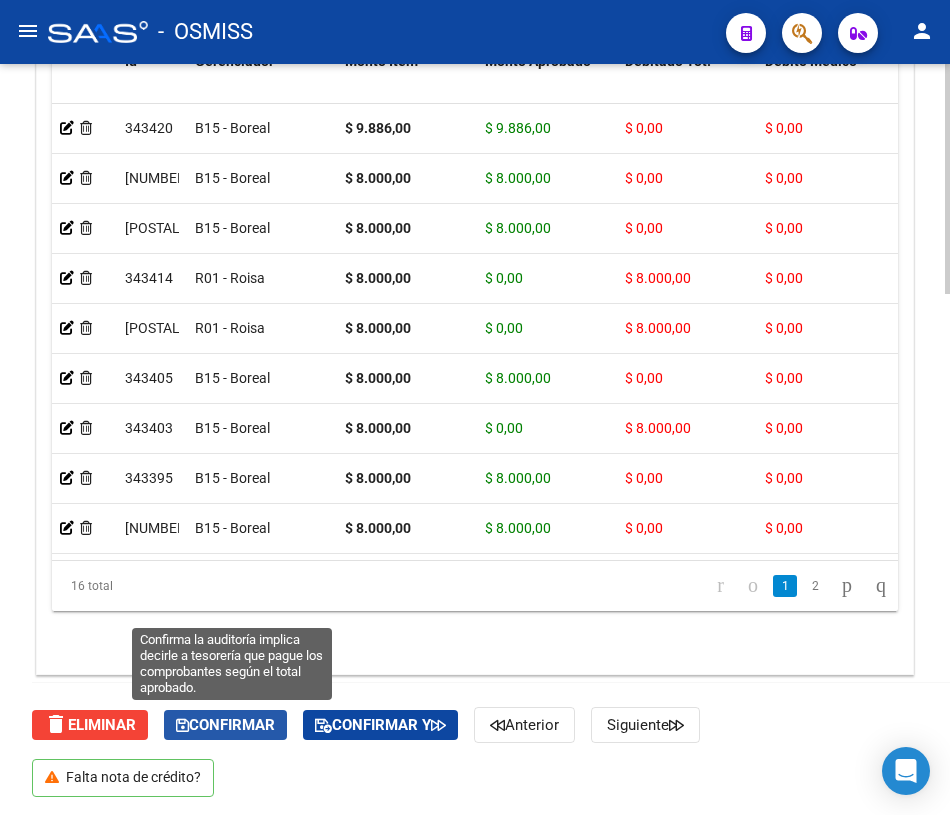 click on "Confirmar" 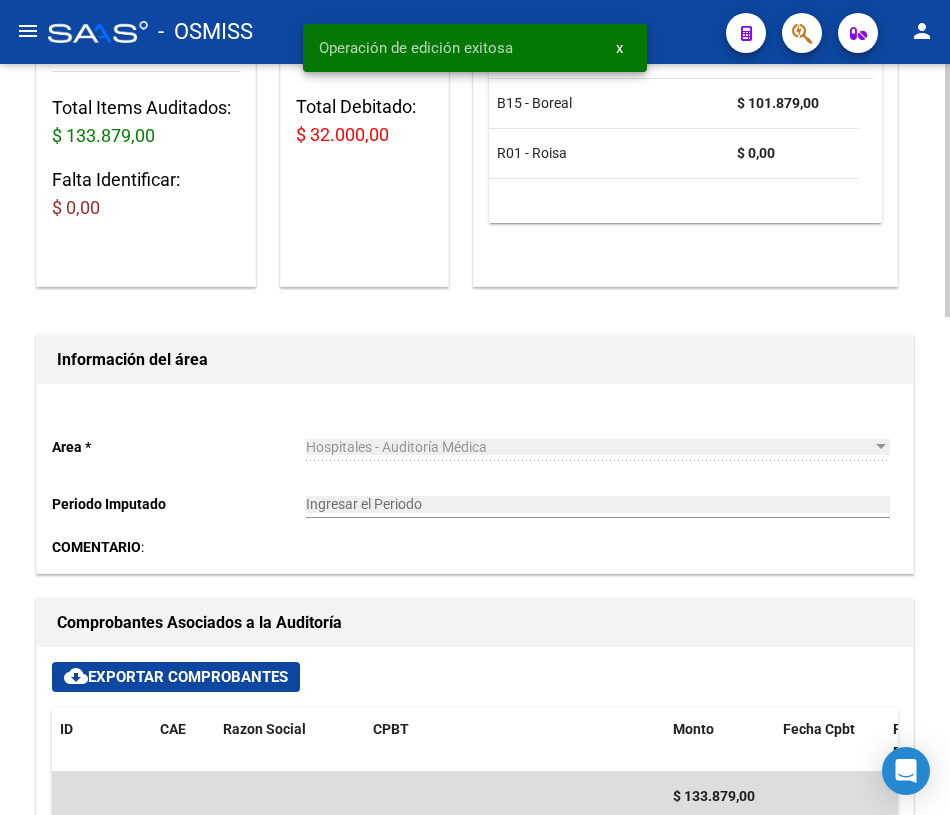 scroll, scrollTop: 0, scrollLeft: 0, axis: both 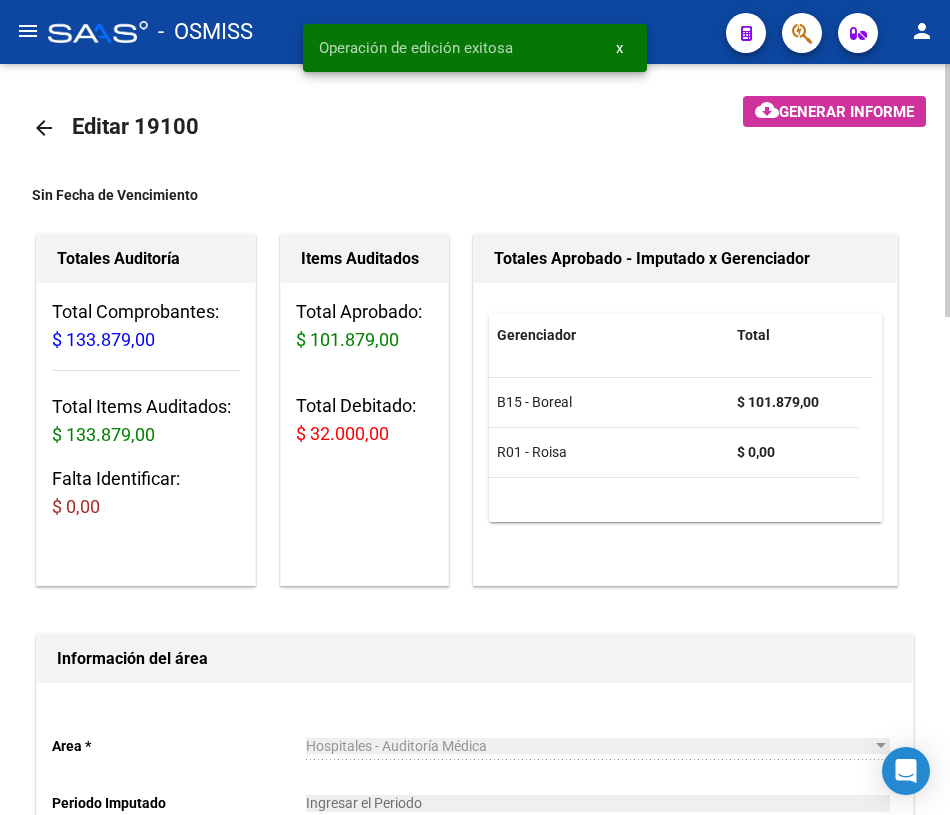 click on "arrow_back" 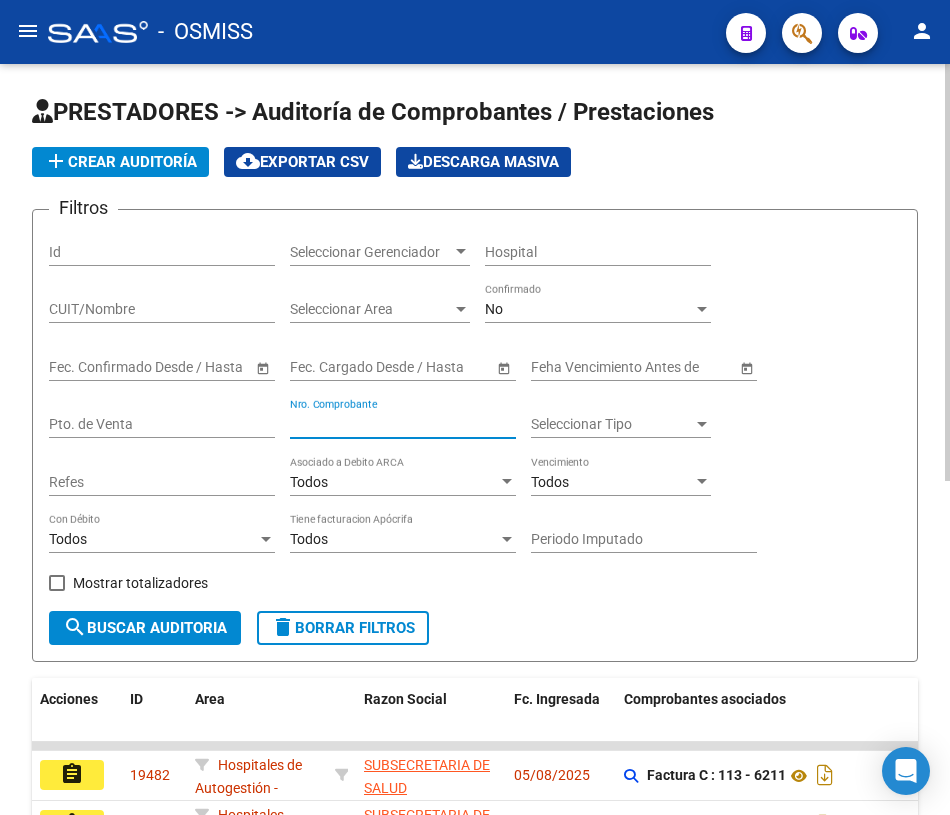 click on "Nro. Comprobante" at bounding box center [403, 424] 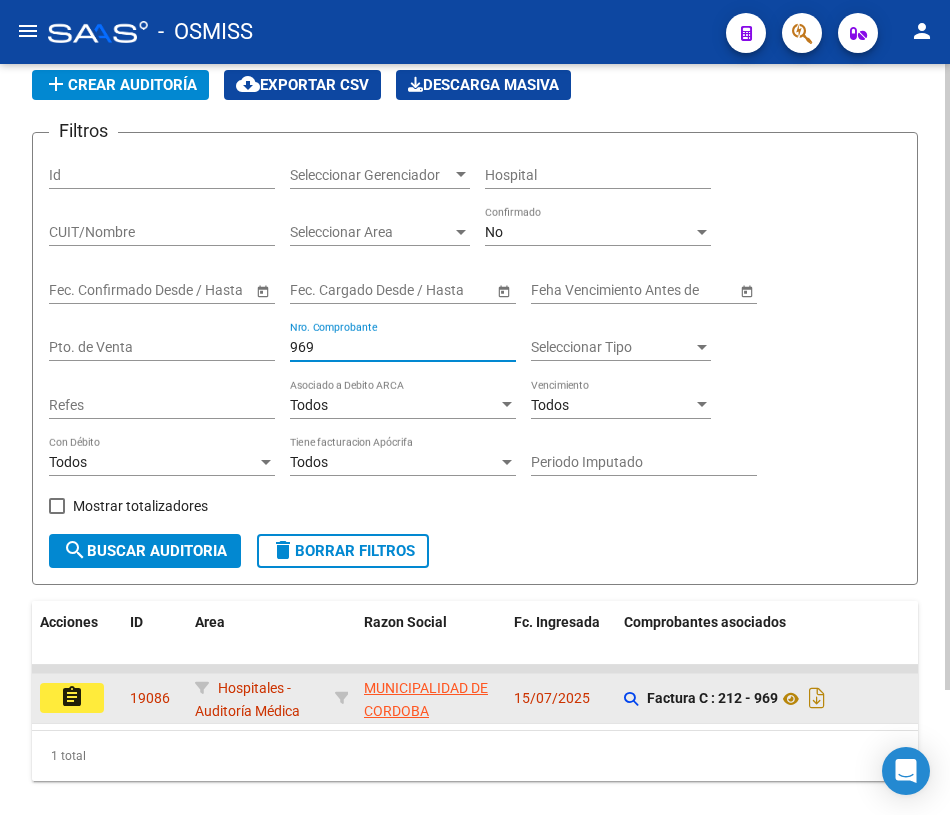 scroll, scrollTop: 150, scrollLeft: 0, axis: vertical 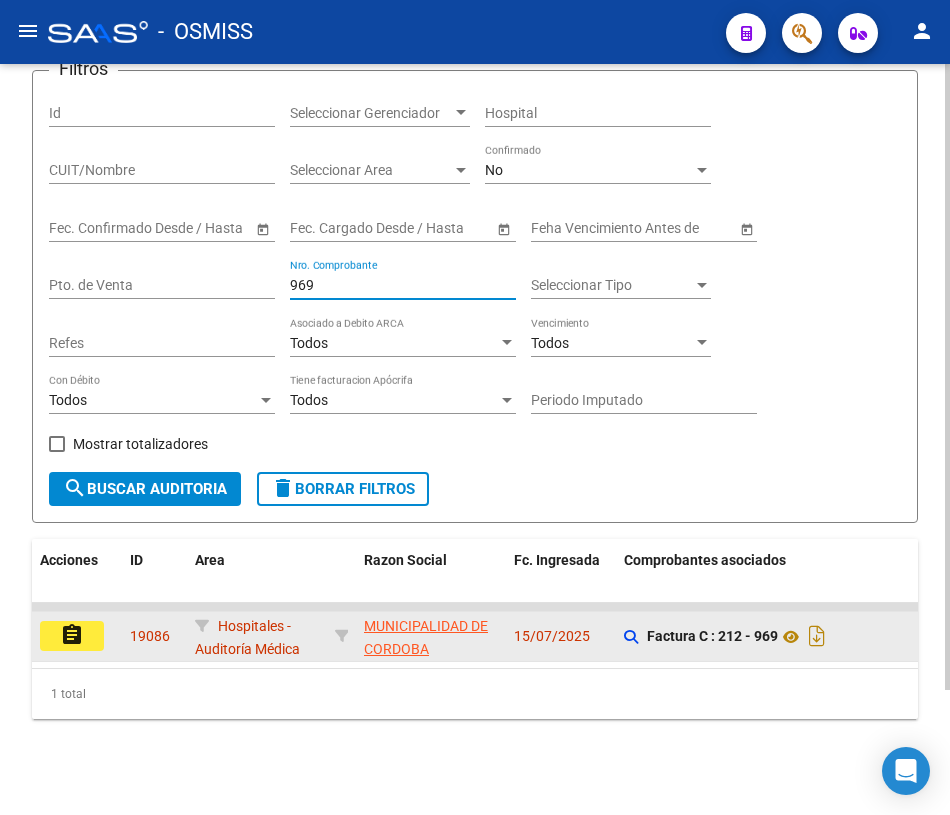 type on "969" 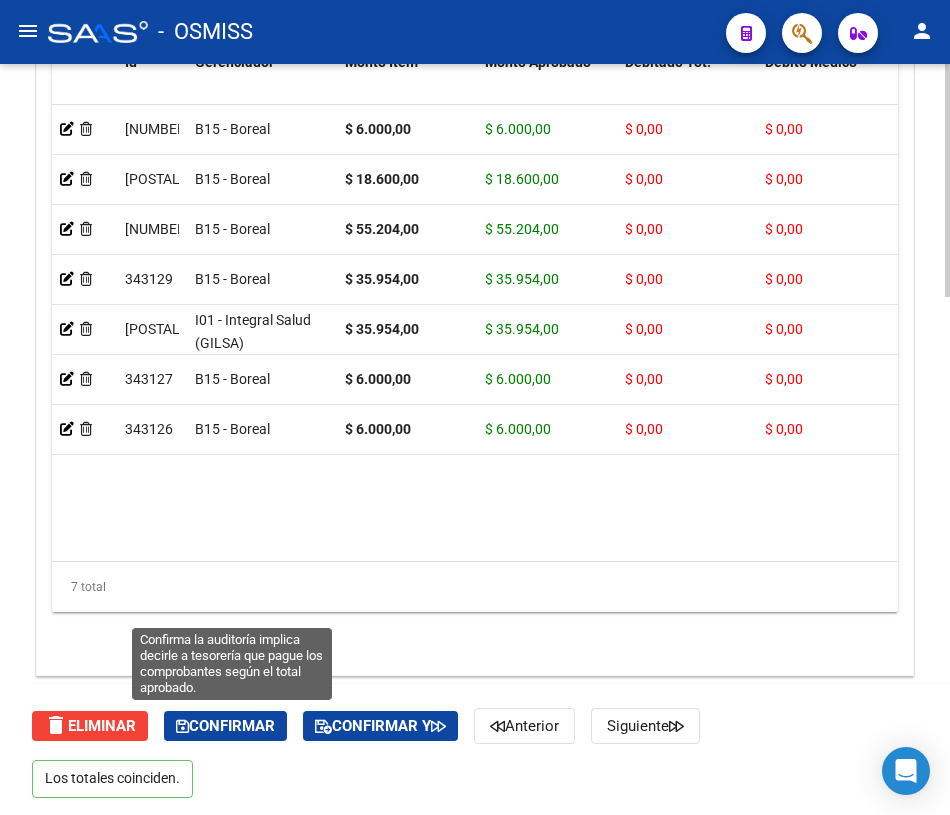 click on "Confirmar" 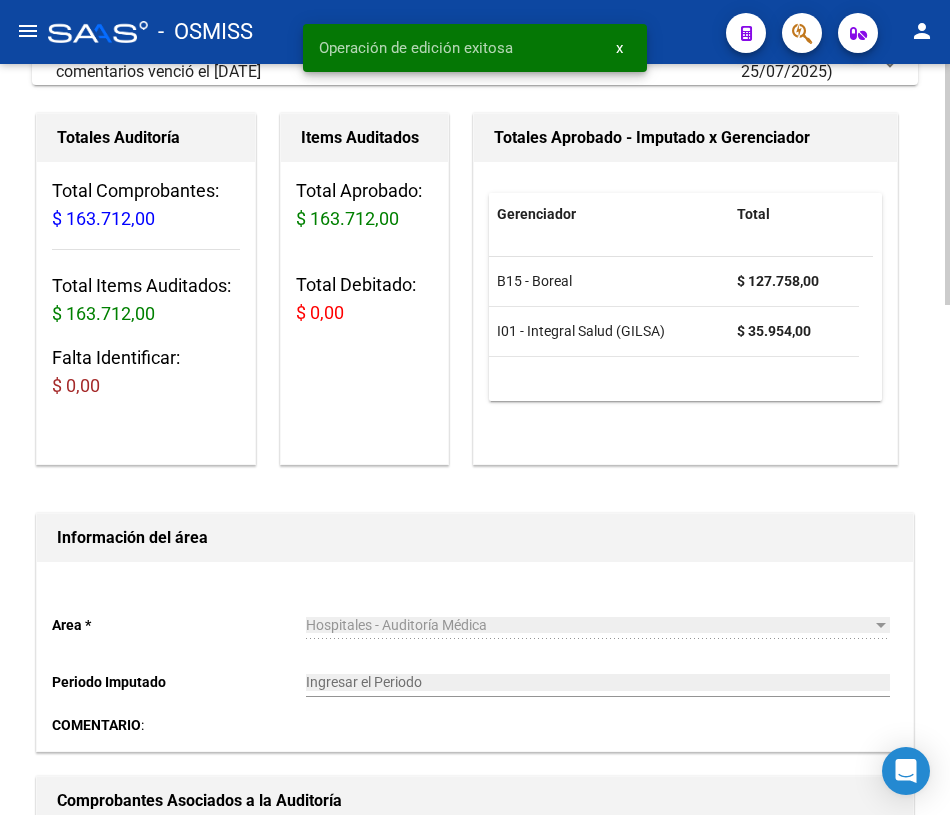 scroll, scrollTop: 0, scrollLeft: 0, axis: both 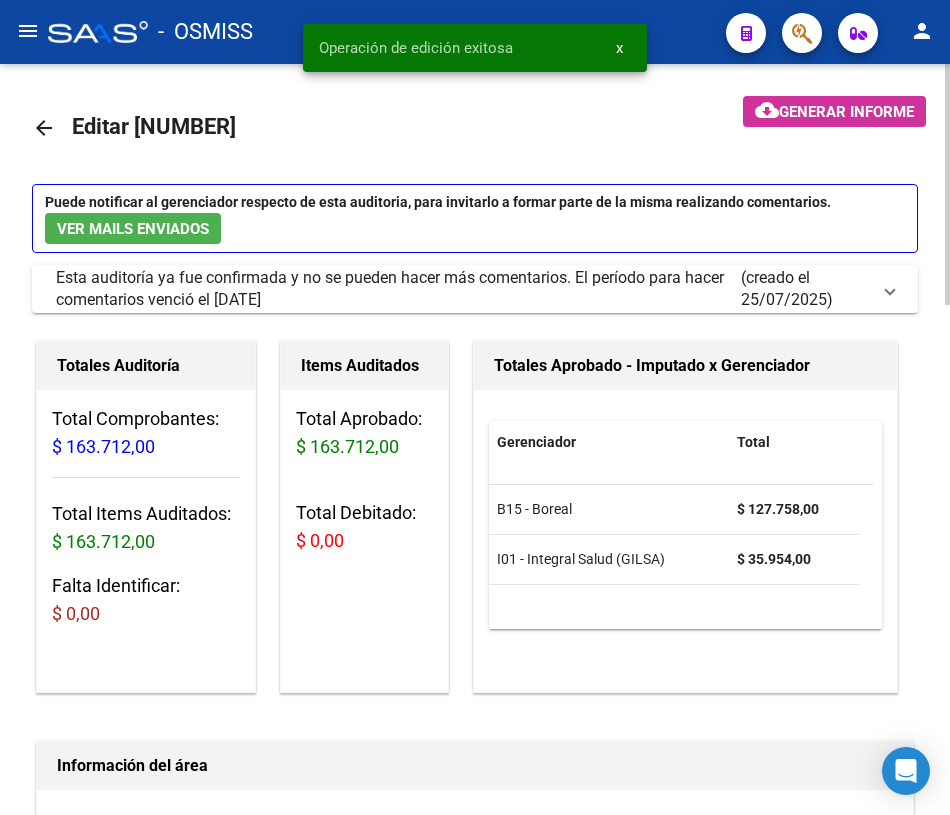 click on "arrow_back Editar [NUMBER] cloud_download Generar informe Puede notificar al gerenciador respecto de esta auditoria, para invitarlo a formar parte de la misma realizando comentarios. Ver Mails Enviados Esta auditoría ya fue confirmada y no se pueden hacer más comentarios. El período para hacer comentarios venció el [DATE] (creado el [DATE]) Ver Mails Enviados Ya no se puede realizar comentarios Enviar comentario Totales Auditoría Total Comprobantes: $ 163.712,00 Total Items Auditados: $ 163.712,00 Falta Identificar: $ 0,00 Items Auditados Total Aprobado: $ 163.712,00 Total Debitado: $ 0,00 Totales Aprobado - Imputado x Gerenciador Gerenciador Total B15 - Boreal $ 127.758,00 I01 - Integral Salud (GILSA) $ 35.954,00 Información del área Area * Hospitales - Auditoría Médica Seleccionar area Periodo Imputado Ingresar el Periodo COMENTARIO : Comprobantes Asociados a la Auditoría cloud_download Exportar Comprobantes ID CAE Razon Social CPBT Monto Fecha Cpbt Creado Id" 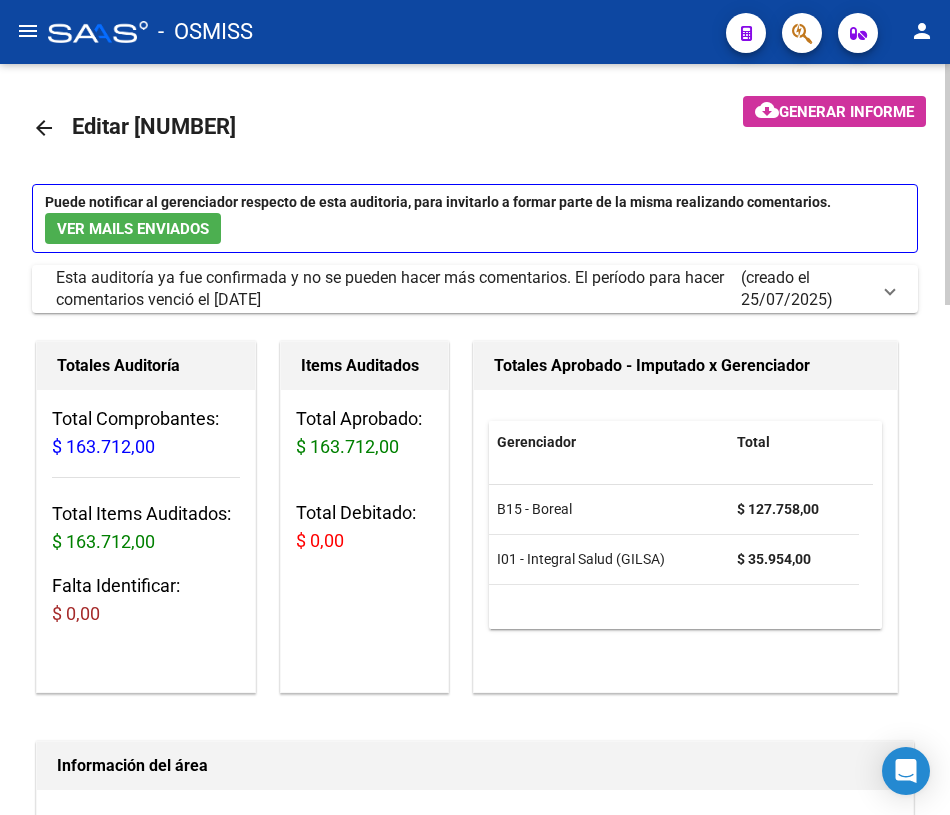 click on "arrow_back" 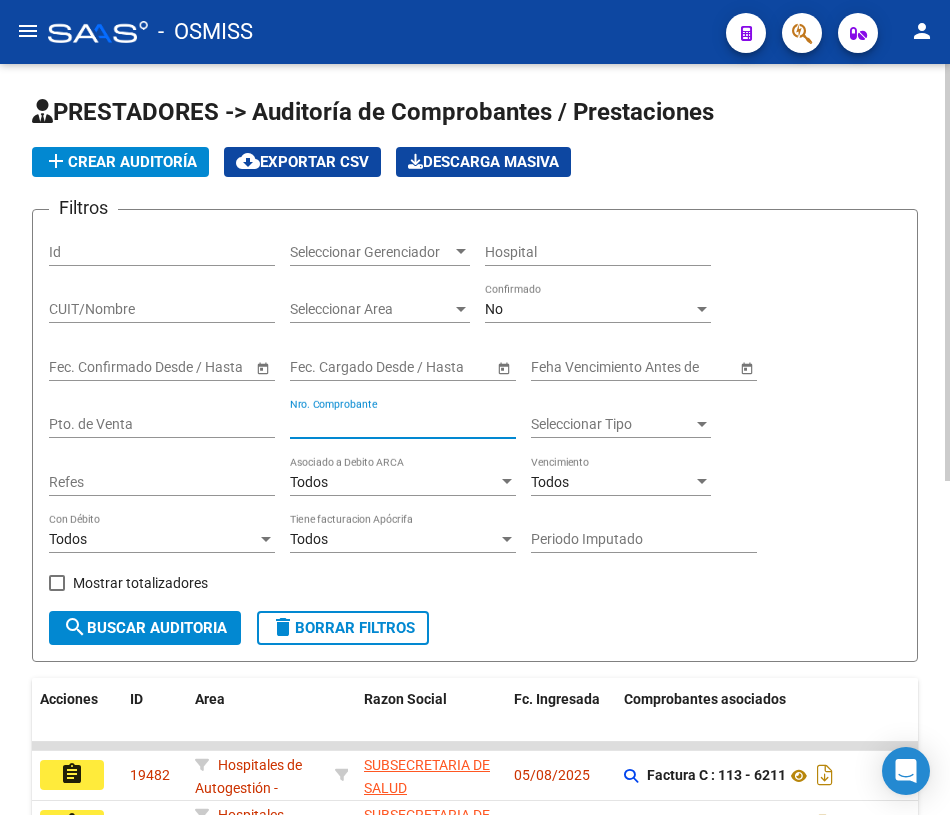 click on "Nro. Comprobante" at bounding box center [403, 424] 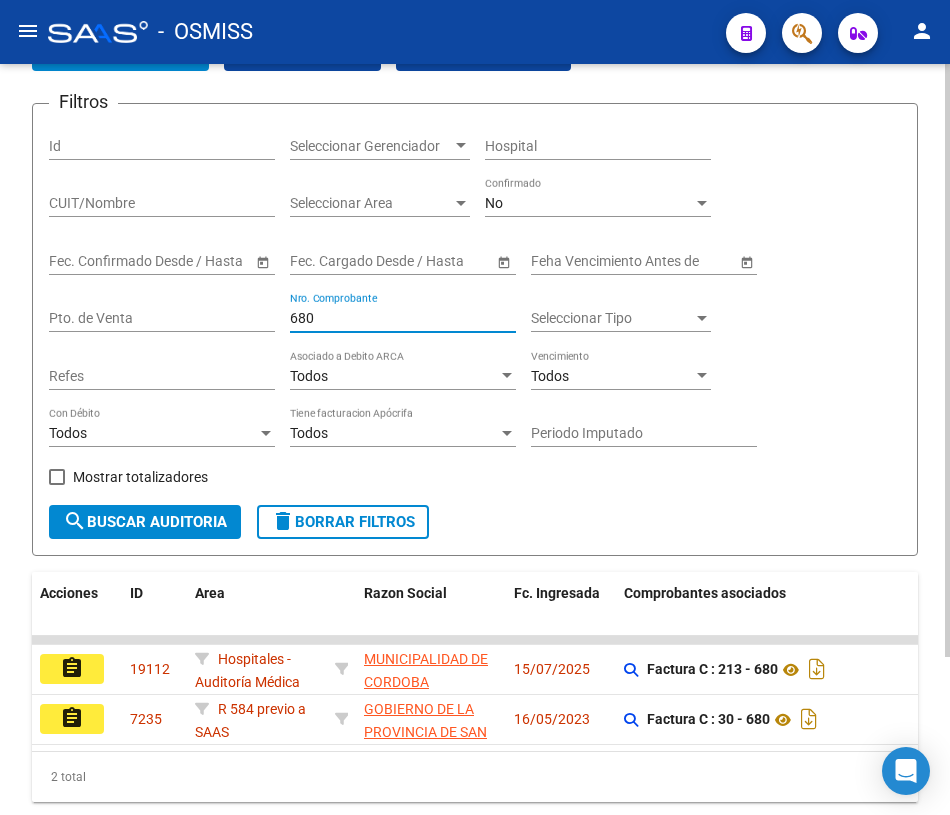 scroll, scrollTop: 181, scrollLeft: 0, axis: vertical 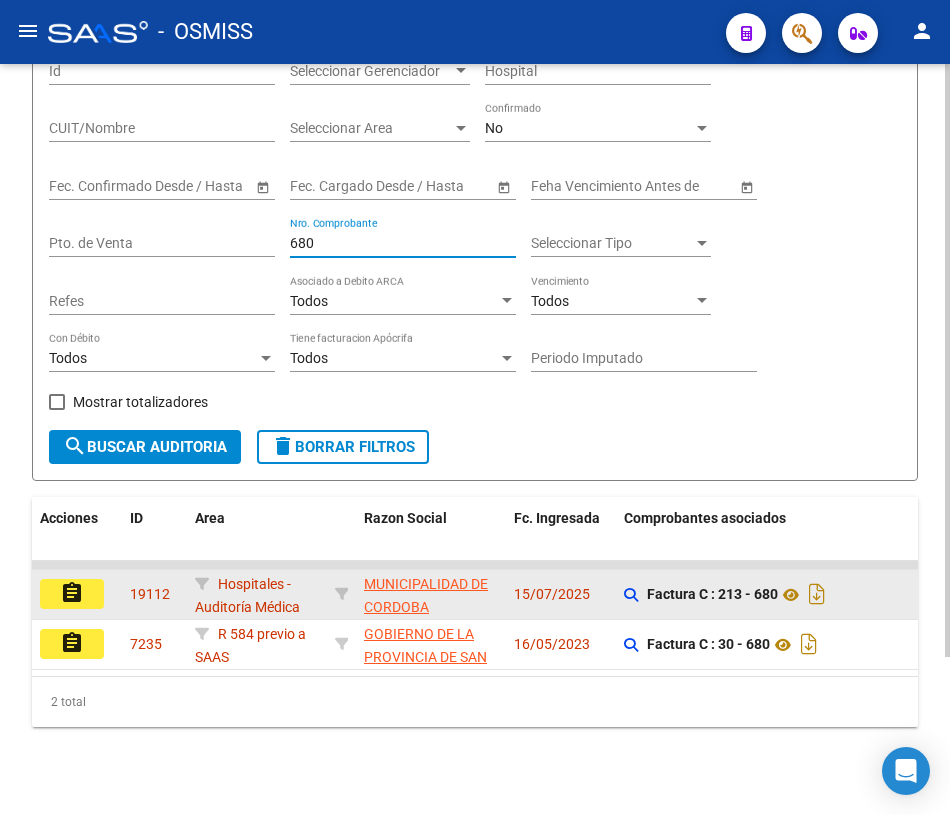 type on "680" 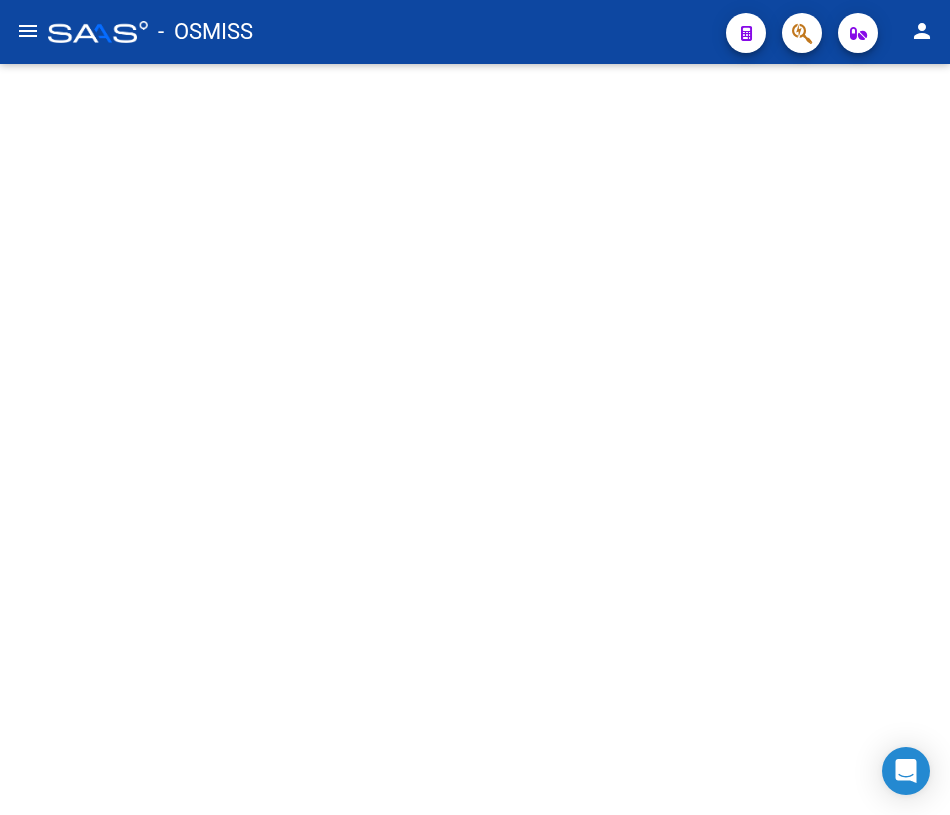 scroll, scrollTop: 0, scrollLeft: 0, axis: both 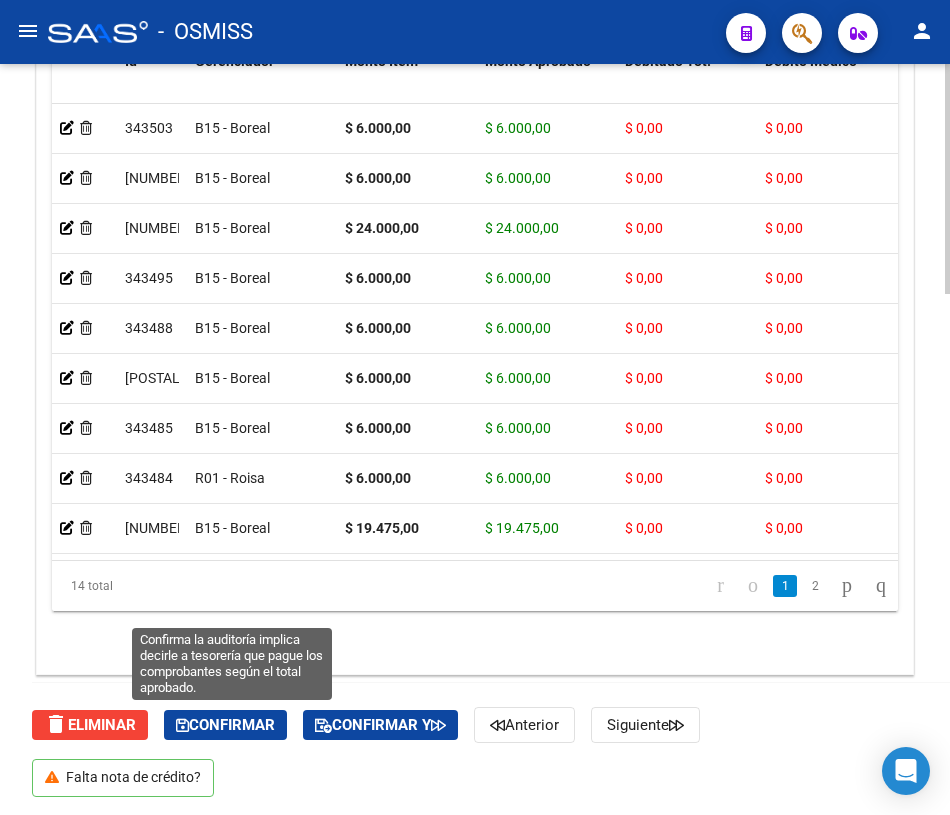 click on "Confirmar" 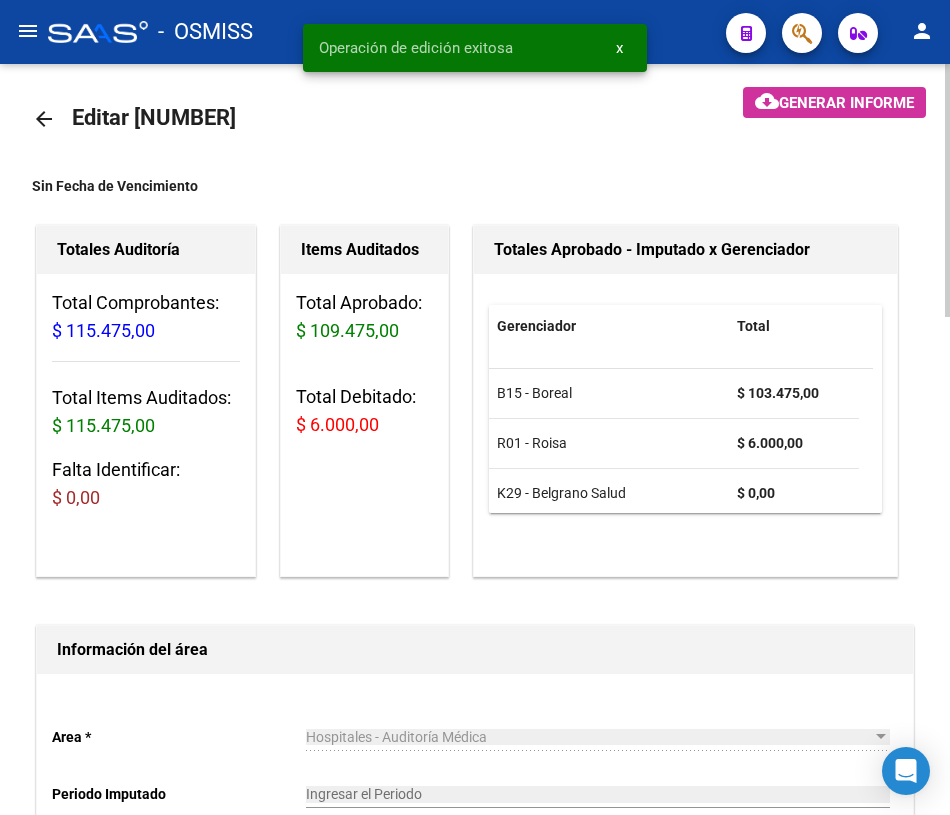 scroll, scrollTop: 0, scrollLeft: 0, axis: both 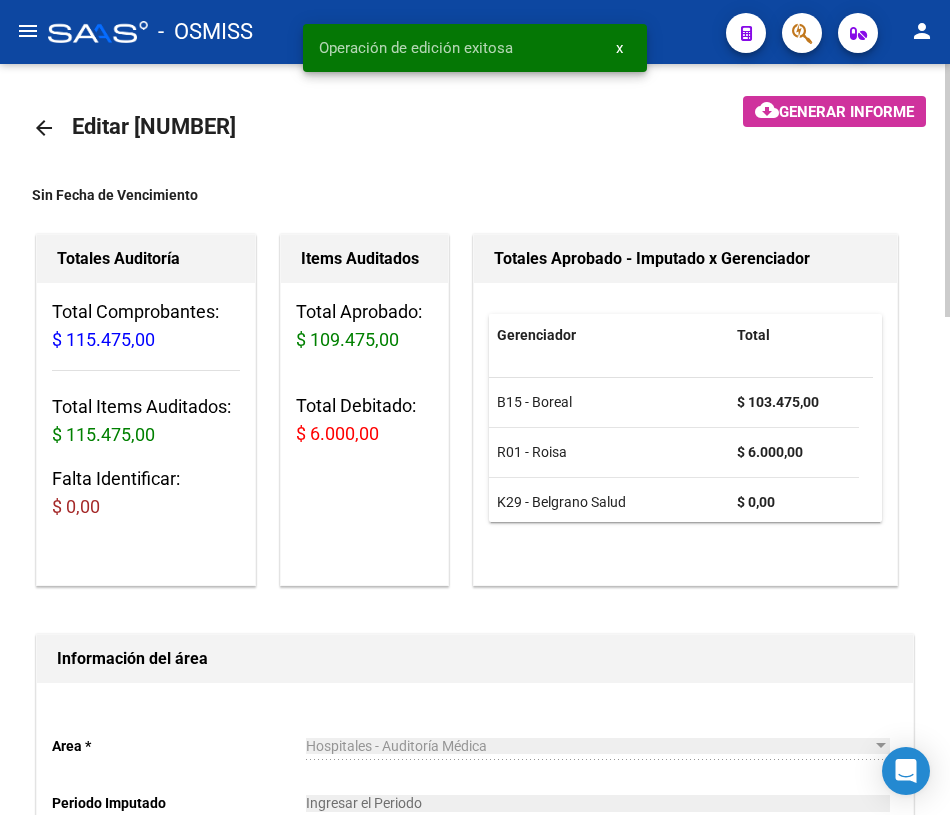 click on "arrow_back" 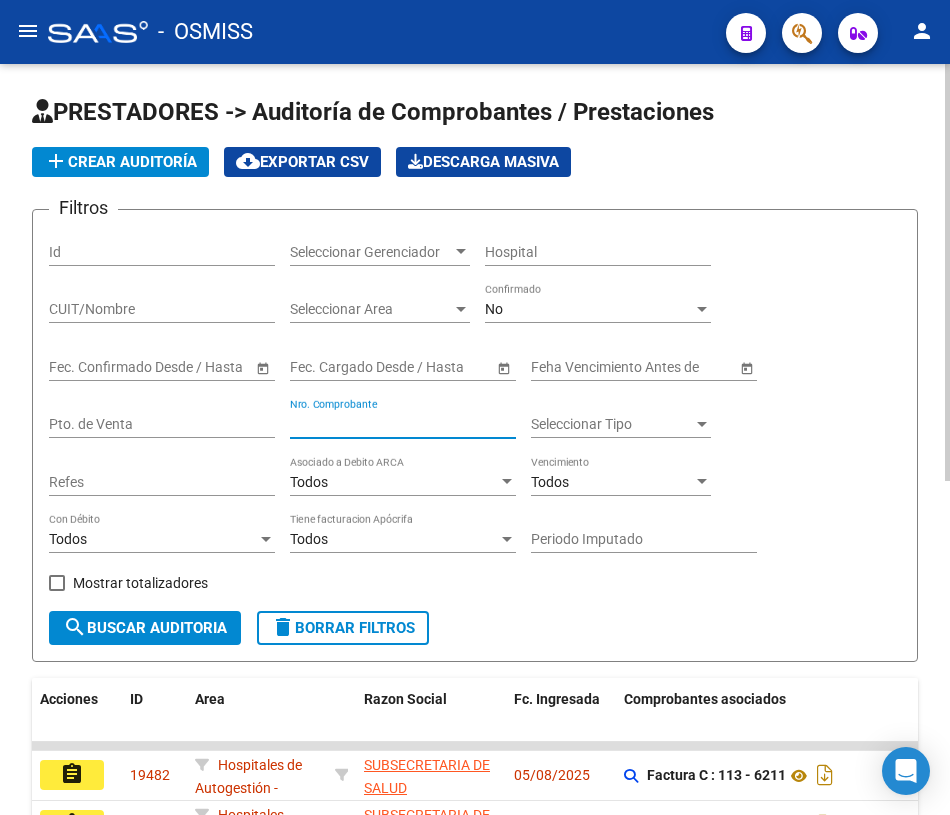 click on "Nro. Comprobante" at bounding box center [403, 424] 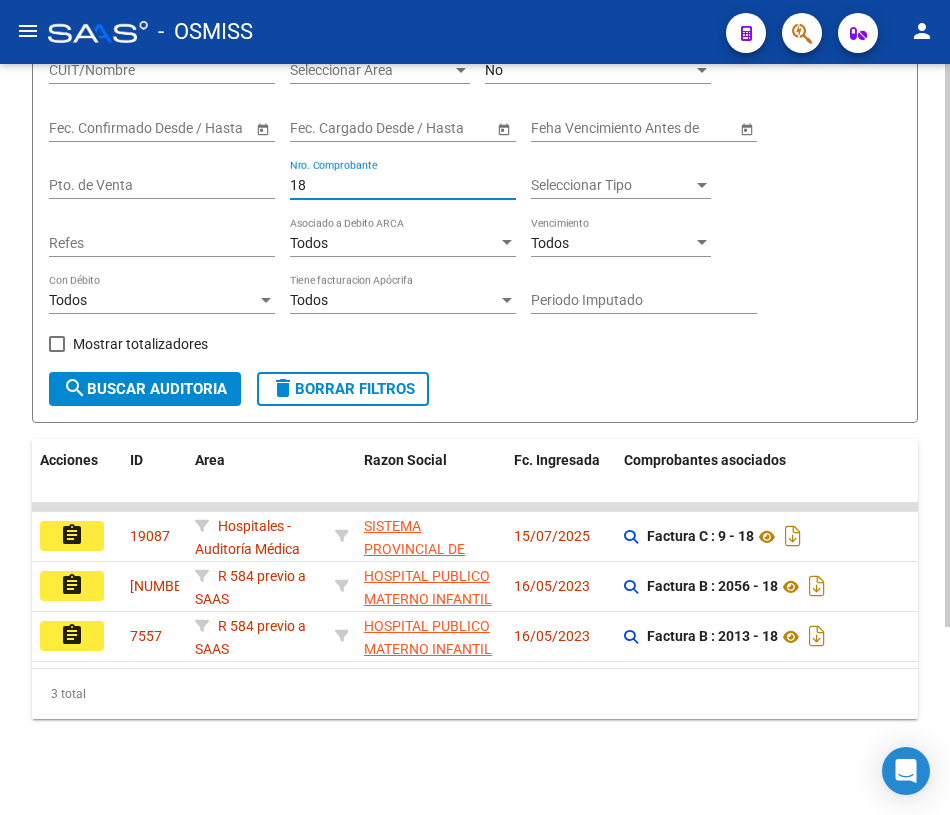 scroll, scrollTop: 250, scrollLeft: 0, axis: vertical 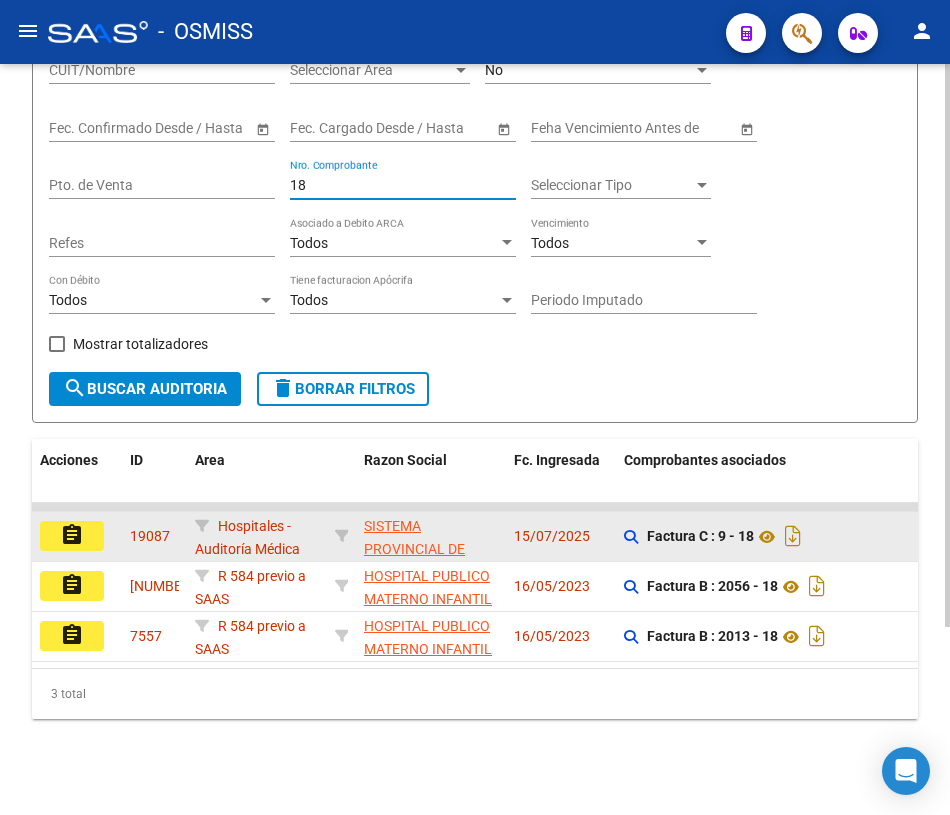 type on "18" 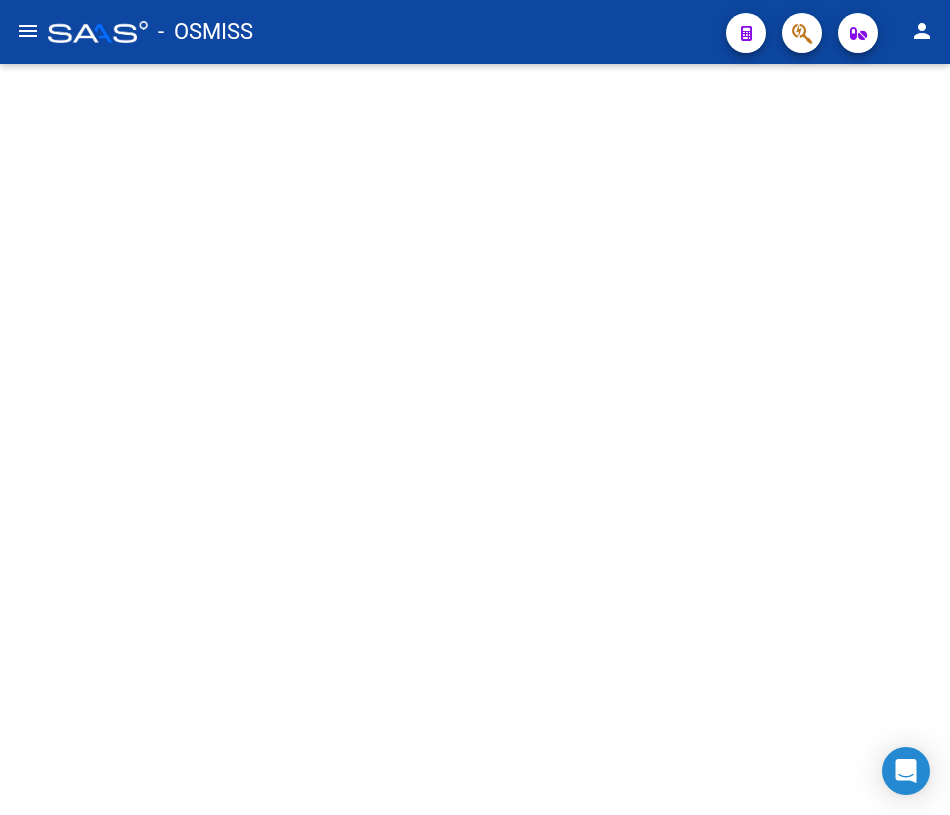 scroll, scrollTop: 0, scrollLeft: 0, axis: both 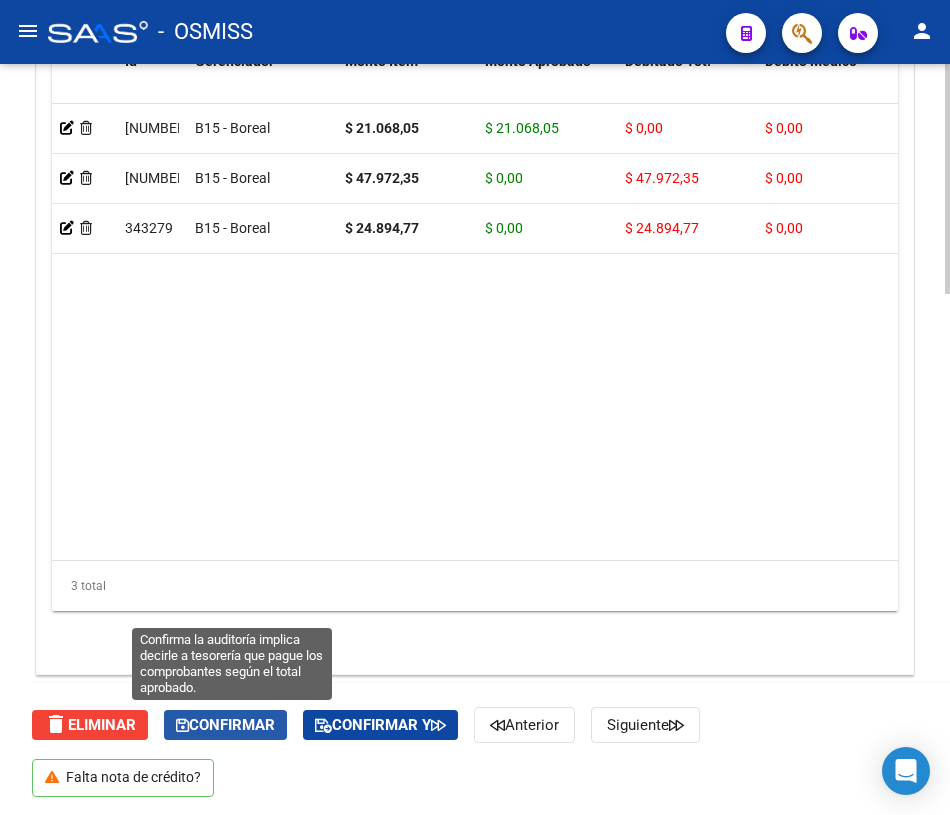 click on "Confirmar" 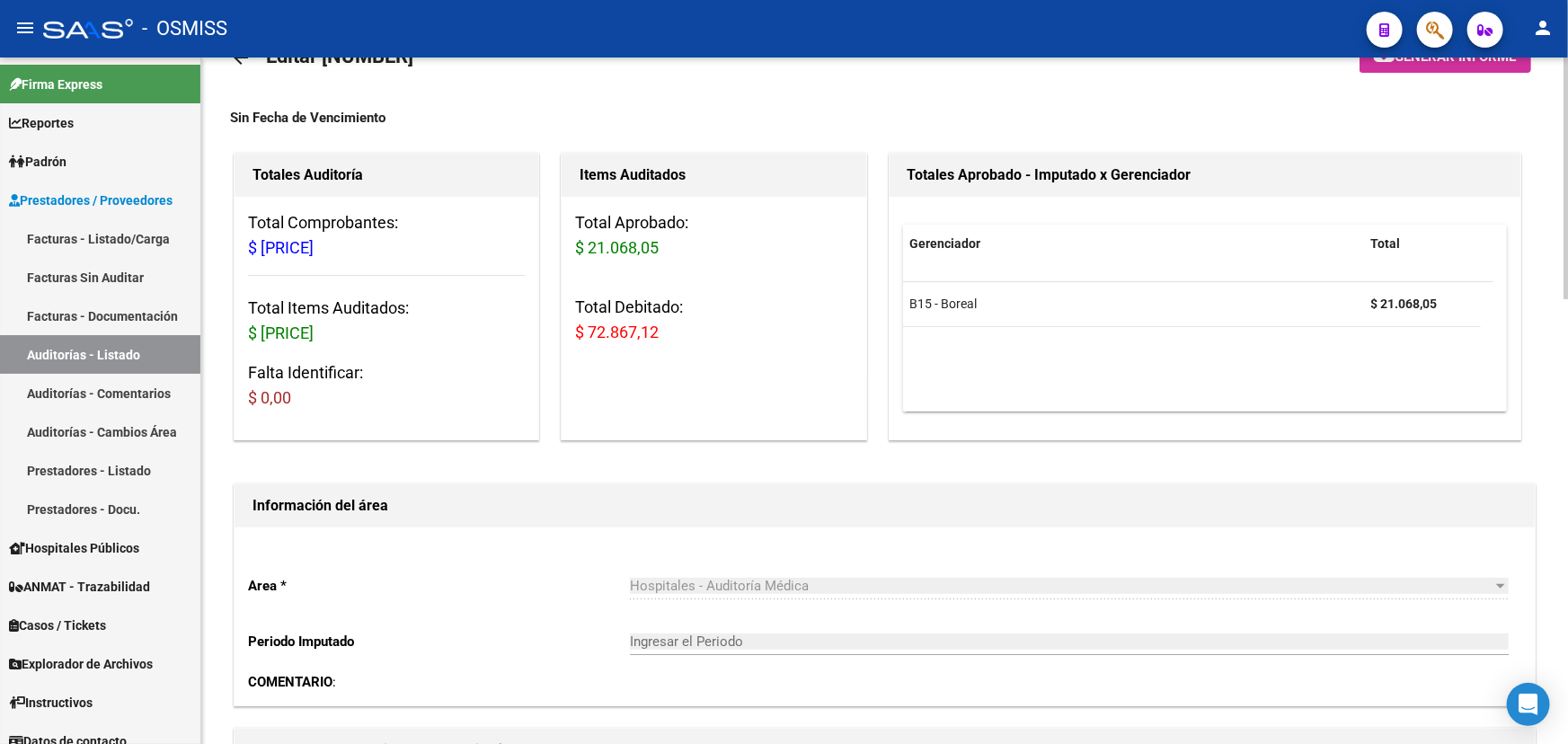 scroll, scrollTop: 0, scrollLeft: 0, axis: both 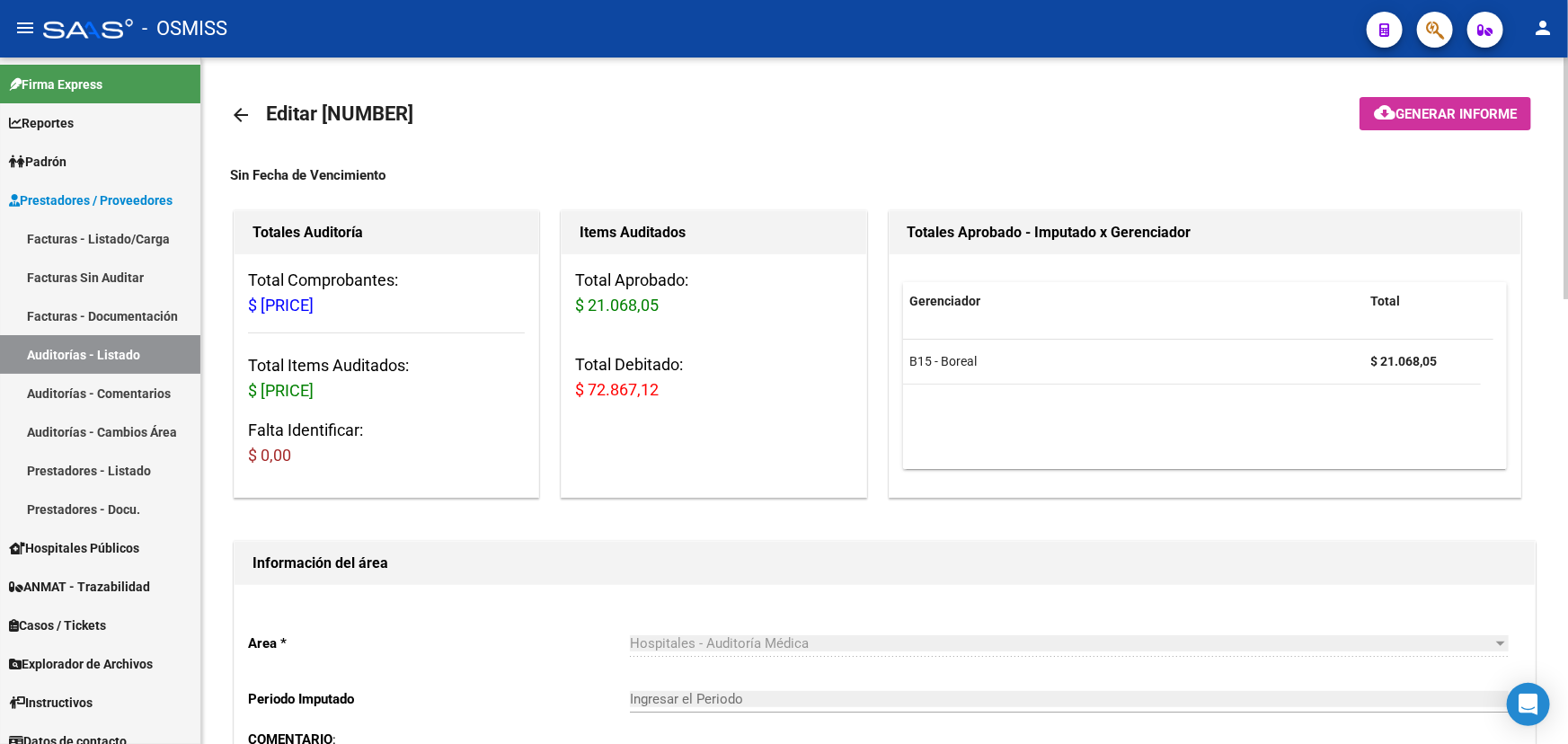 click on "arrow_back" 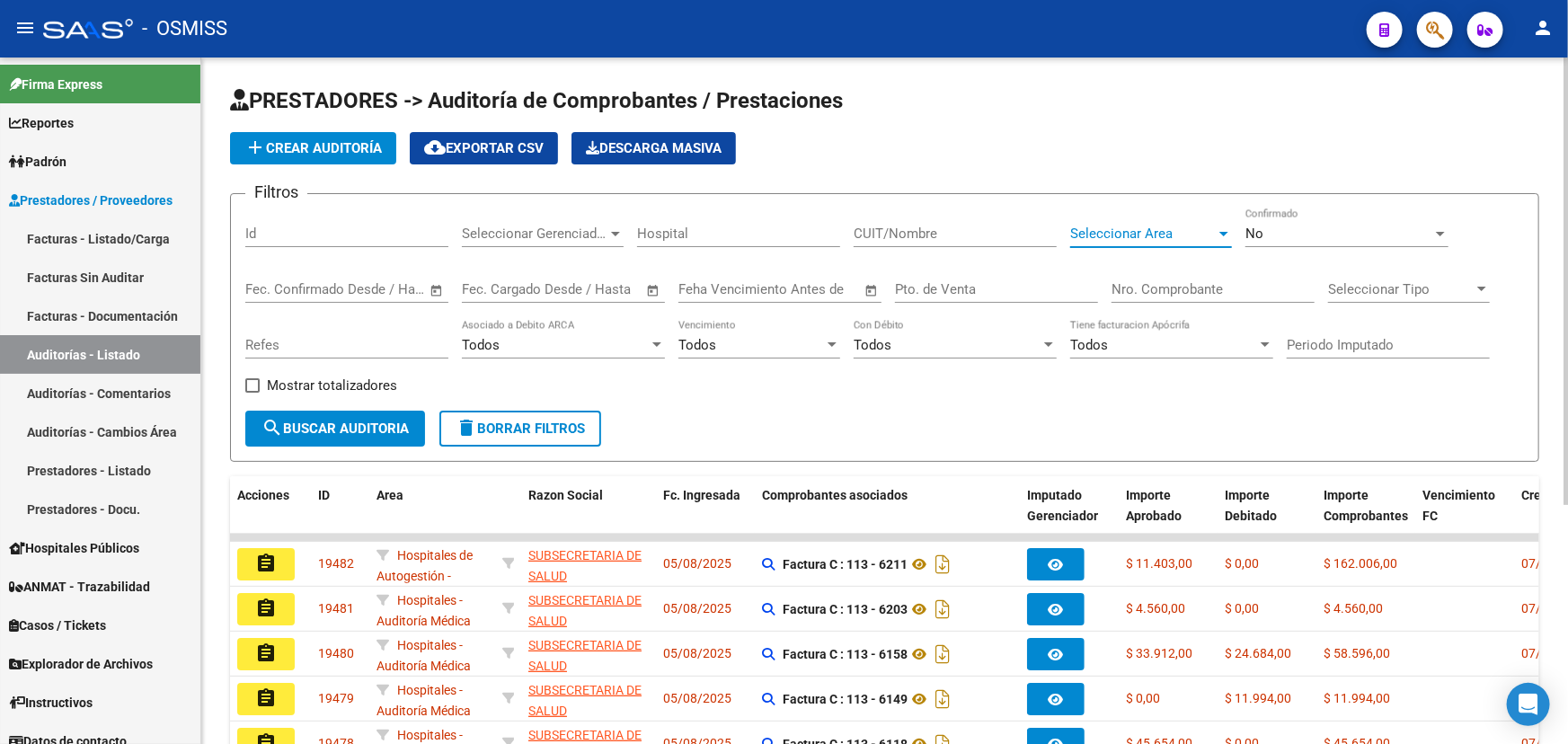 click on "Seleccionar Area" at bounding box center [1143, 234] 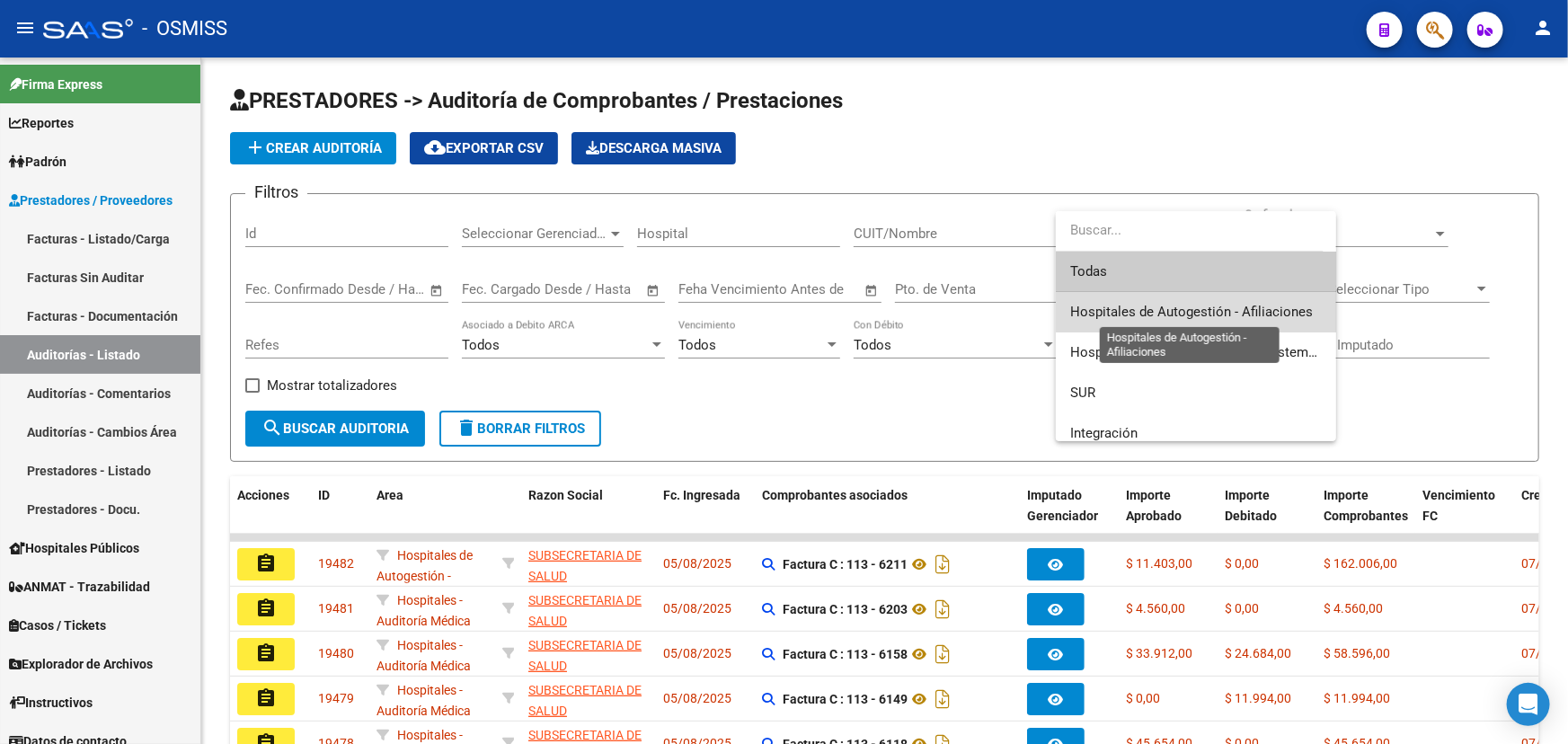 click on "Hospitales de Autogestión - Afiliaciones" at bounding box center [1192, 312] 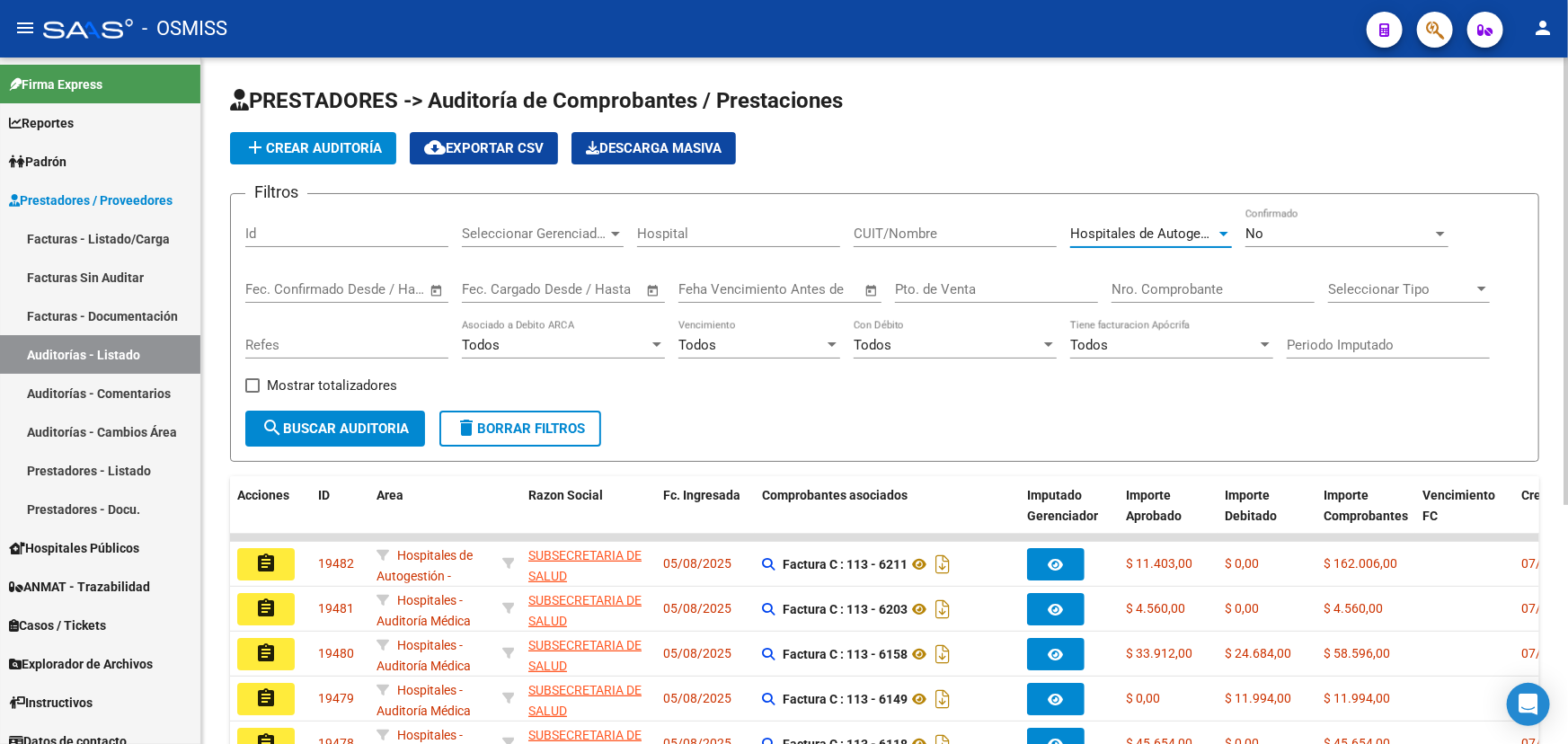 click on "search  Buscar Auditoria" 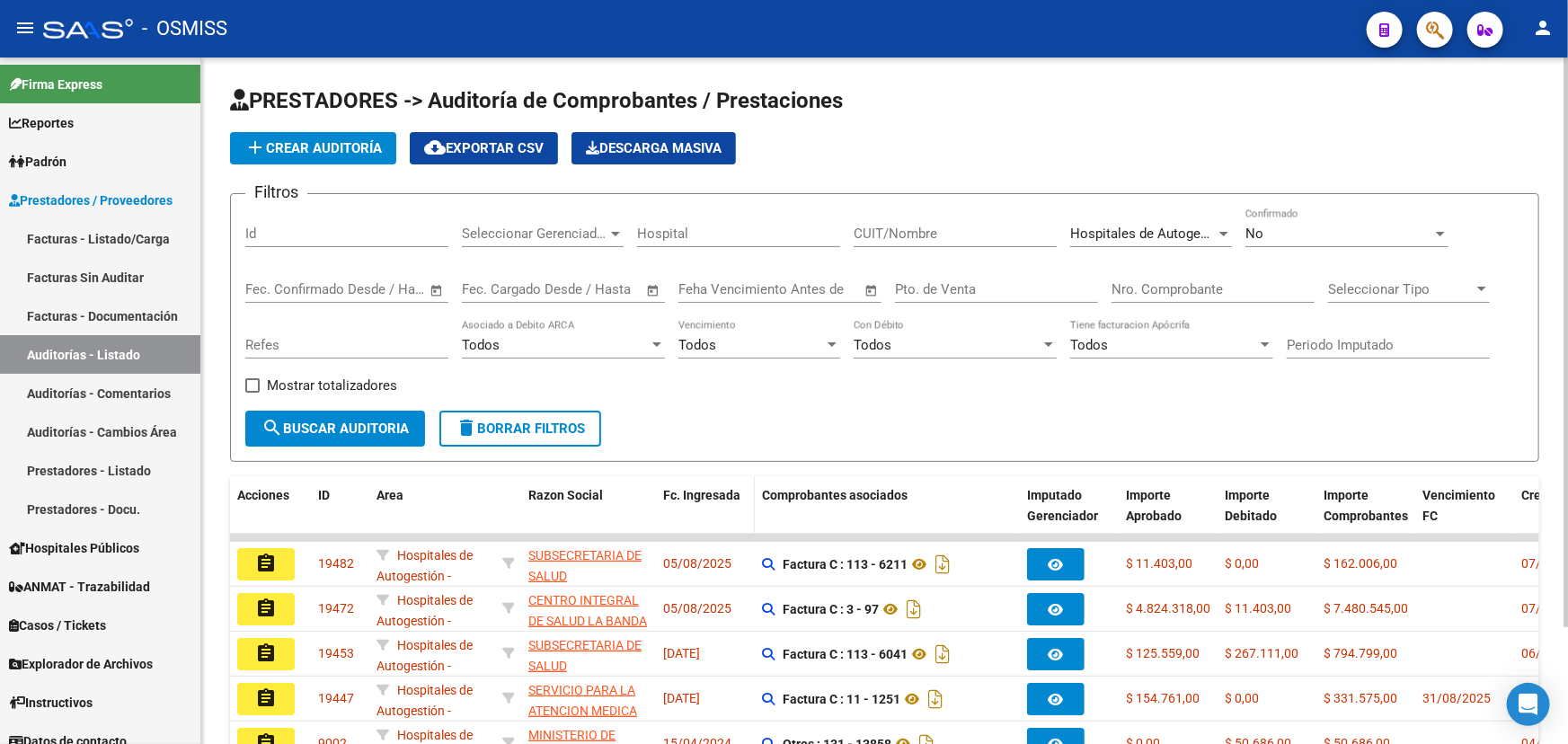 click on "Fc. Ingresada" 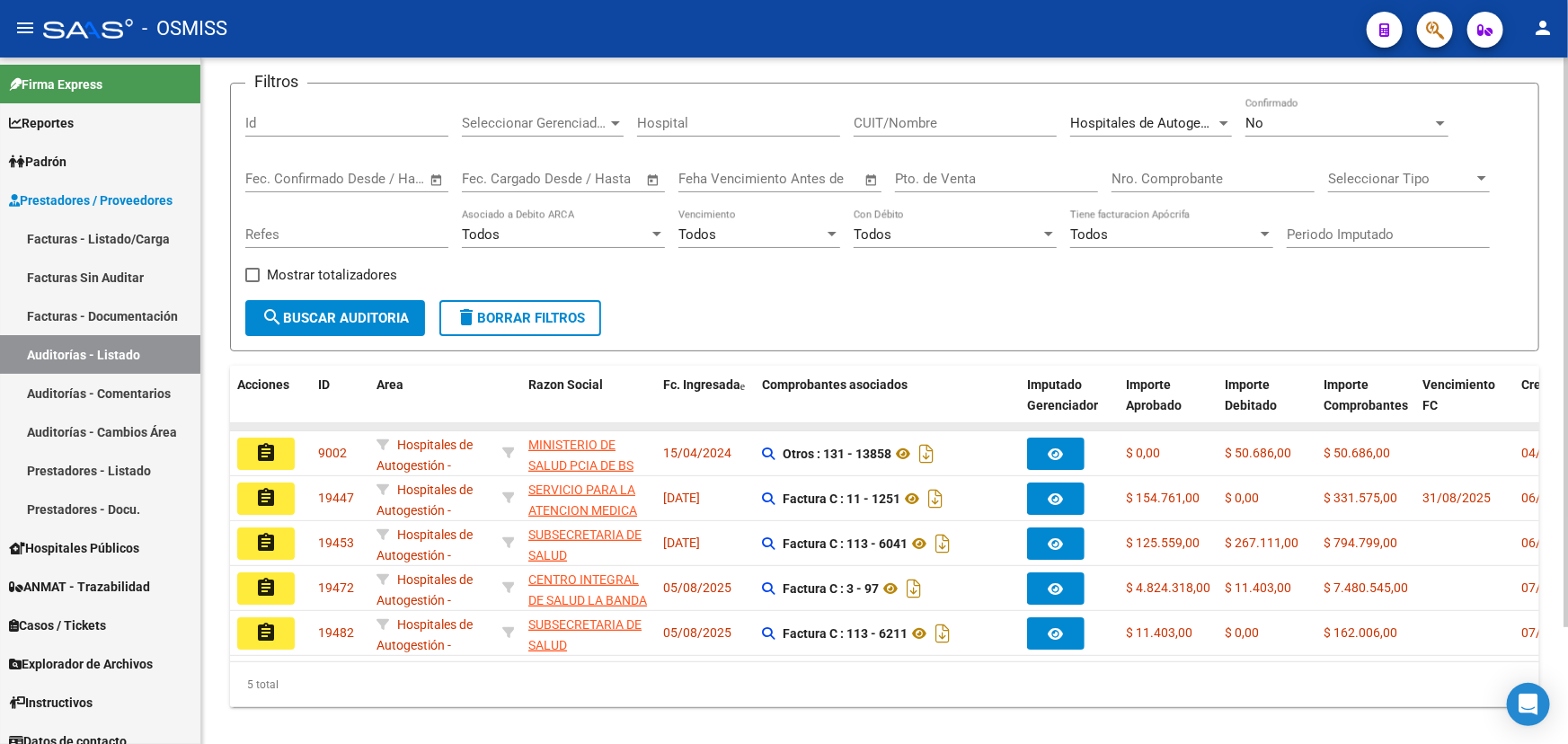 scroll, scrollTop: 140, scrollLeft: 0, axis: vertical 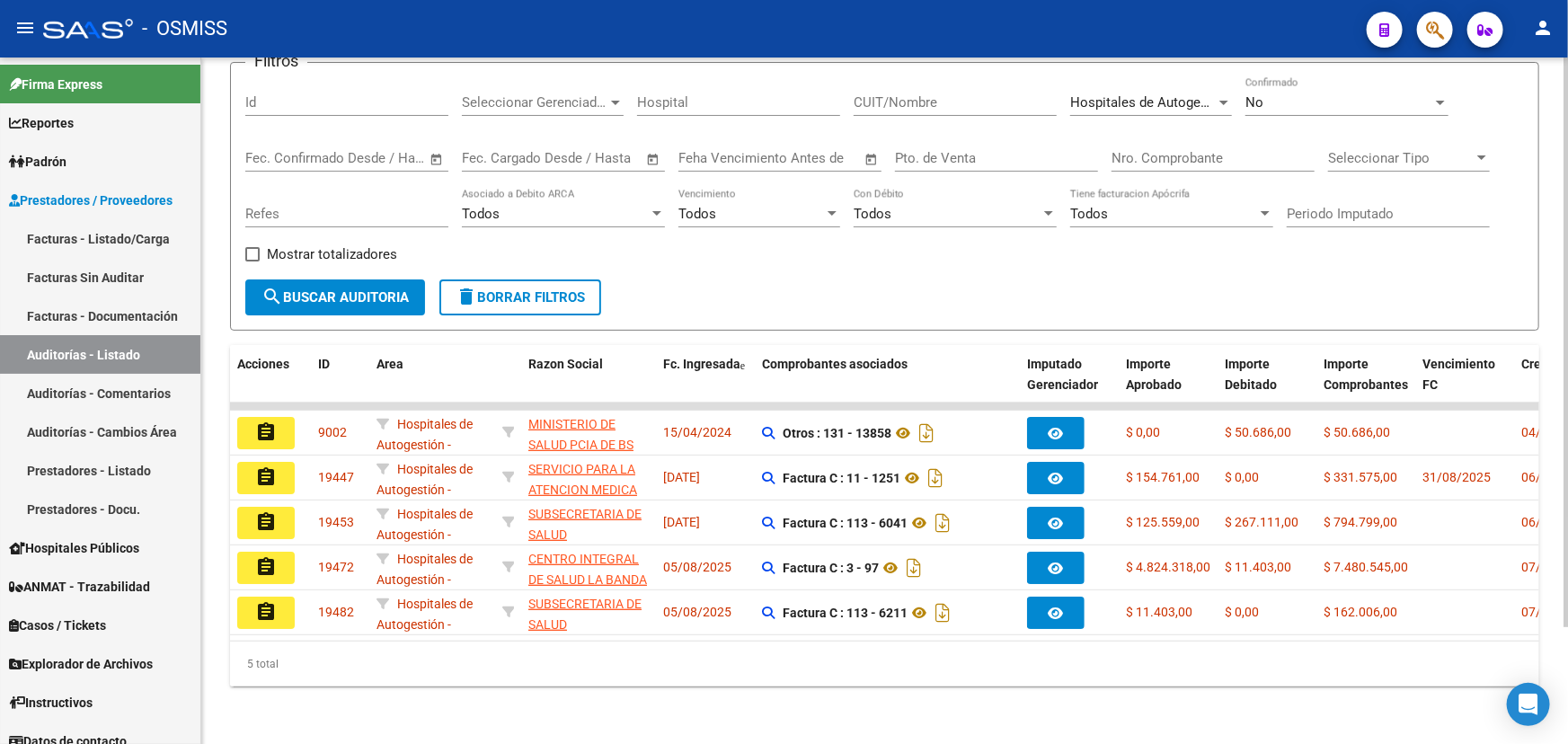 click on "Hospitales de Autogestión - Afiliaciones" at bounding box center (1192, 102) 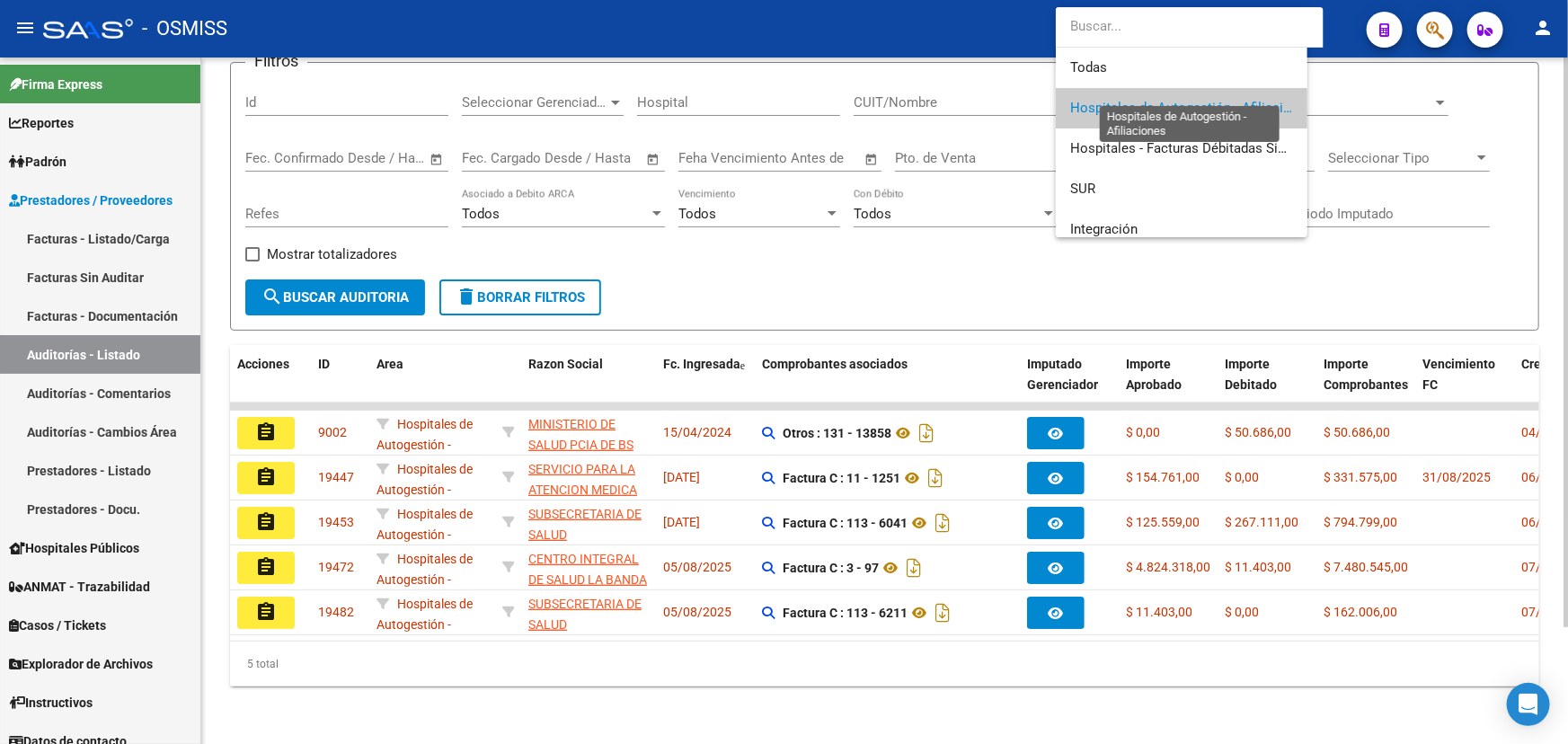scroll, scrollTop: 17, scrollLeft: 0, axis: vertical 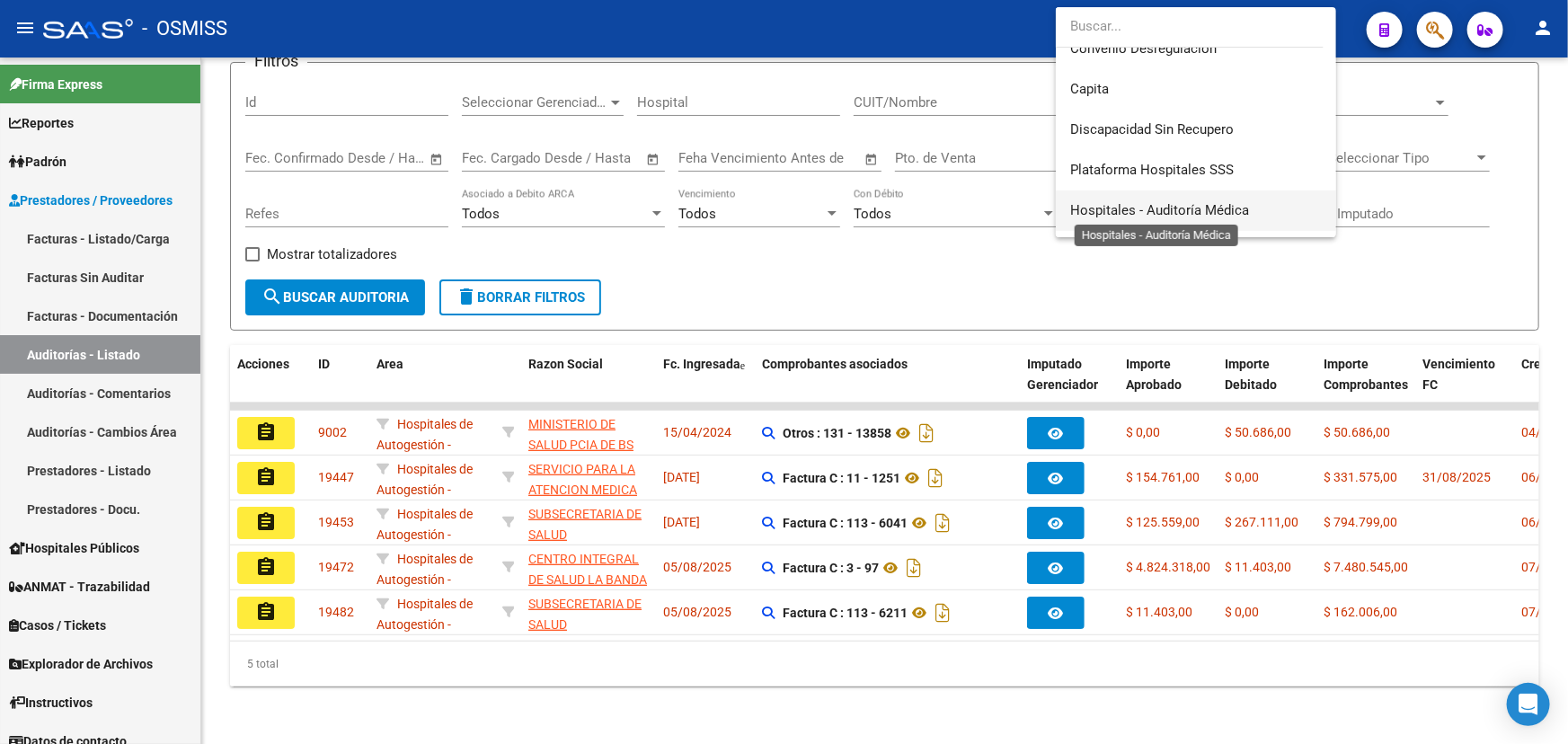 click on "Hospitales - Auditoría Médica" at bounding box center [1159, 210] 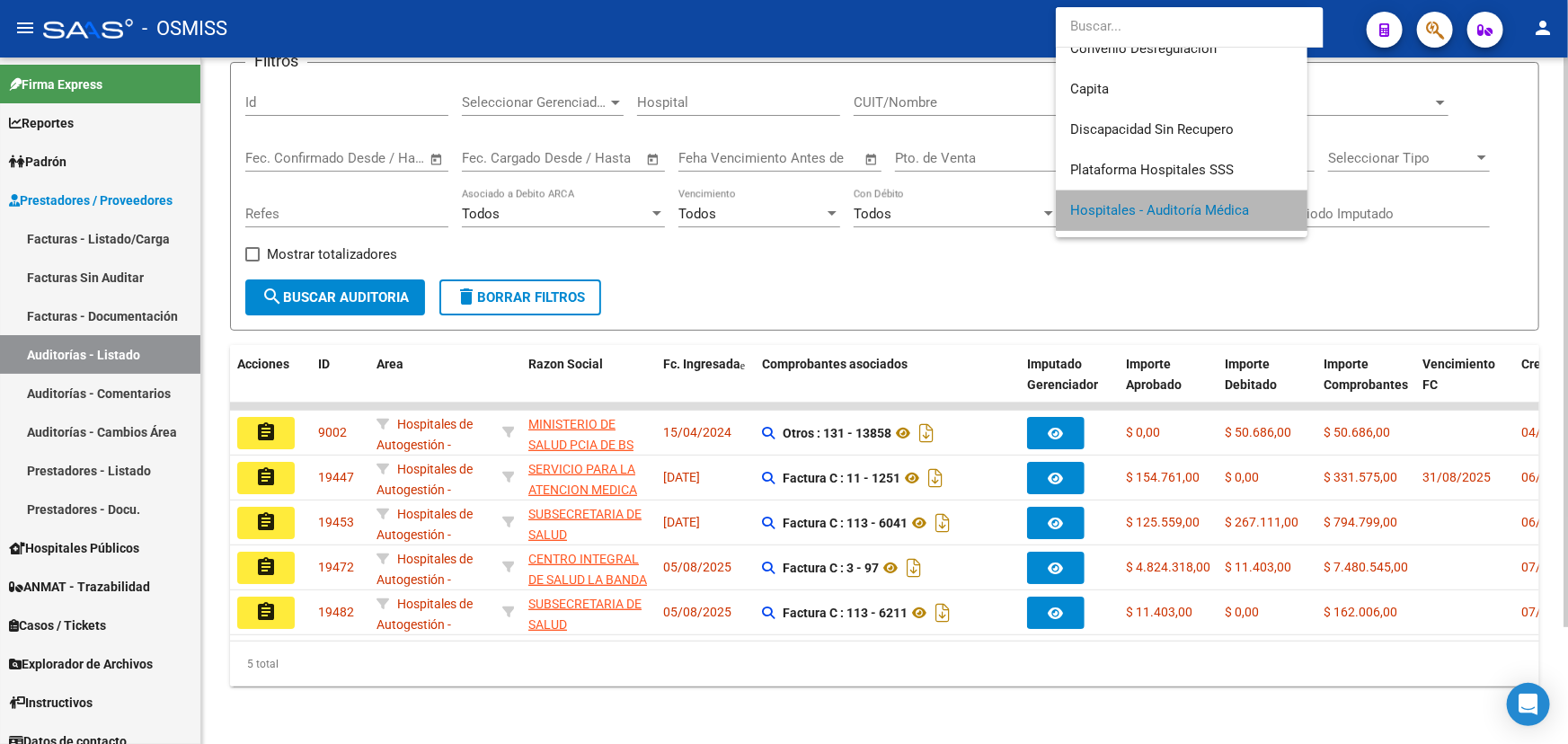 scroll, scrollTop: 253, scrollLeft: 0, axis: vertical 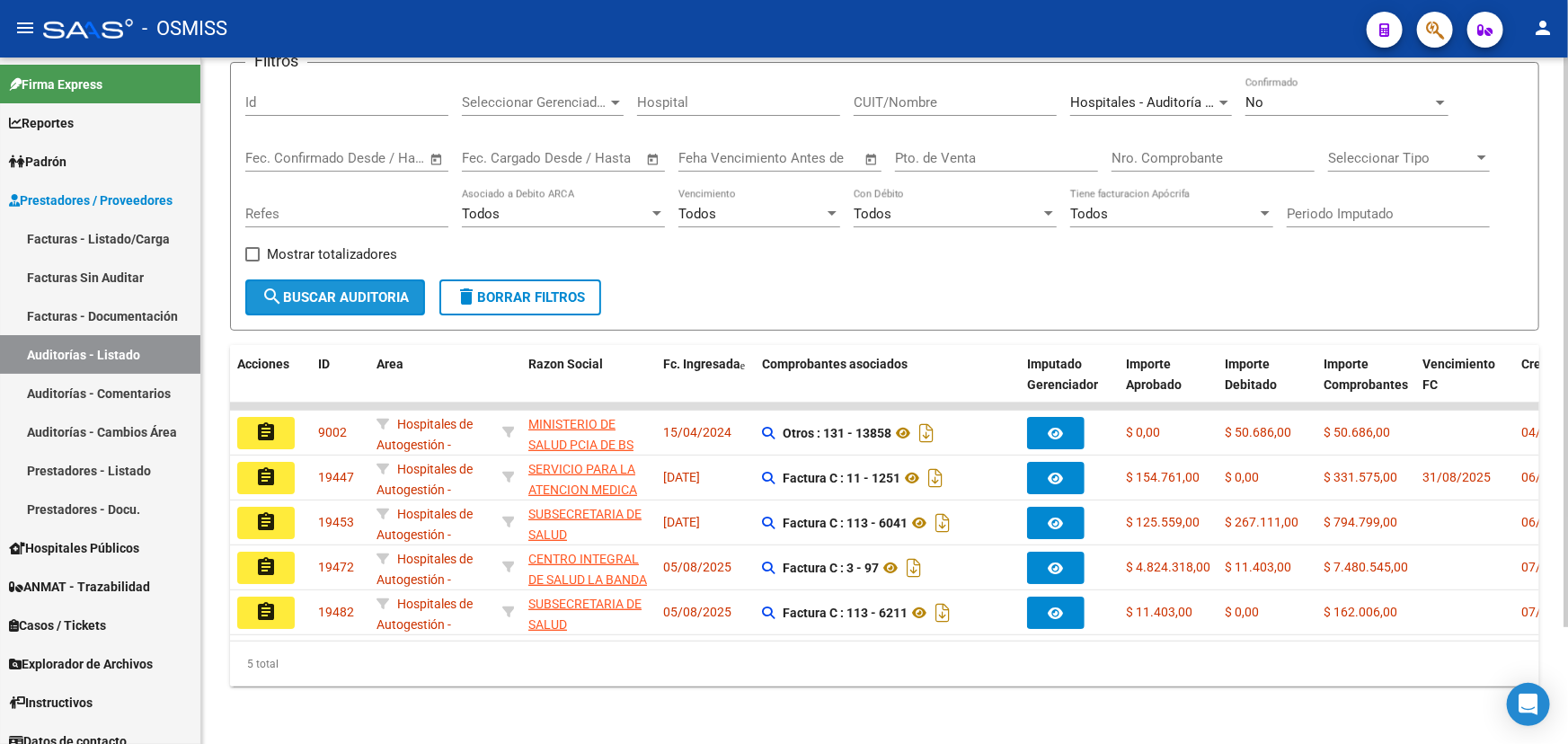 click on "search  Buscar Auditoria" 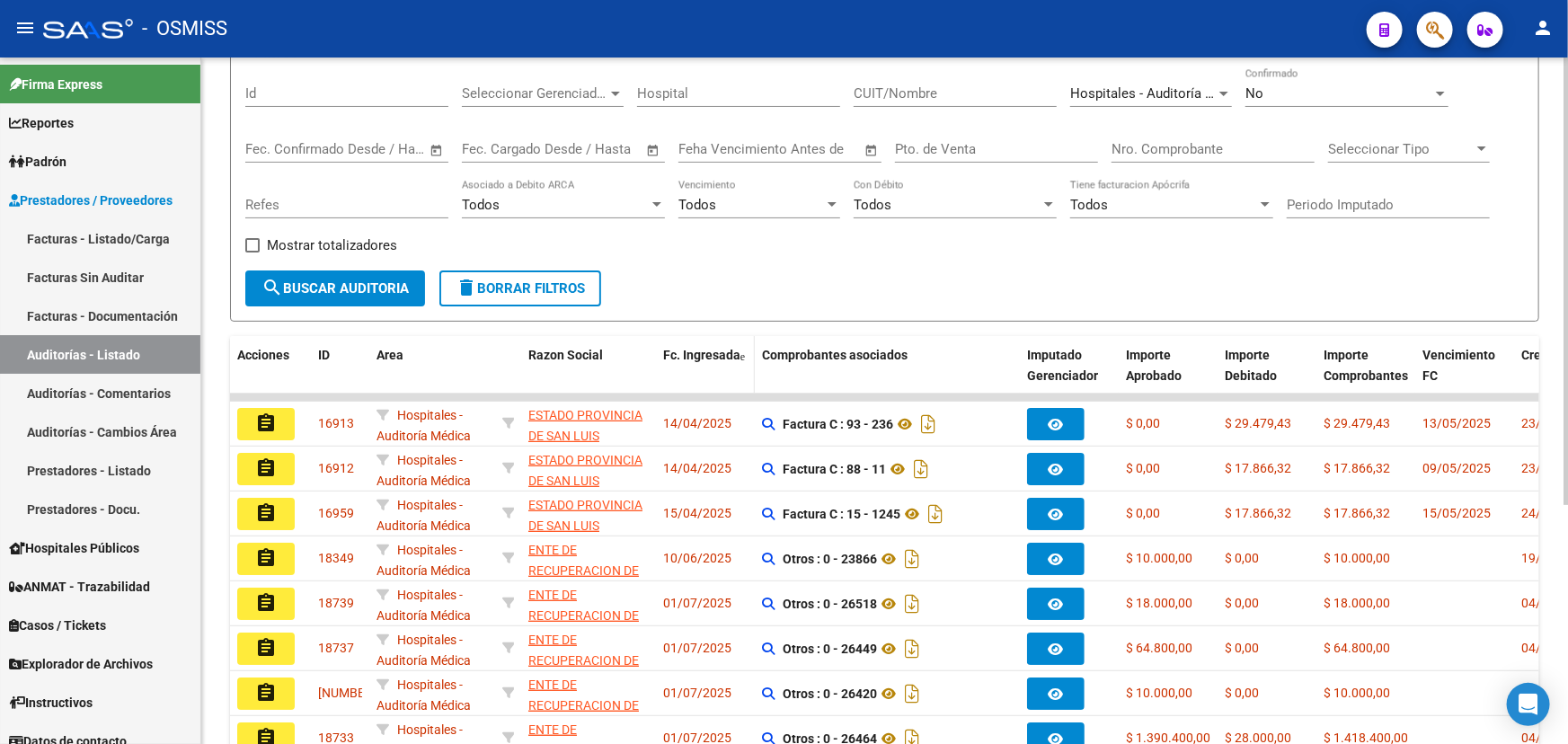 click on "Fc. Ingresada" 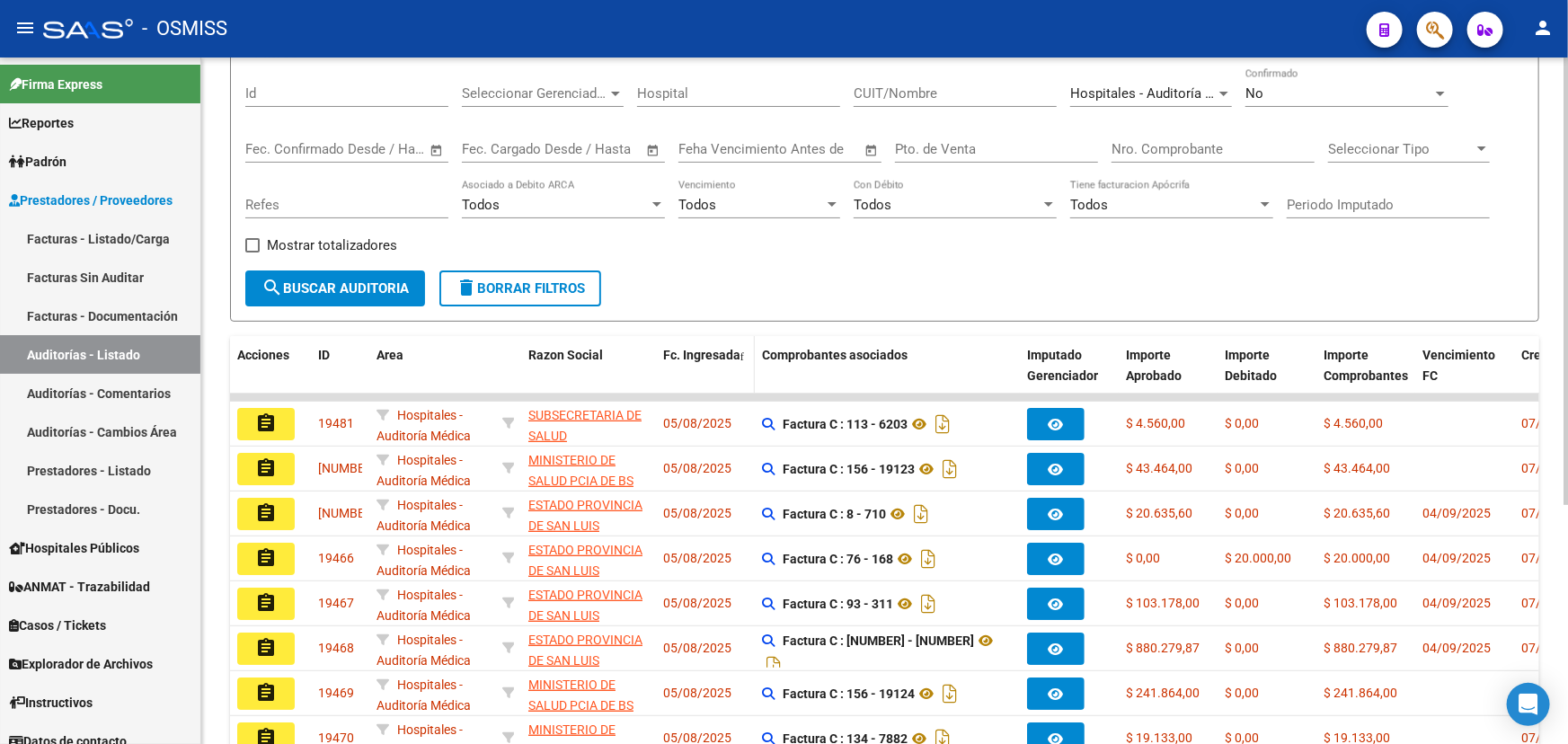 click on "Fc. Ingresada" 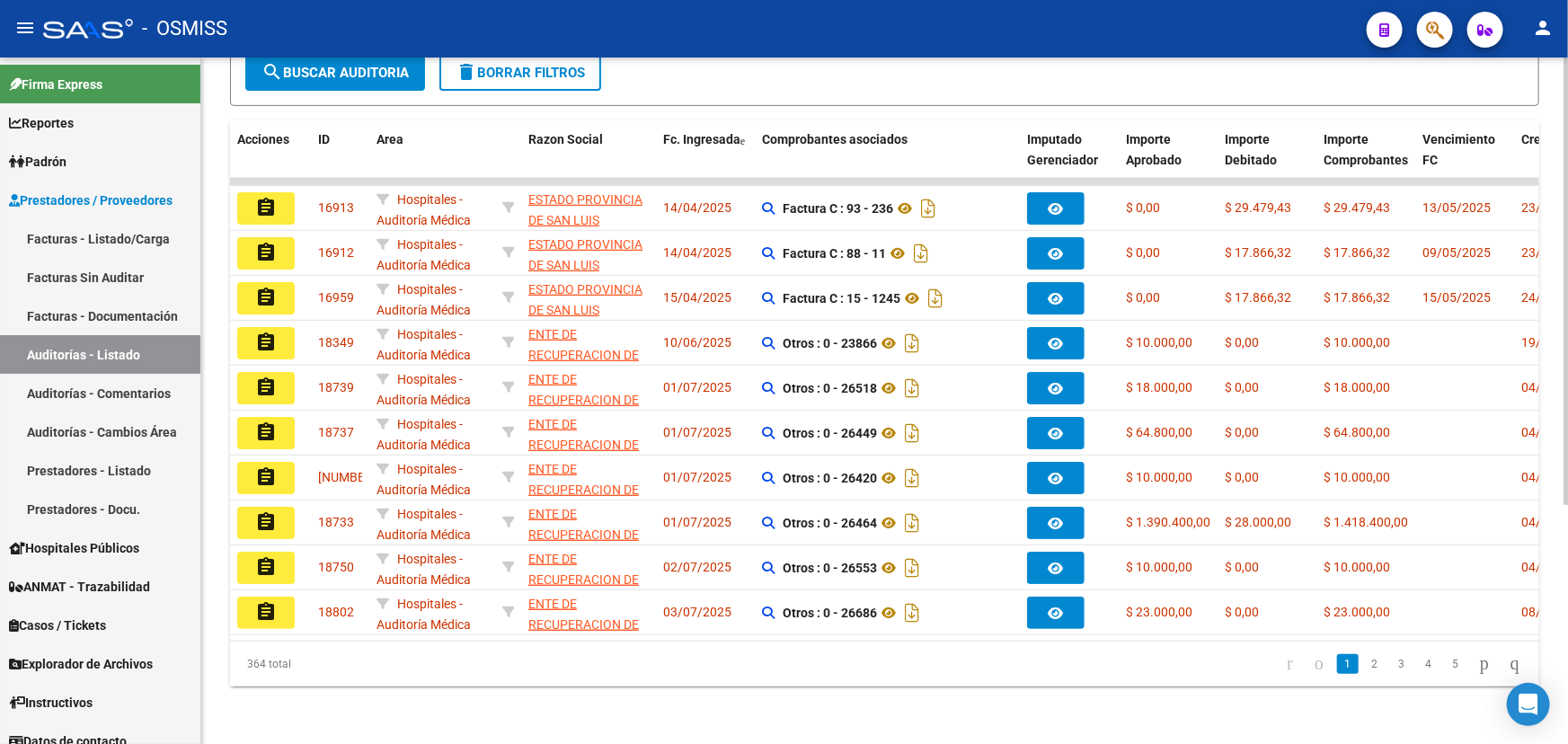 scroll, scrollTop: 365, scrollLeft: 0, axis: vertical 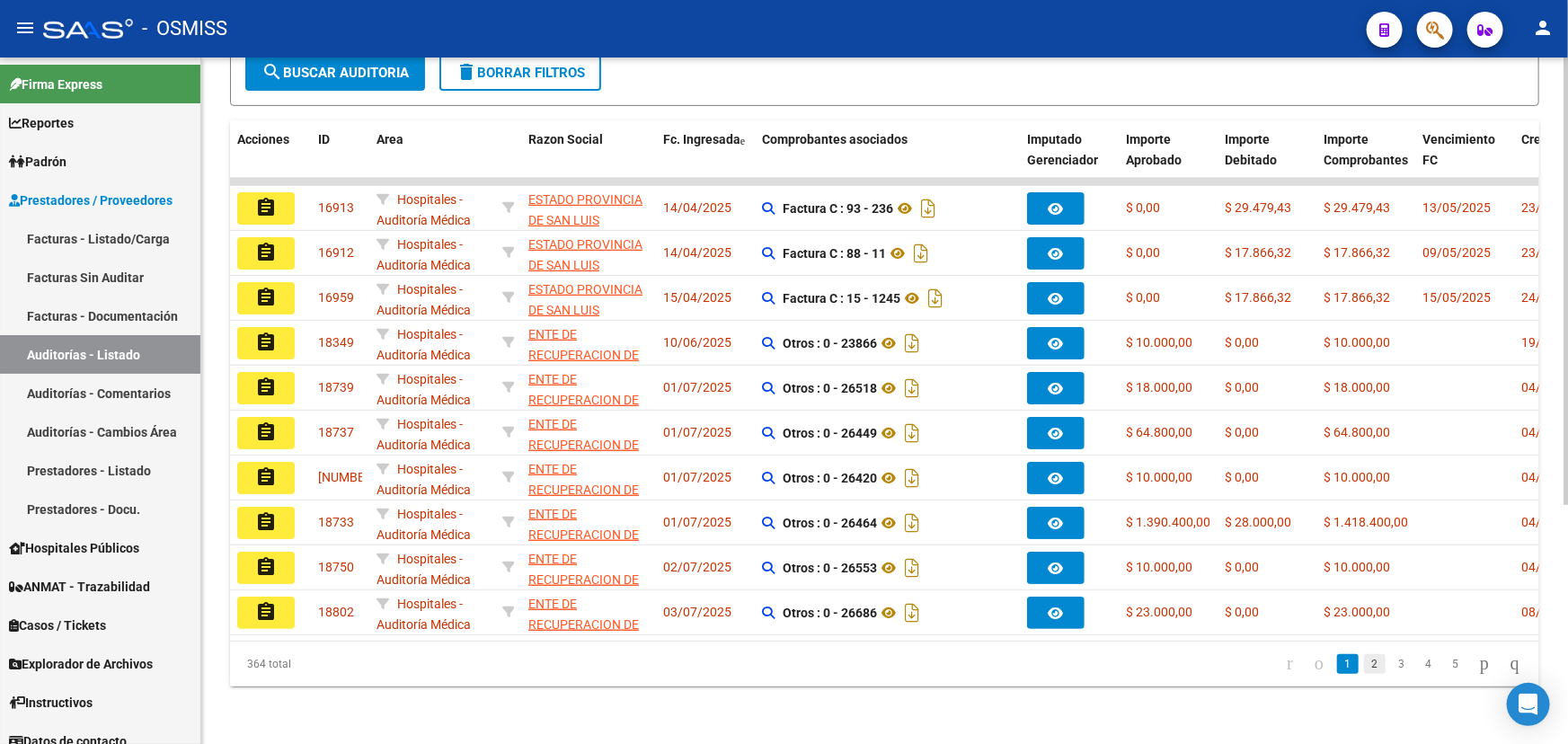 click on "2" 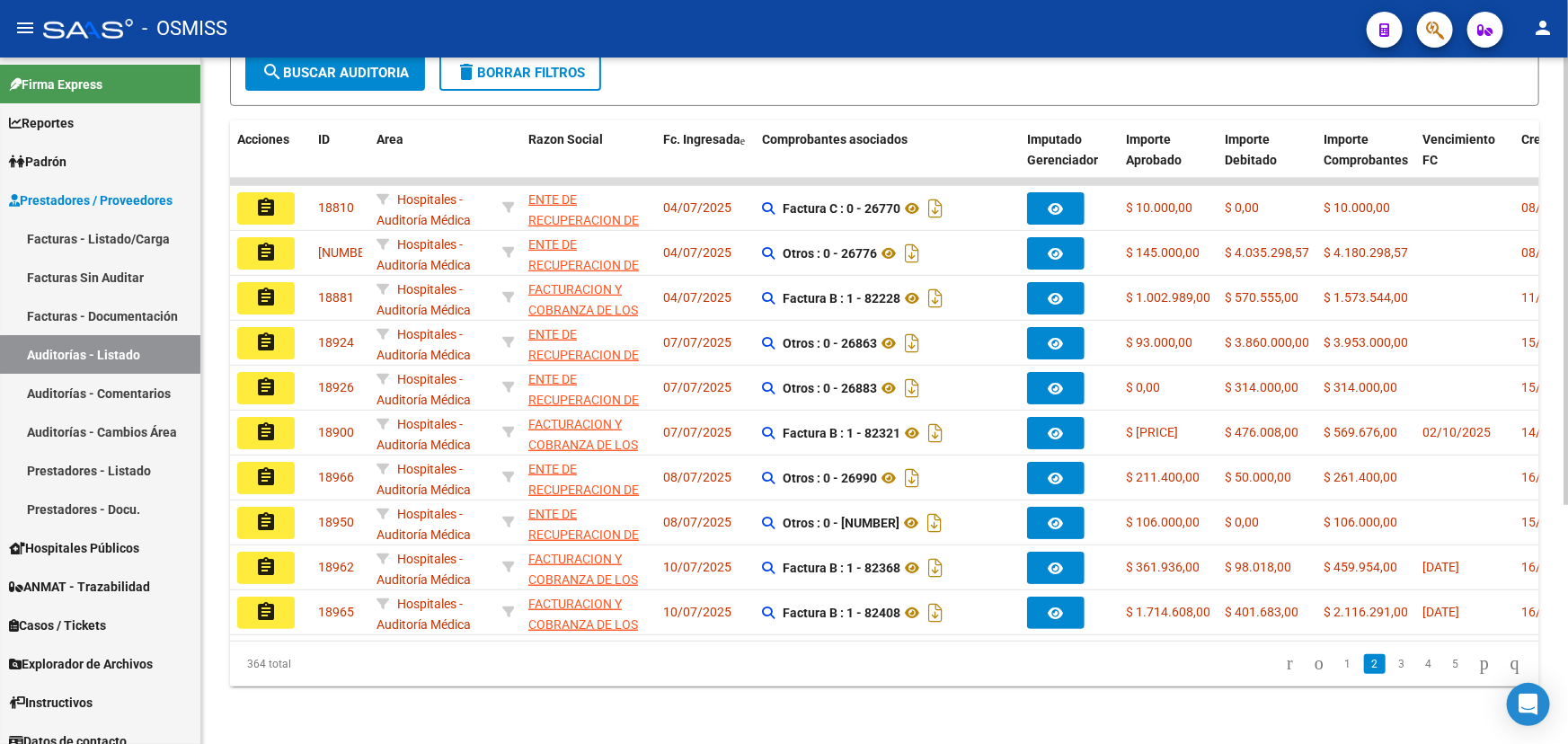 scroll, scrollTop: 365, scrollLeft: 0, axis: vertical 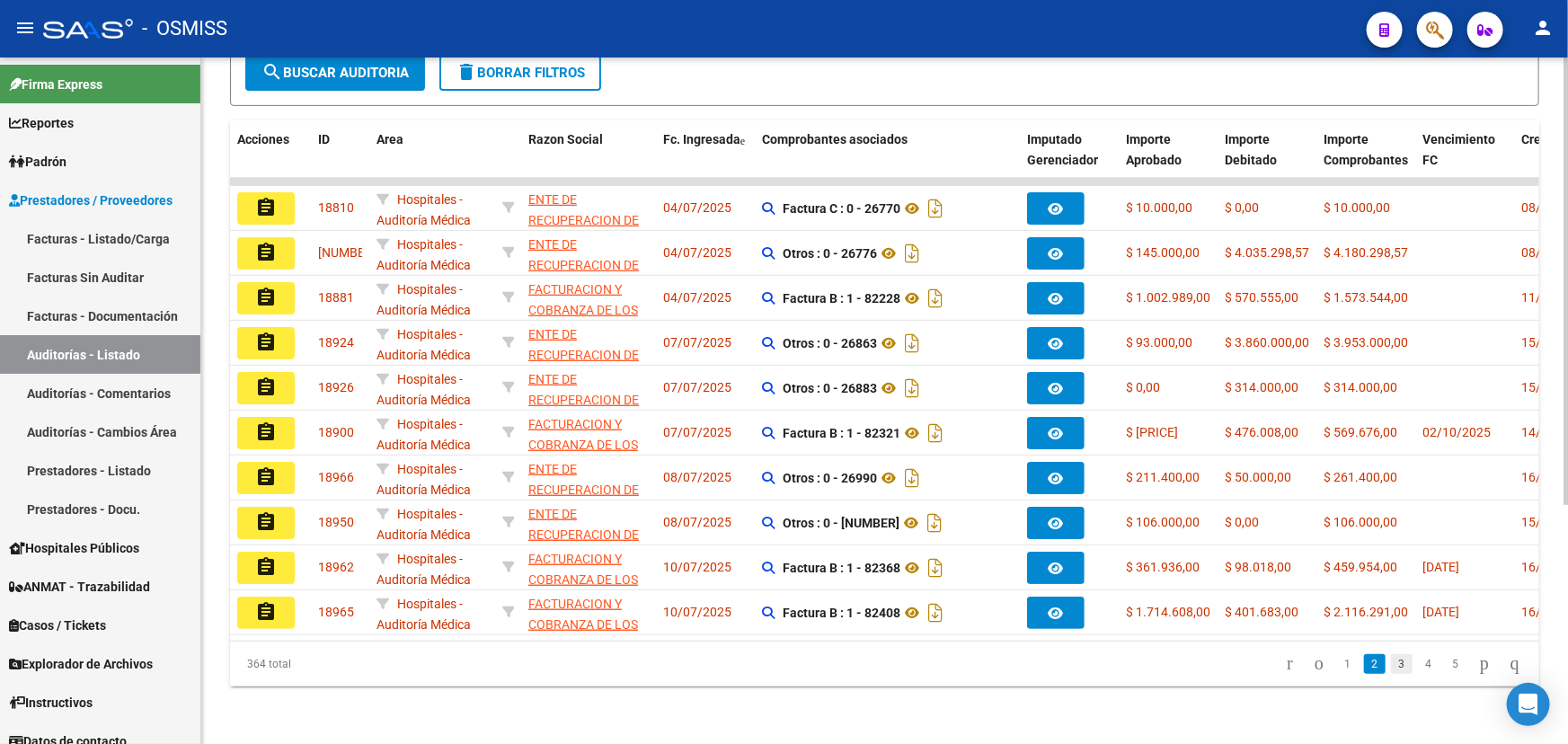 click on "3" 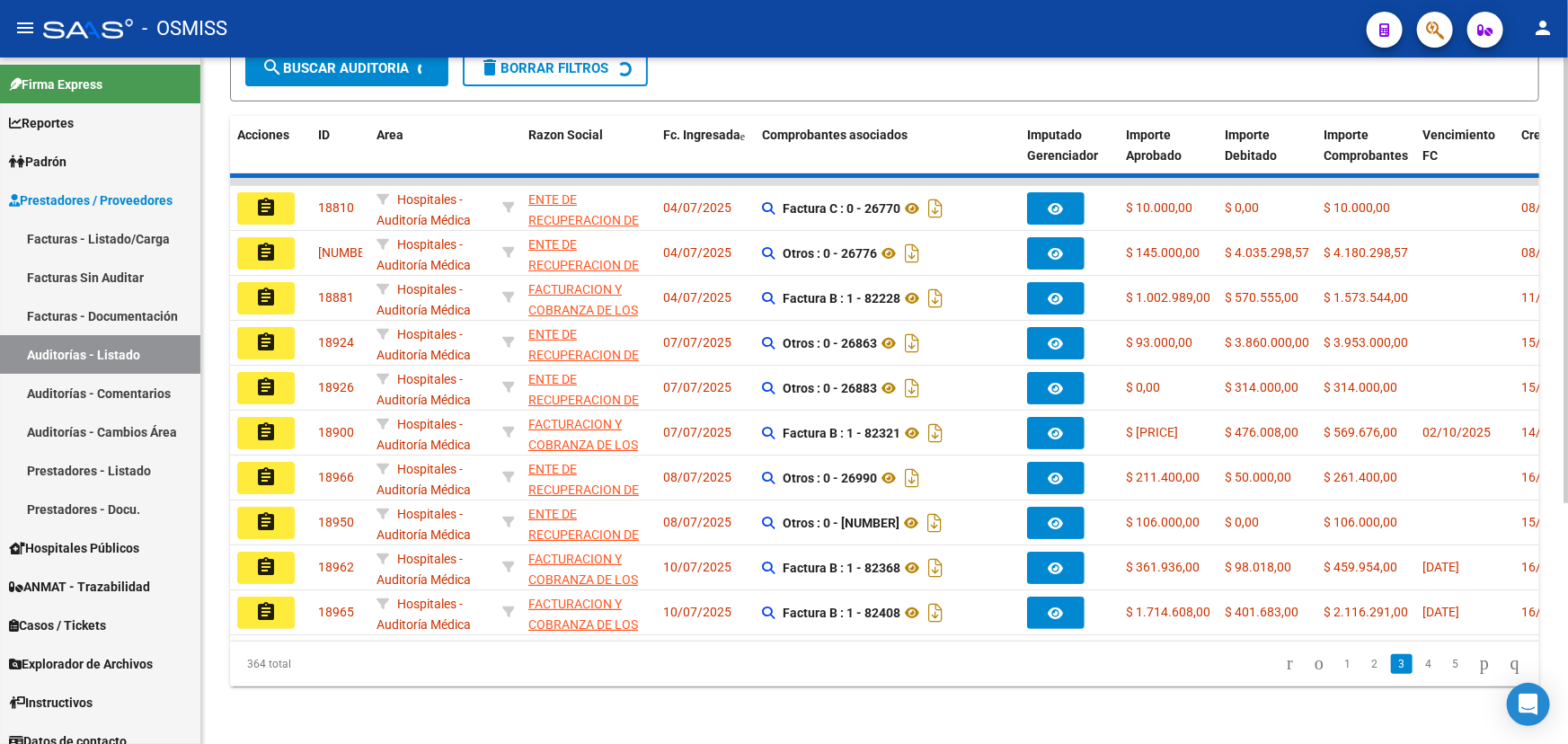 scroll, scrollTop: 365, scrollLeft: 0, axis: vertical 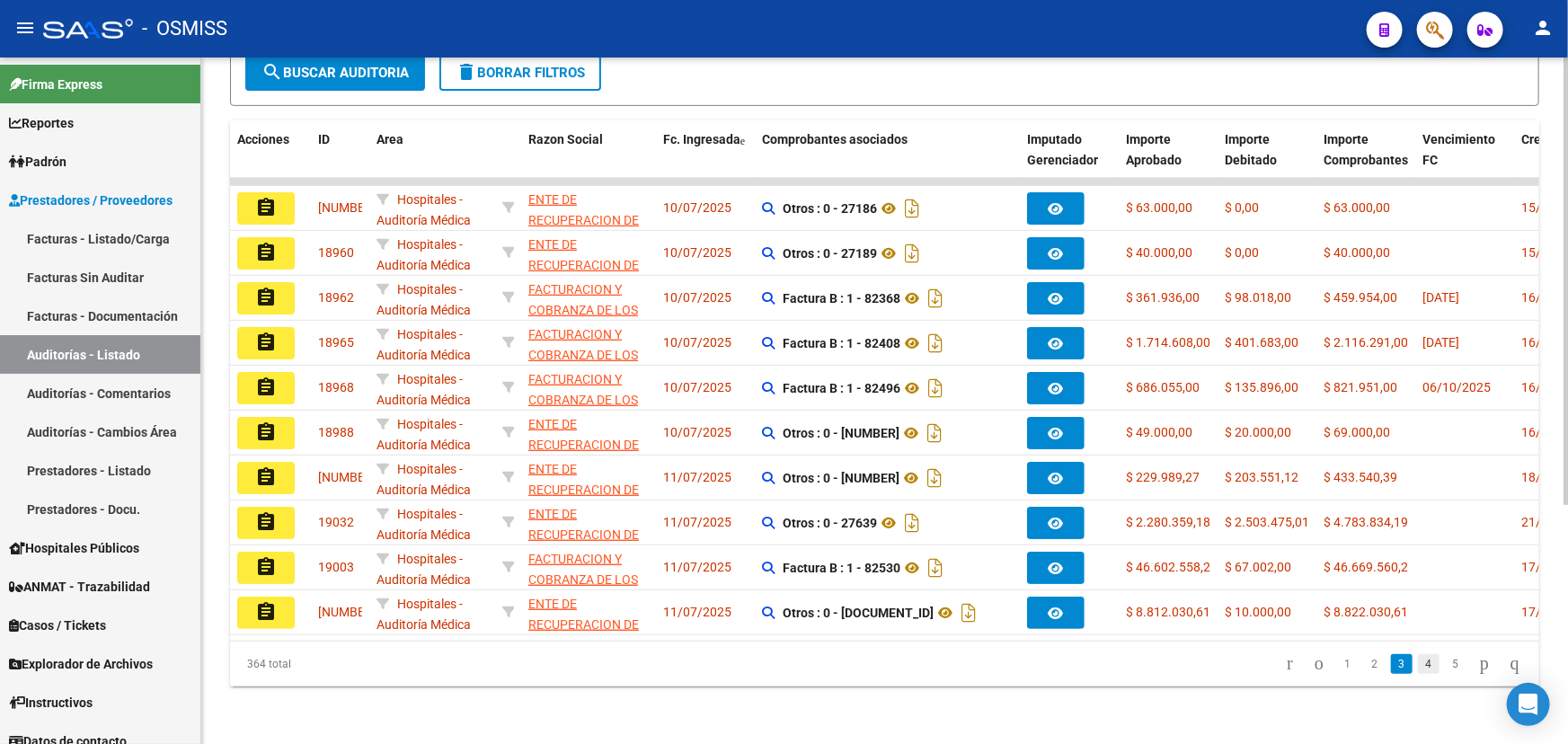 click on "4" 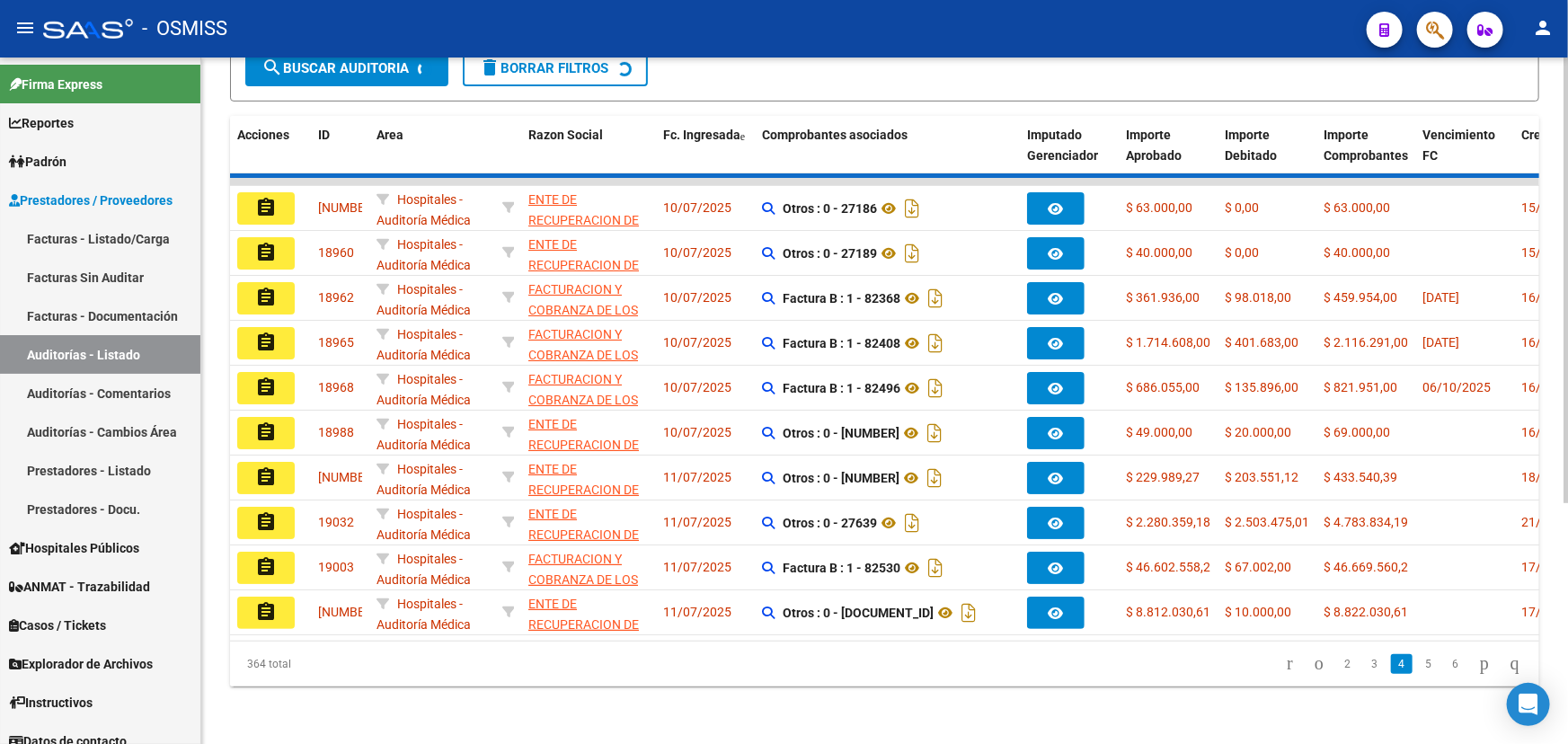 scroll, scrollTop: 365, scrollLeft: 0, axis: vertical 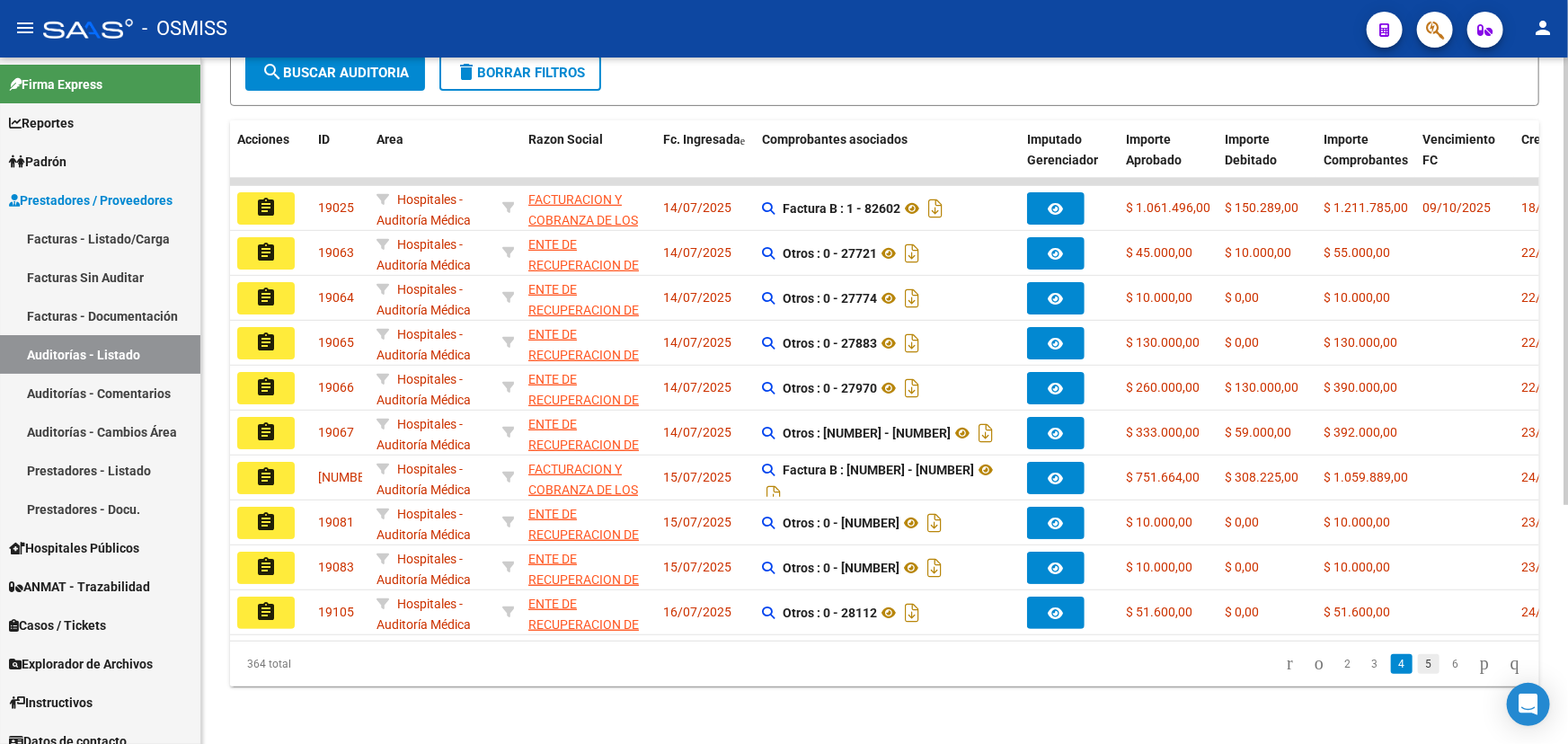 click on "5" 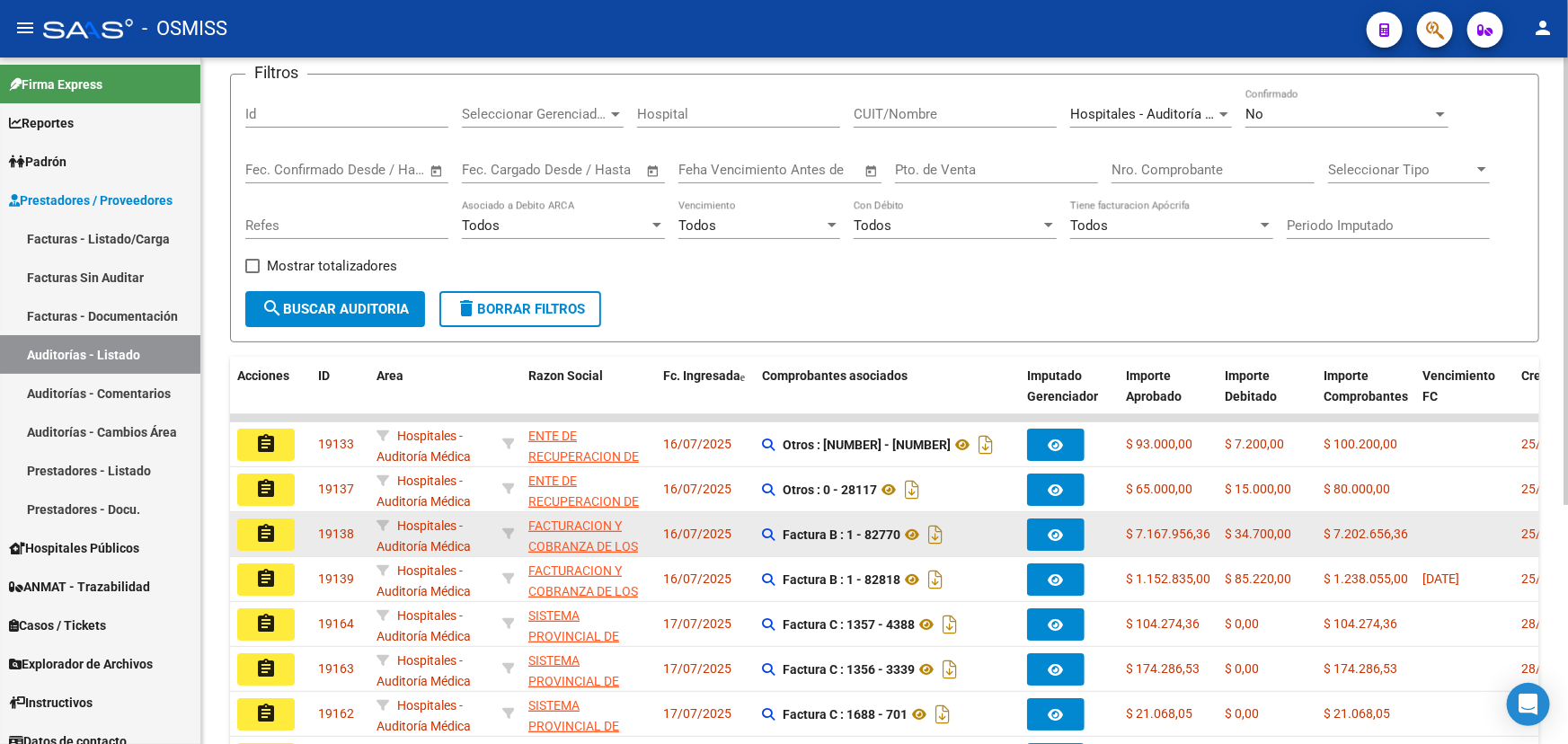 scroll, scrollTop: 0, scrollLeft: 0, axis: both 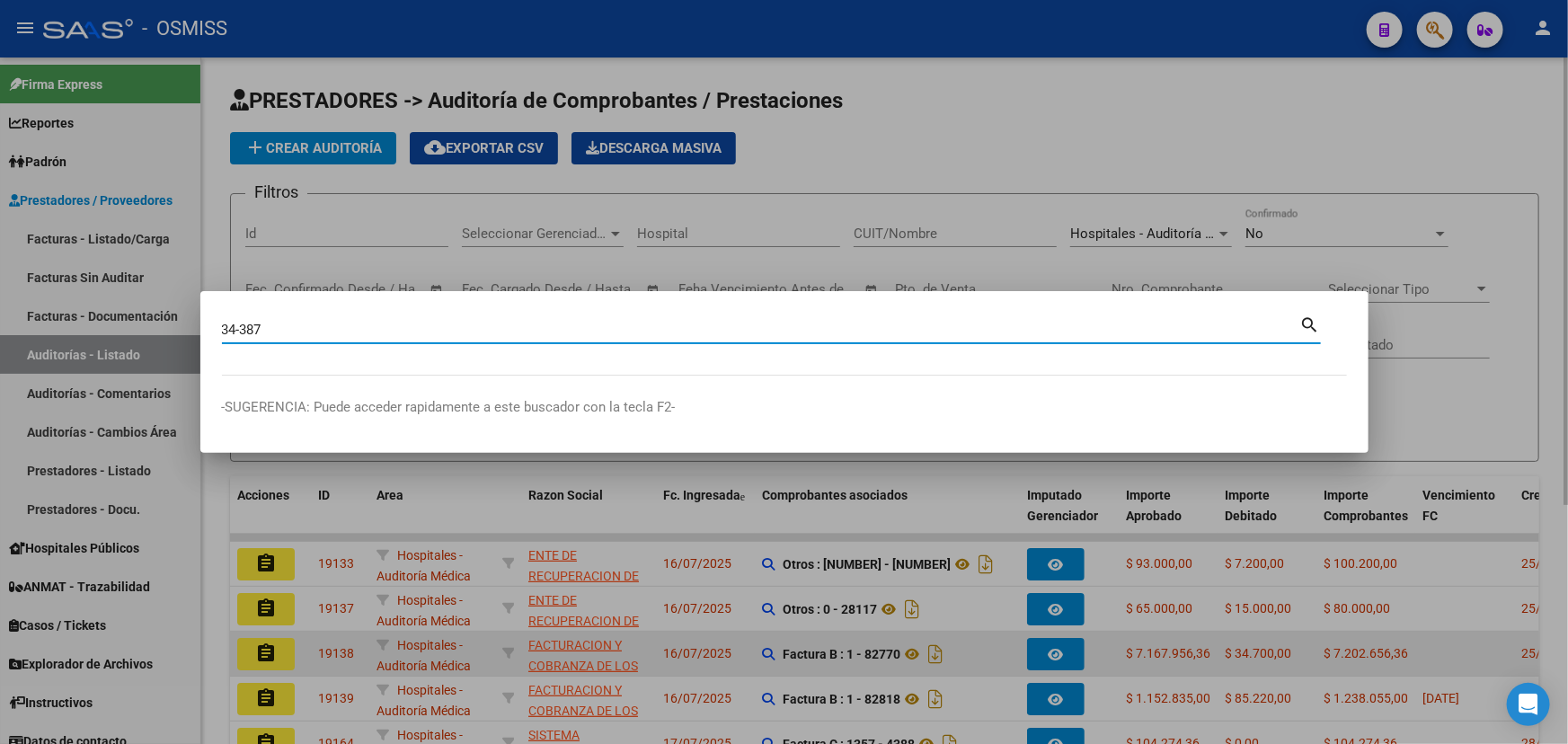 type on "34-387" 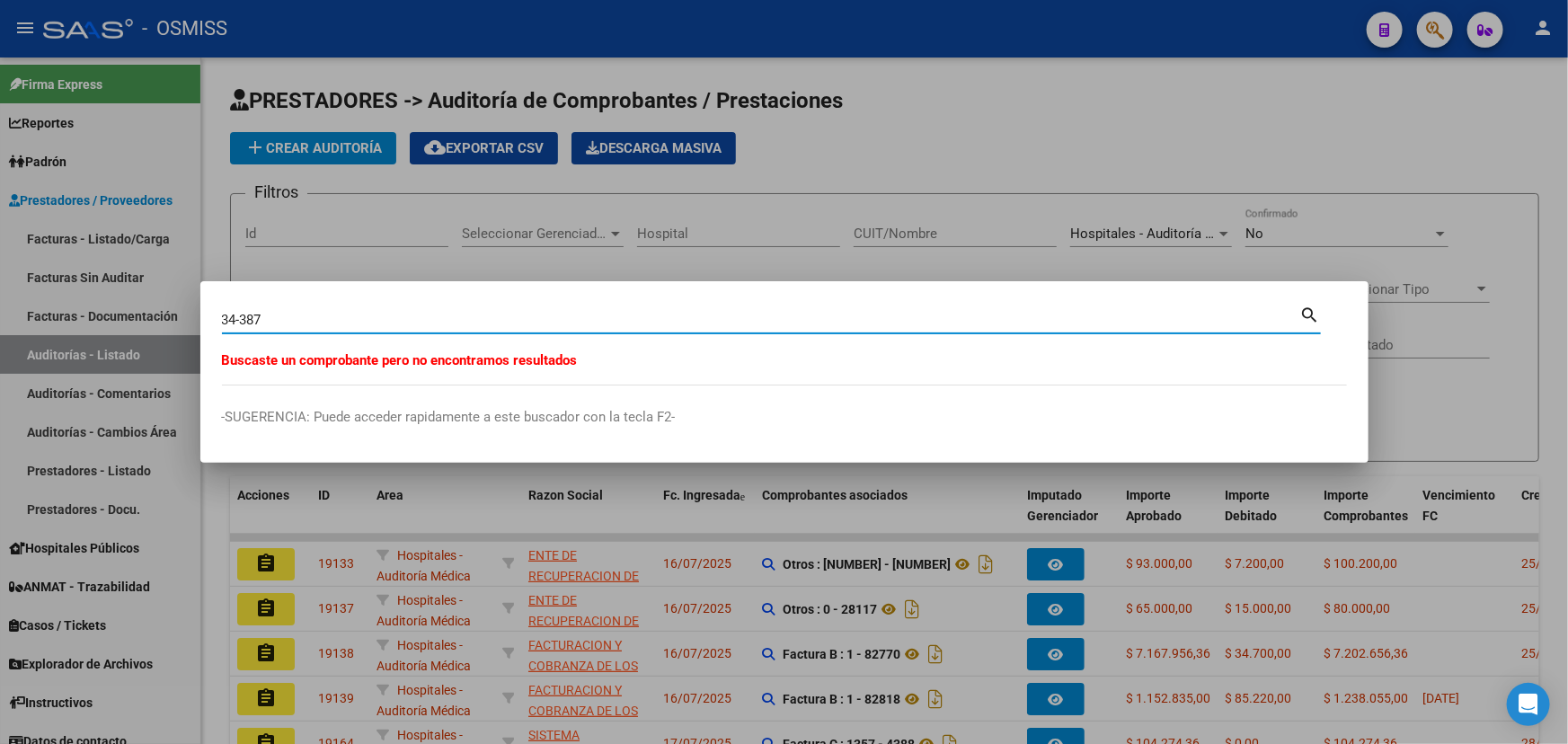 click at bounding box center [784, 372] 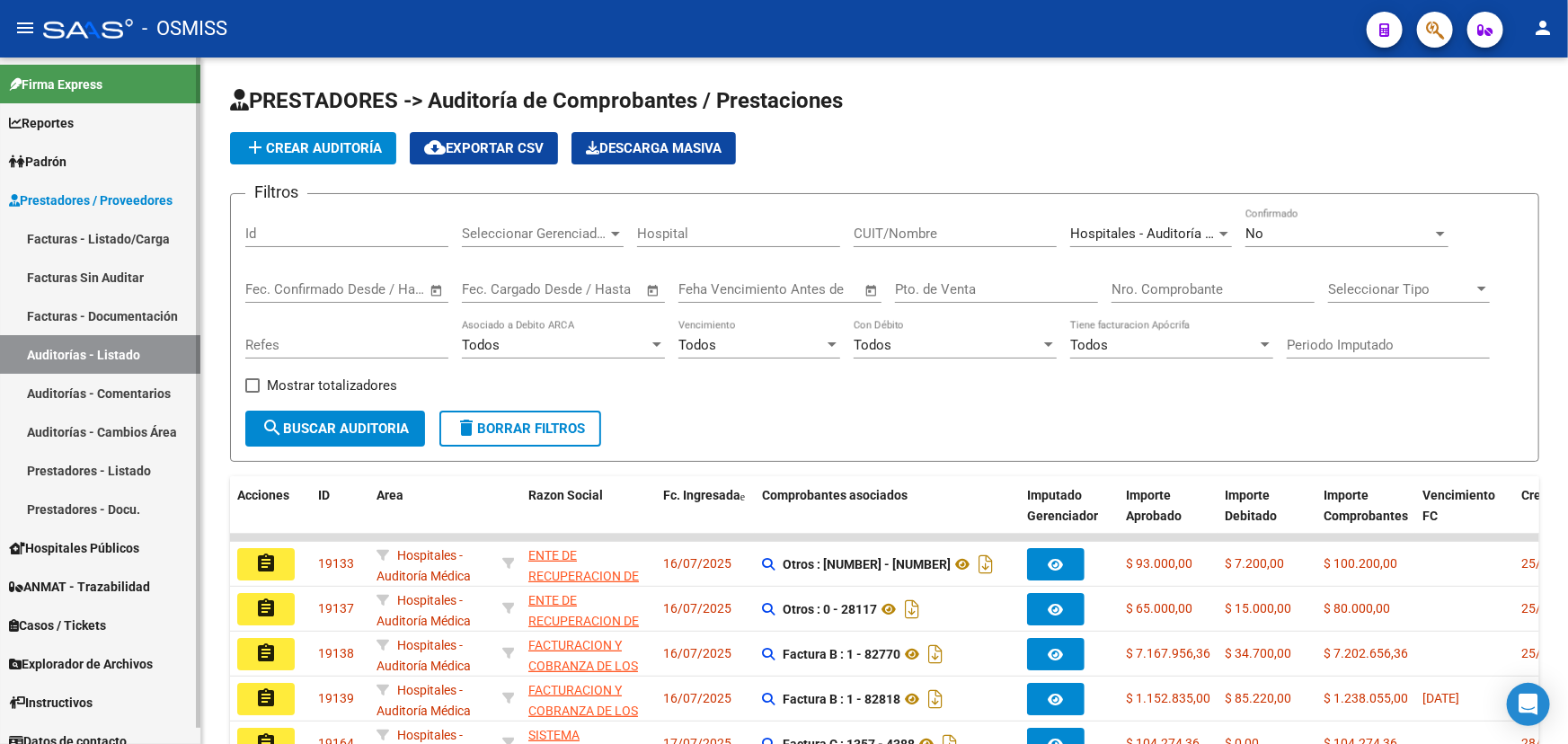 click on "Facturas - Listado/Carga" at bounding box center [100, 238] 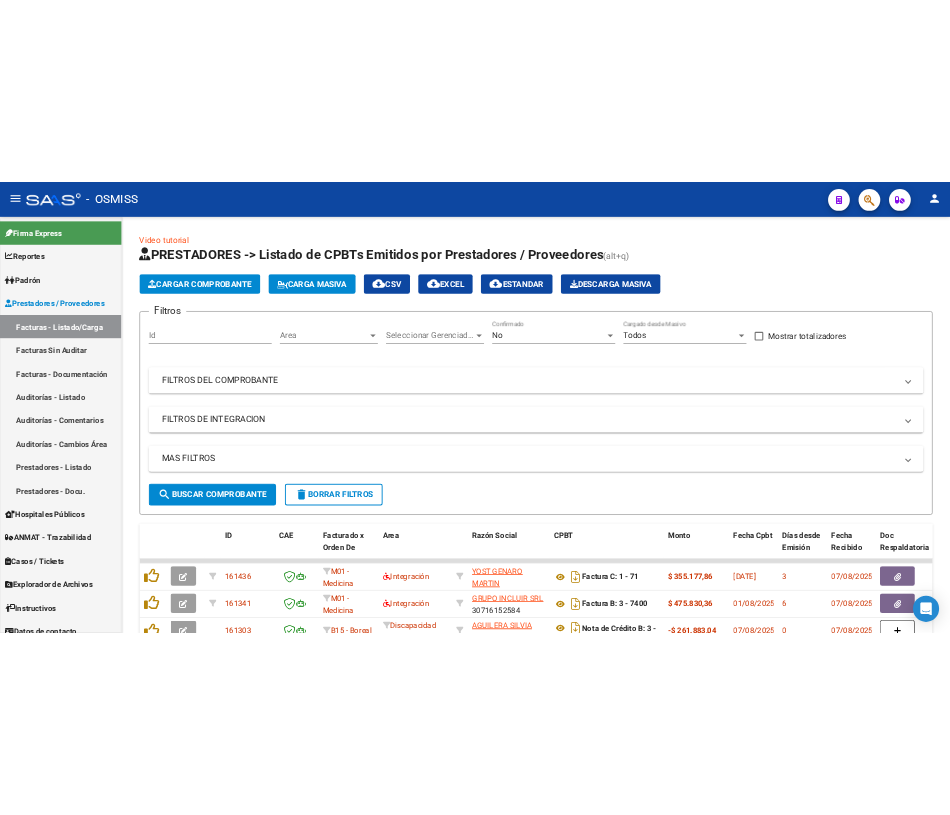 scroll, scrollTop: 0, scrollLeft: 0, axis: both 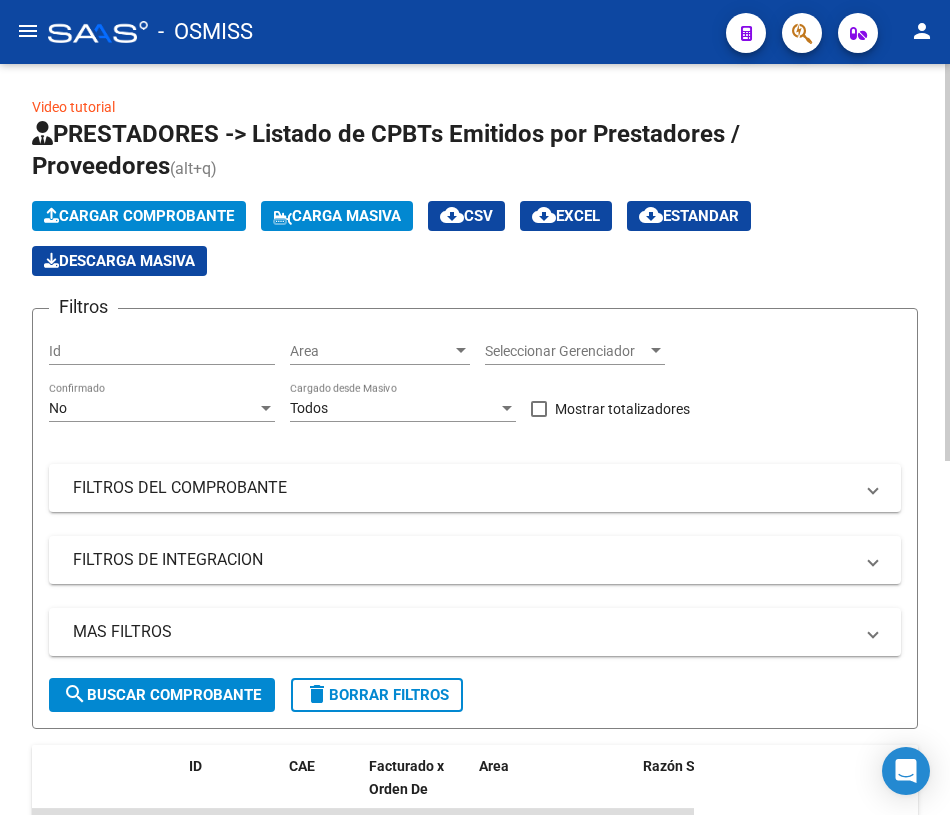 click on "Cargar Comprobante" 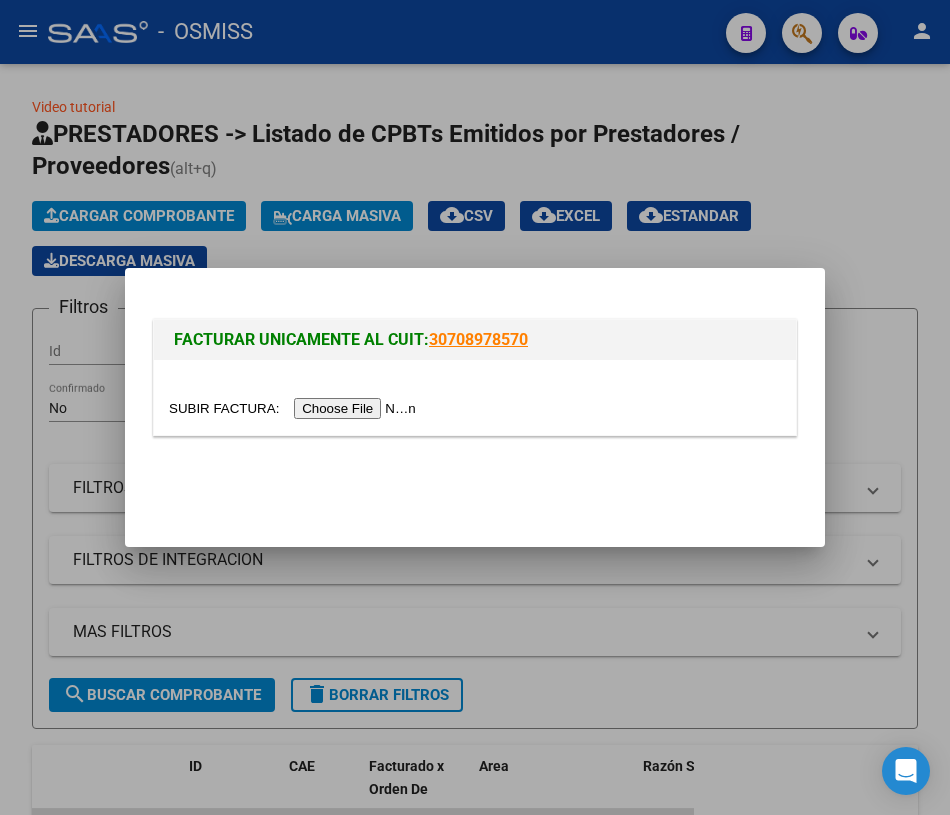 click at bounding box center [295, 408] 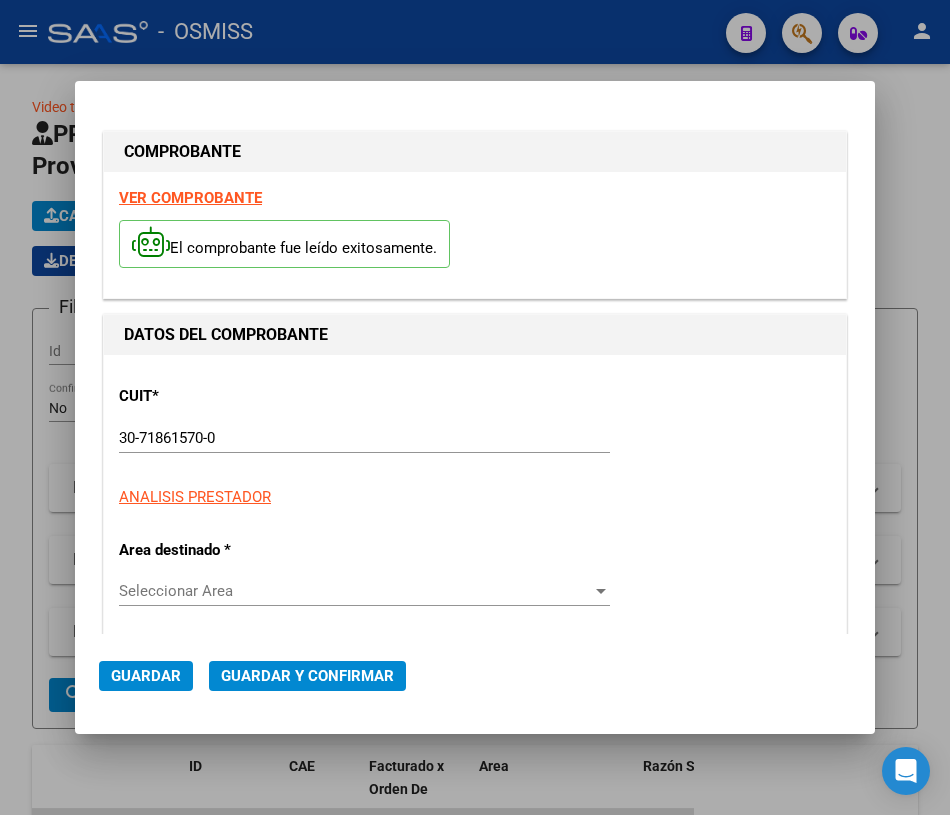 type on "2025-09-06" 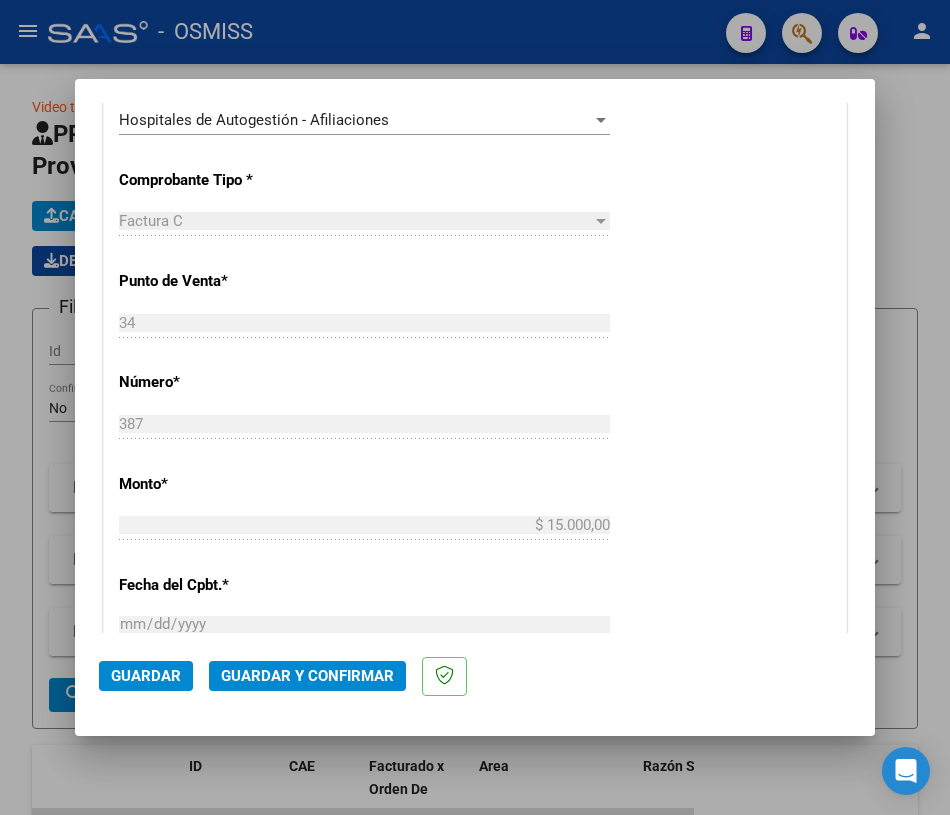 scroll, scrollTop: 636, scrollLeft: 0, axis: vertical 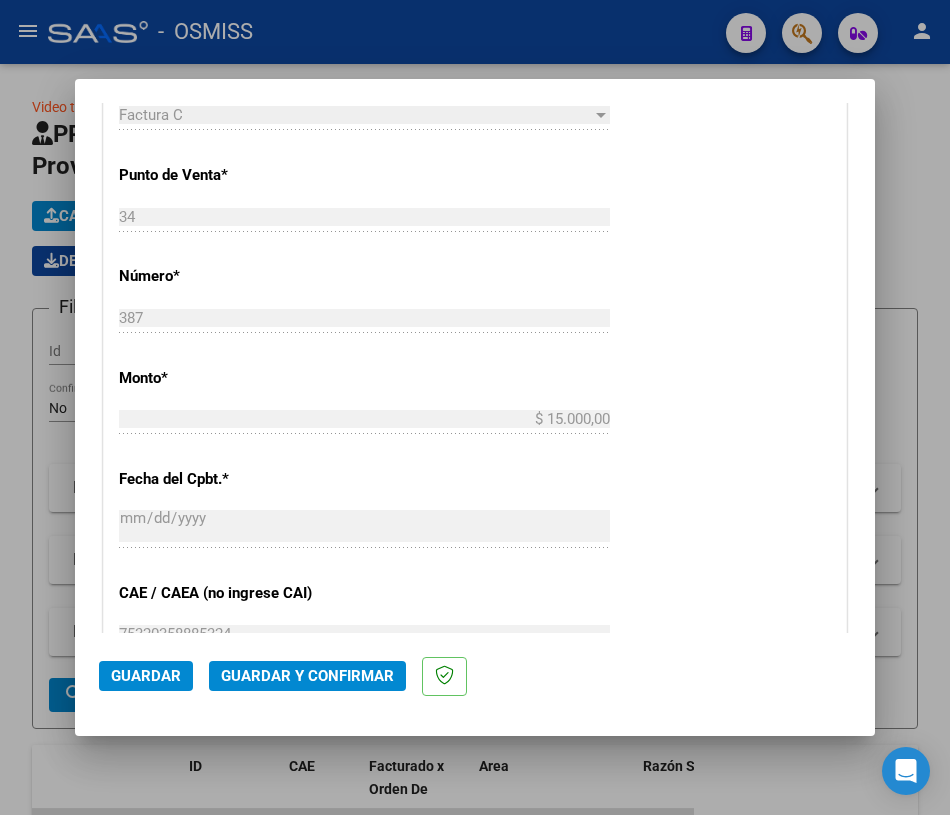 click on "Guardar y Confirmar" 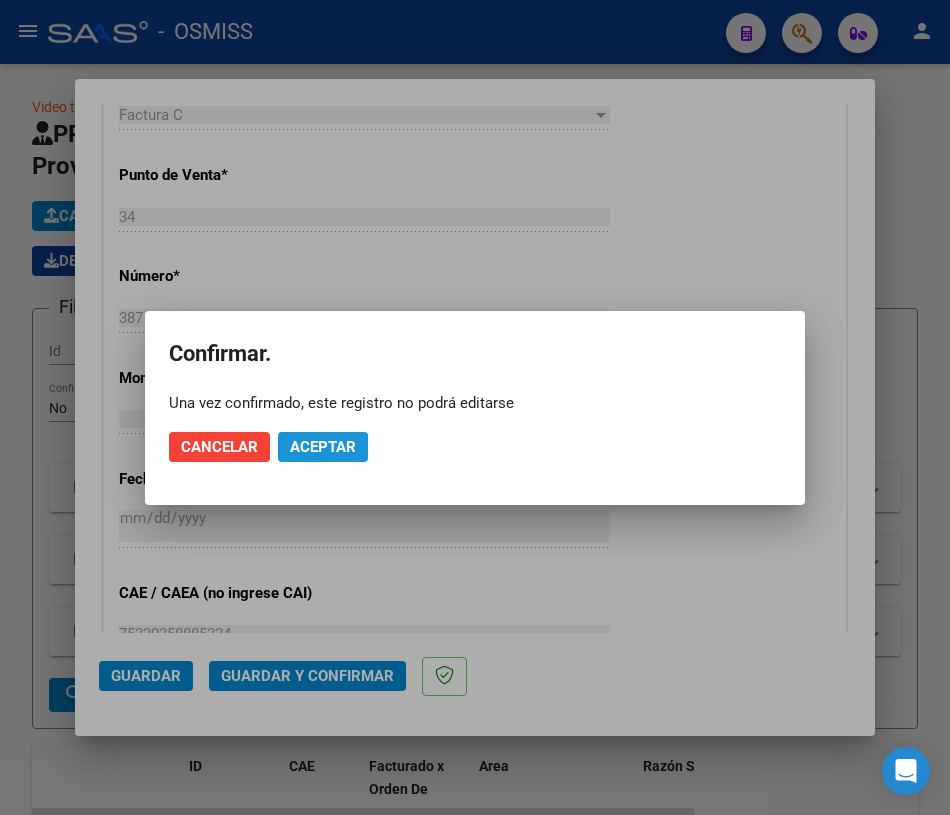click on "Aceptar" 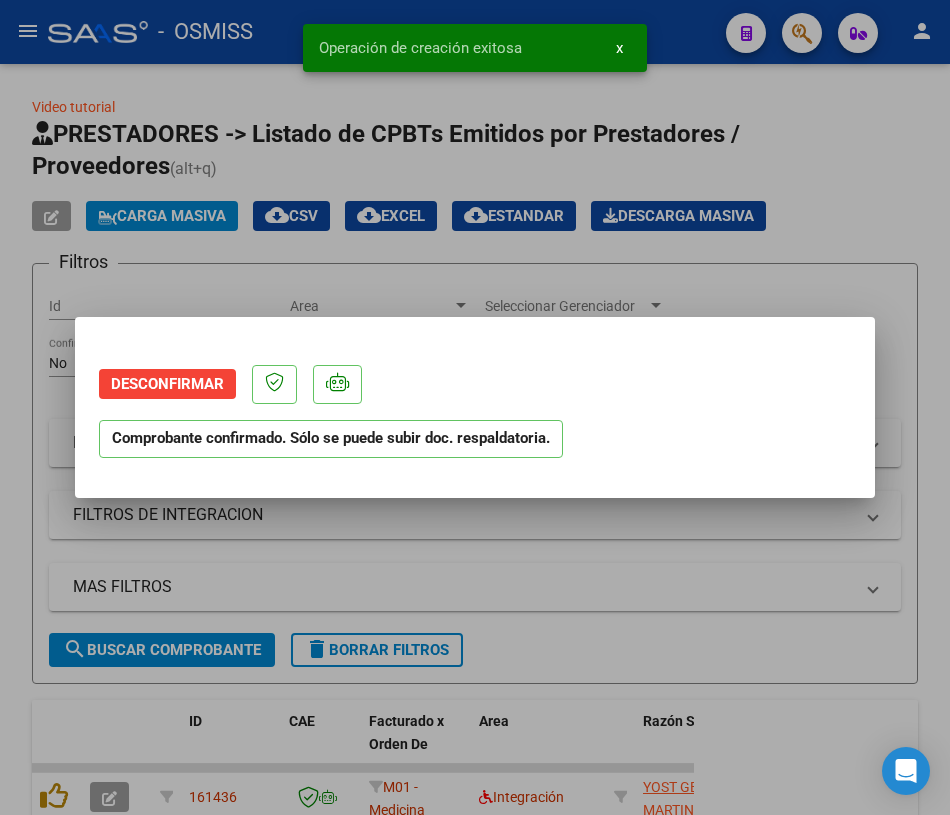 scroll, scrollTop: 0, scrollLeft: 0, axis: both 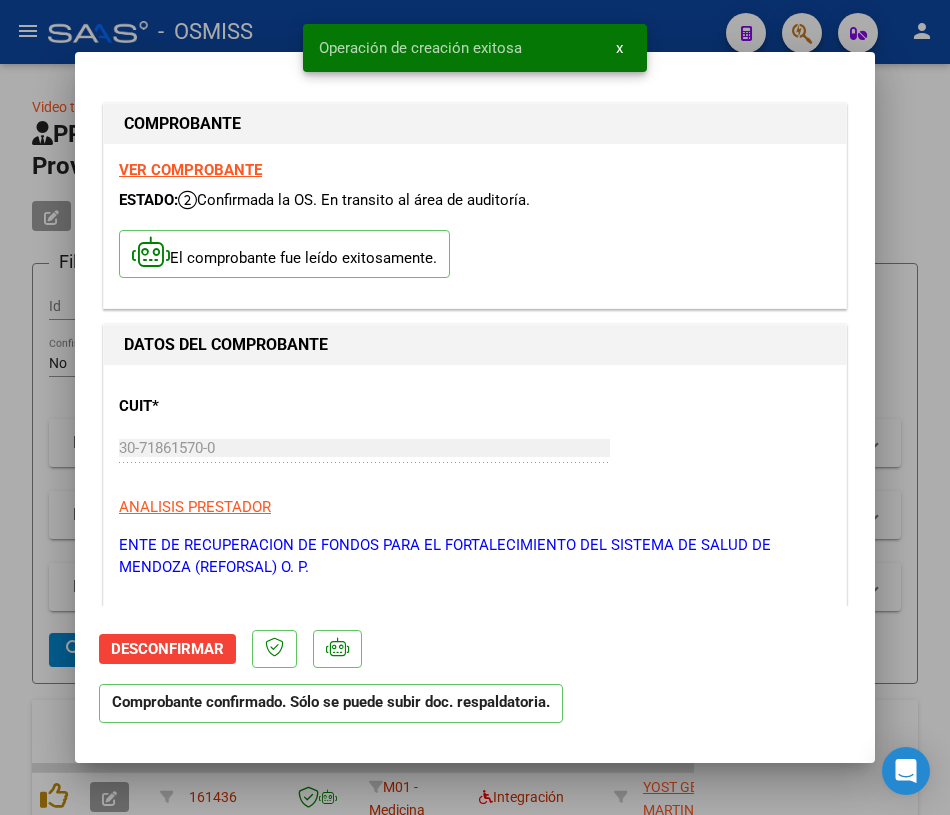click at bounding box center [475, 407] 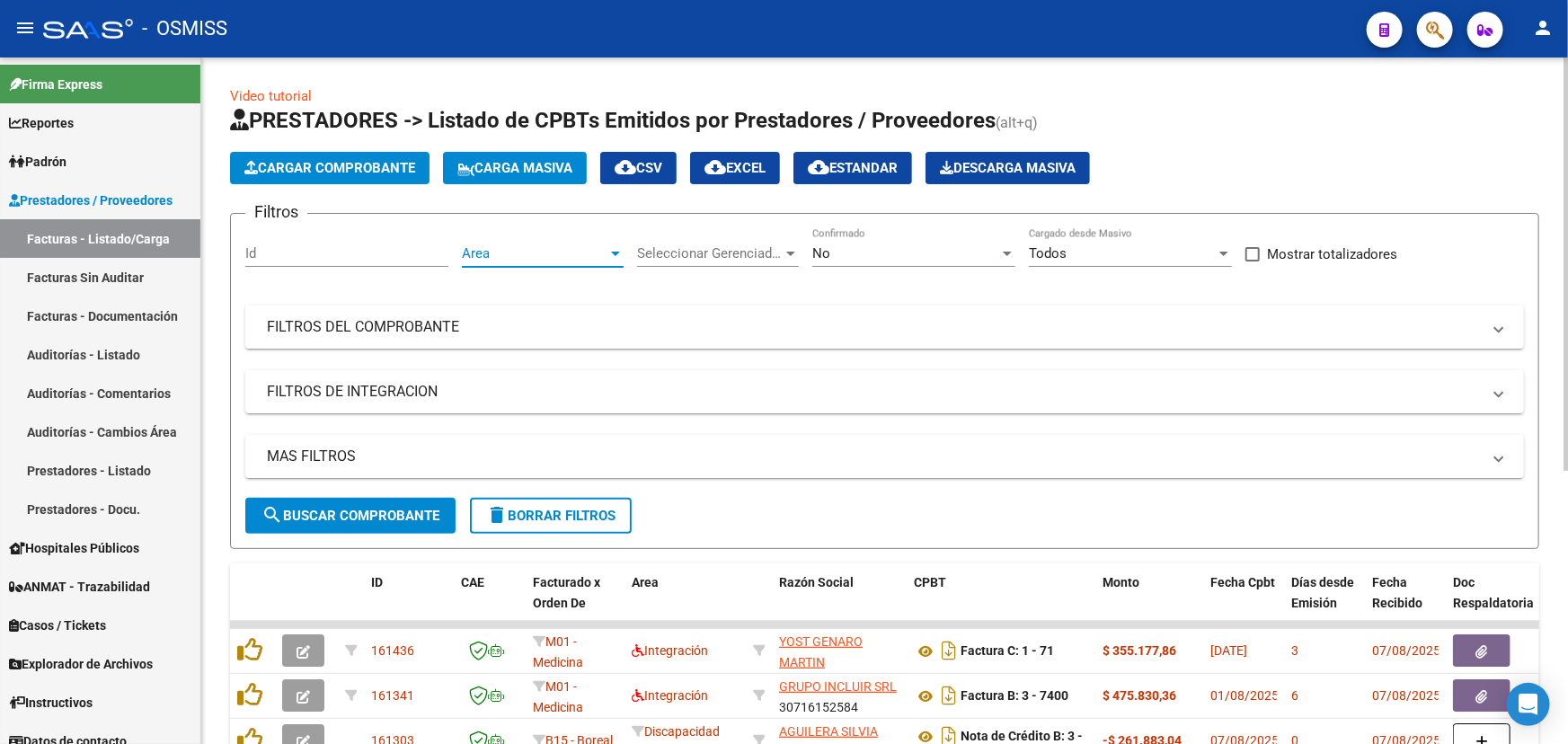 click on "Area" at bounding box center (535, 253) 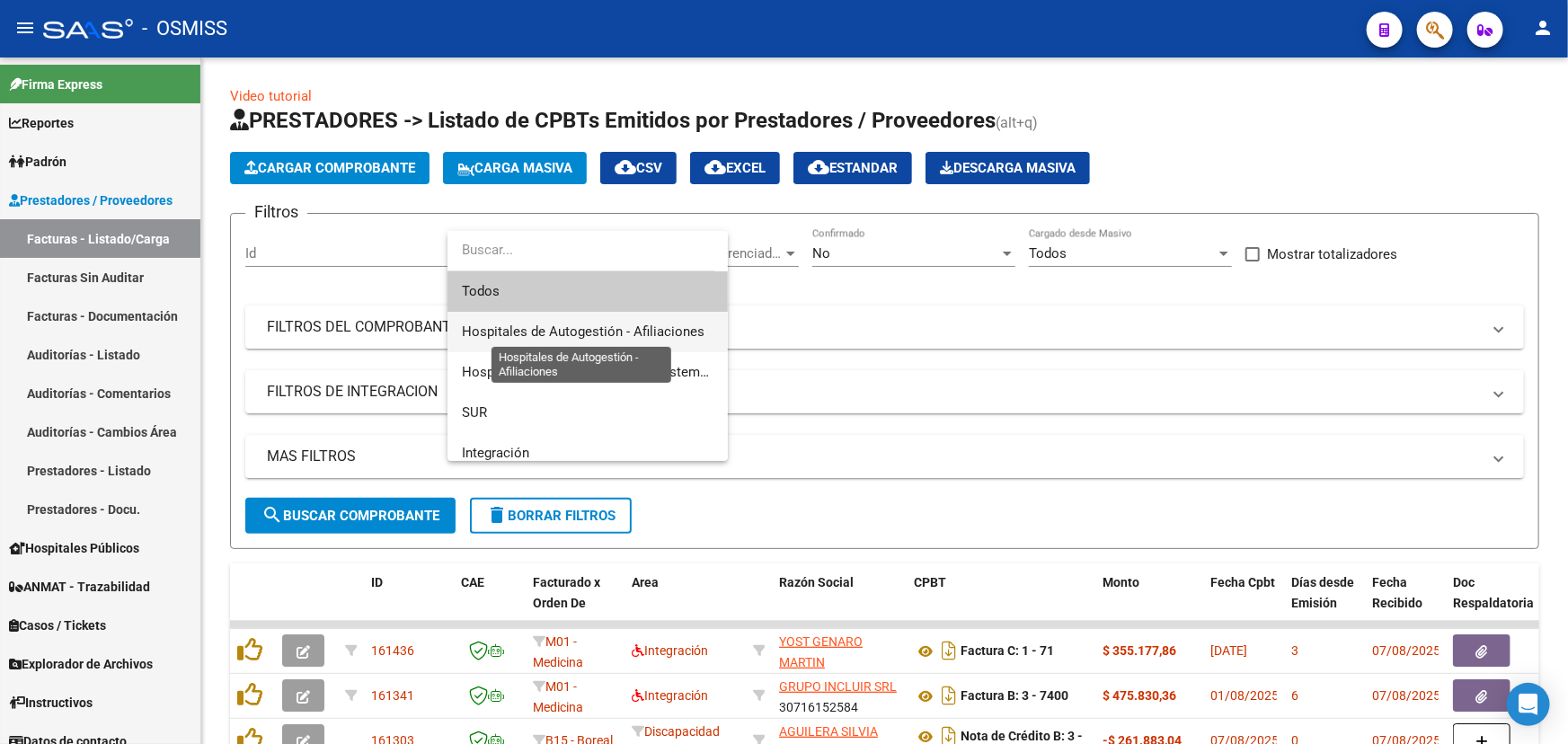 click on "Hospitales de Autogestión - Afiliaciones" at bounding box center (583, 332) 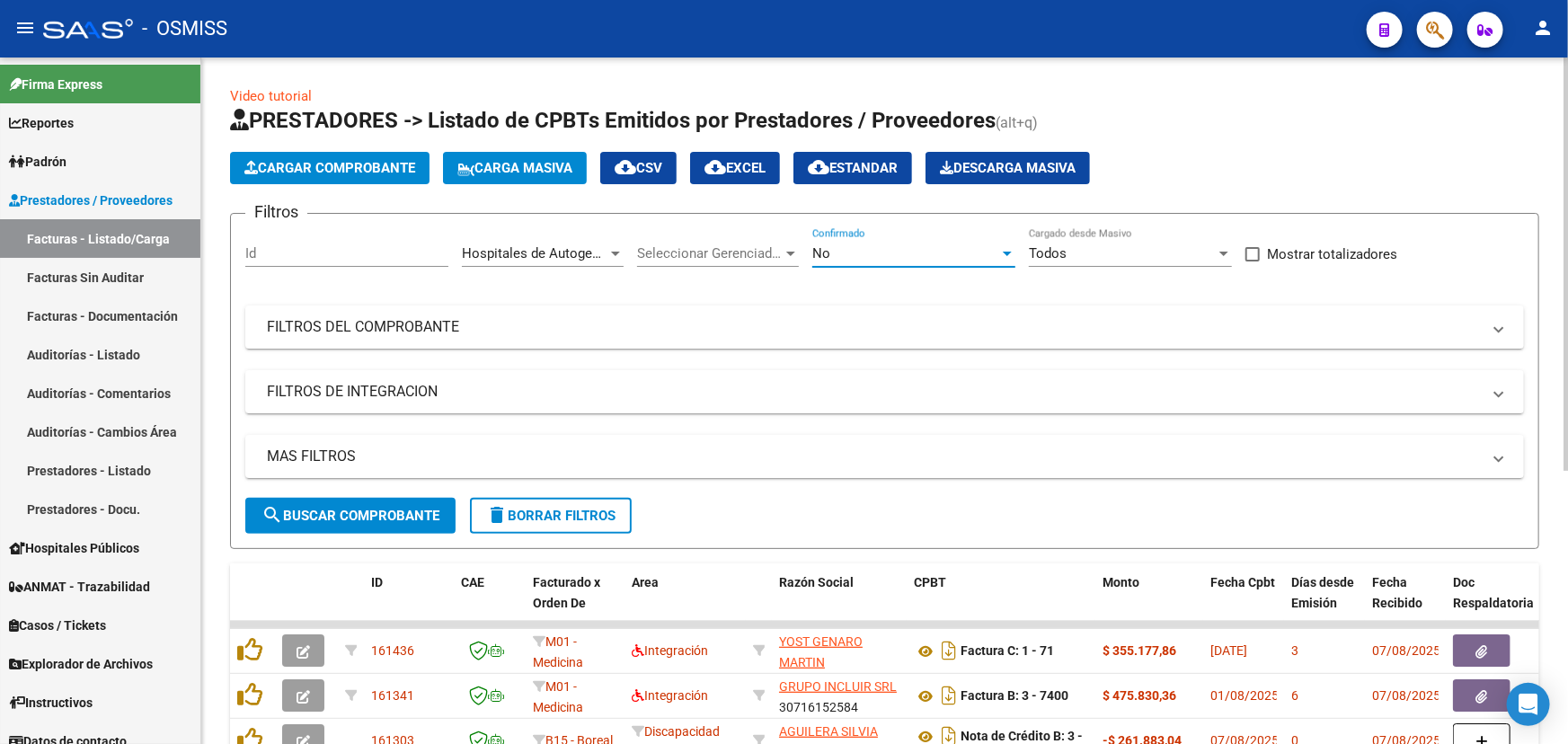 click on "No" at bounding box center [906, 253] 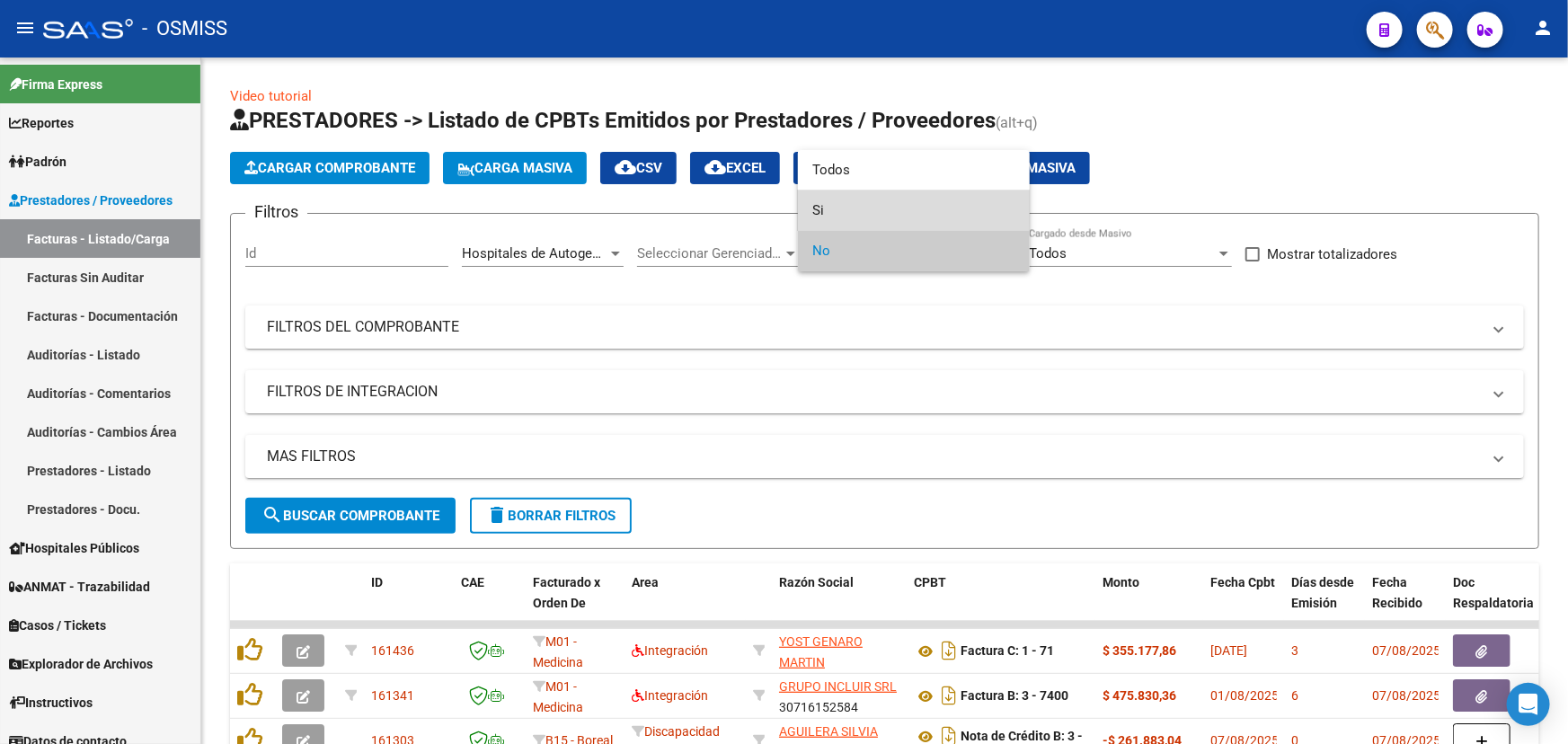 click on "Si" at bounding box center [914, 210] 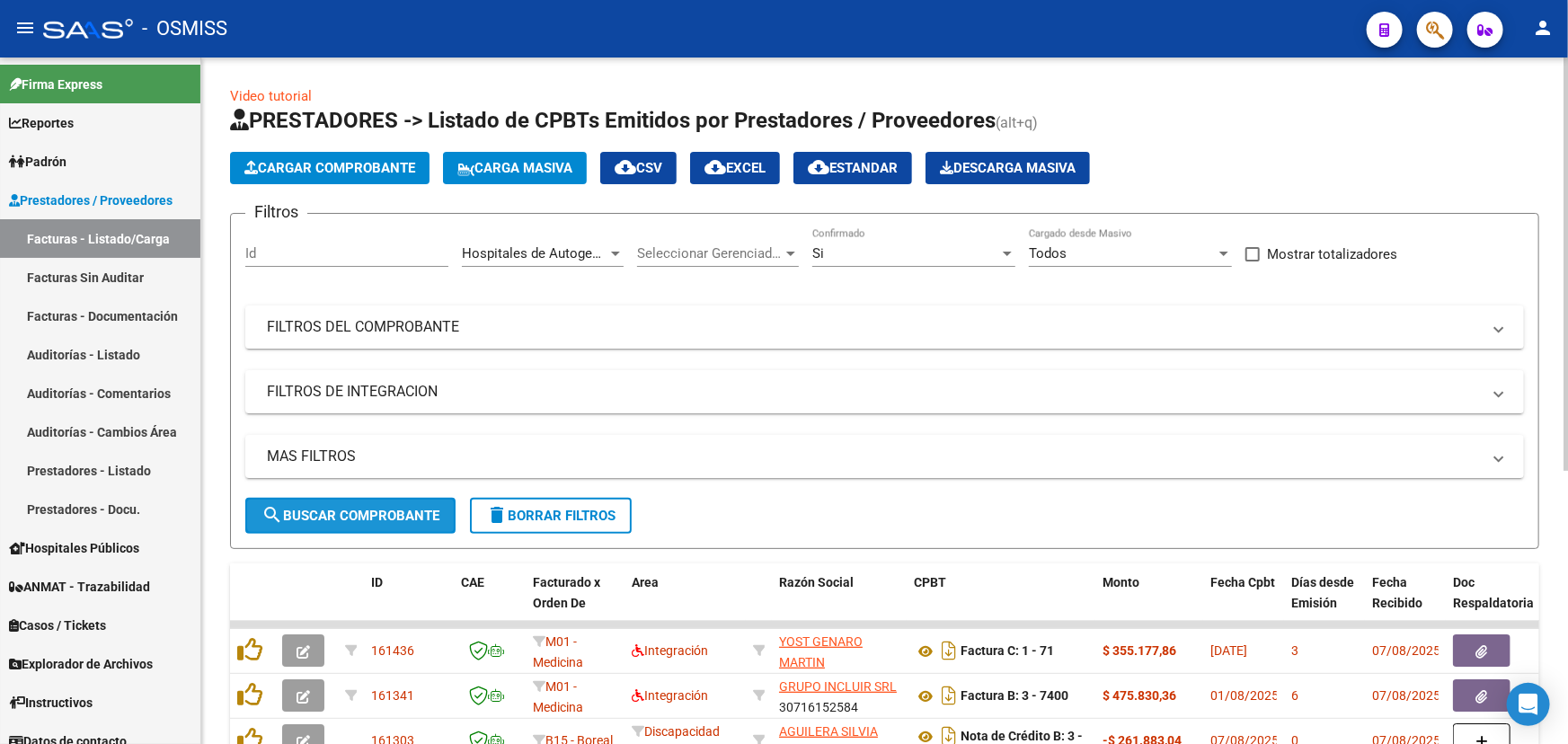 click on "search  Buscar Comprobante" 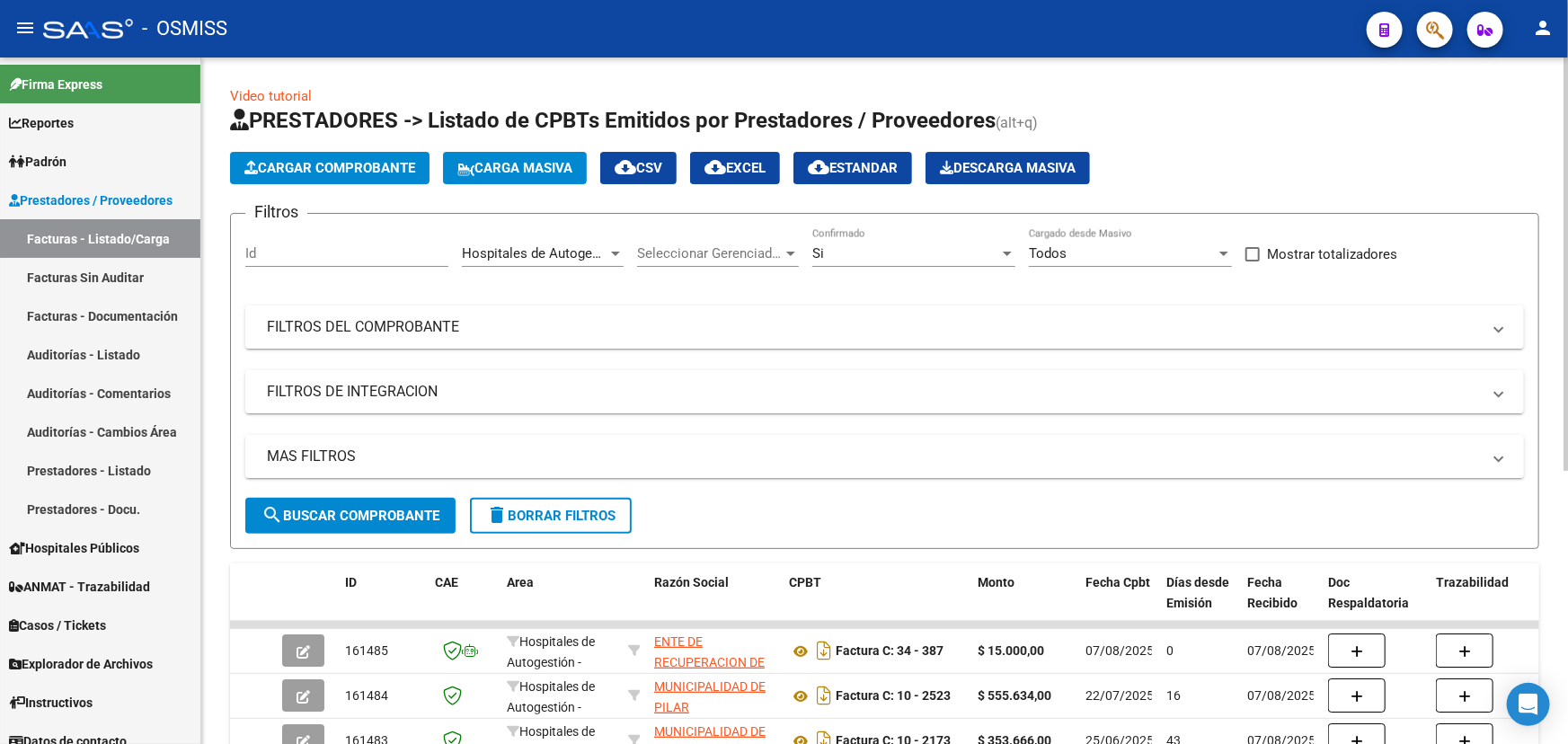 click on "MAS FILTROS" at bounding box center [873, 456] 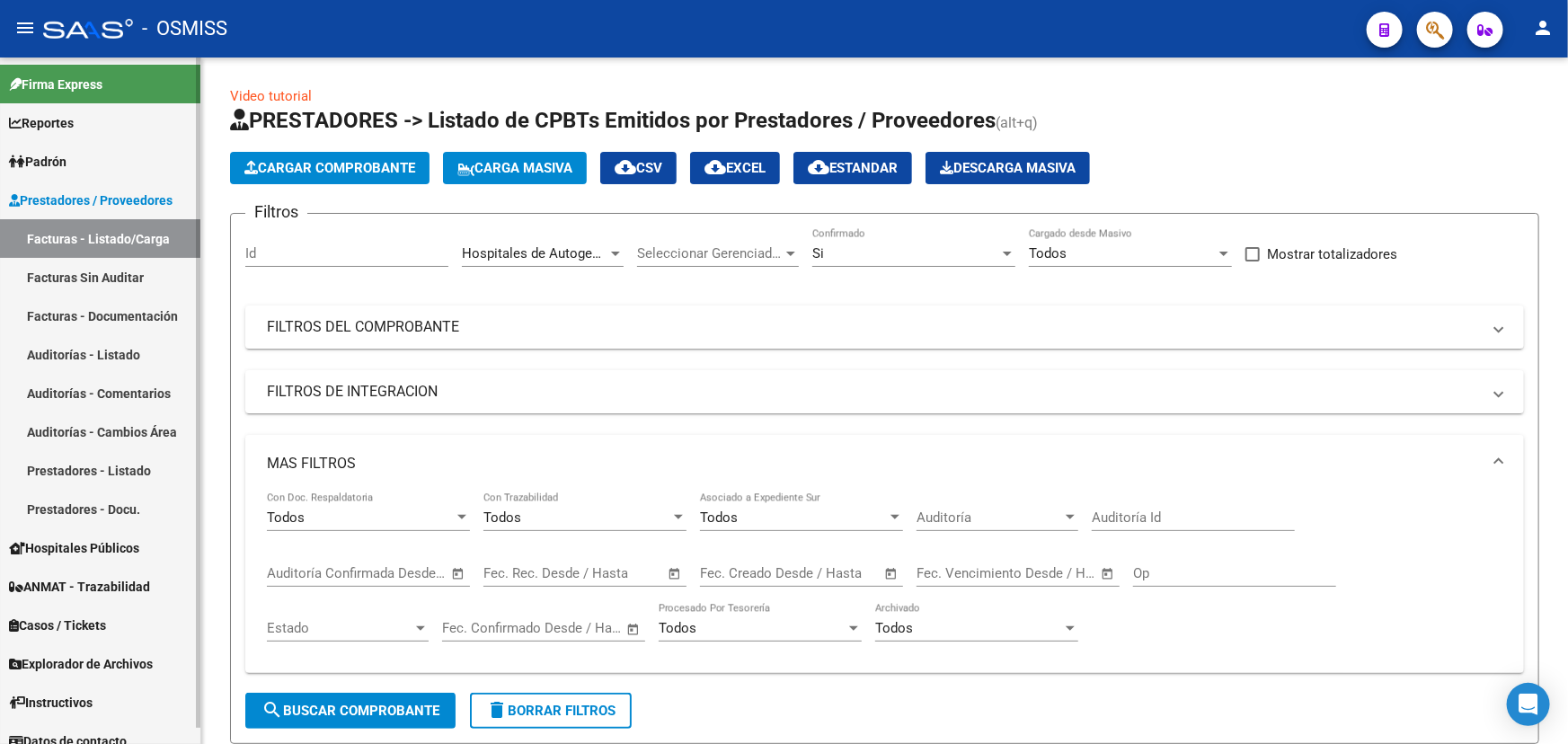 click on "Auditorías - Listado" at bounding box center (100, 354) 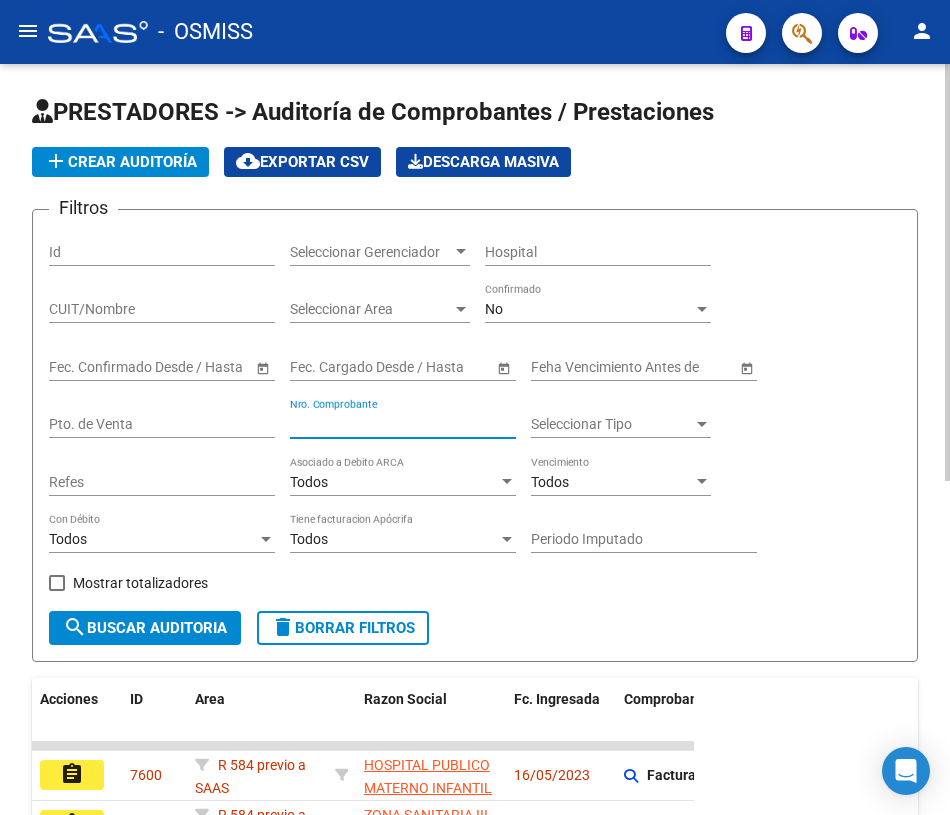 click on "Nro. Comprobante" at bounding box center (403, 424) 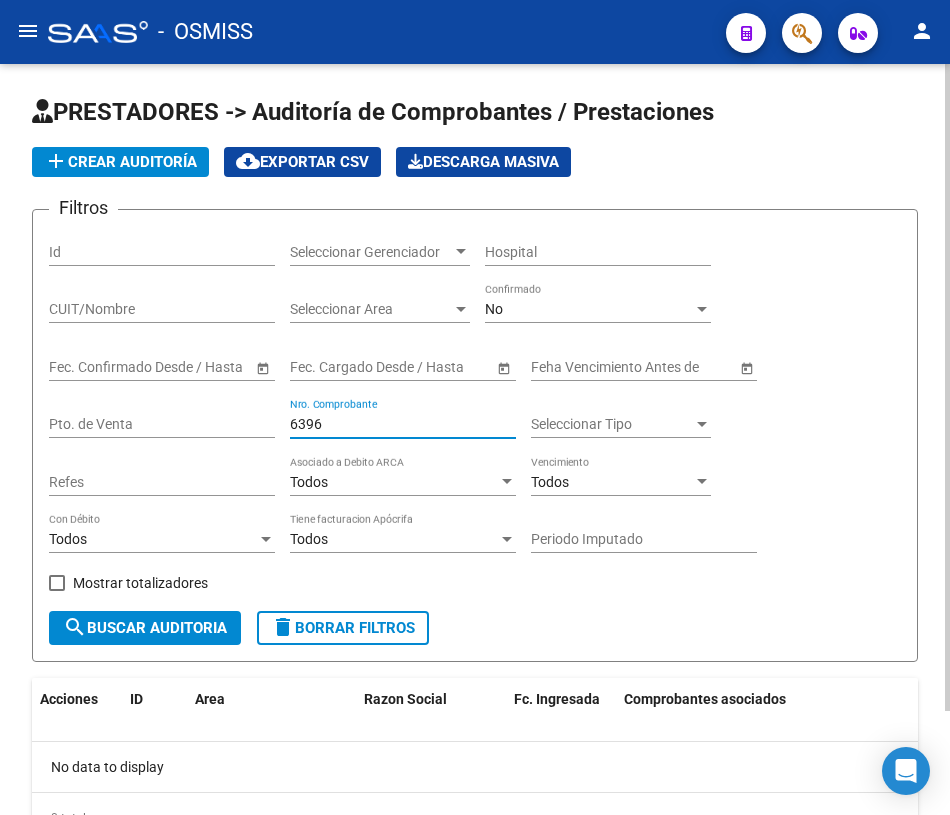 scroll, scrollTop: 120, scrollLeft: 0, axis: vertical 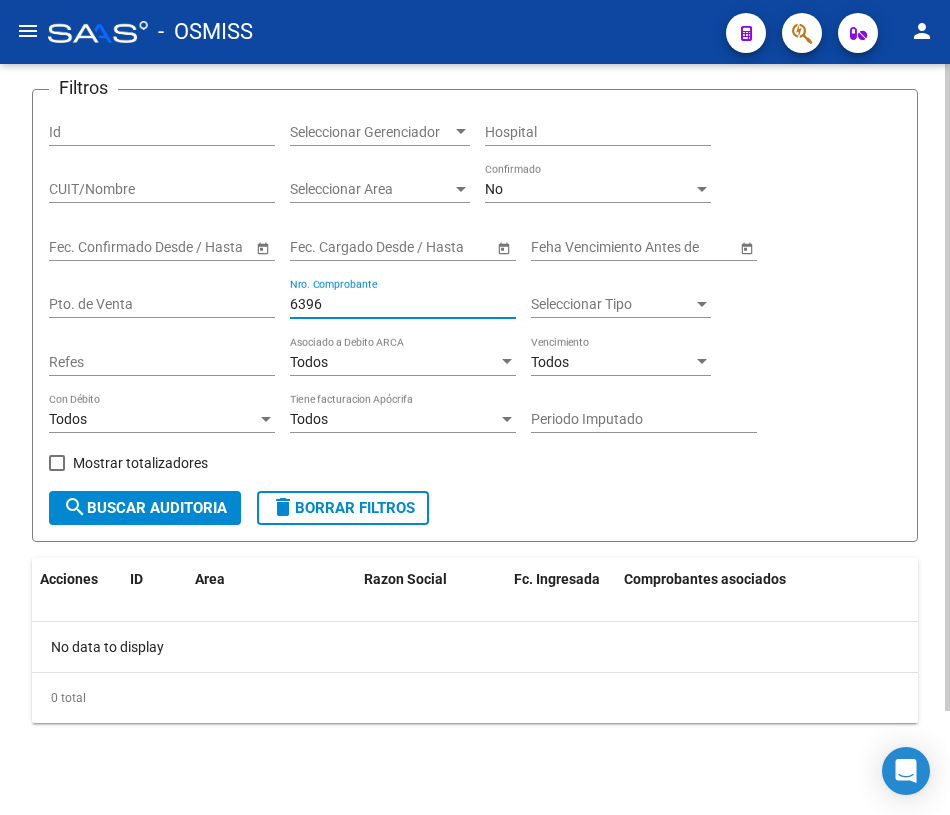 type on "6396" 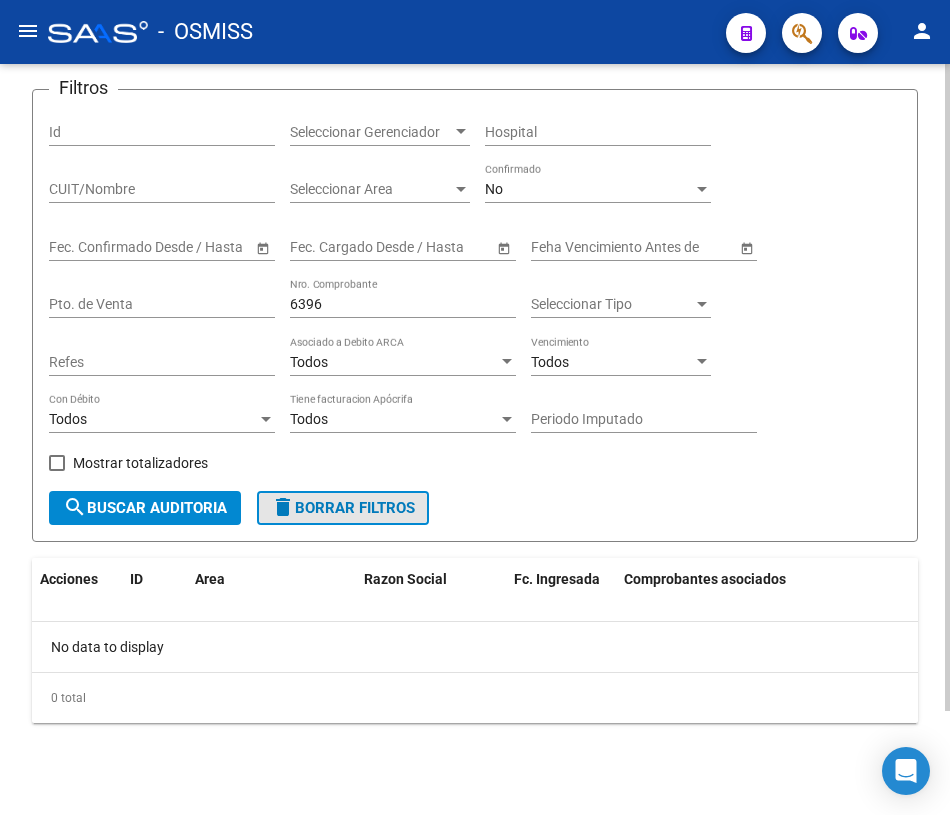 click on "delete  Borrar Filtros" 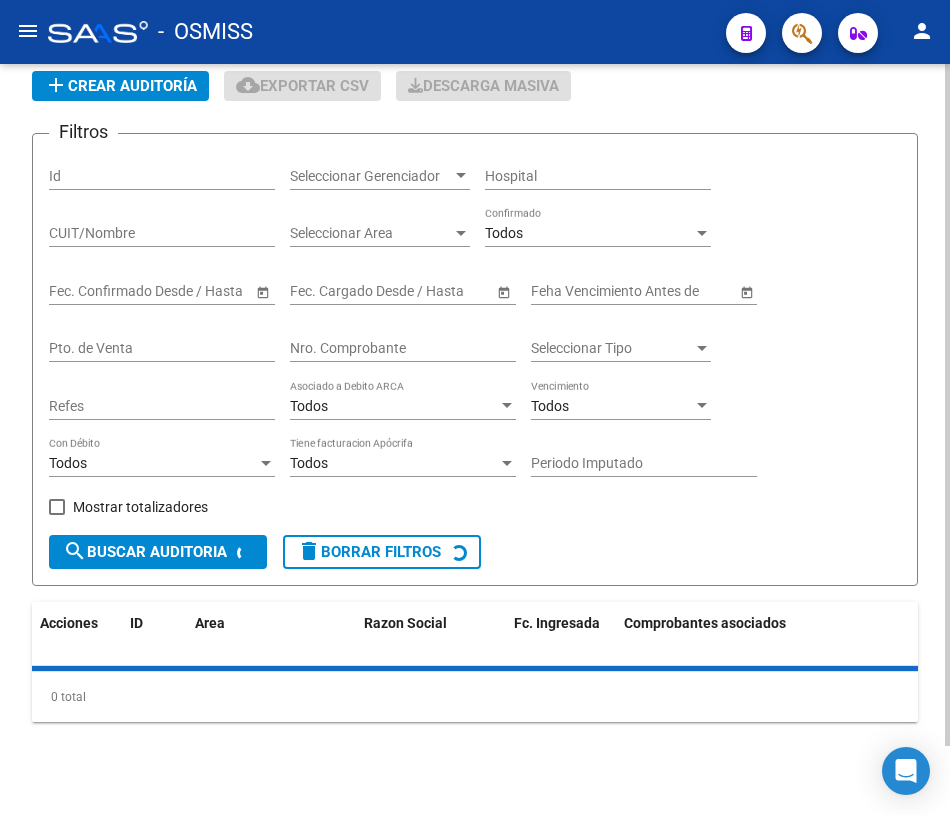 scroll, scrollTop: 120, scrollLeft: 0, axis: vertical 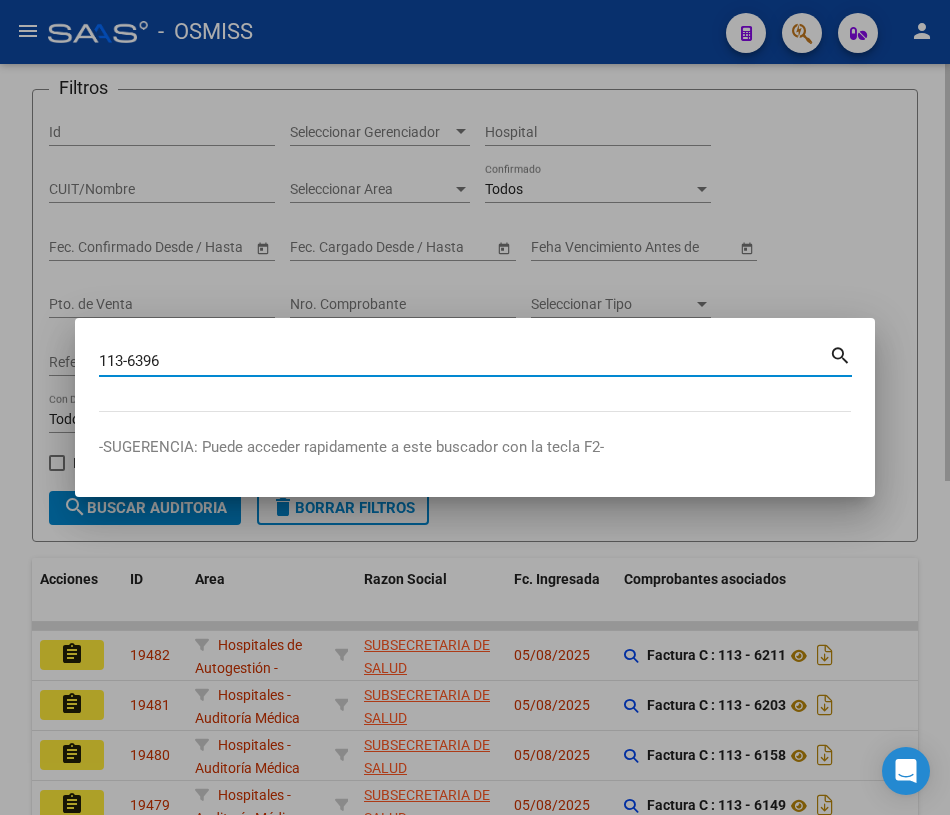 type on "113-6396" 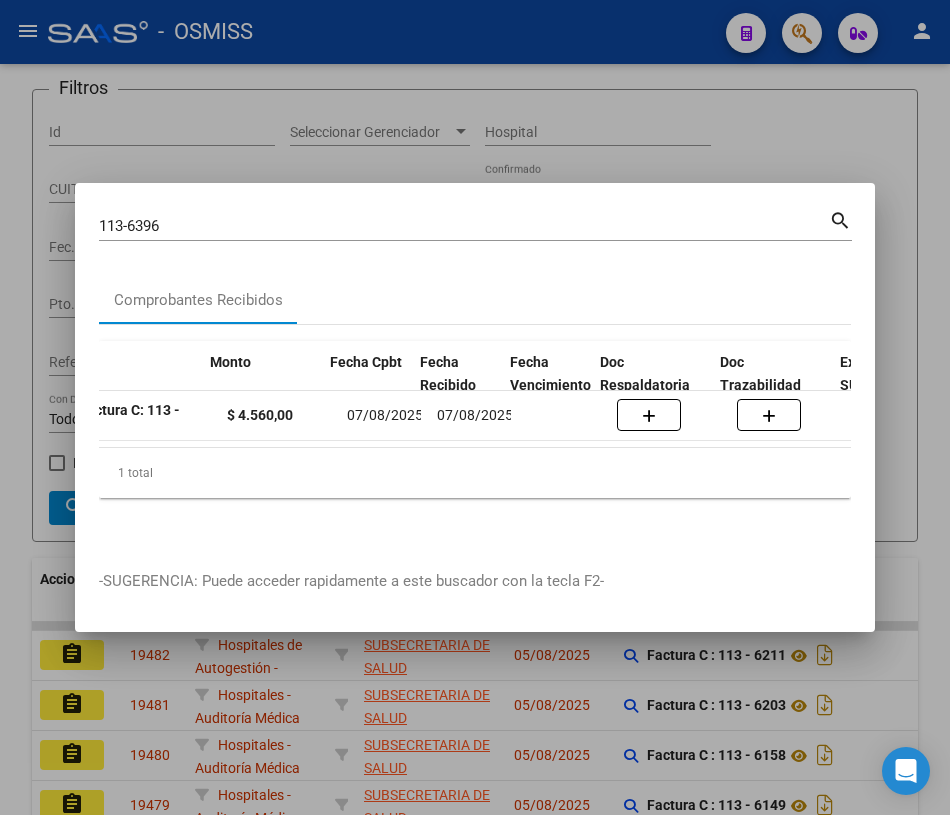 scroll, scrollTop: 0, scrollLeft: 724, axis: horizontal 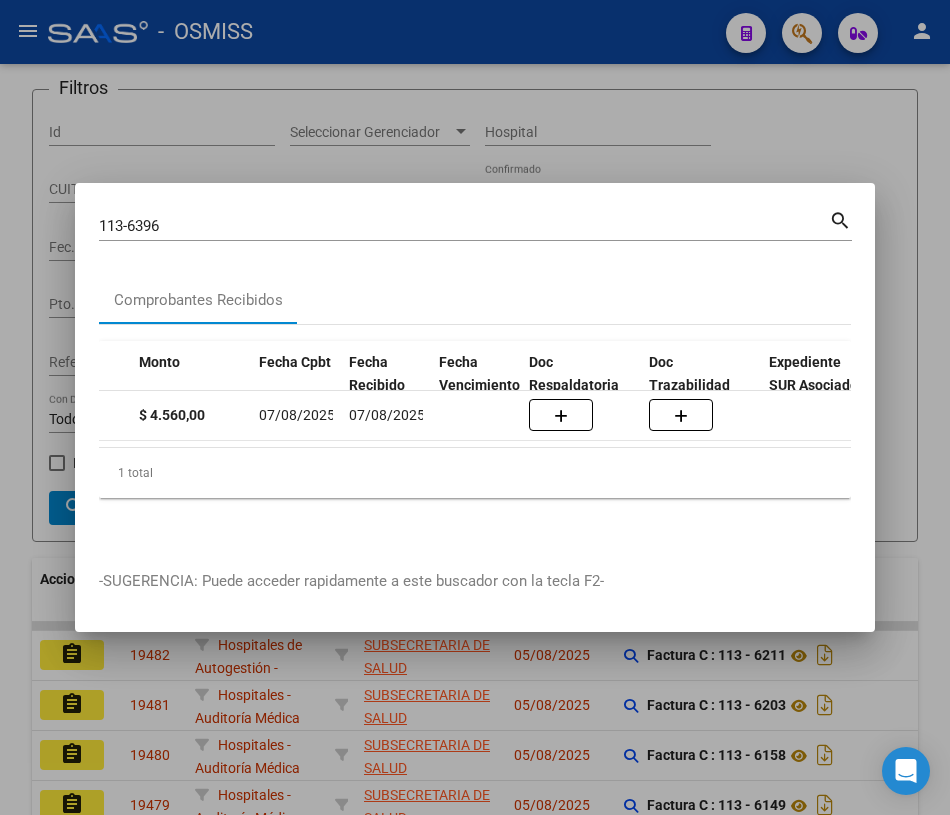 click at bounding box center (475, 407) 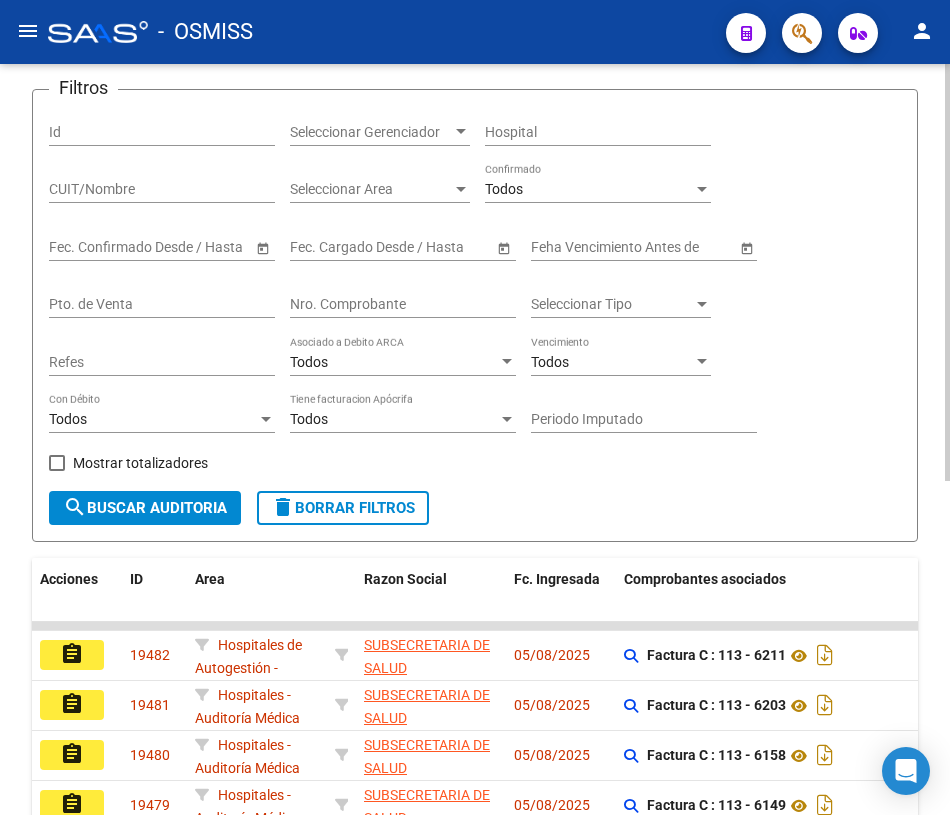 click on "Nro. Comprobante" 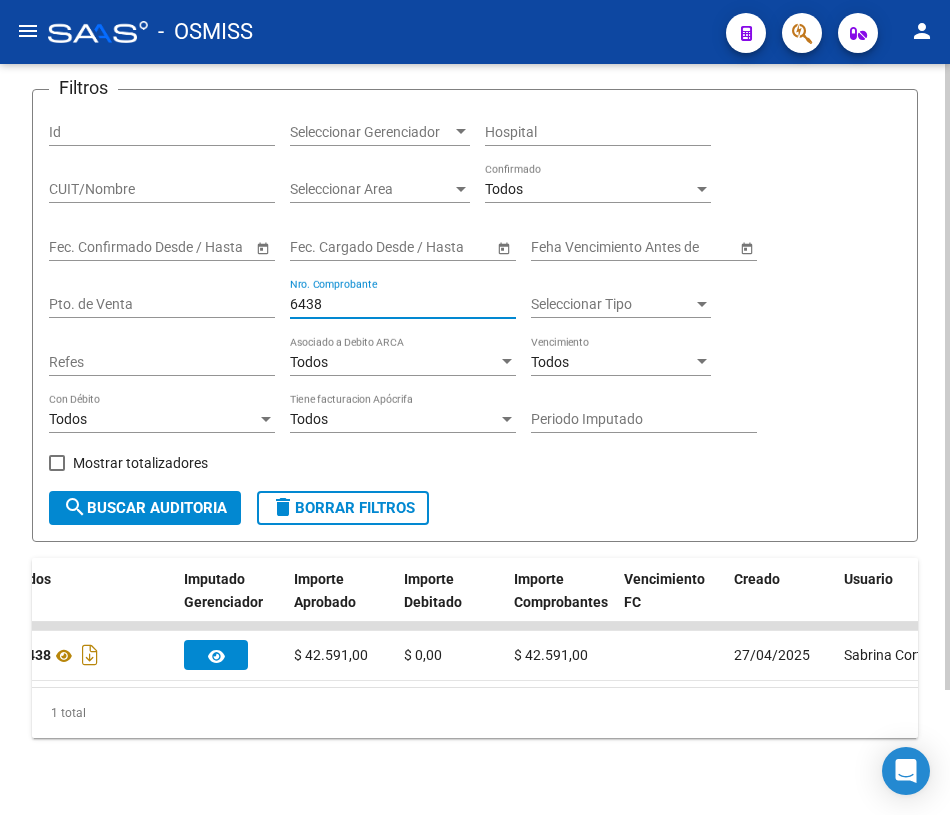 scroll, scrollTop: 0, scrollLeft: 92, axis: horizontal 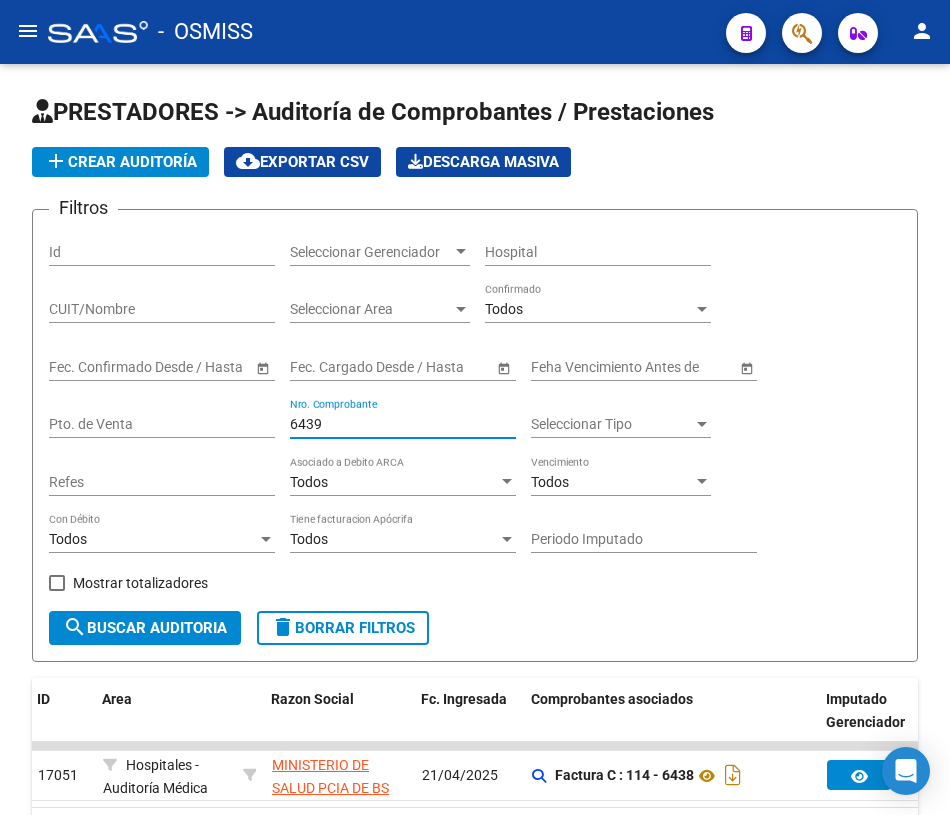 type on "6439" 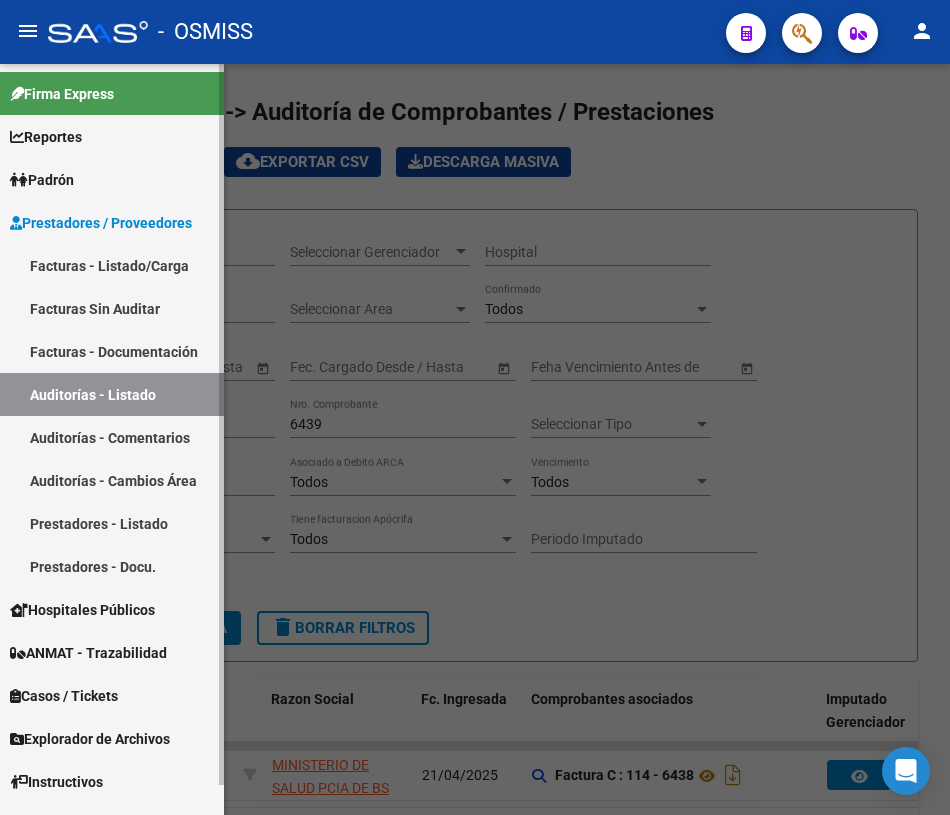click on "Facturas - Listado/Carga" at bounding box center (112, 265) 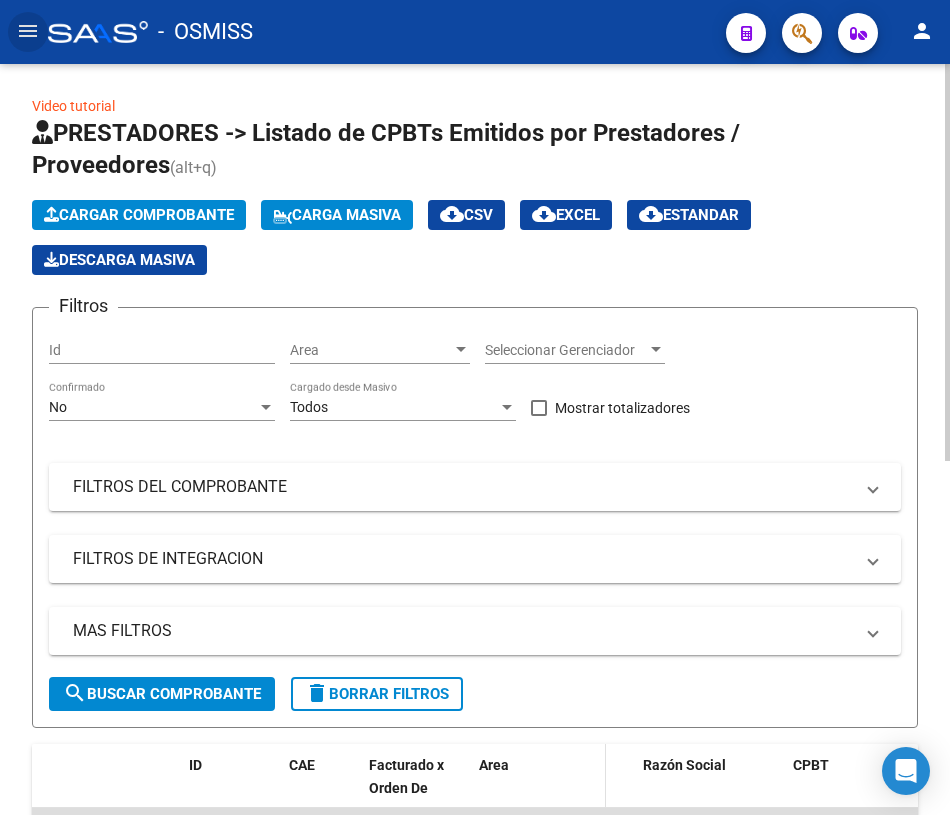 scroll, scrollTop: 0, scrollLeft: 0, axis: both 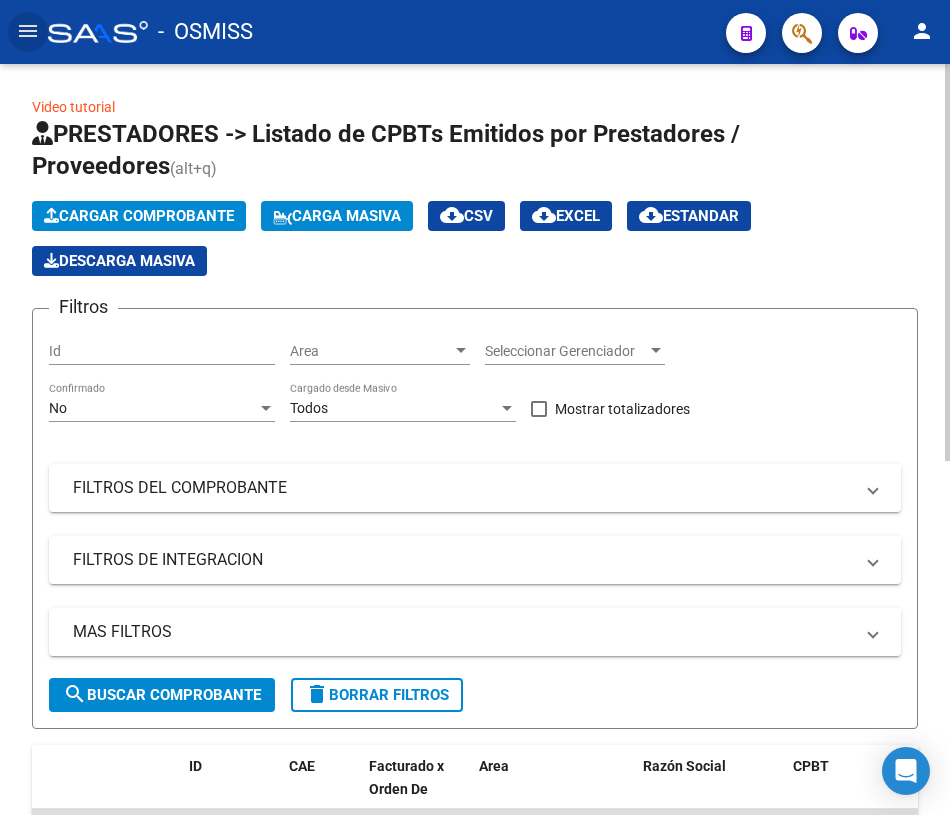 type 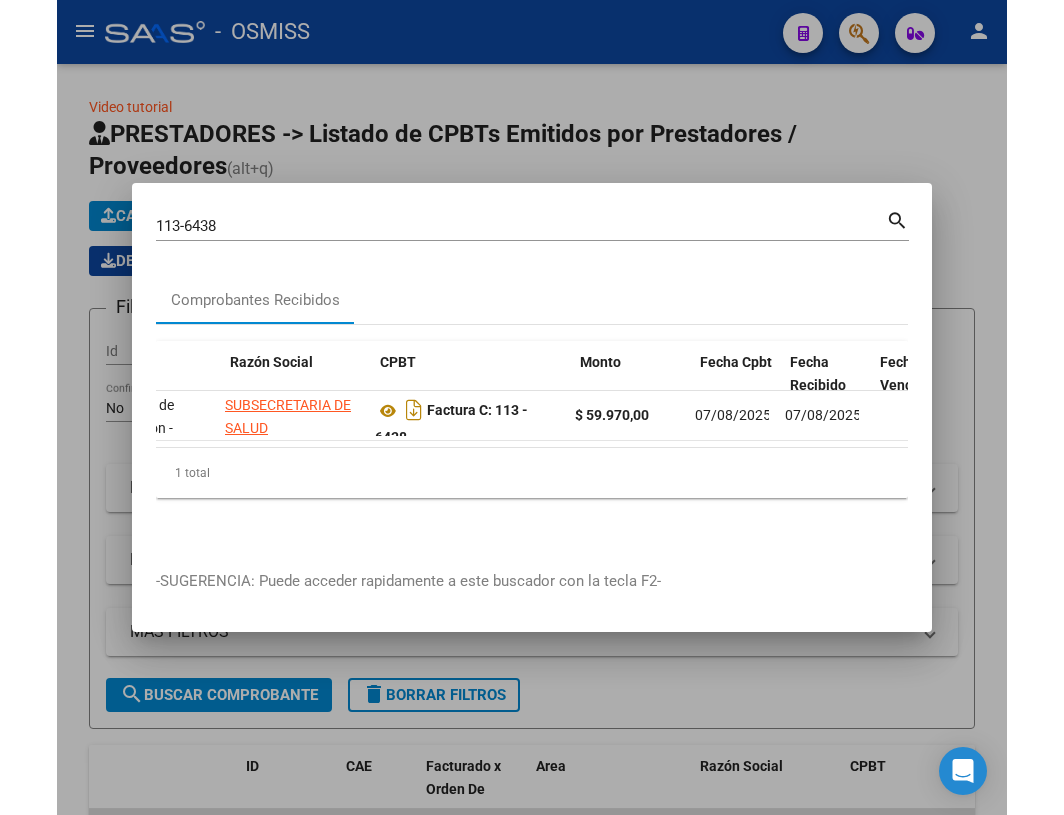scroll, scrollTop: 0, scrollLeft: 0, axis: both 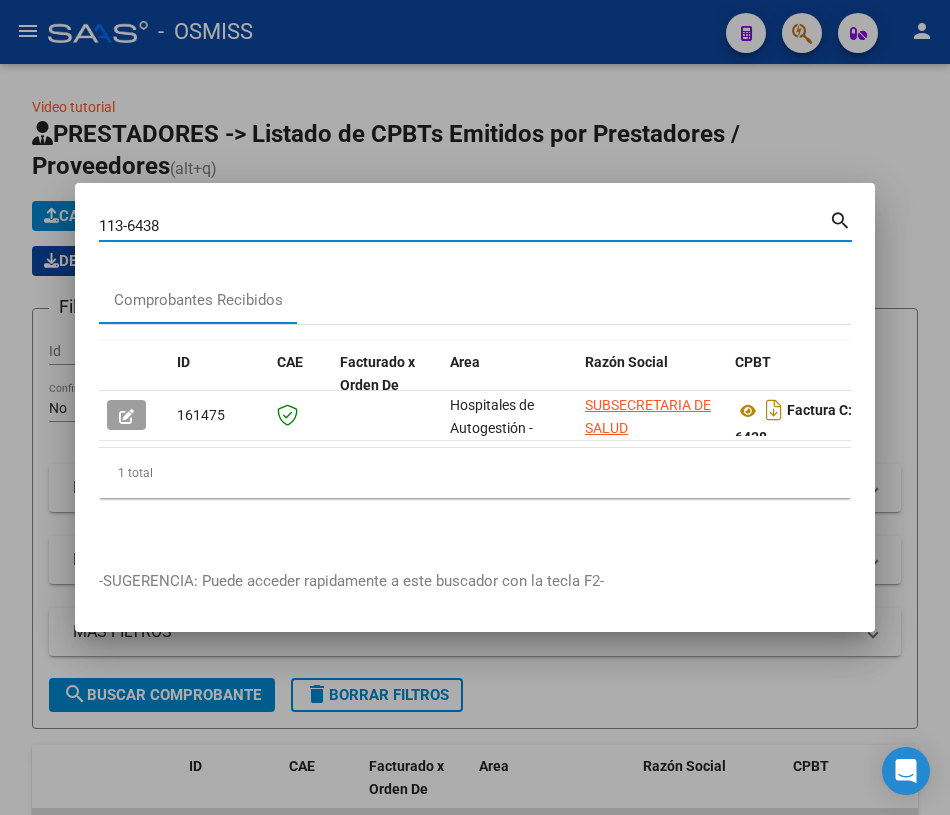 drag, startPoint x: 210, startPoint y: 215, endPoint x: -12, endPoint y: 201, distance: 222.44101 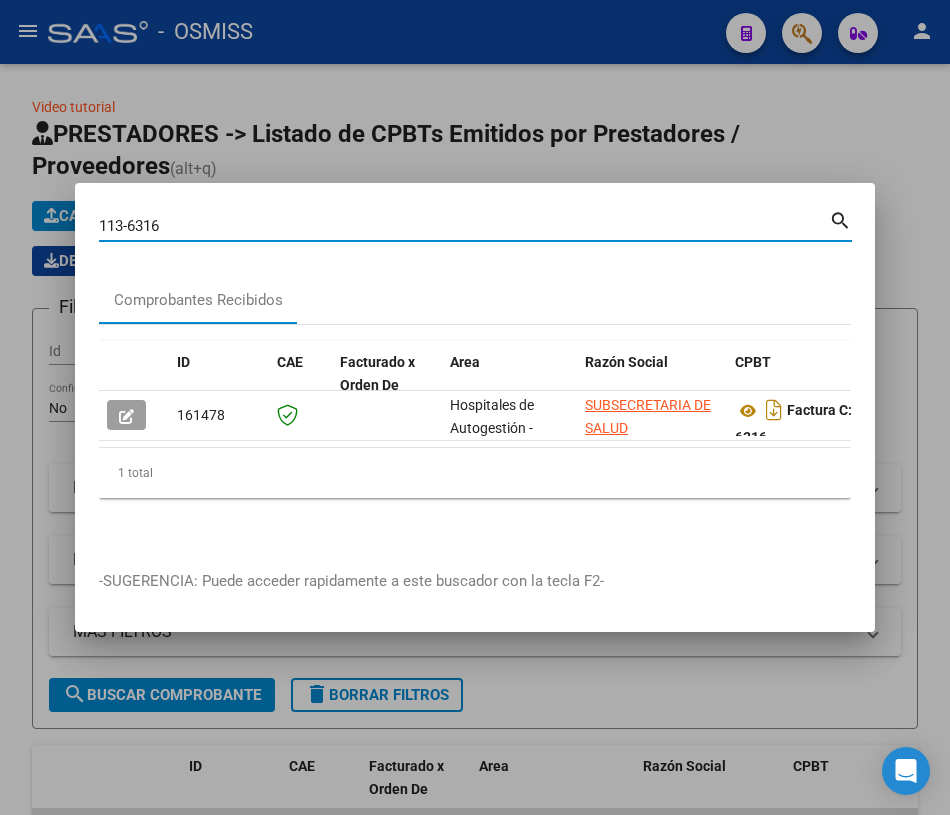 drag, startPoint x: 170, startPoint y: 219, endPoint x: 129, endPoint y: 220, distance: 41.01219 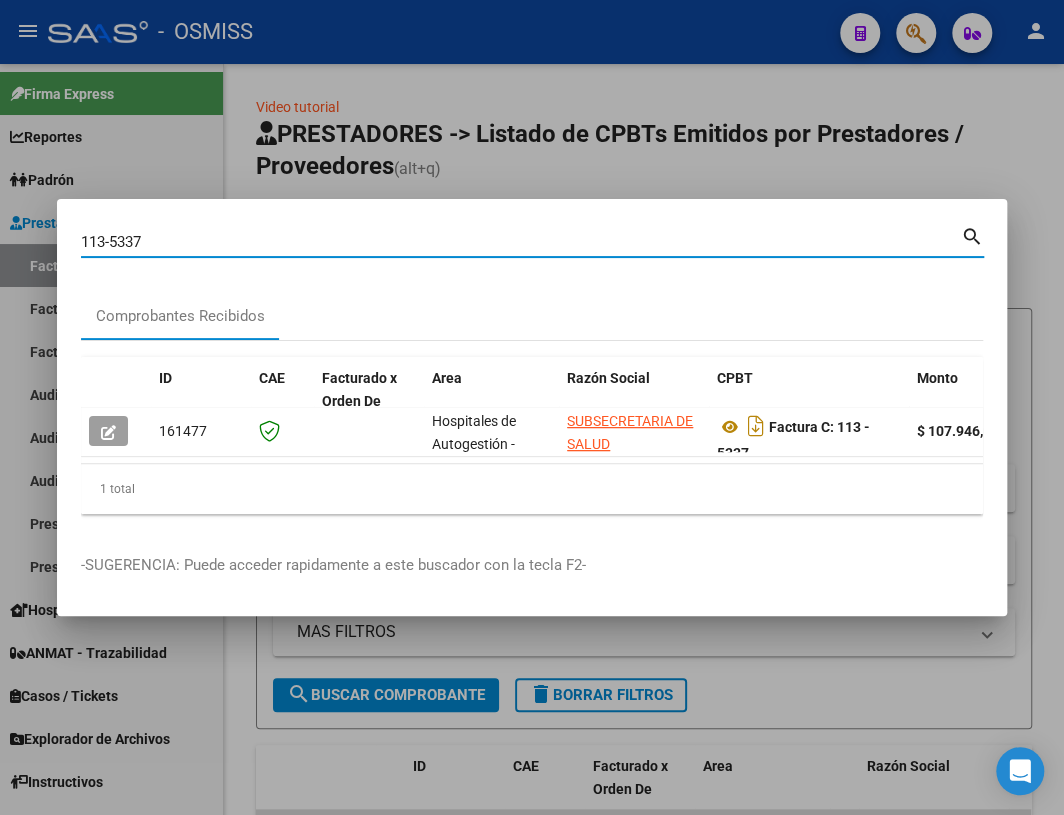drag, startPoint x: 168, startPoint y: 235, endPoint x: 36, endPoint y: 218, distance: 133.0902 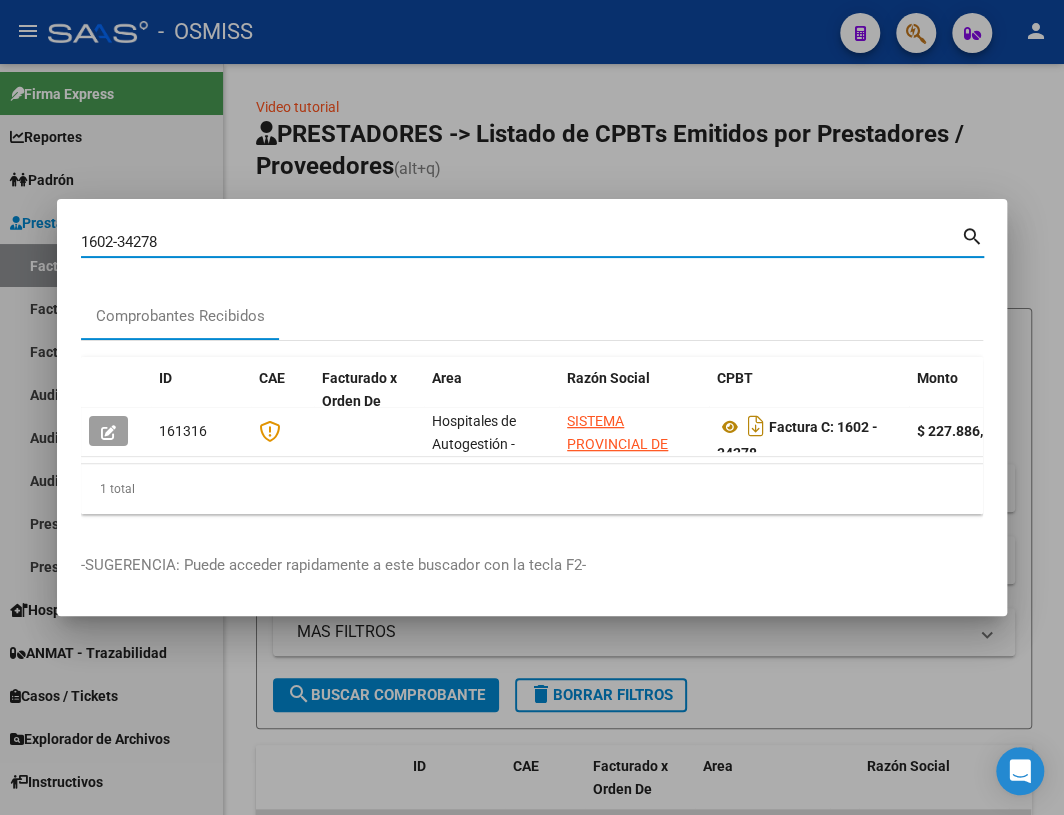 drag, startPoint x: 166, startPoint y: 241, endPoint x: 141, endPoint y: 234, distance: 25.96151 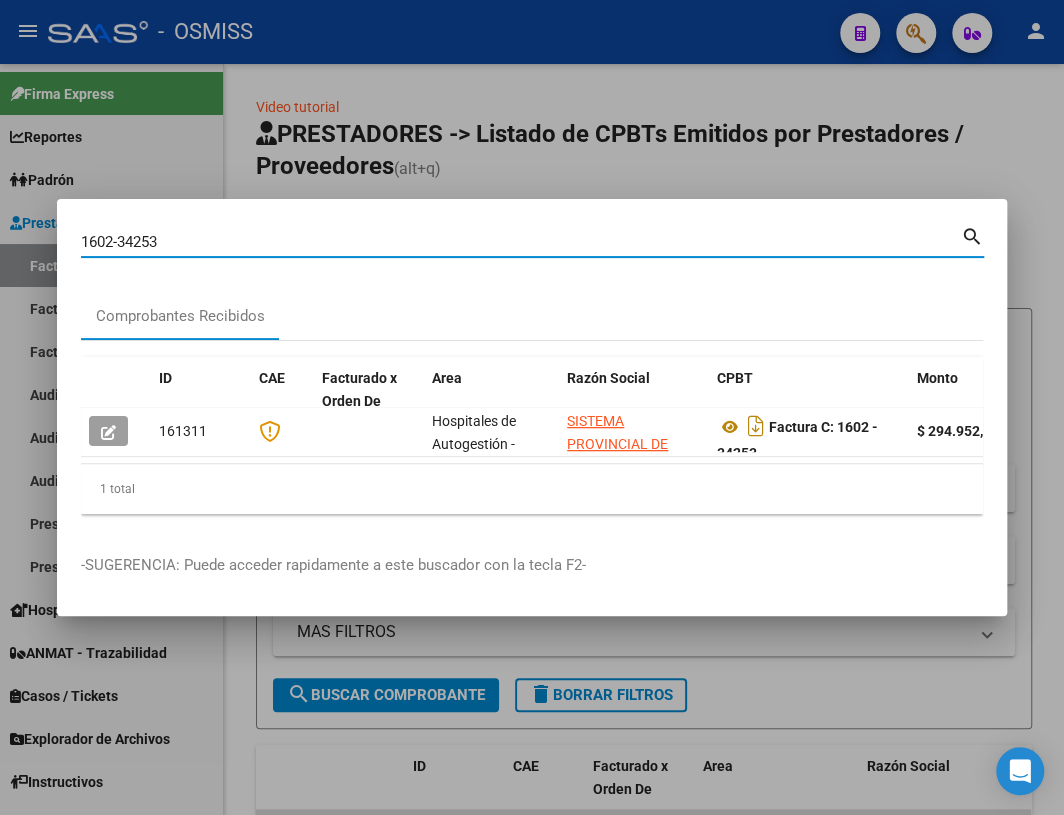 drag, startPoint x: 173, startPoint y: 231, endPoint x: 135, endPoint y: 234, distance: 38.118237 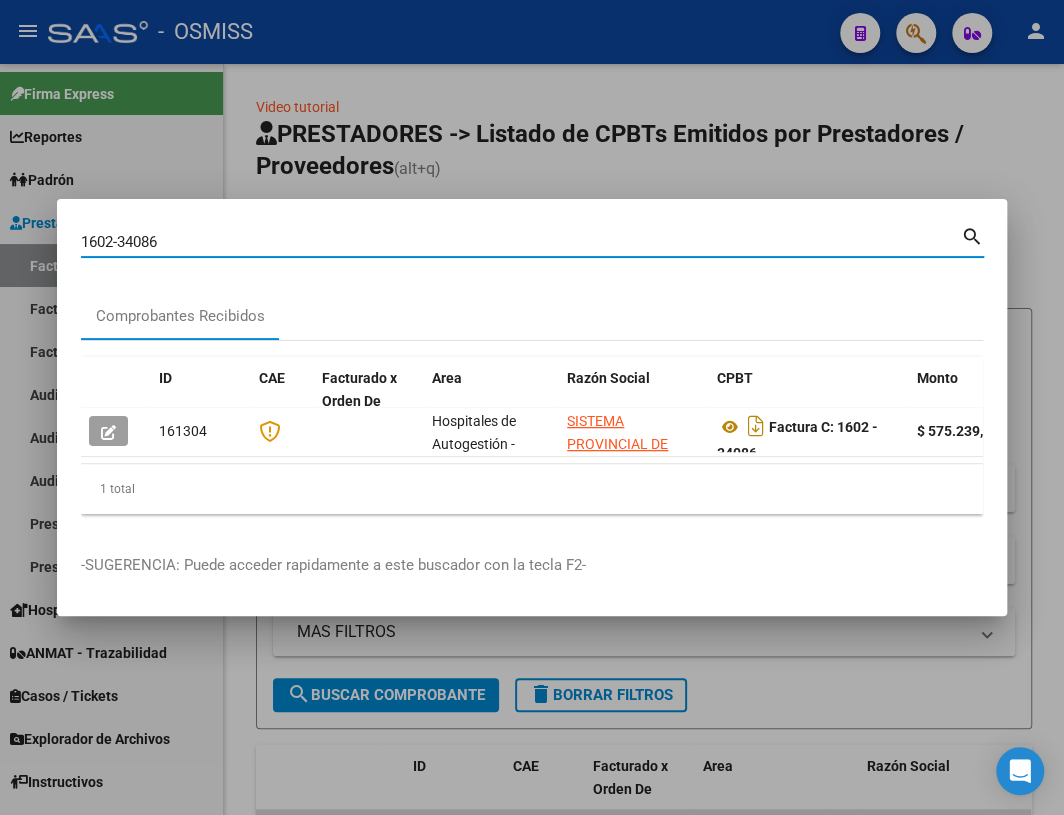 drag, startPoint x: 178, startPoint y: 243, endPoint x: -37, endPoint y: 219, distance: 216.33539 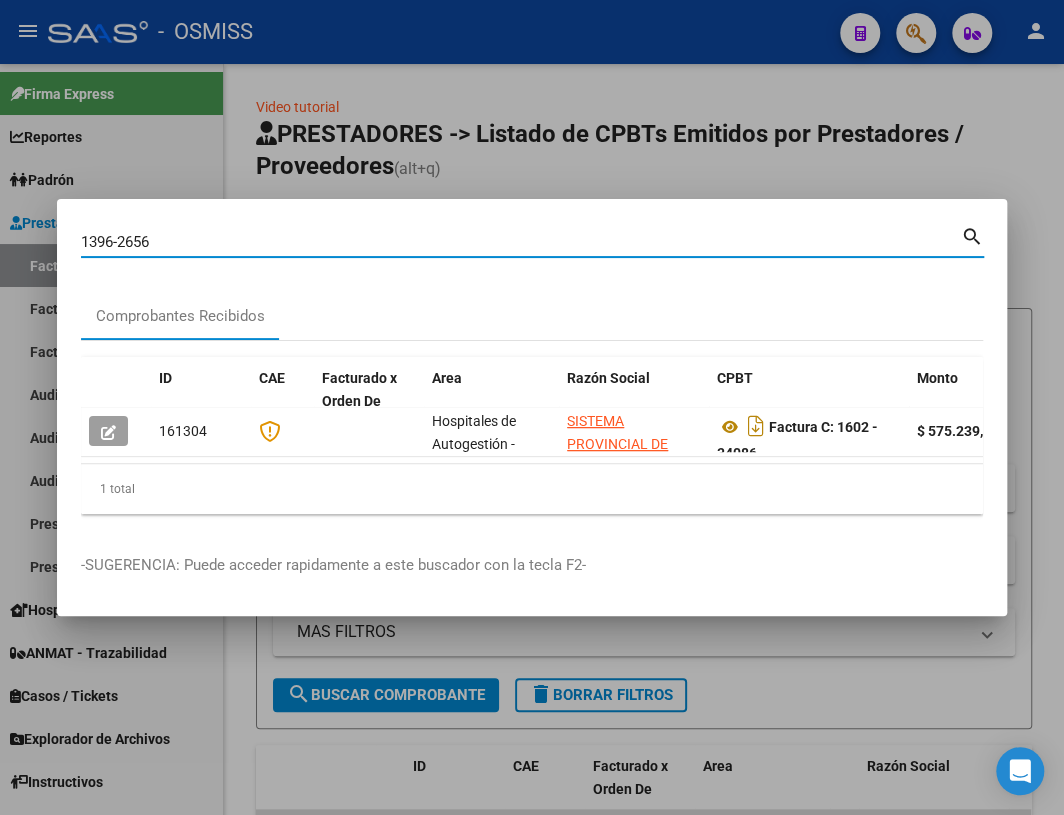 type on "1396-2656" 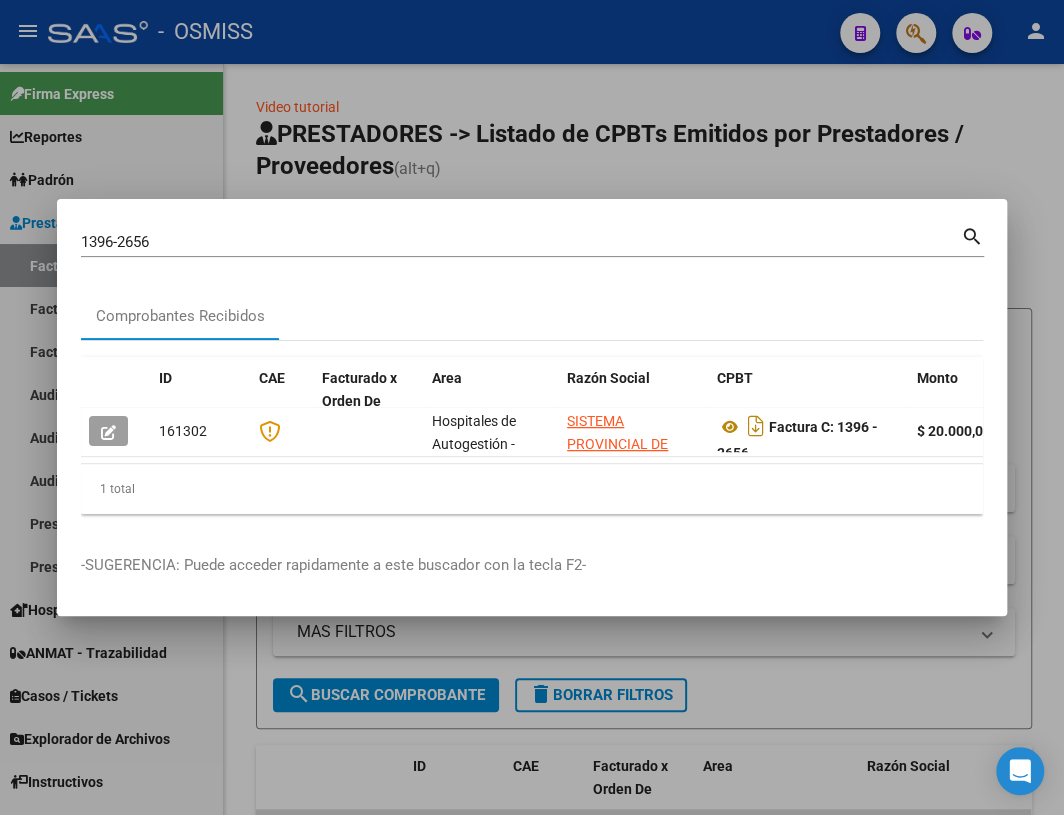 drag, startPoint x: 183, startPoint y: 247, endPoint x: 27, endPoint y: 229, distance: 157.03503 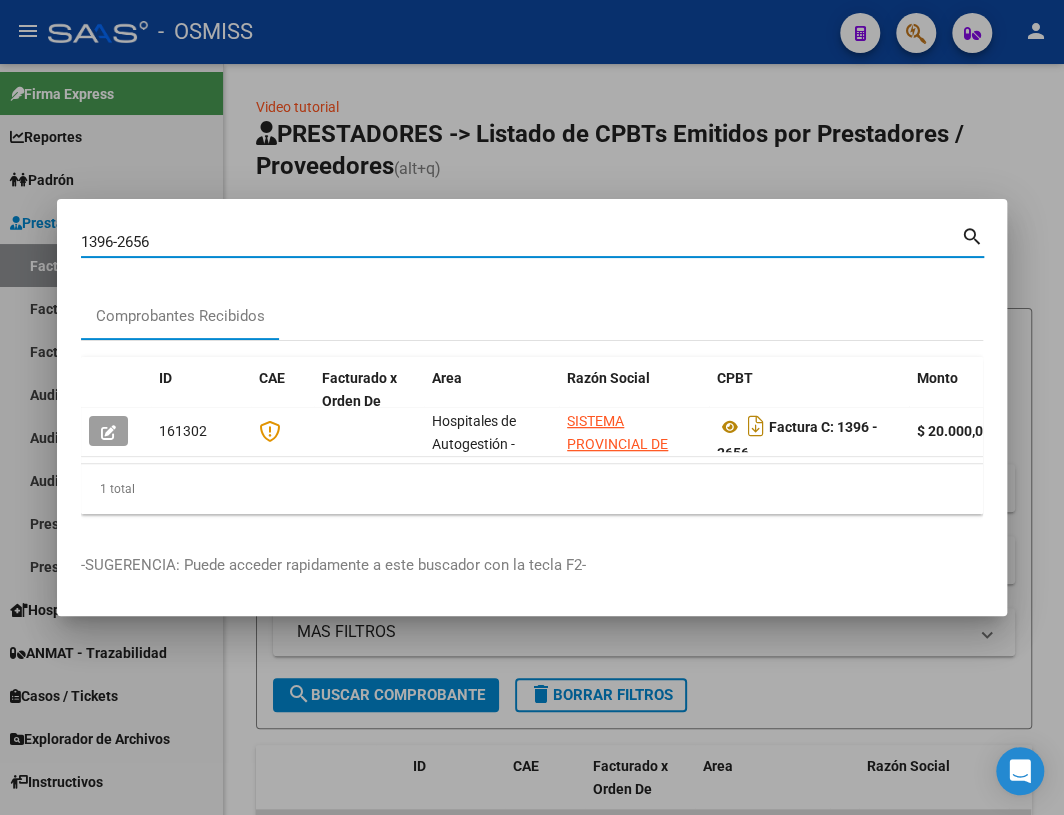 drag, startPoint x: 170, startPoint y: 232, endPoint x: 50, endPoint y: 230, distance: 120.01666 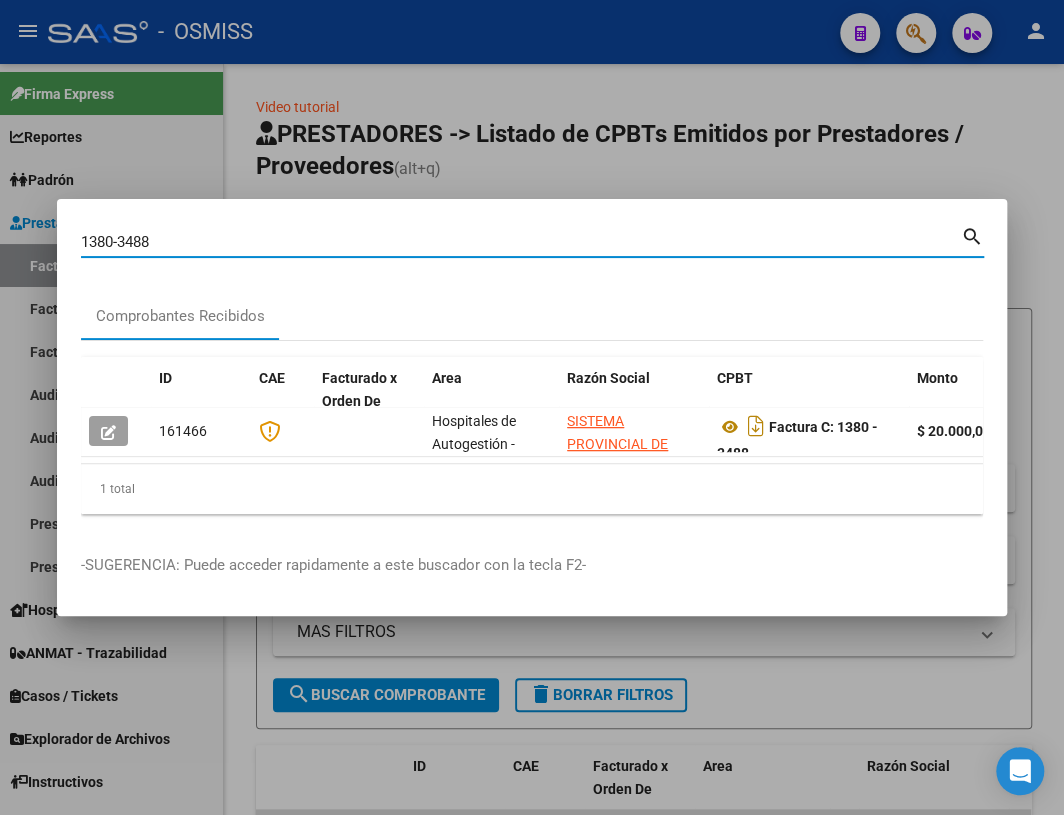 drag, startPoint x: 183, startPoint y: 231, endPoint x: 100, endPoint y: 226, distance: 83.15047 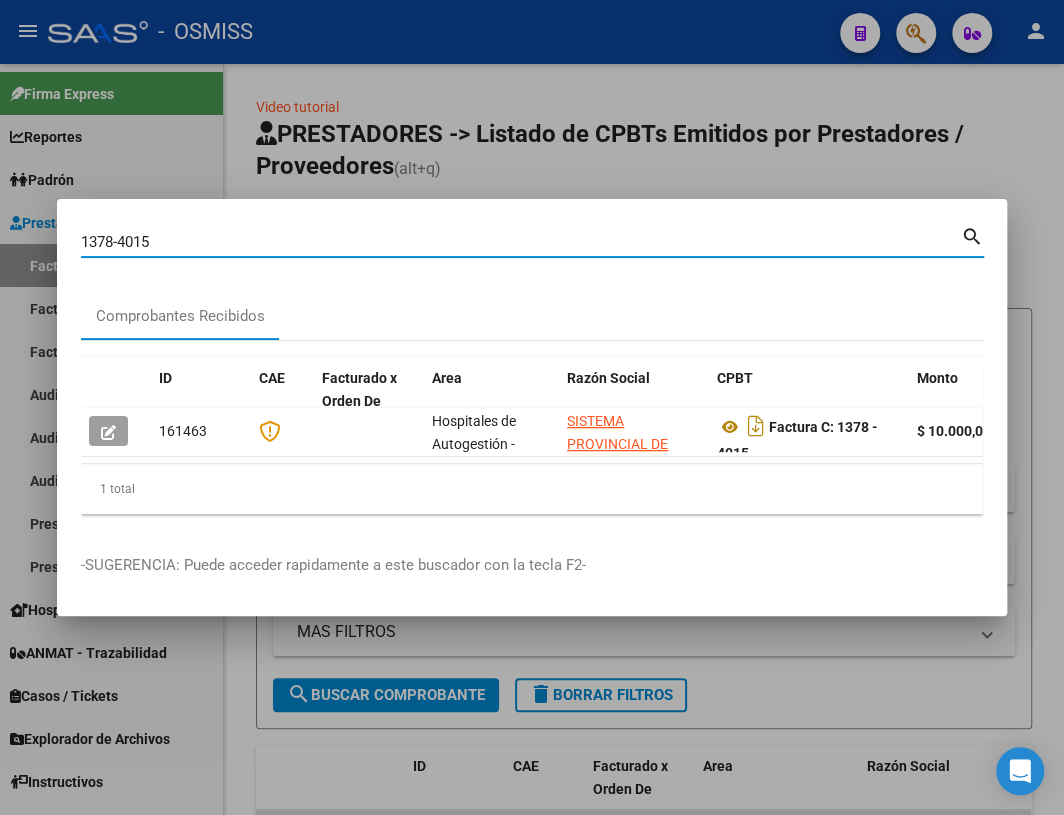 drag, startPoint x: 185, startPoint y: 231, endPoint x: 105, endPoint y: 228, distance: 80.05623 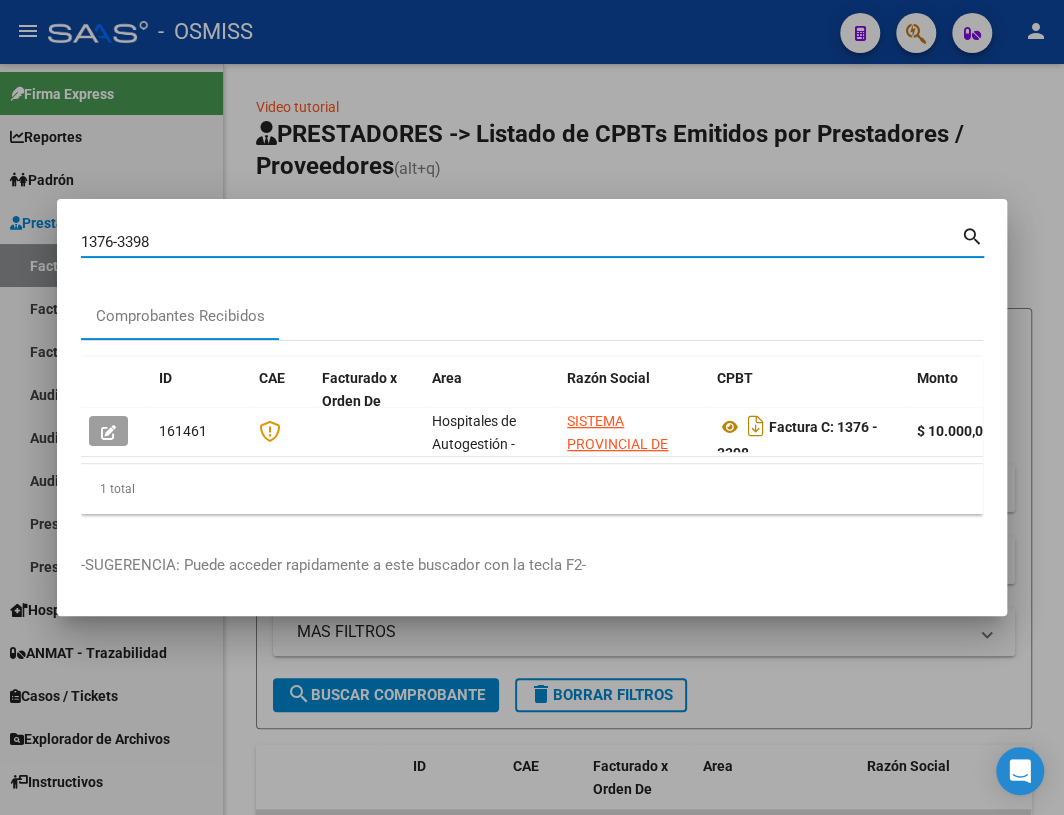 drag, startPoint x: 52, startPoint y: 218, endPoint x: -38, endPoint y: 207, distance: 90.66973 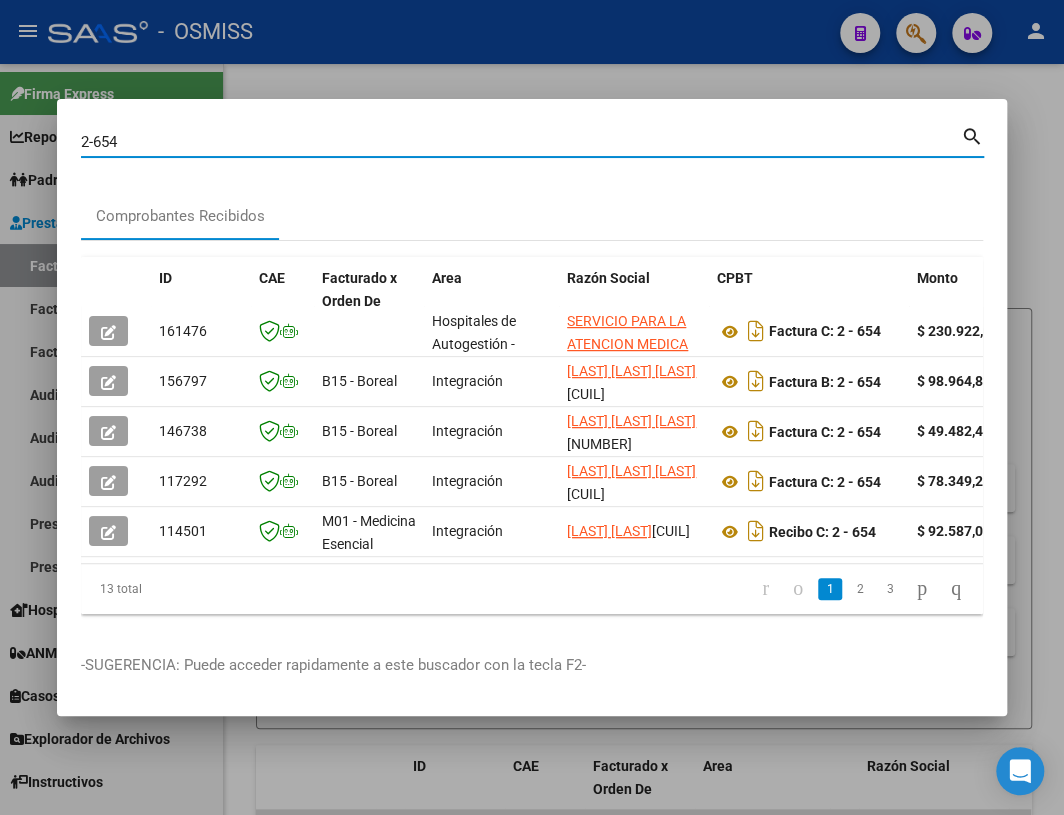 drag, startPoint x: 127, startPoint y: 132, endPoint x: 95, endPoint y: 131, distance: 32.01562 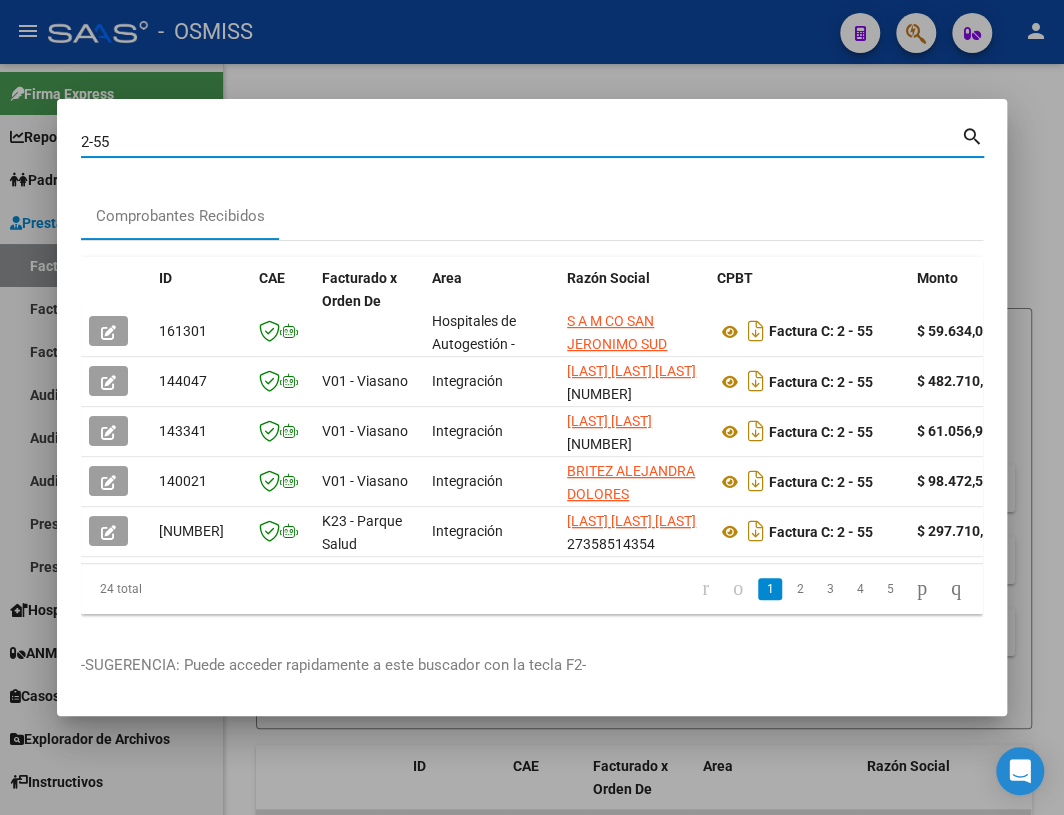 drag, startPoint x: 128, startPoint y: 132, endPoint x: 12, endPoint y: 121, distance: 116.520386 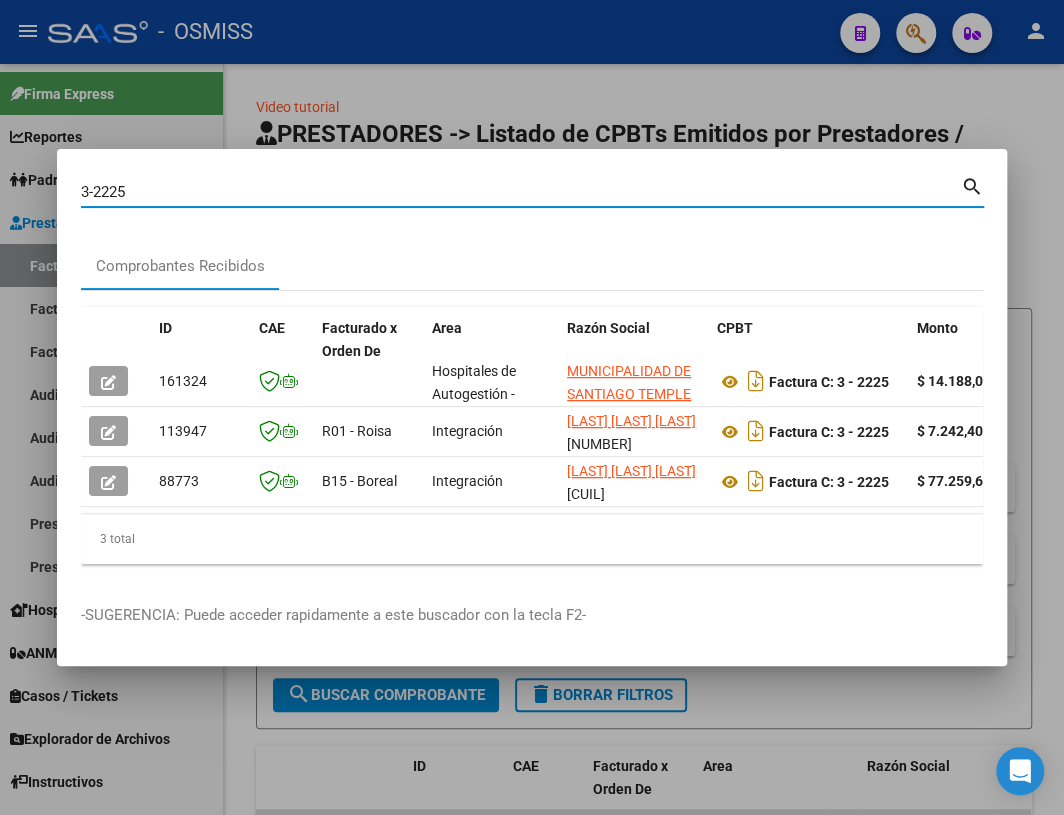 drag, startPoint x: 138, startPoint y: 190, endPoint x: 29, endPoint y: 175, distance: 110.02727 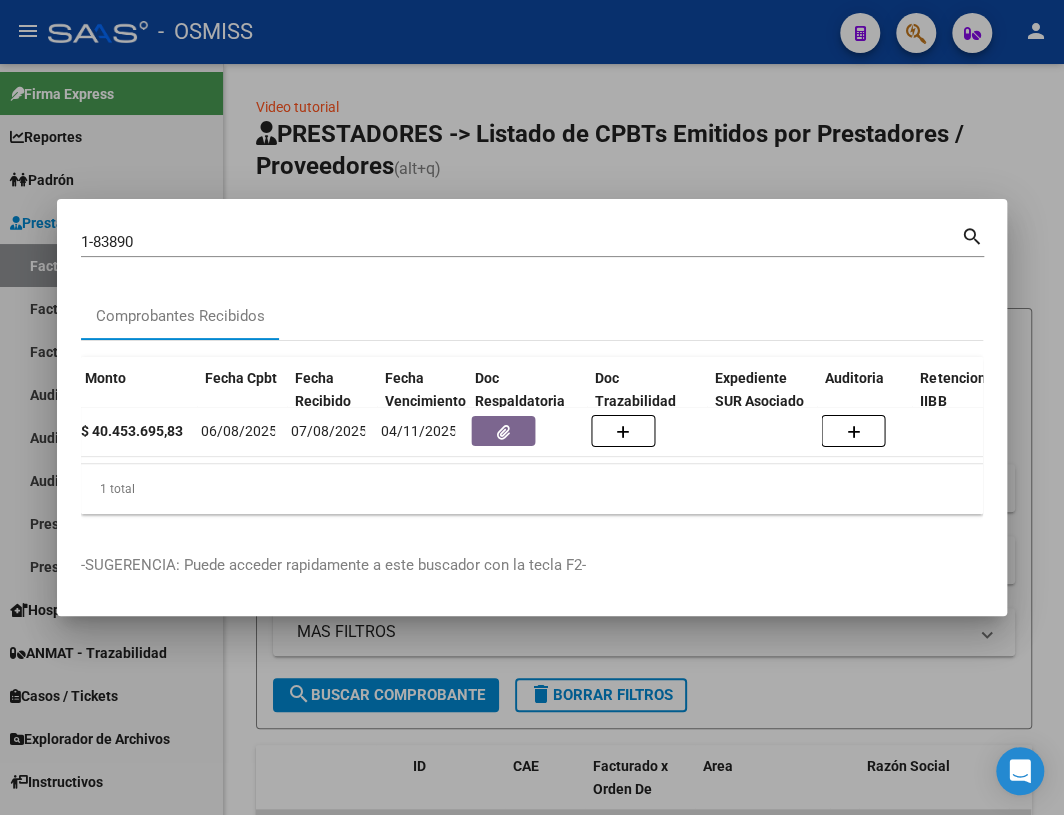 scroll, scrollTop: 0, scrollLeft: 831, axis: horizontal 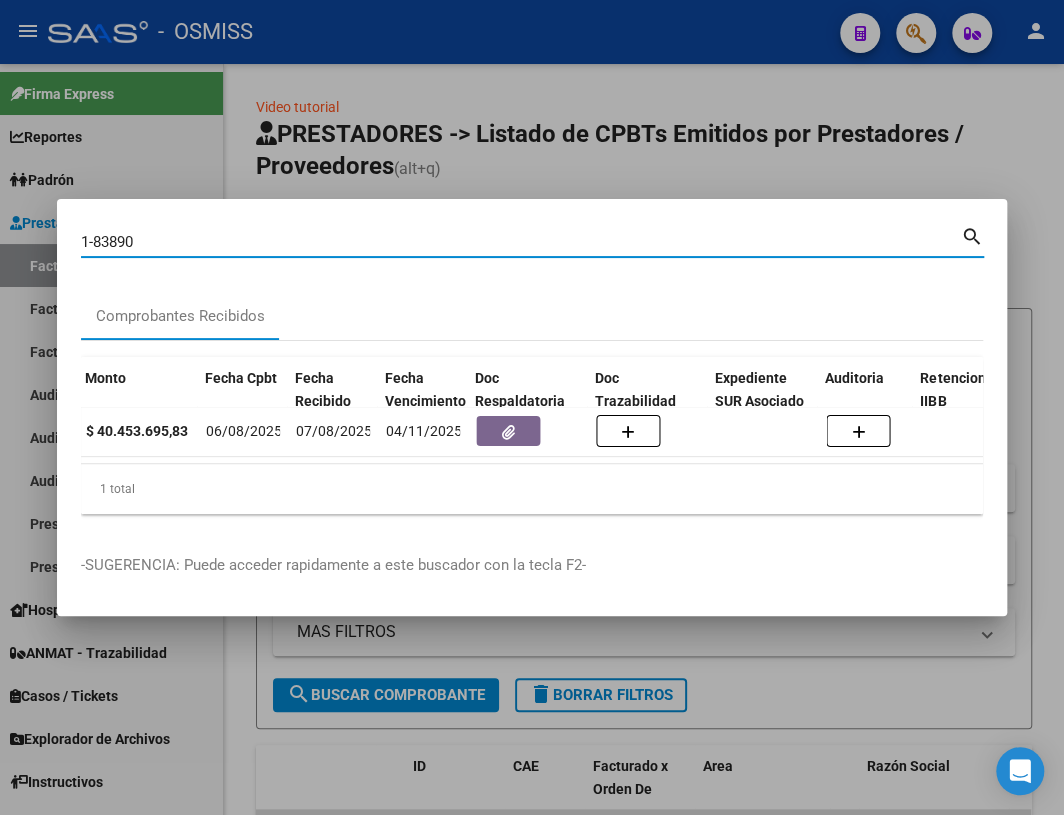 drag, startPoint x: 221, startPoint y: 230, endPoint x: -163, endPoint y: 191, distance: 385.9754 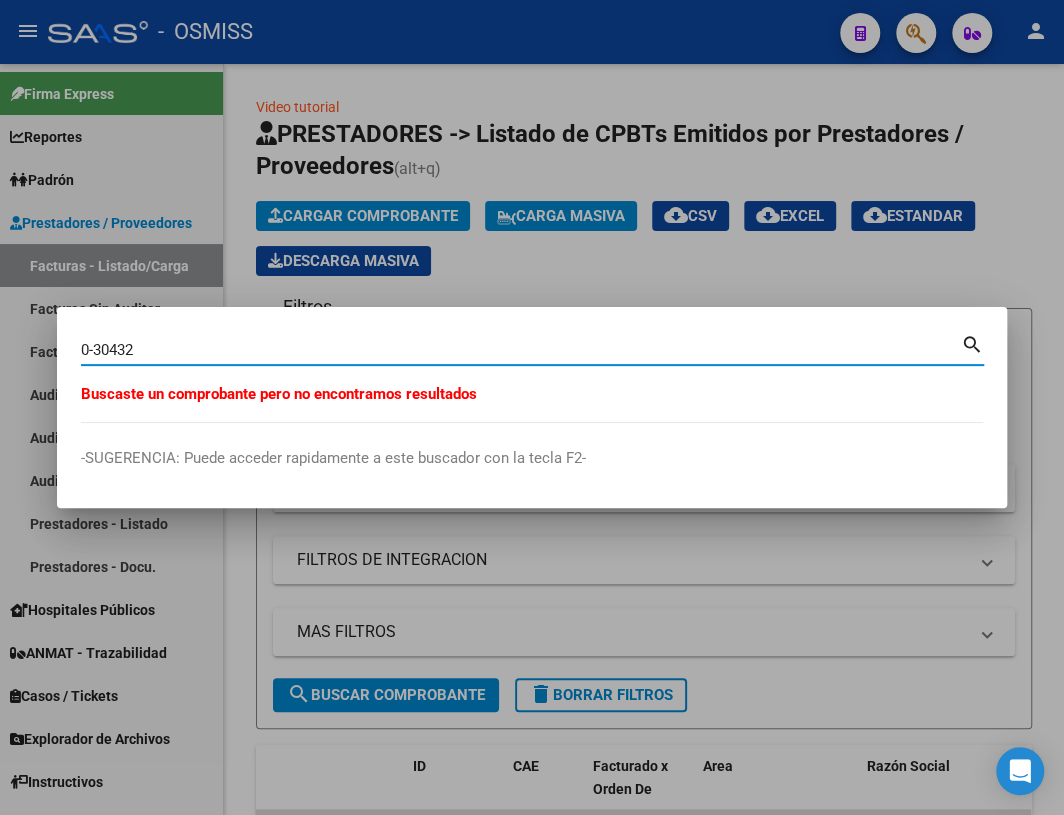drag, startPoint x: 139, startPoint y: 342, endPoint x: -34, endPoint y: 324, distance: 173.9339 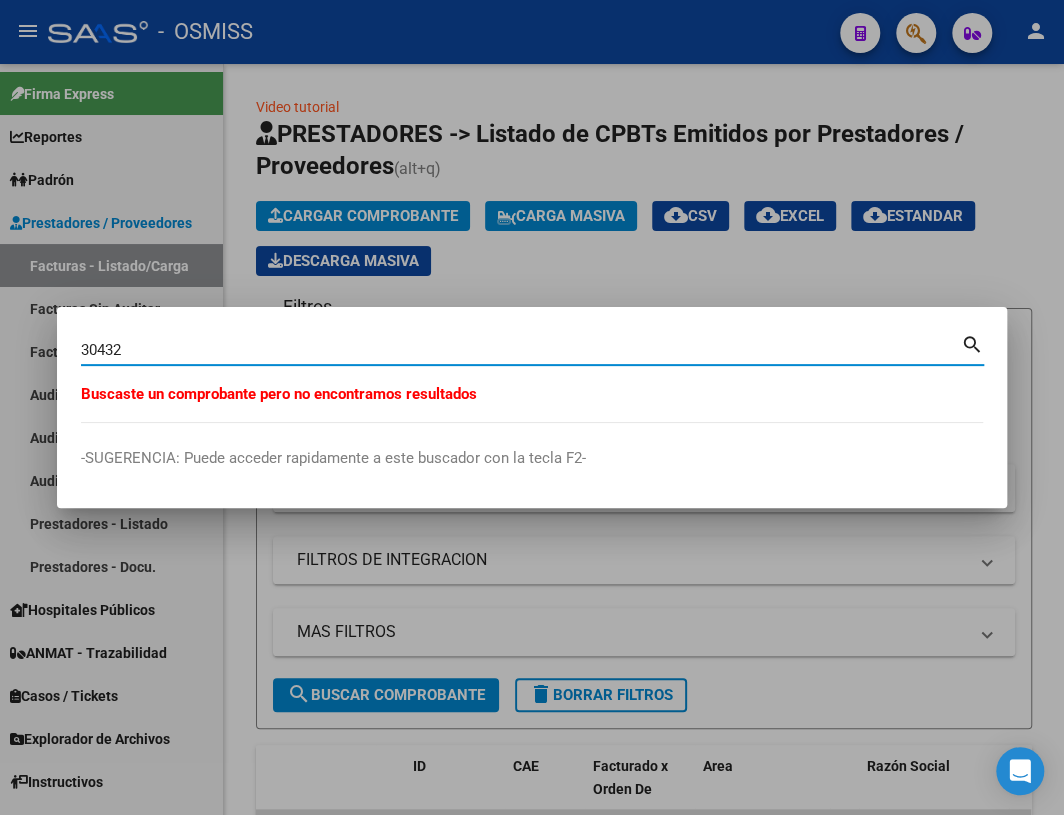 type on "30432" 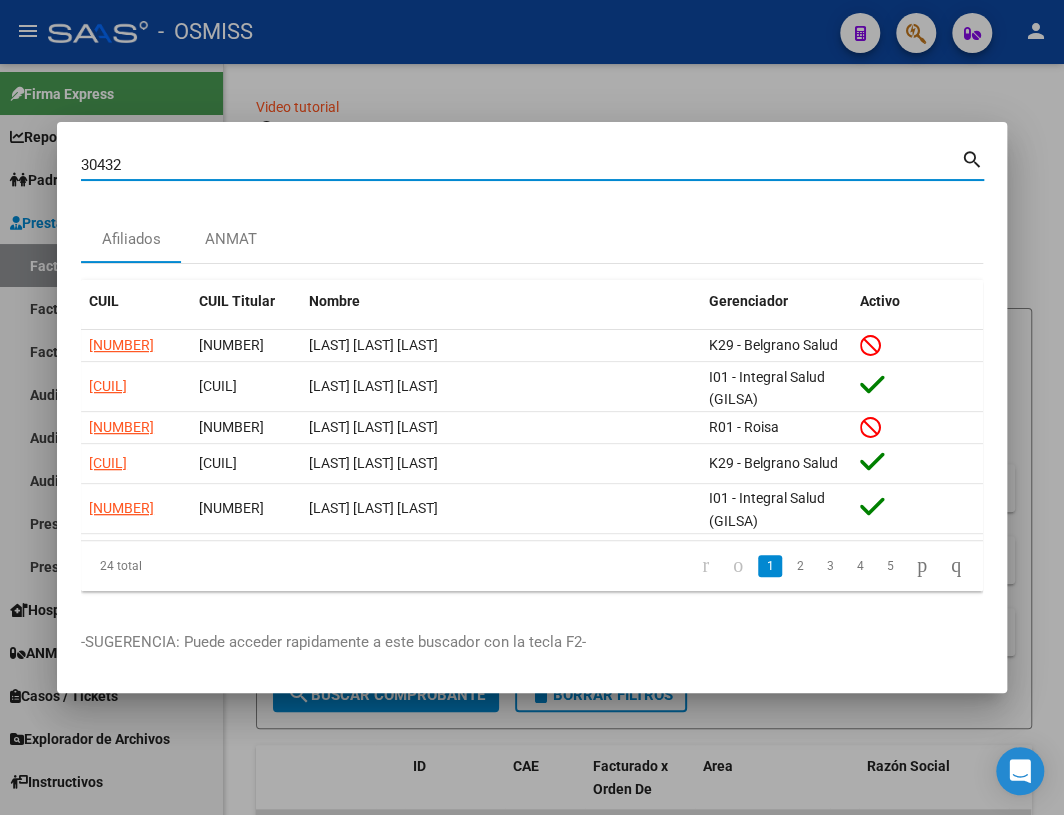 click at bounding box center [532, 407] 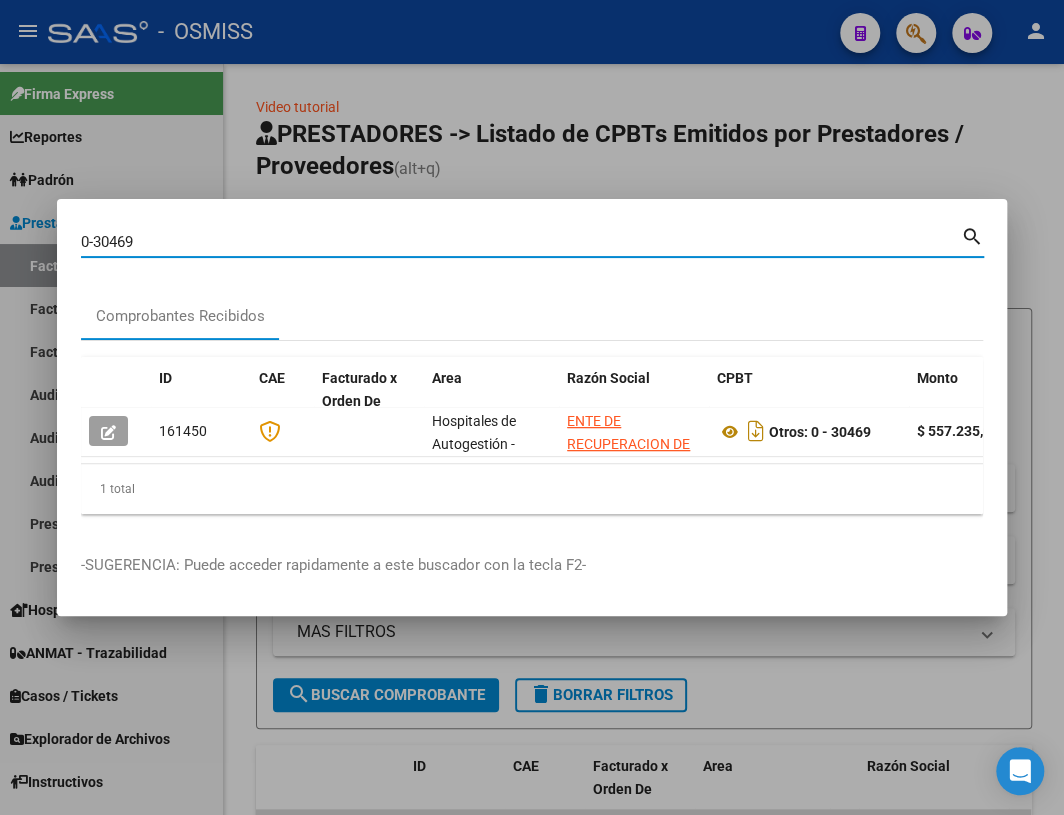 drag, startPoint x: 155, startPoint y: 220, endPoint x: 132, endPoint y: 228, distance: 24.351591 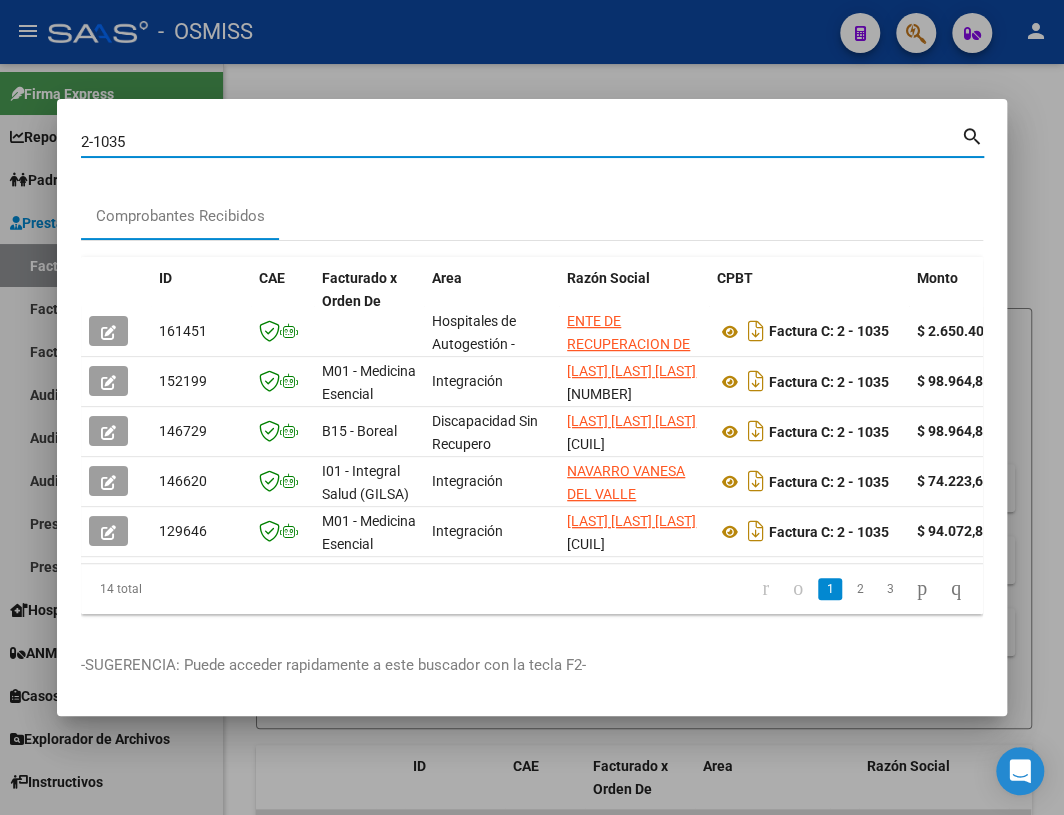 drag, startPoint x: 145, startPoint y: 131, endPoint x: 0, endPoint y: 117, distance: 145.6743 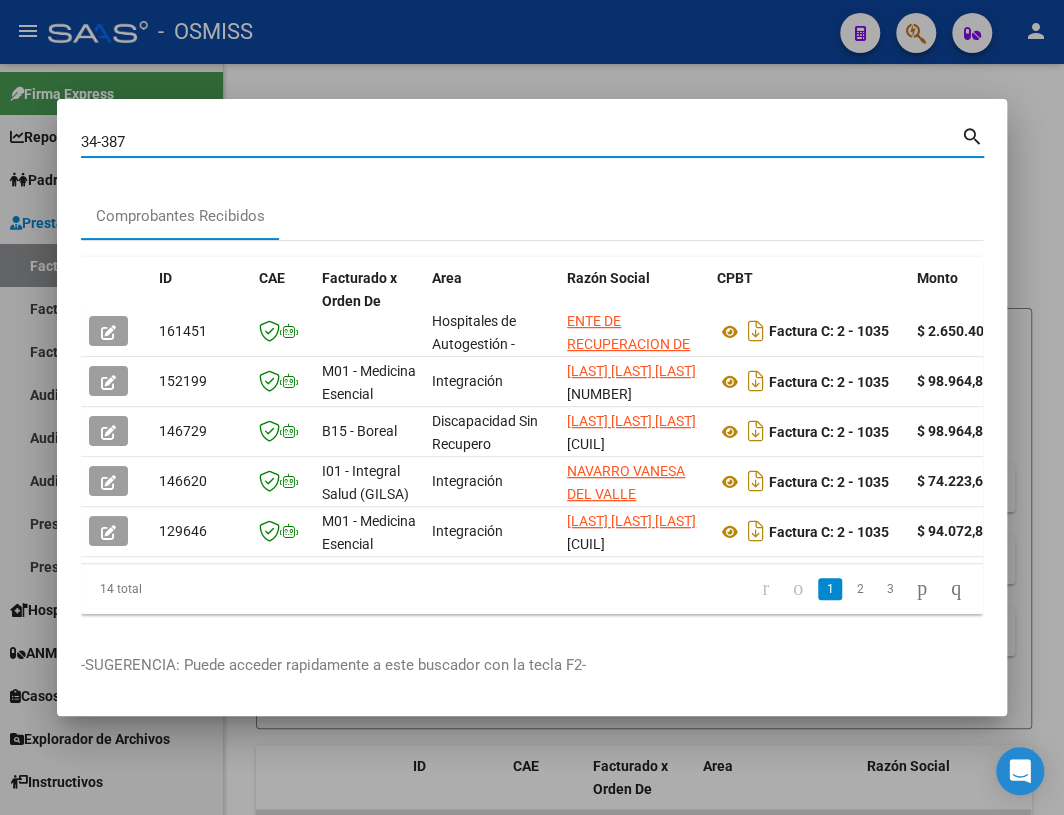 type on "34-387" 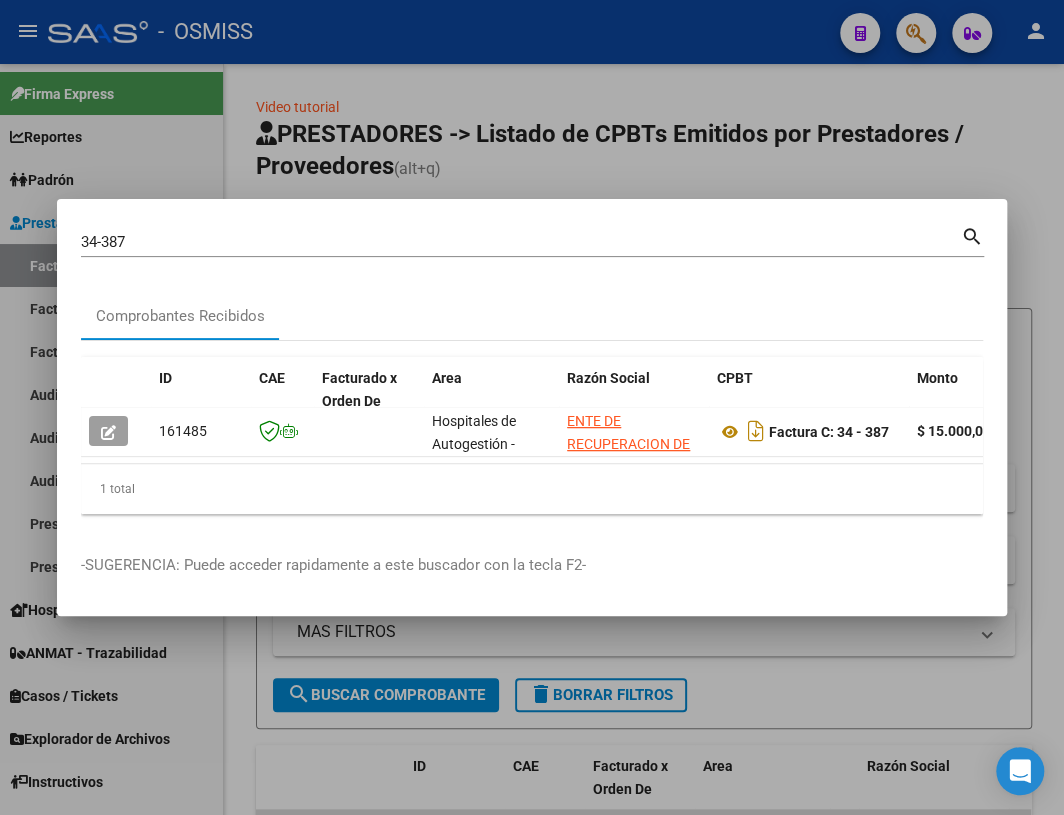 click at bounding box center [532, 407] 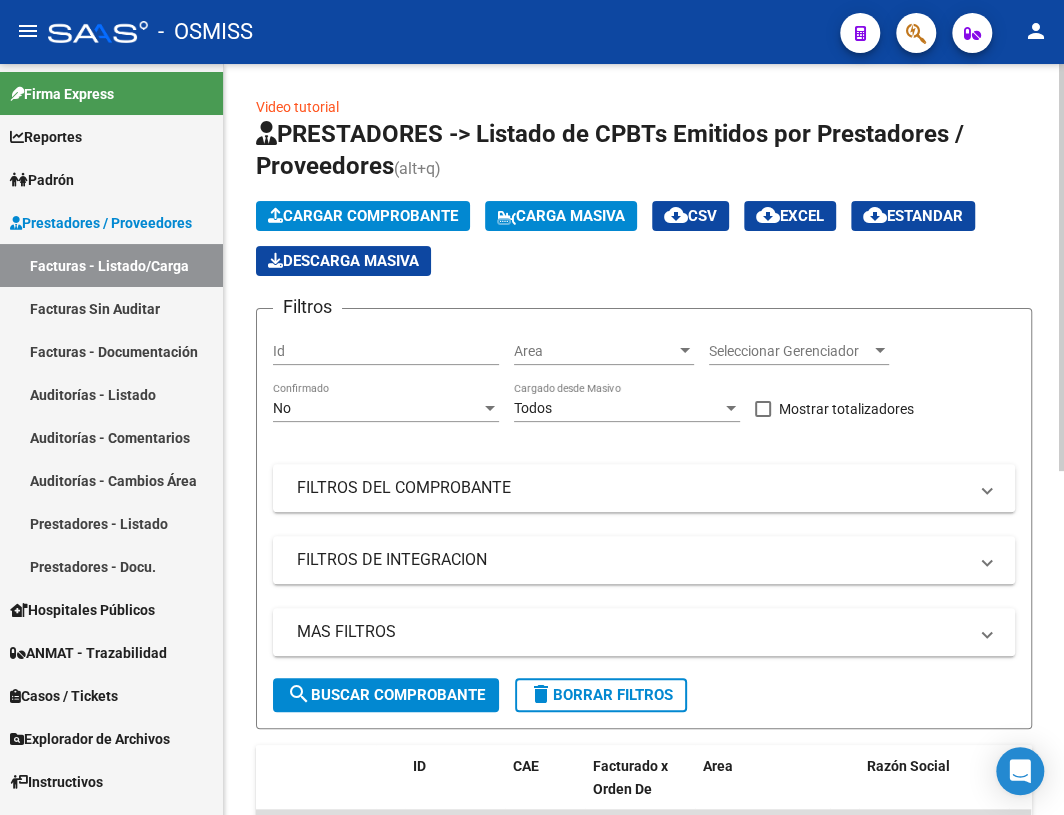 click on "Cargar Comprobante" 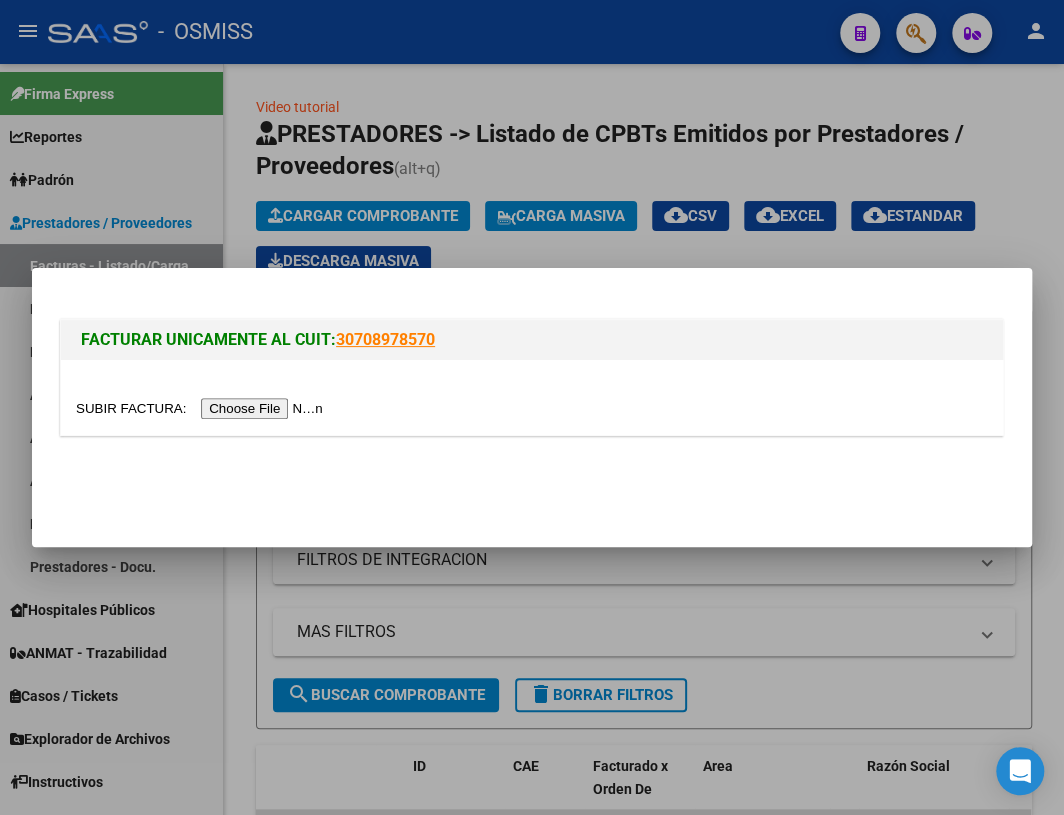 click at bounding box center [202, 408] 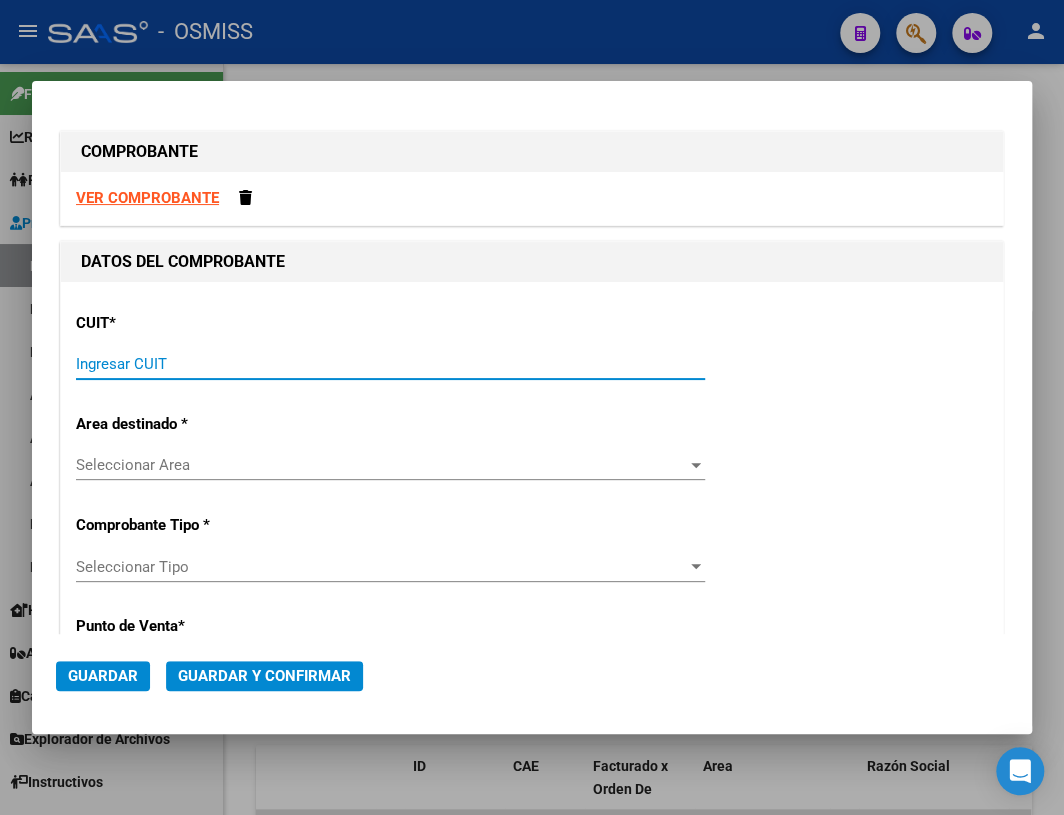 click on "Ingresar CUIT" at bounding box center (390, 364) 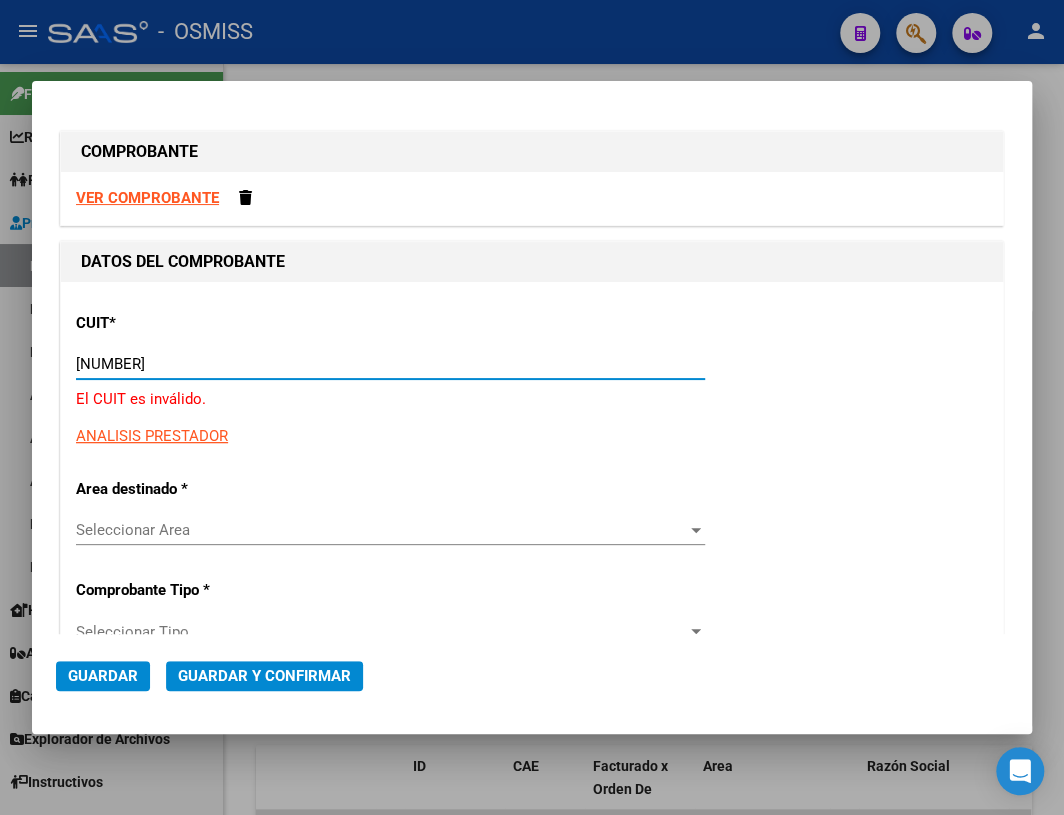 drag, startPoint x: 131, startPoint y: 361, endPoint x: 271, endPoint y: 397, distance: 144.55449 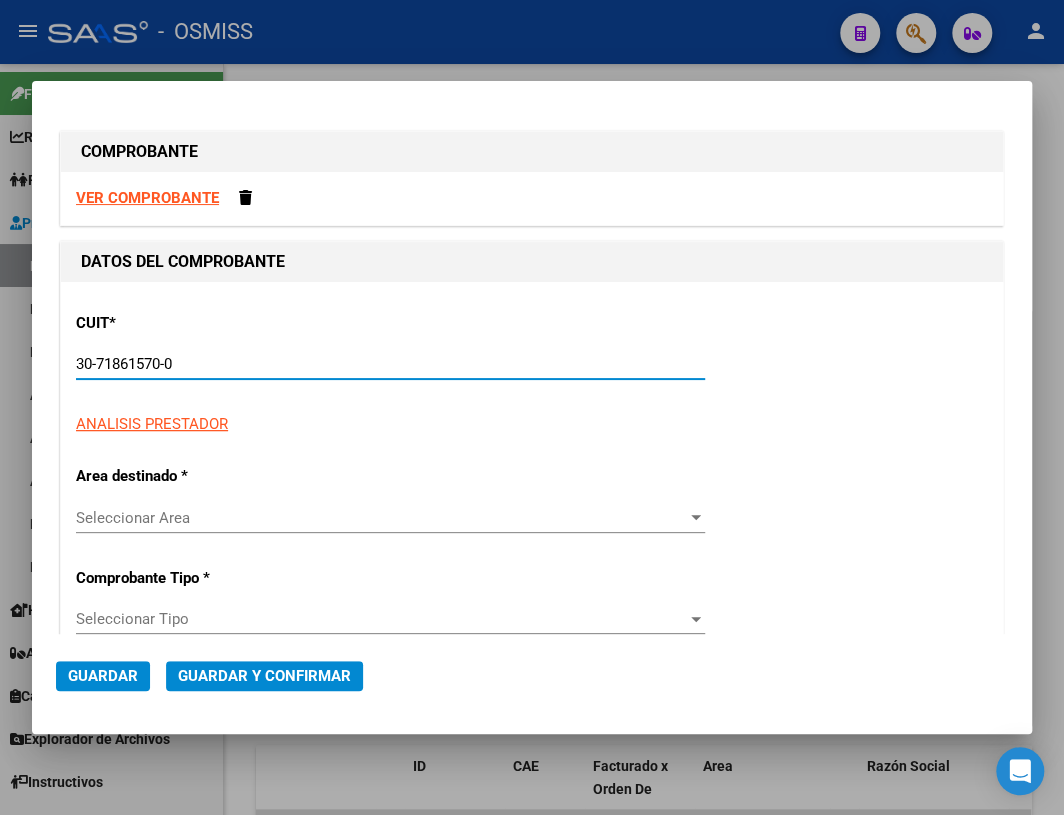 type on "34" 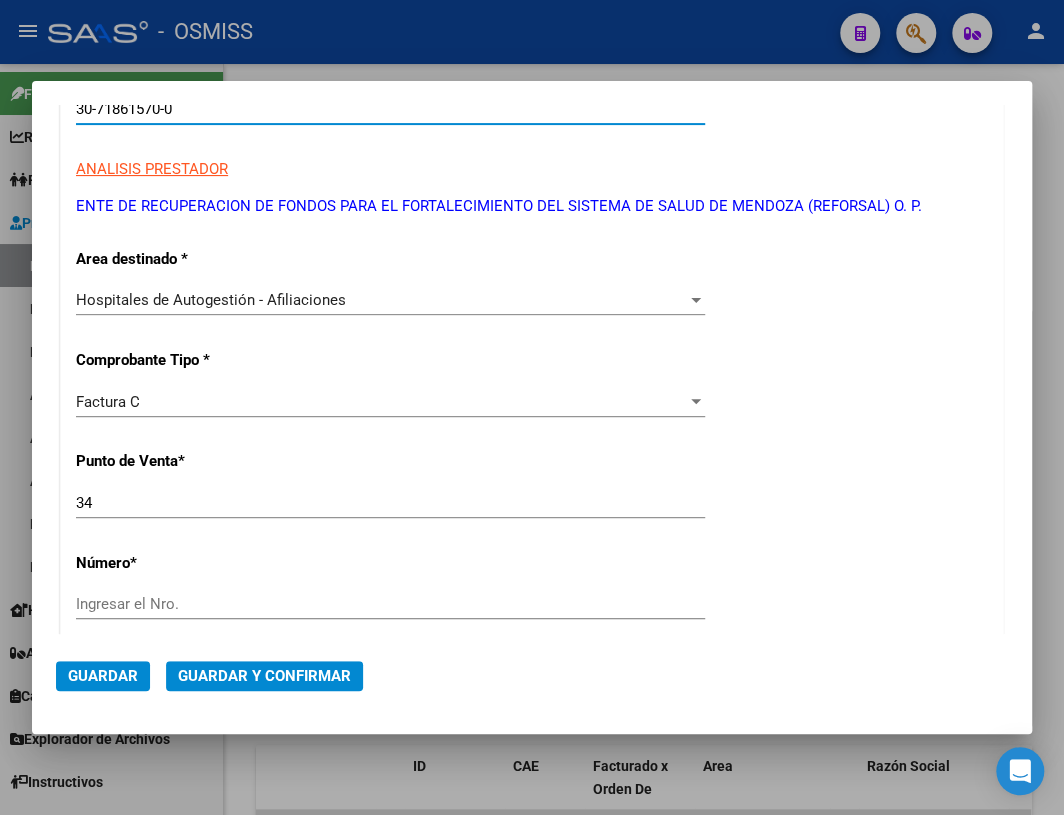 scroll, scrollTop: 272, scrollLeft: 0, axis: vertical 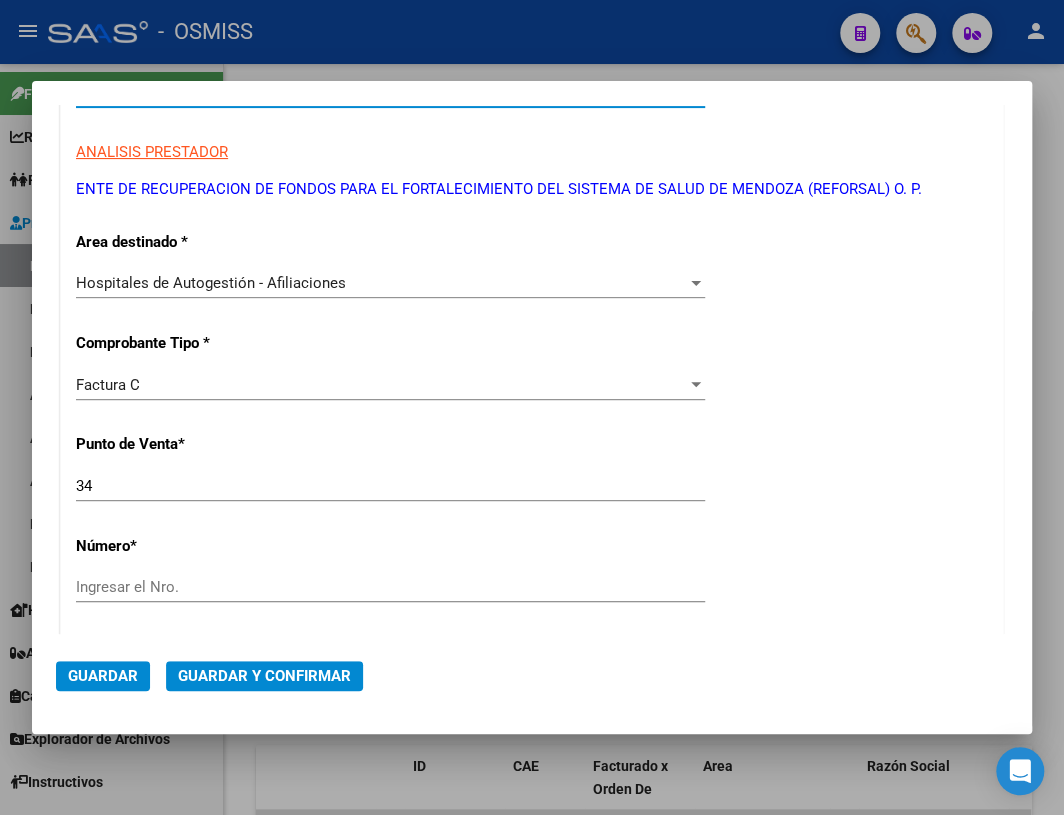 type on "30-71861570-0" 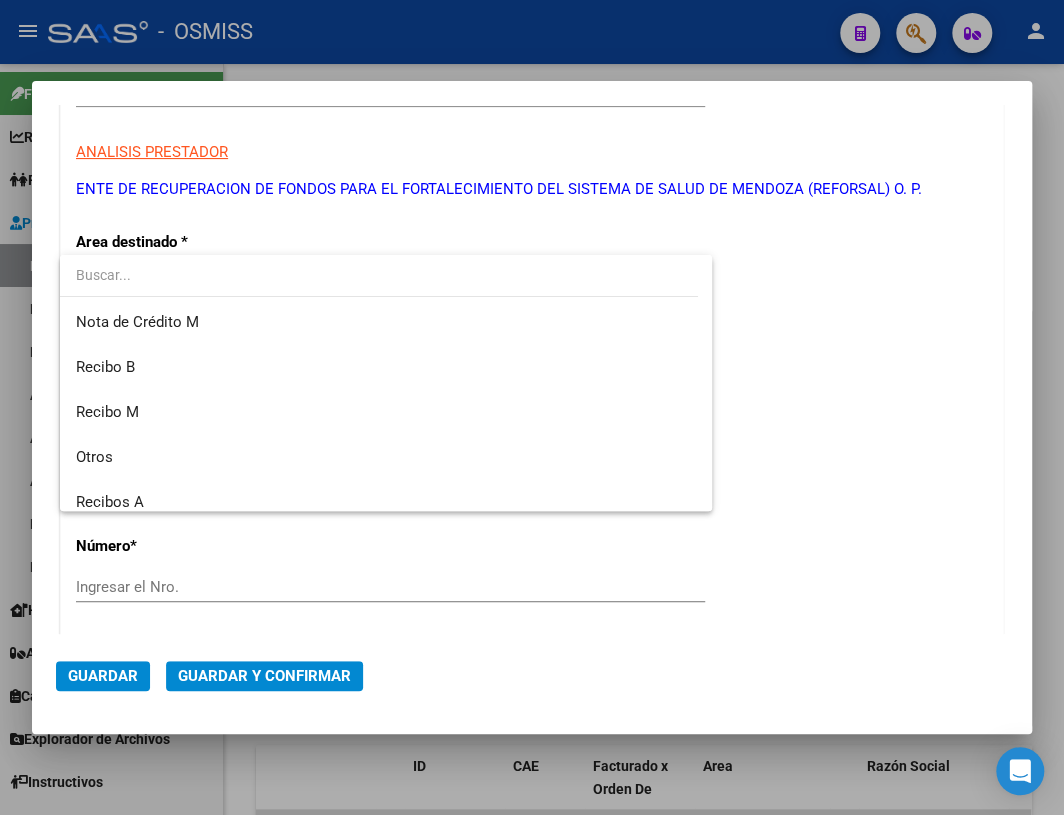 scroll, scrollTop: 363, scrollLeft: 0, axis: vertical 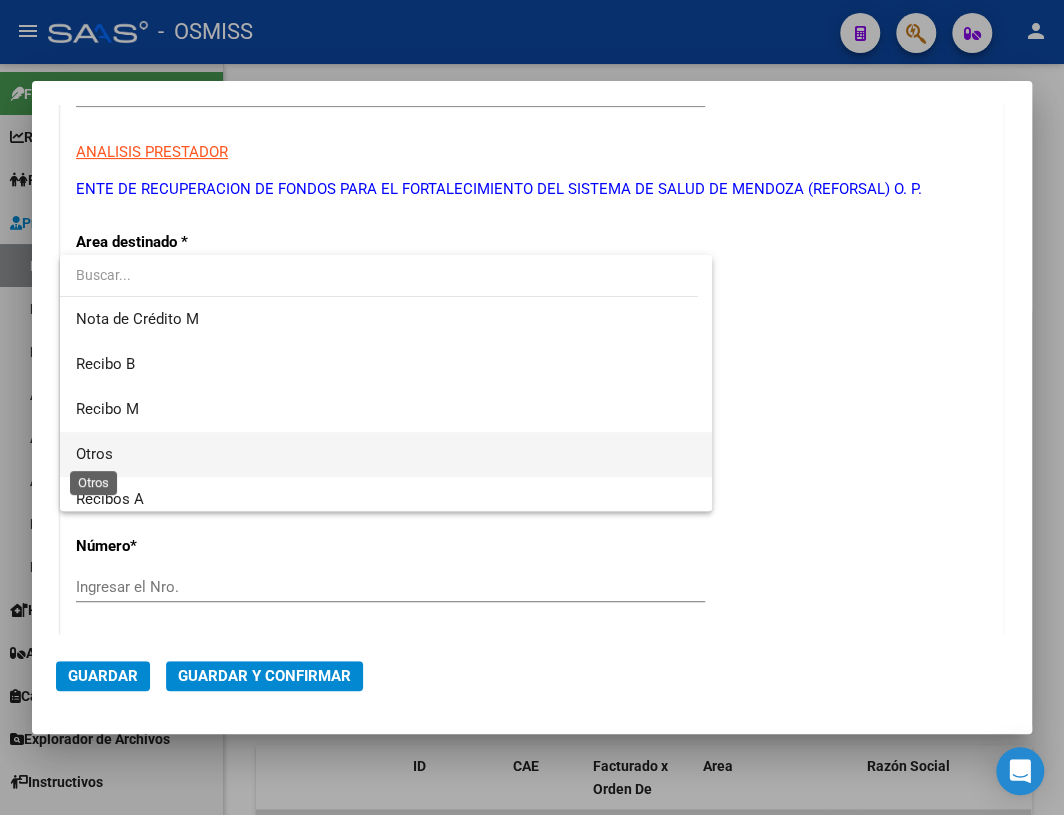 click on "Otros" at bounding box center [94, 454] 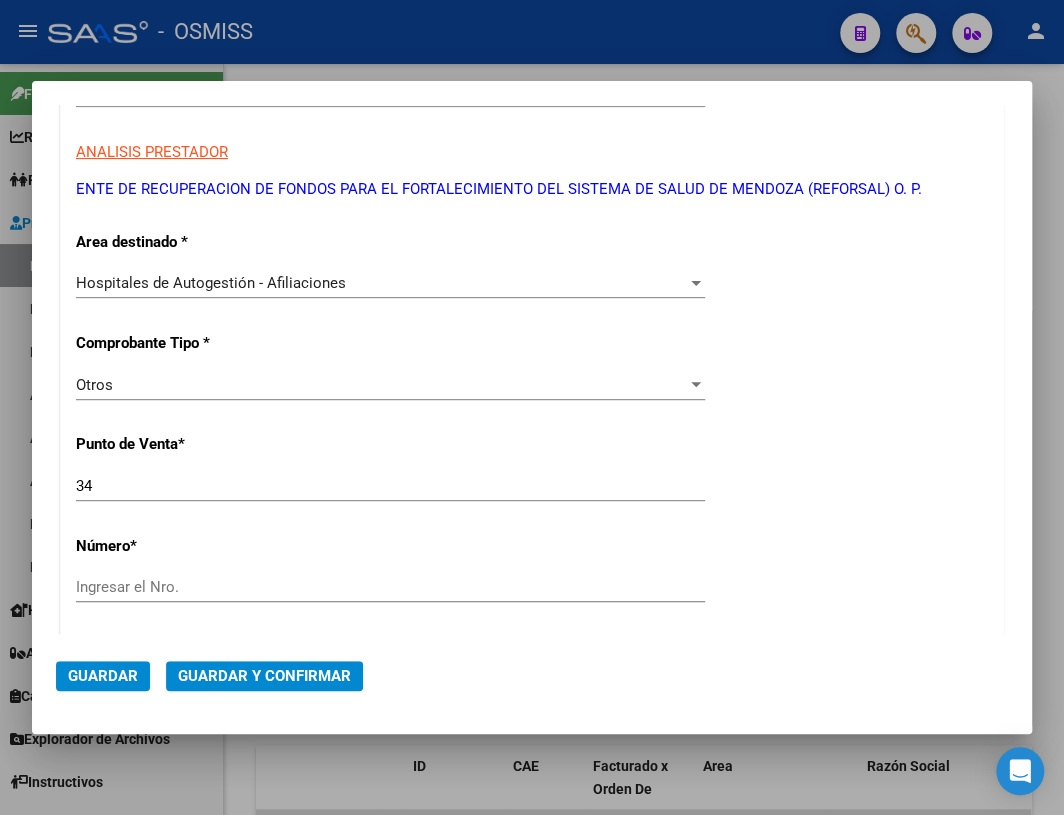 drag, startPoint x: 97, startPoint y: 469, endPoint x: 44, endPoint y: 476, distance: 53.460266 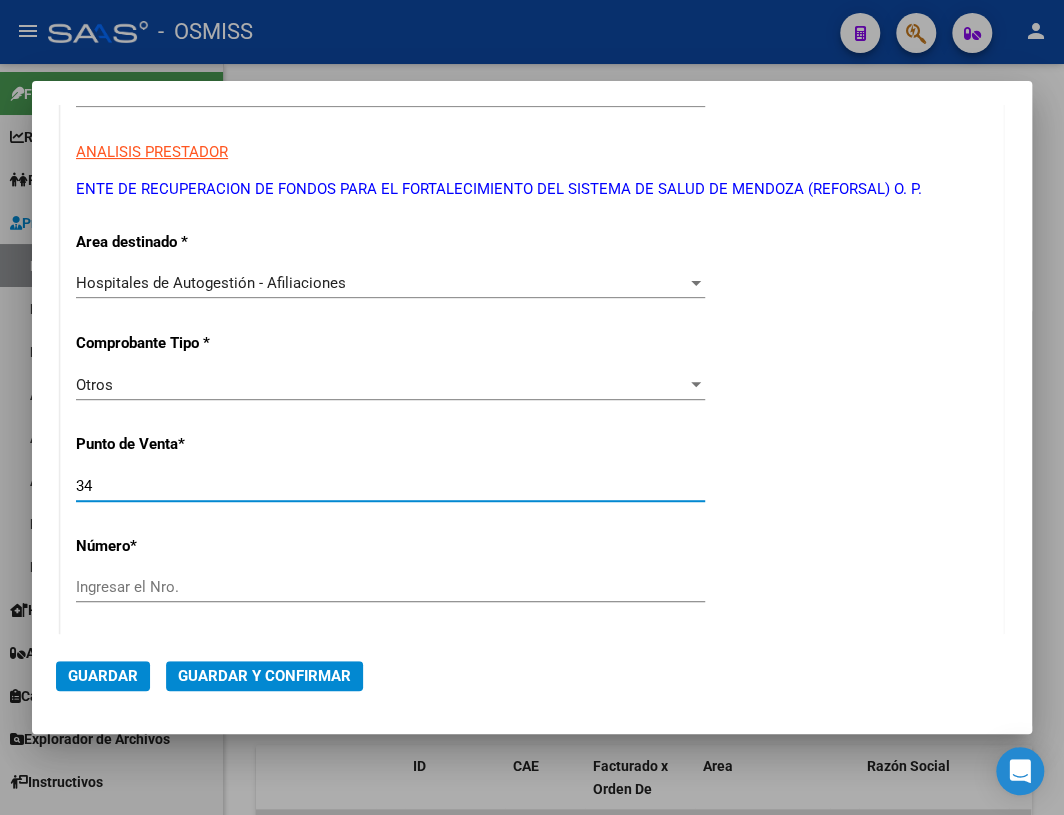 drag, startPoint x: 114, startPoint y: 492, endPoint x: 44, endPoint y: 483, distance: 70.5762 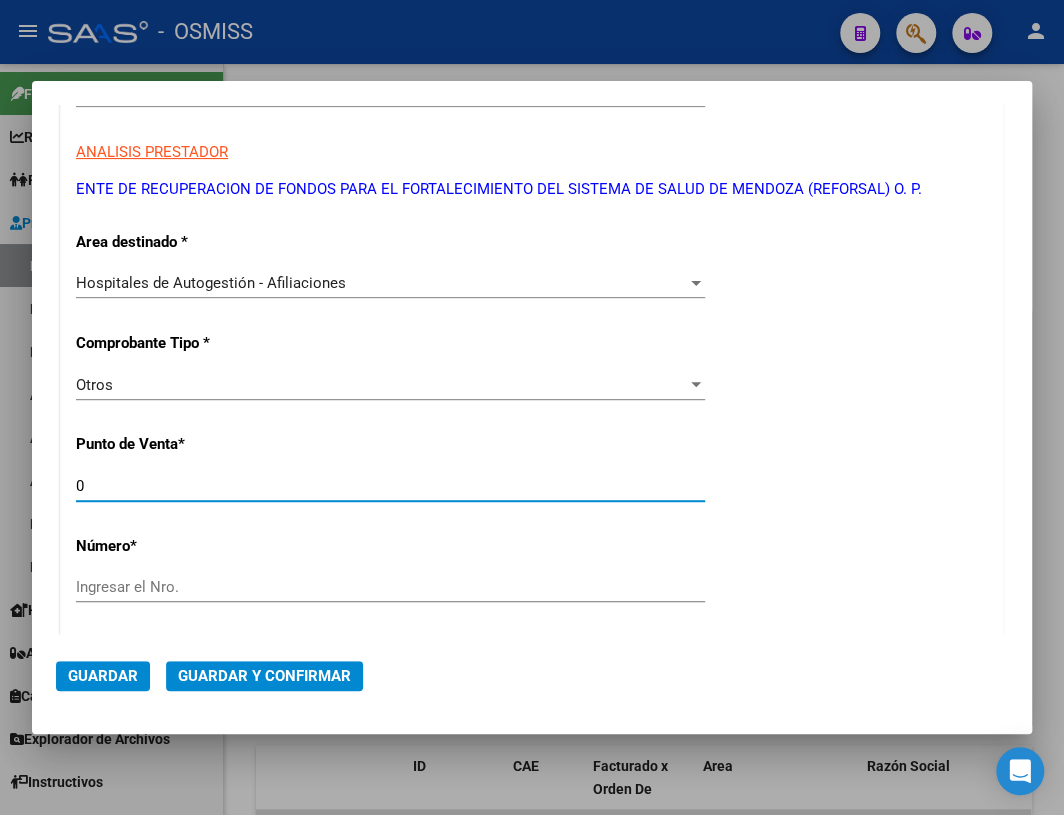 type on "0" 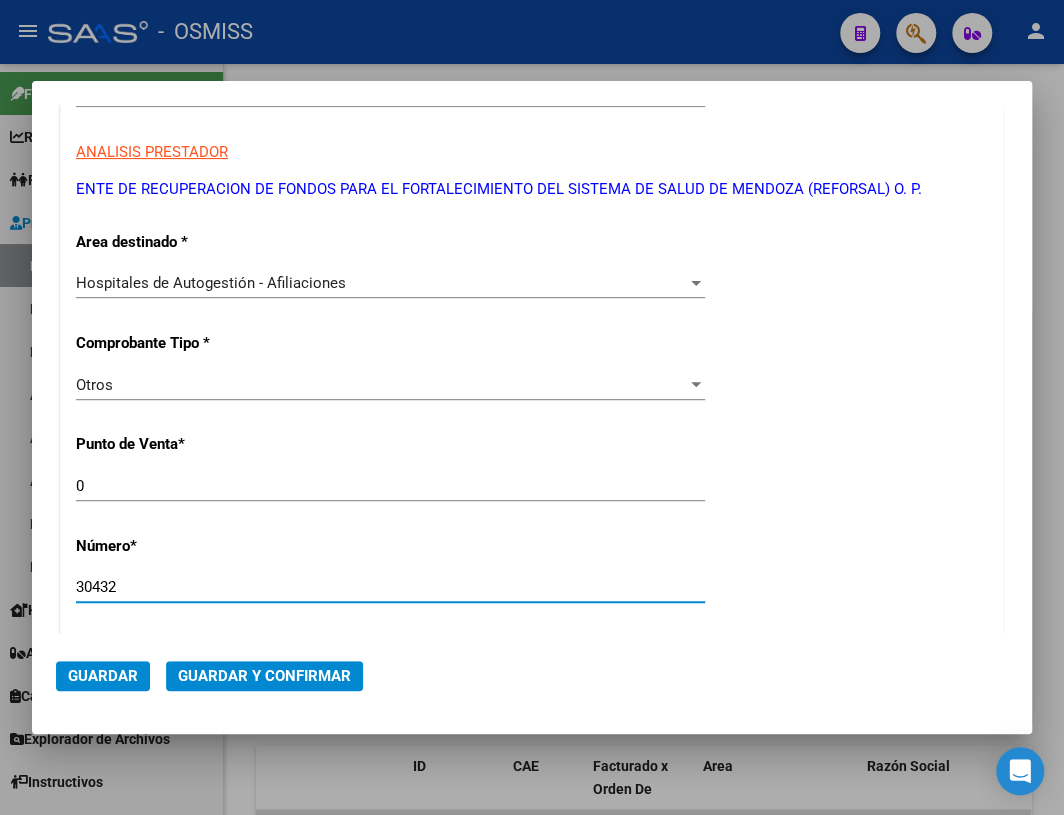type on "30432" 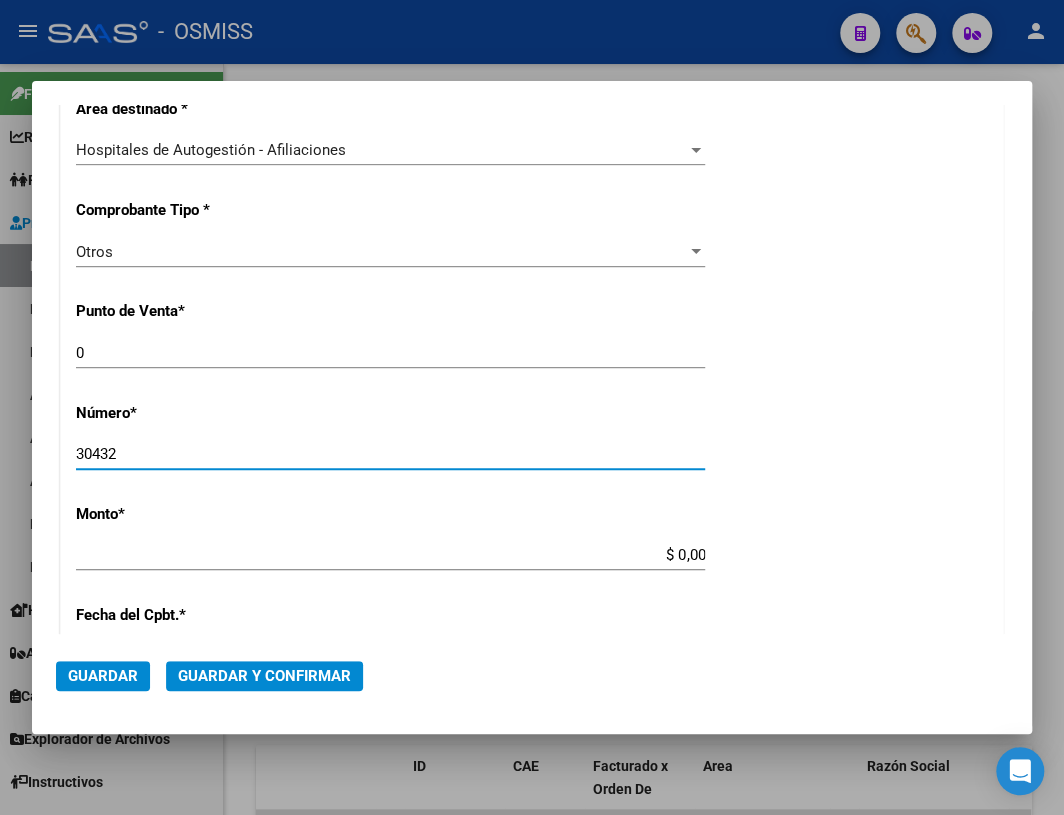 scroll, scrollTop: 545, scrollLeft: 0, axis: vertical 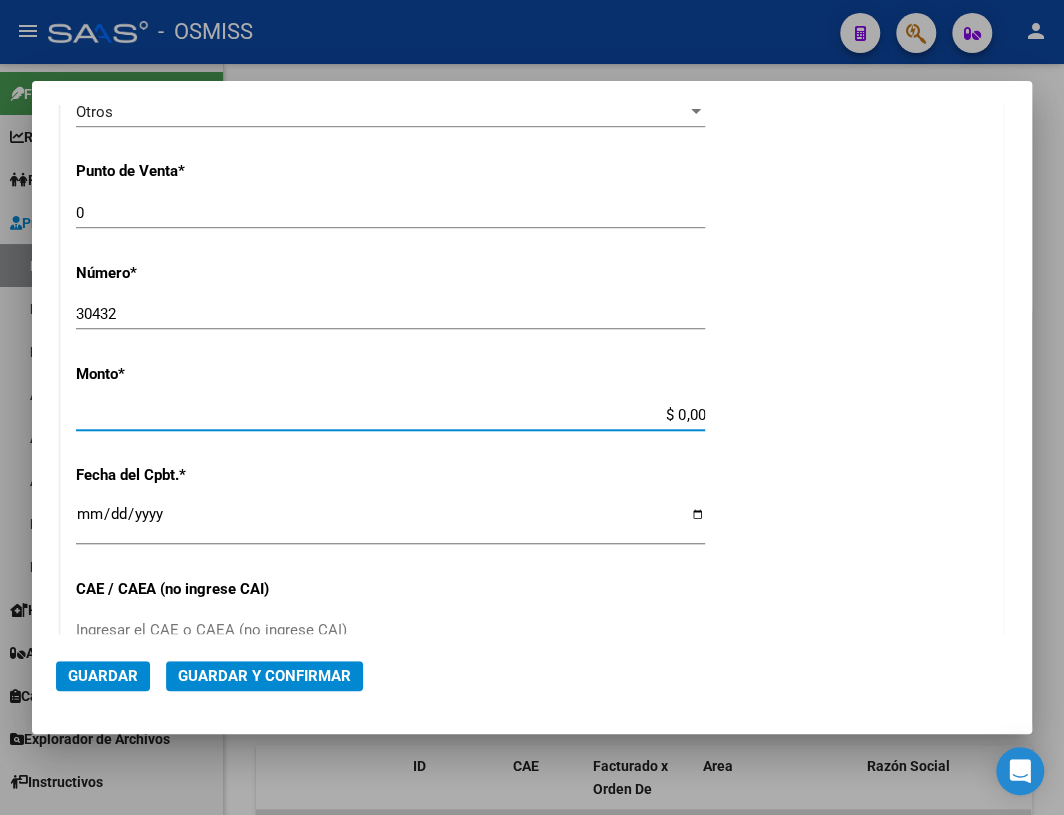 drag, startPoint x: 667, startPoint y: 415, endPoint x: 776, endPoint y: 423, distance: 109.29318 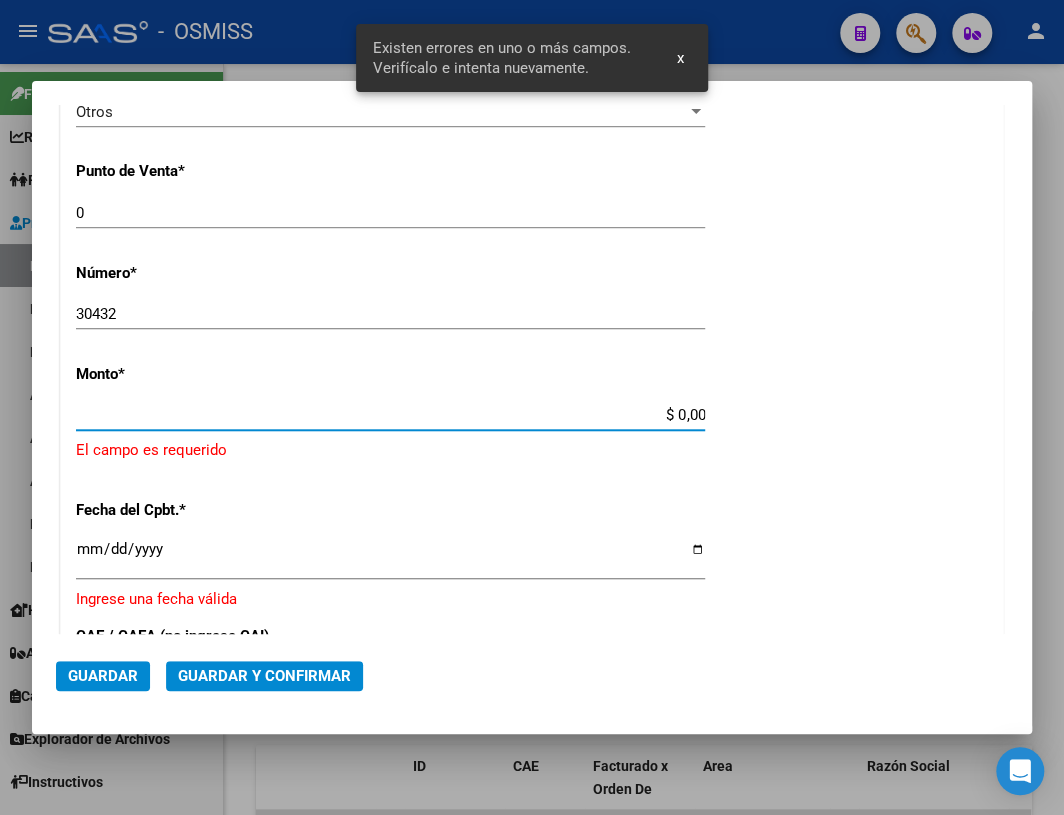 scroll, scrollTop: 580, scrollLeft: 0, axis: vertical 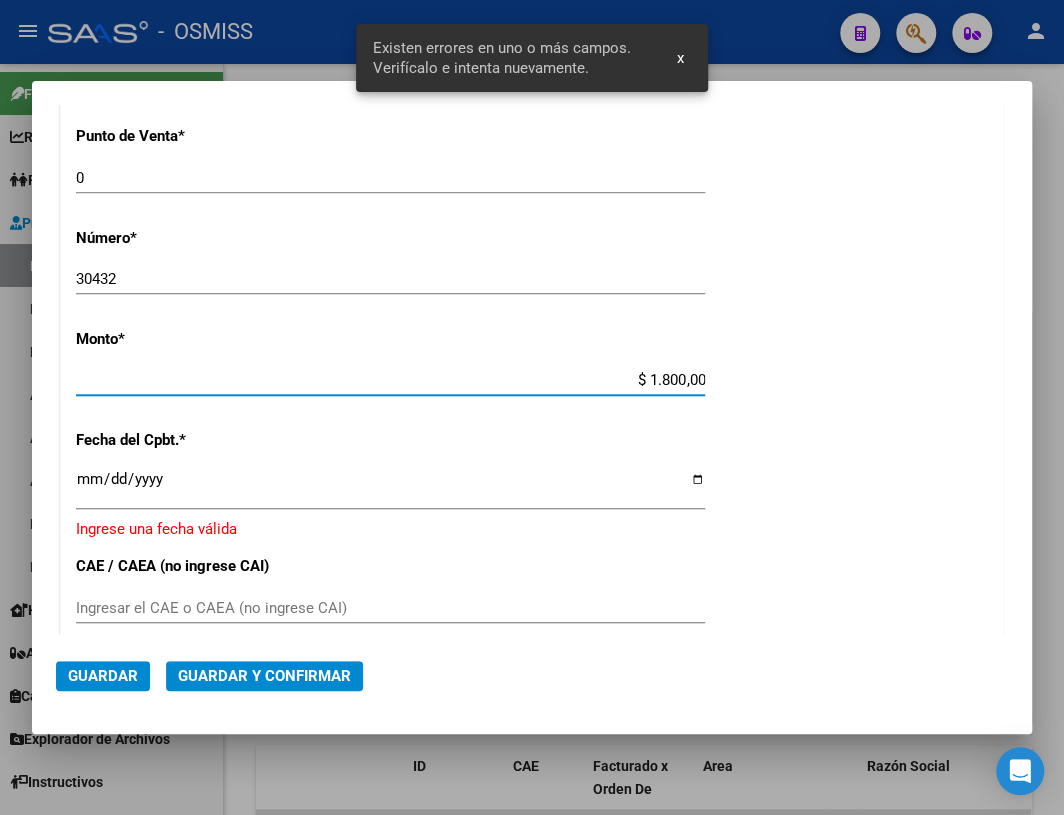 type on "$ 18.000,00" 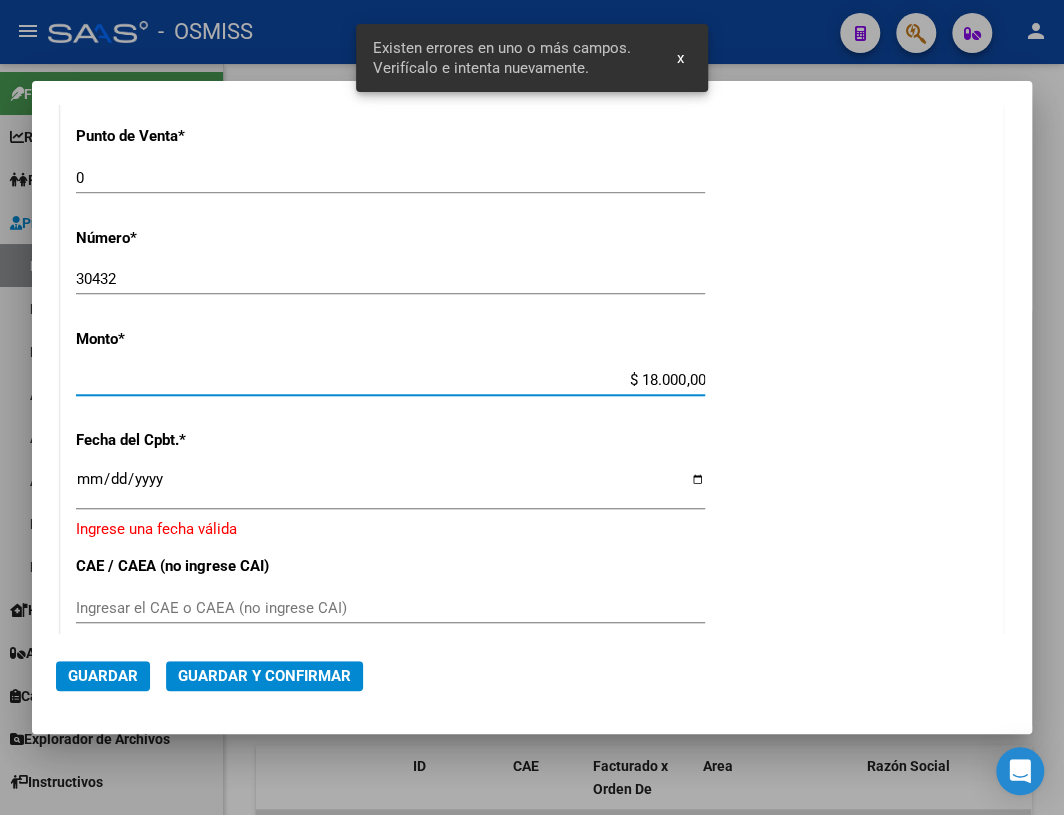 click on "Ingresar la fecha" at bounding box center (390, 487) 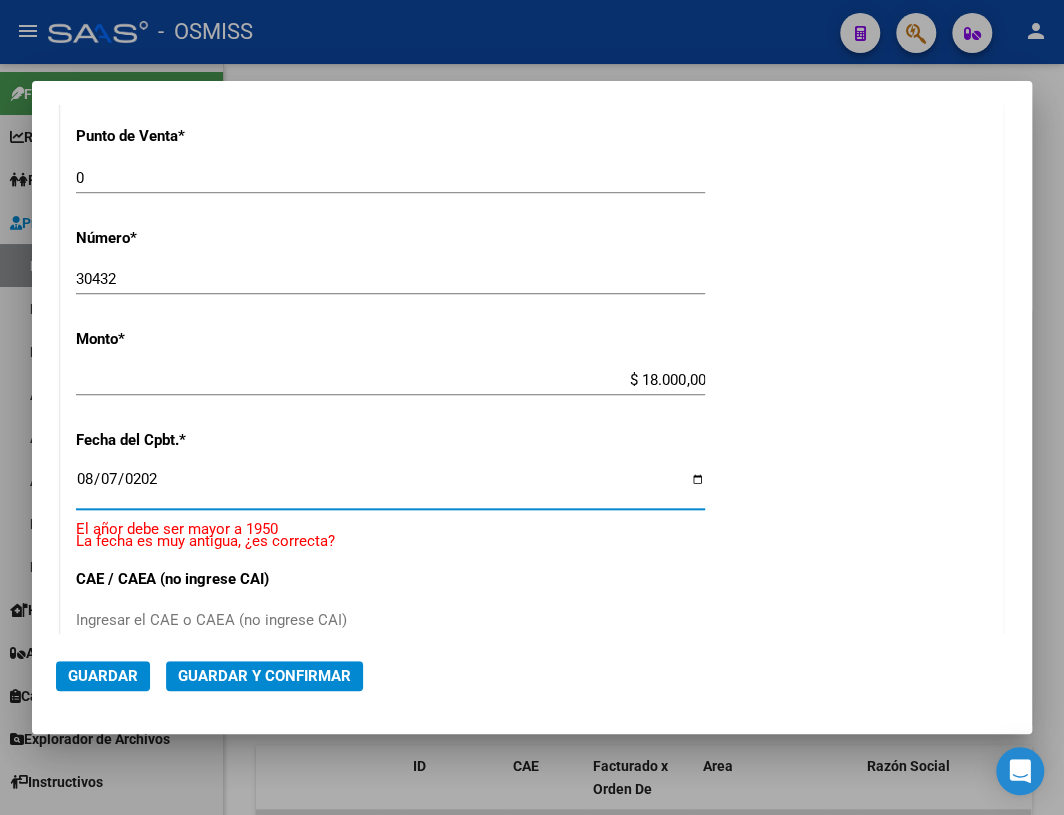 type on "2025-08-07" 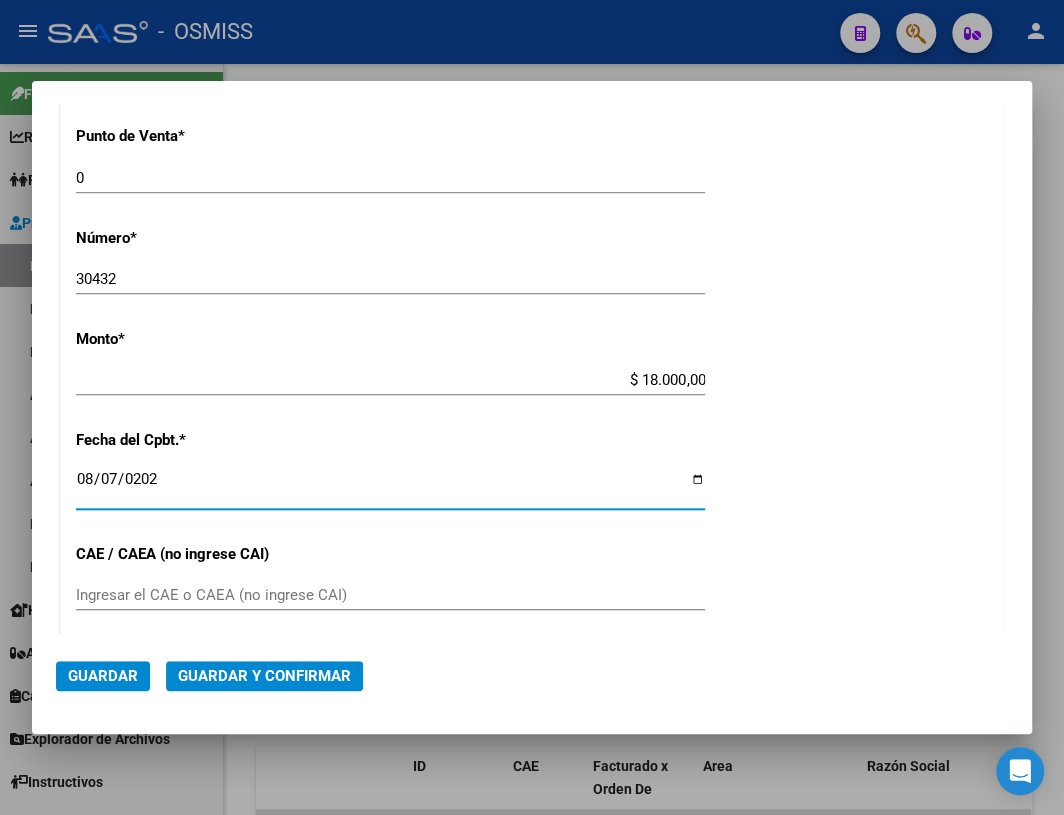 click on "Guardar y Confirmar" 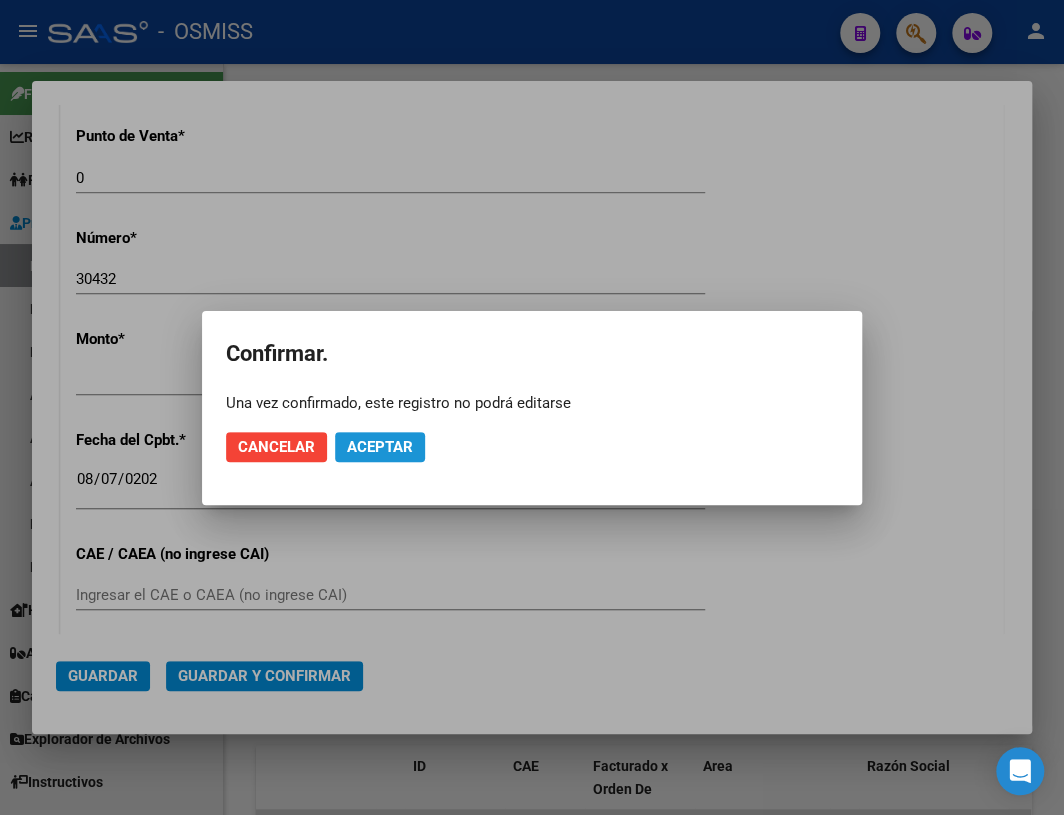 click on "Aceptar" 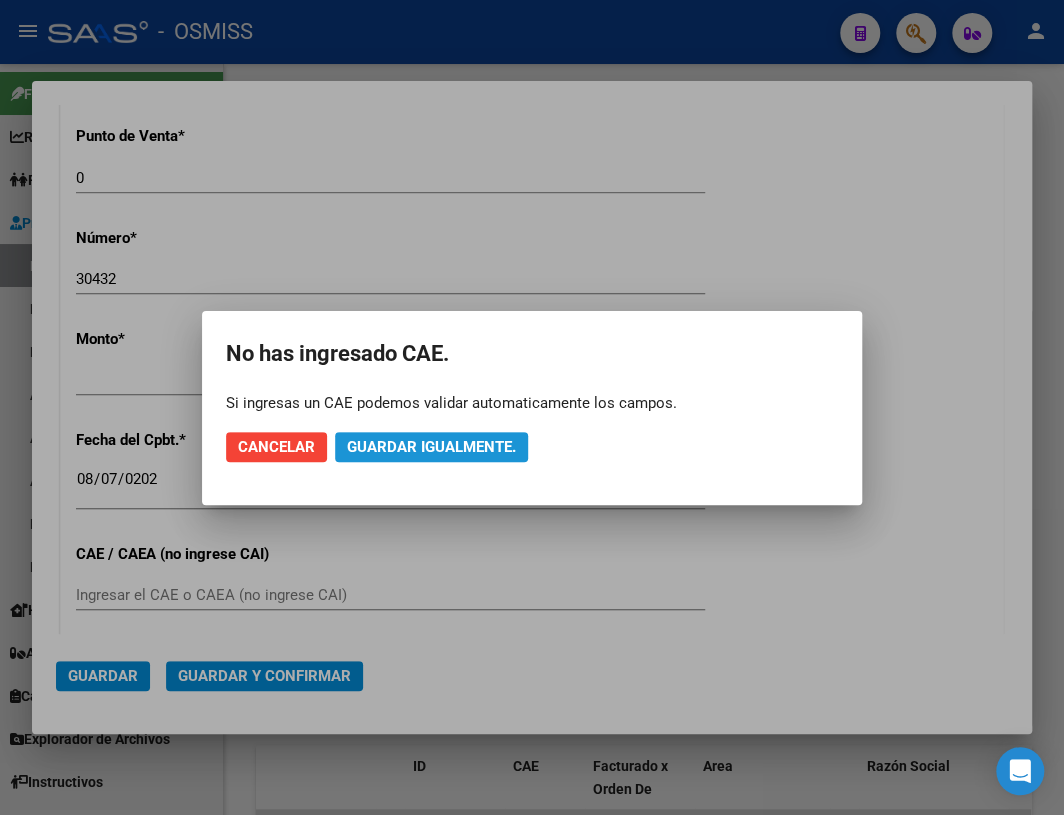 click on "Guardar igualmente." 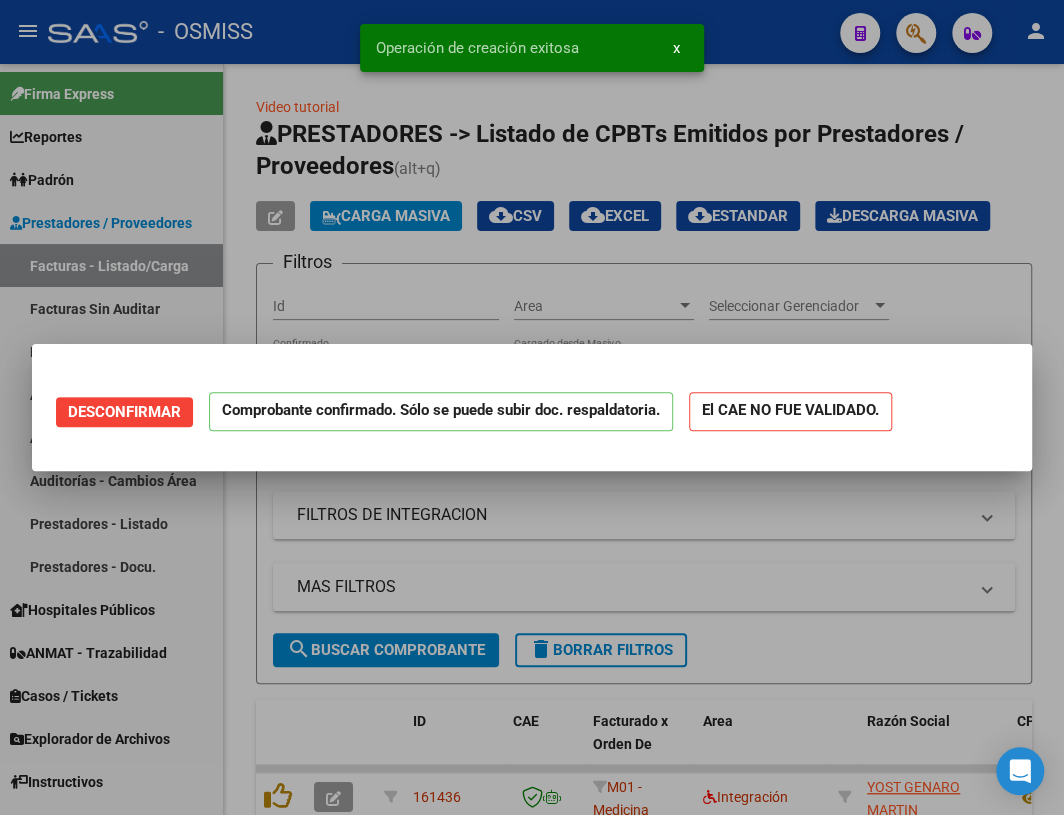 scroll, scrollTop: 0, scrollLeft: 0, axis: both 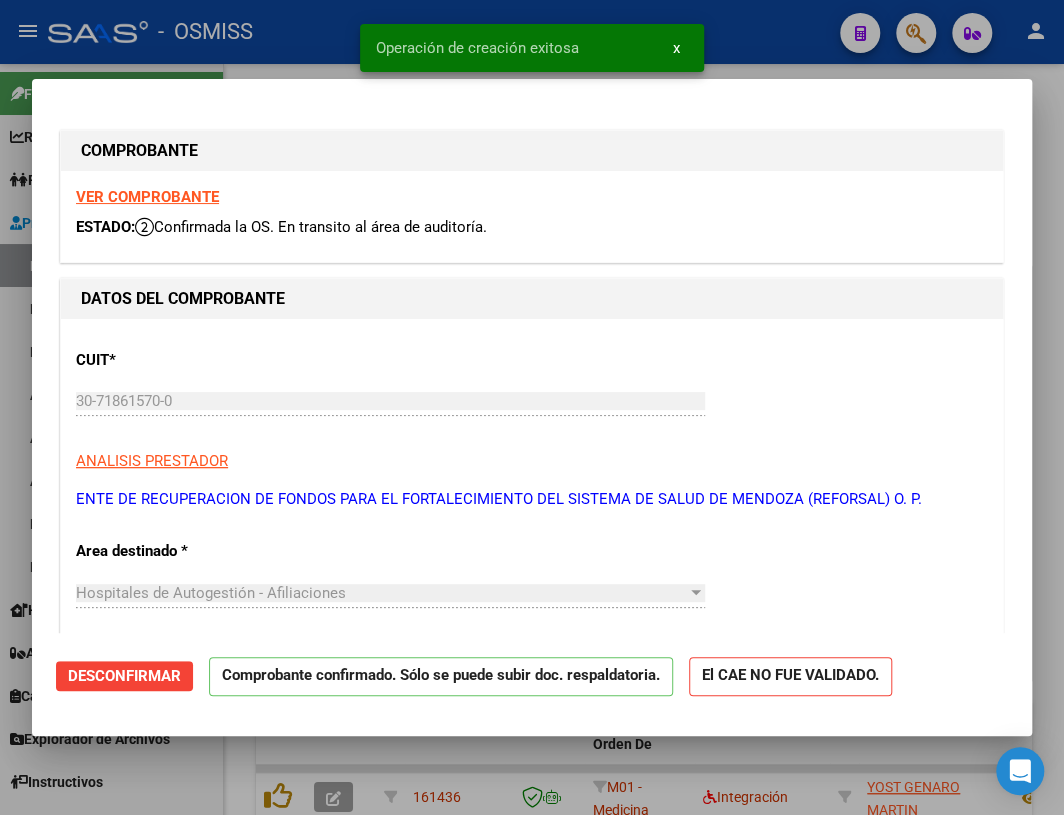 type on "2025-09-06" 